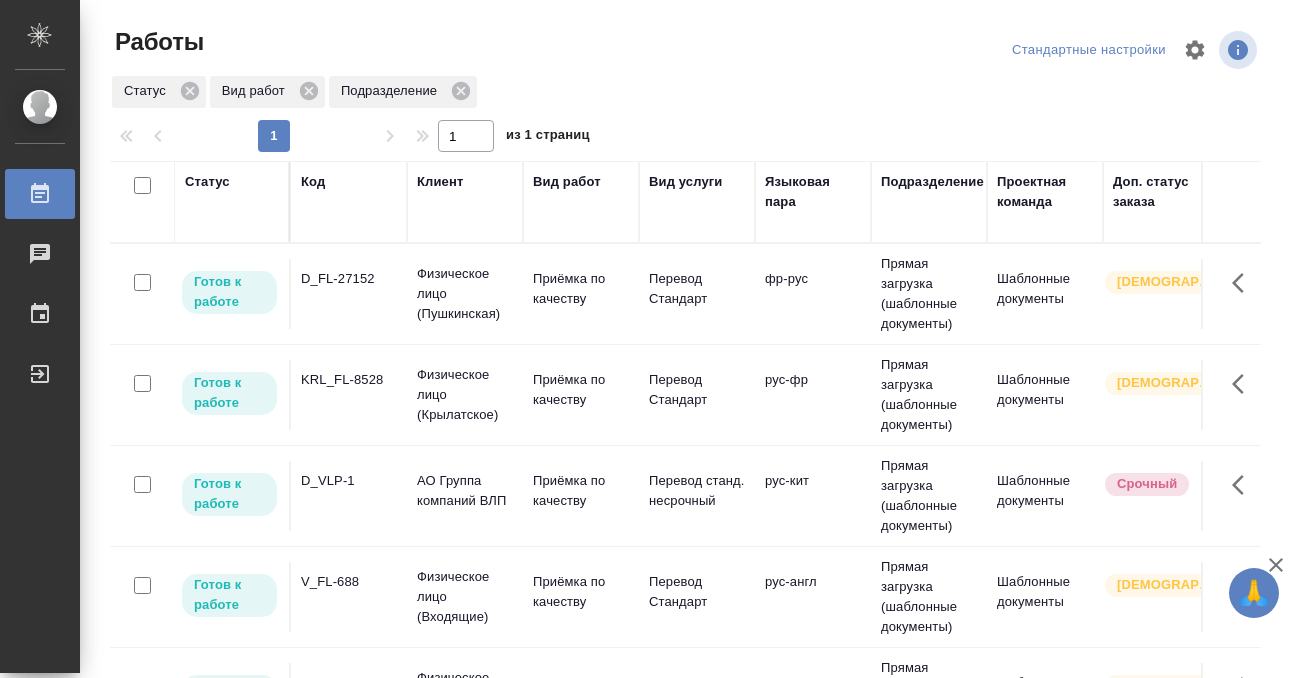 scroll, scrollTop: 0, scrollLeft: 0, axis: both 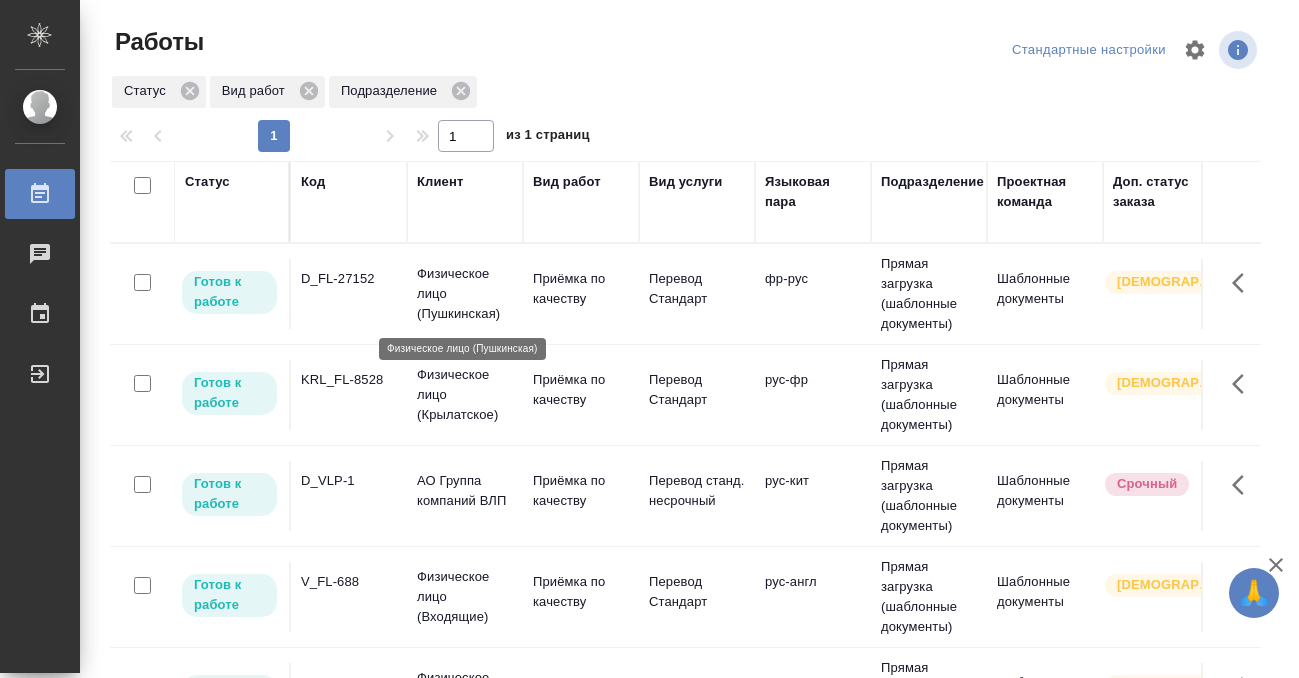 click on "KRL_FL-8528" at bounding box center [349, 279] 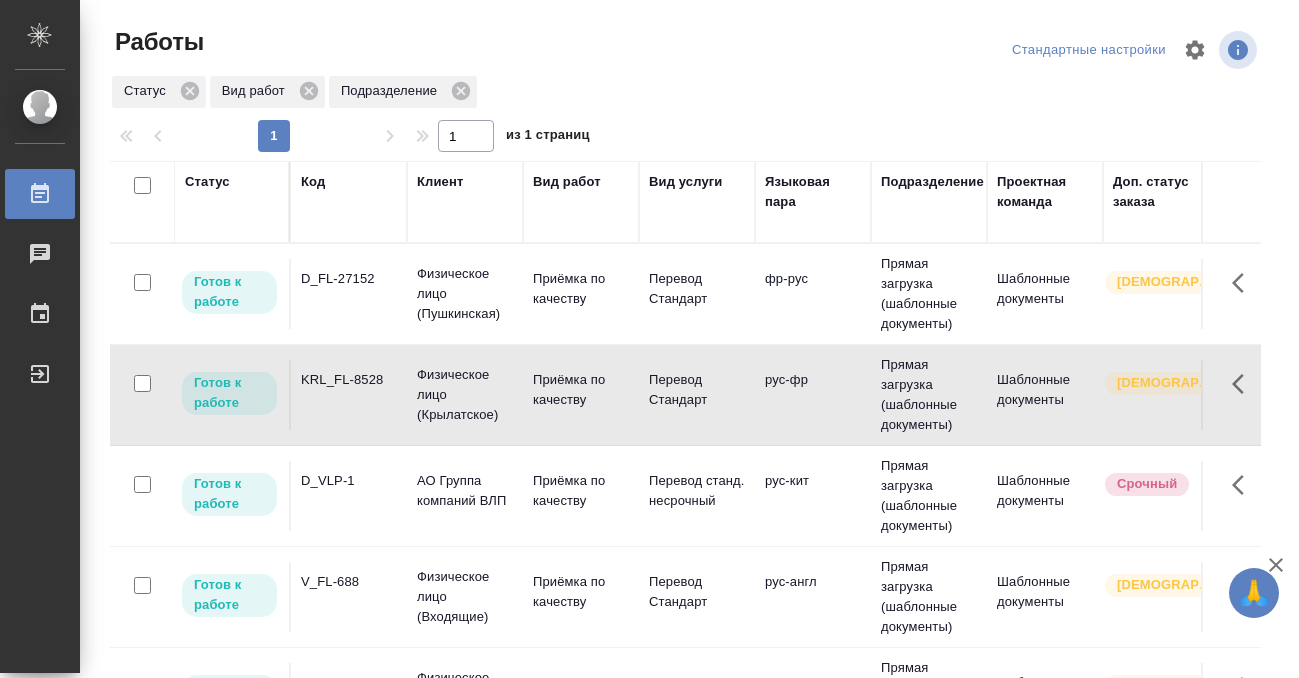 click on "KRL_FL-8528" at bounding box center (349, 279) 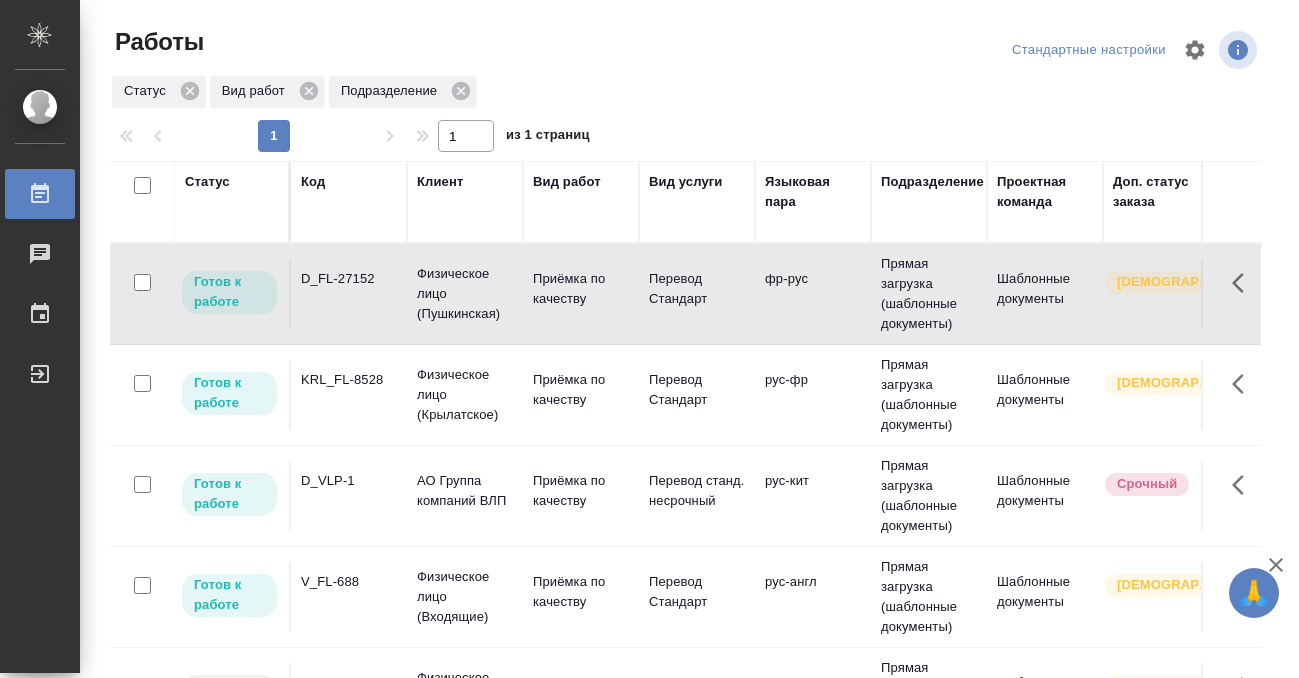 click on "D_FL-27152" at bounding box center [349, 279] 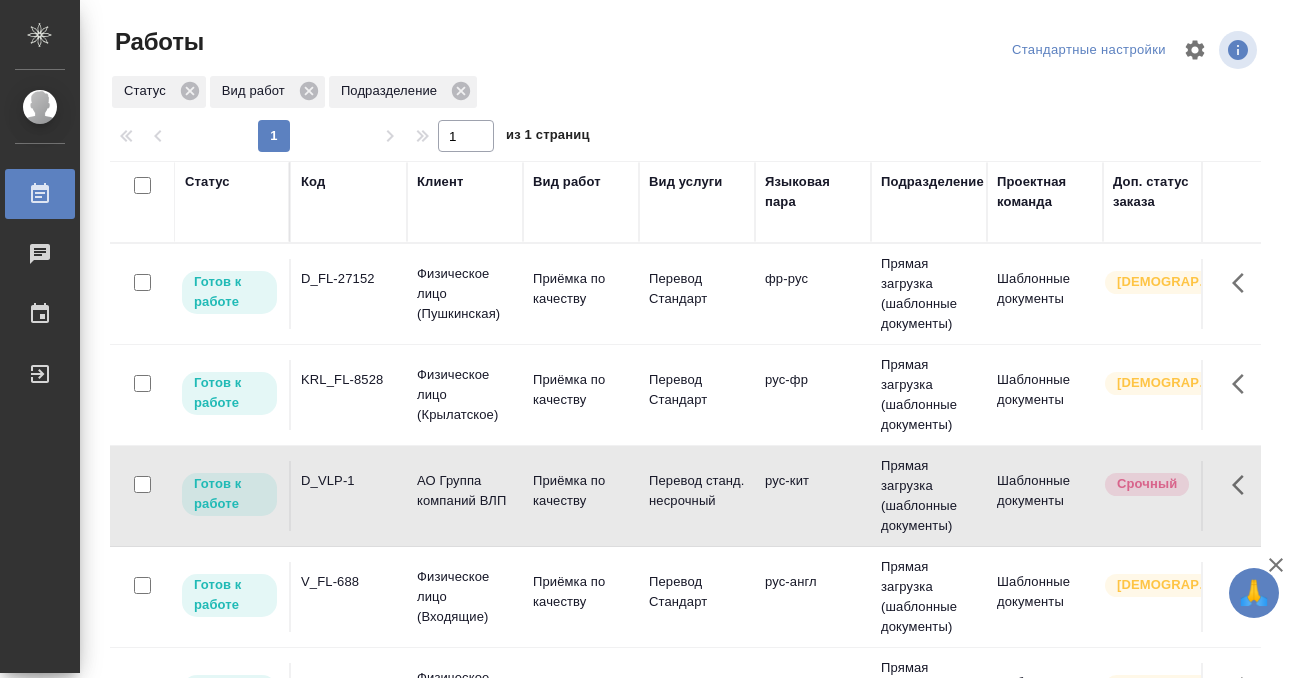 click on "АО Группа компаний ВЛП" at bounding box center (465, 294) 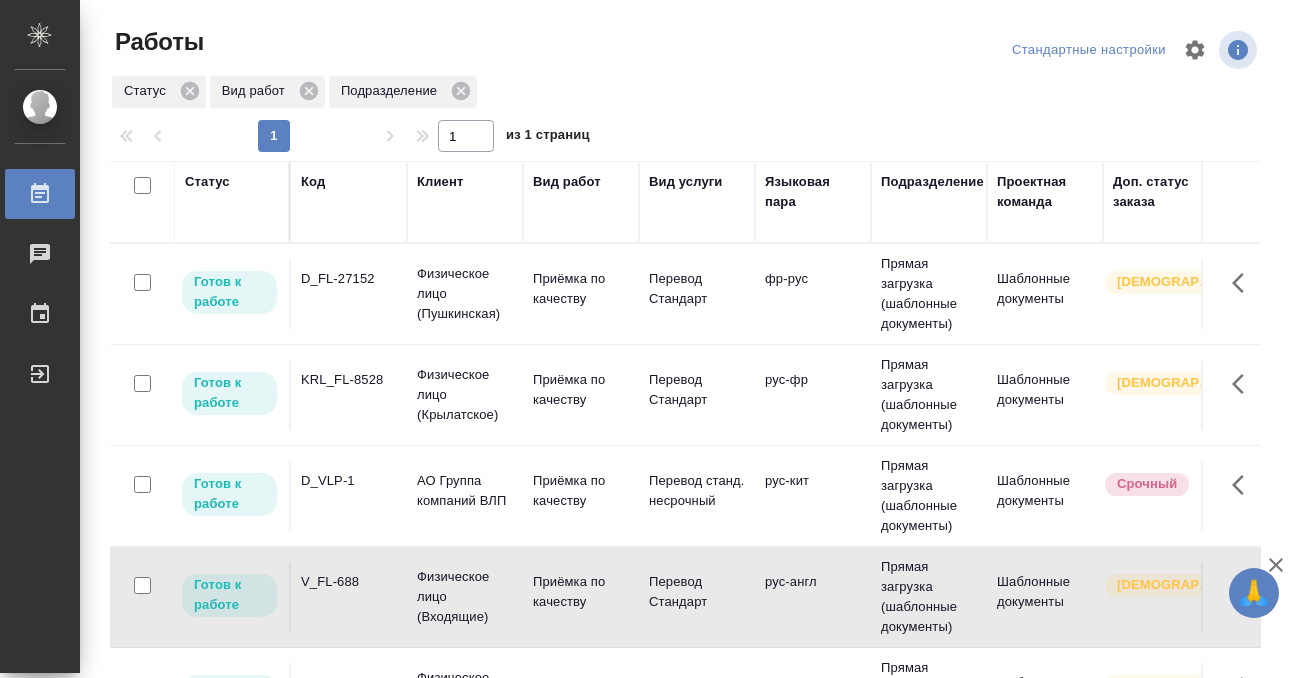 click on "V_FL-688" at bounding box center (349, 294) 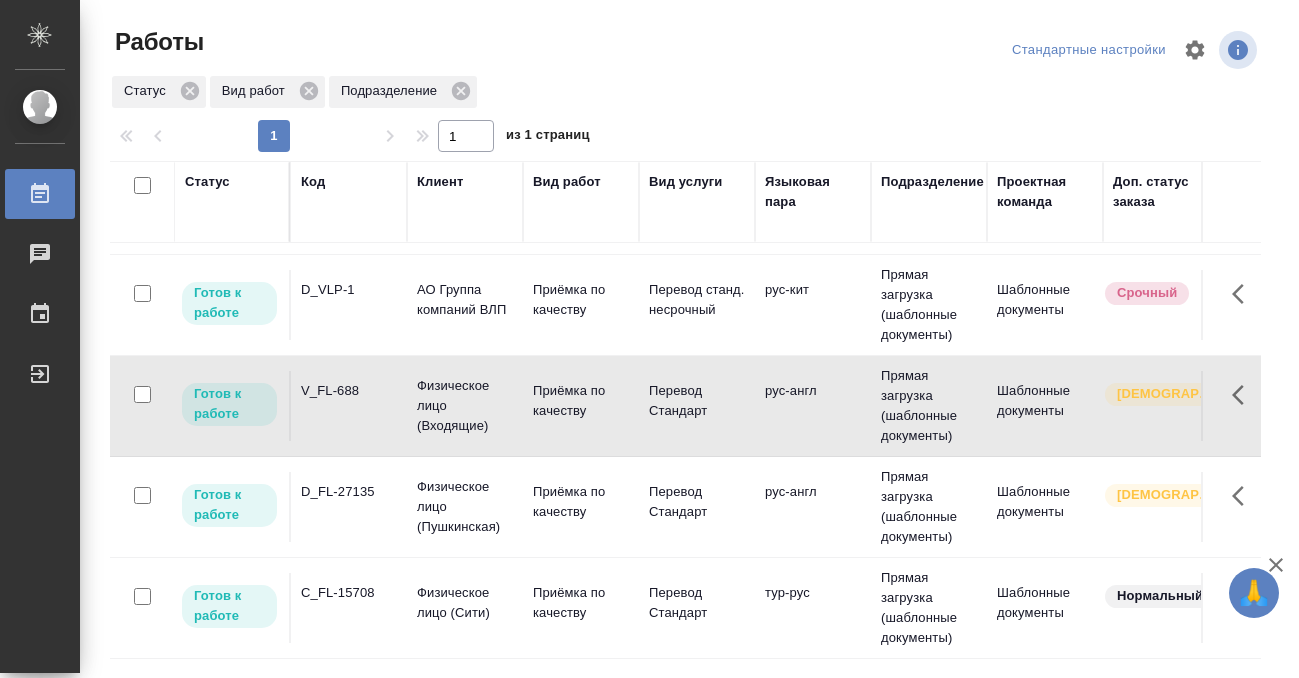 click on "D_FL-27135" at bounding box center [349, 103] 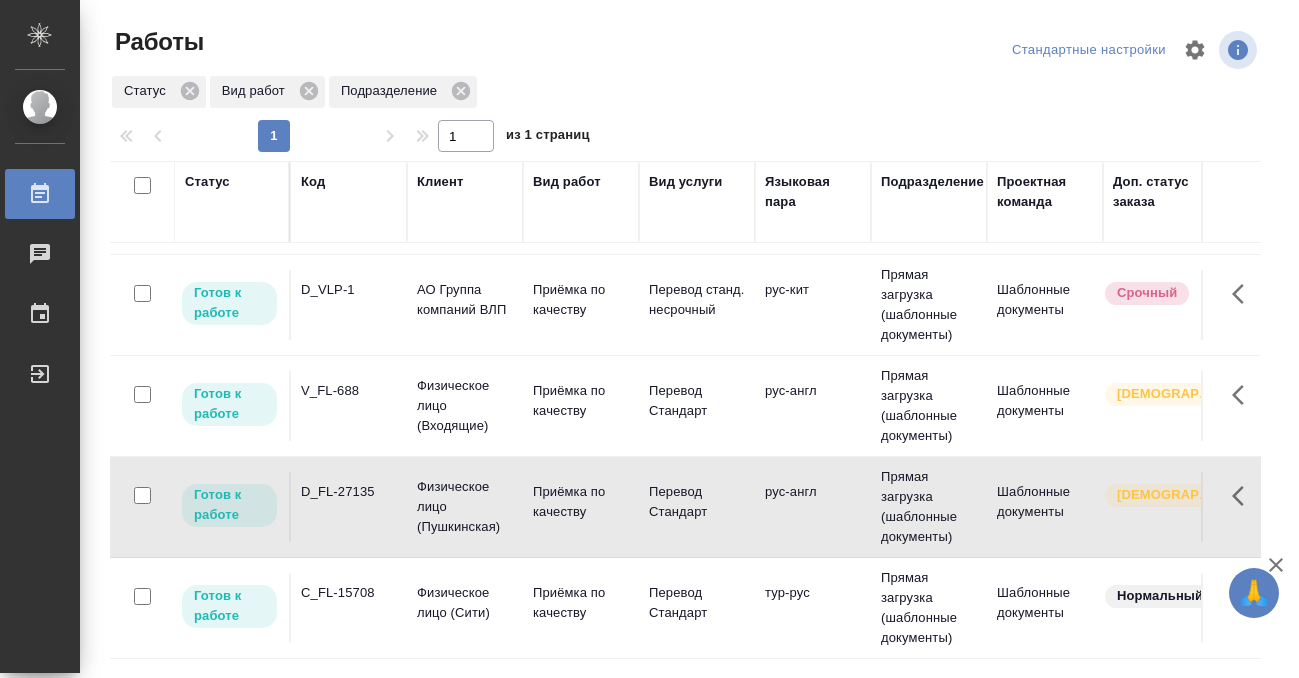 click on "D_FL-27135" at bounding box center (349, 103) 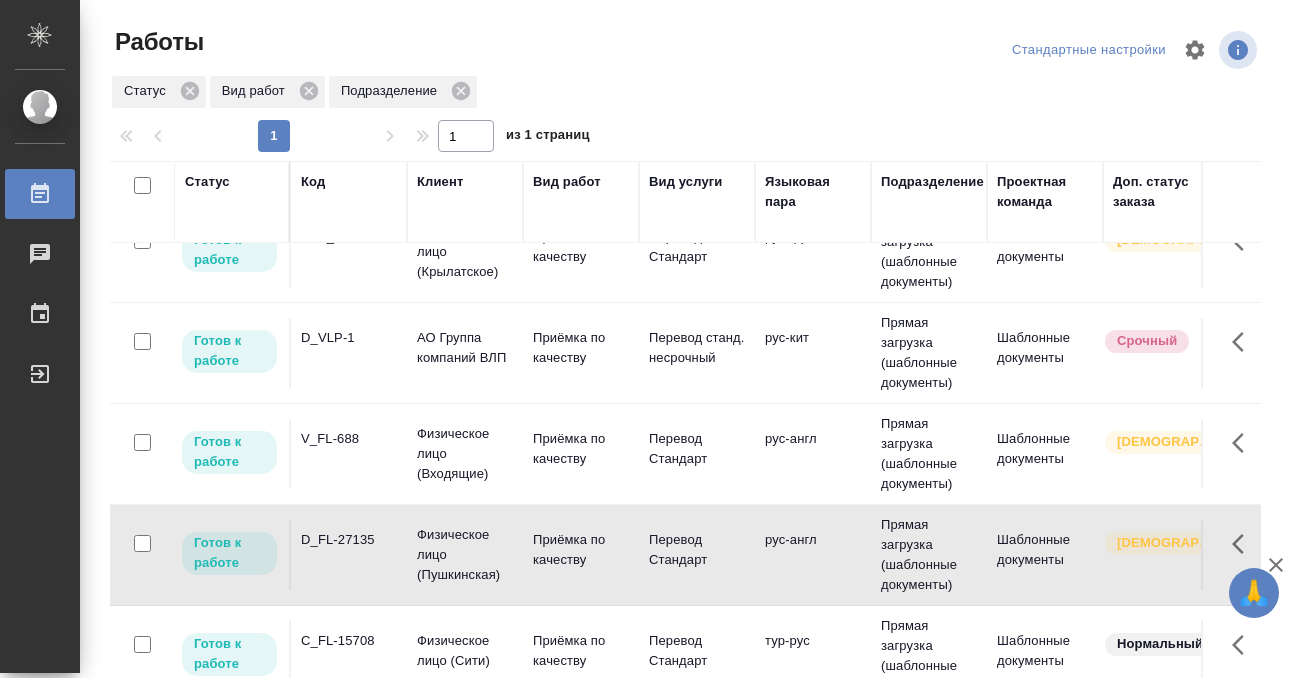 click on "V_FL-688" at bounding box center [349, 136] 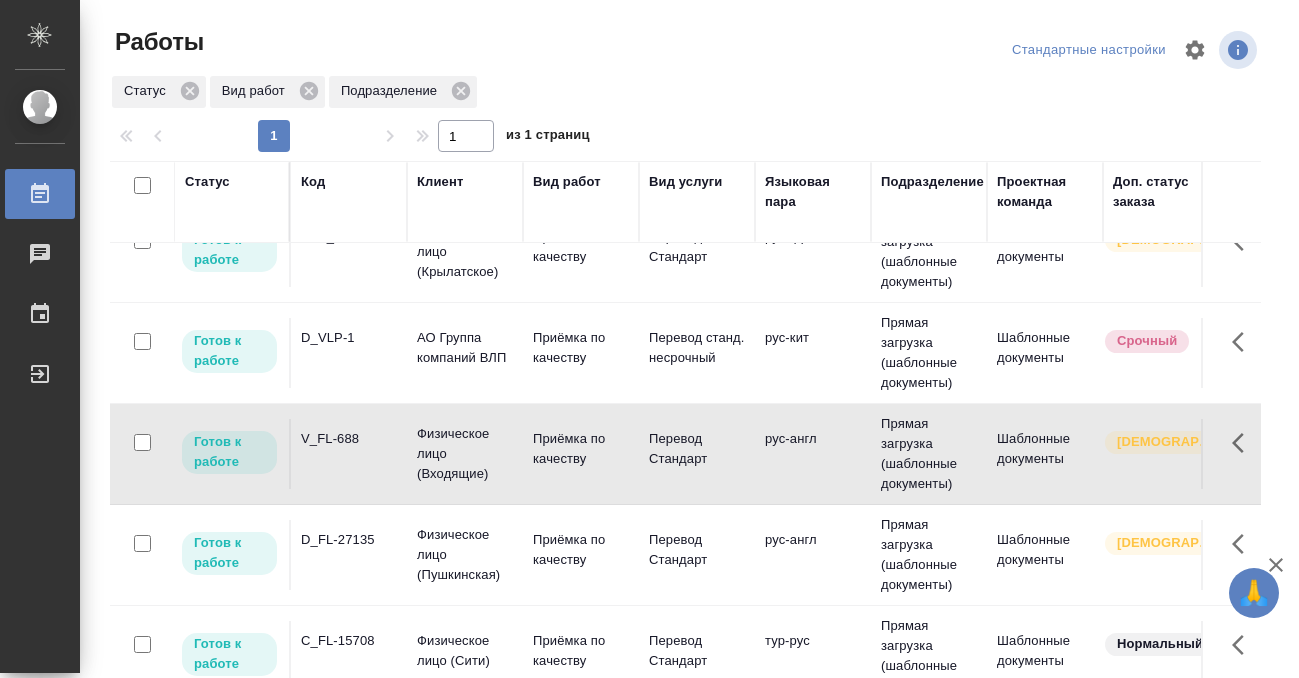 scroll, scrollTop: 492, scrollLeft: 0, axis: vertical 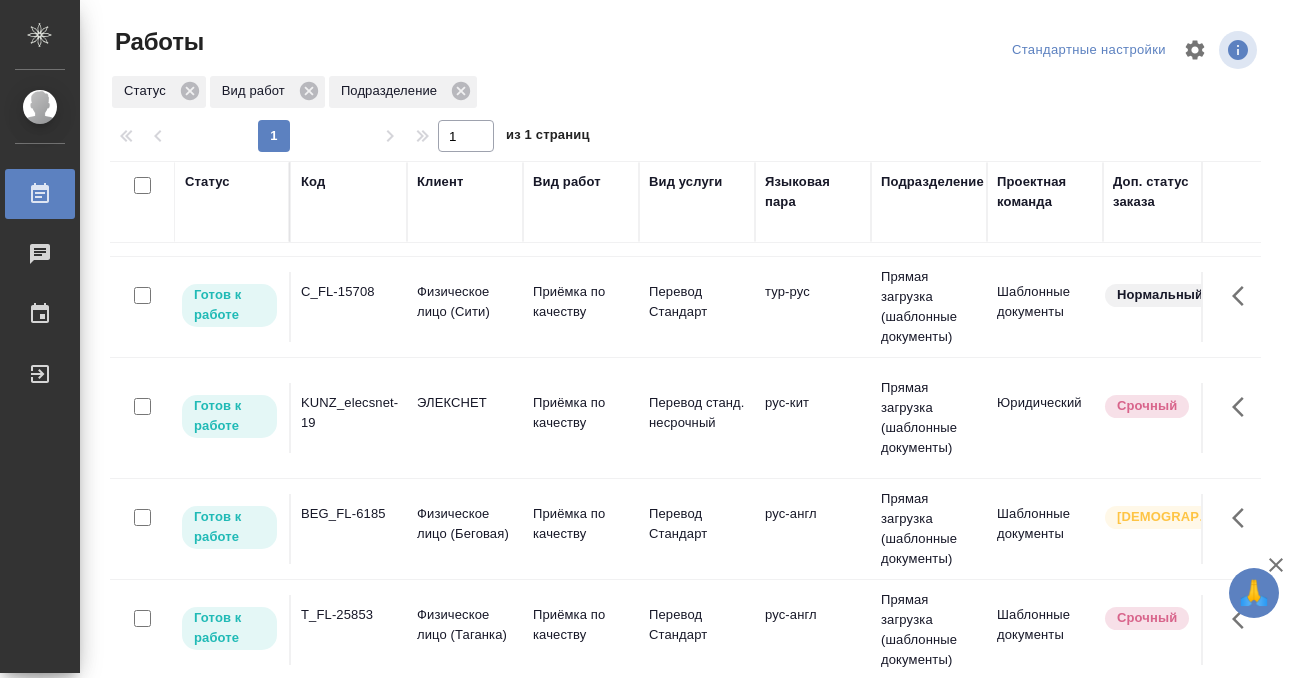 click on "C_FL-15708" at bounding box center (349, -213) 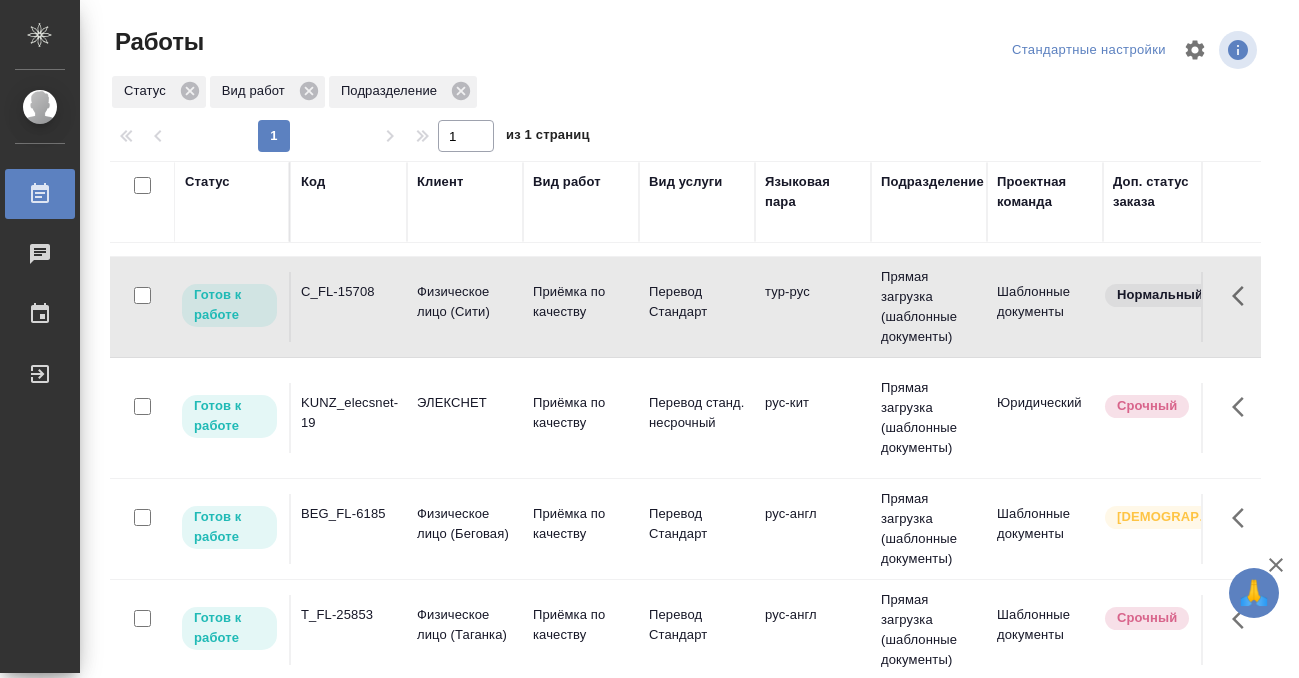 click on "C_FL-15708" at bounding box center (349, -213) 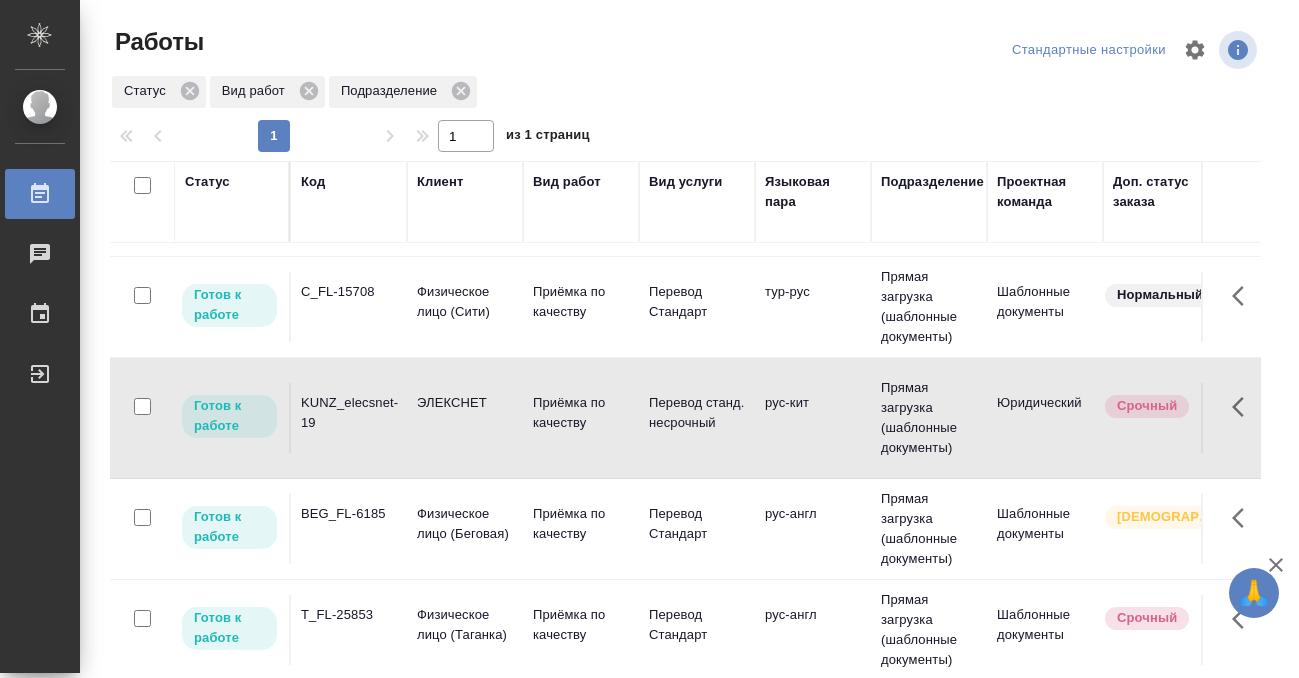 click on "KUNZ_elecsnet-19" at bounding box center (349, -198) 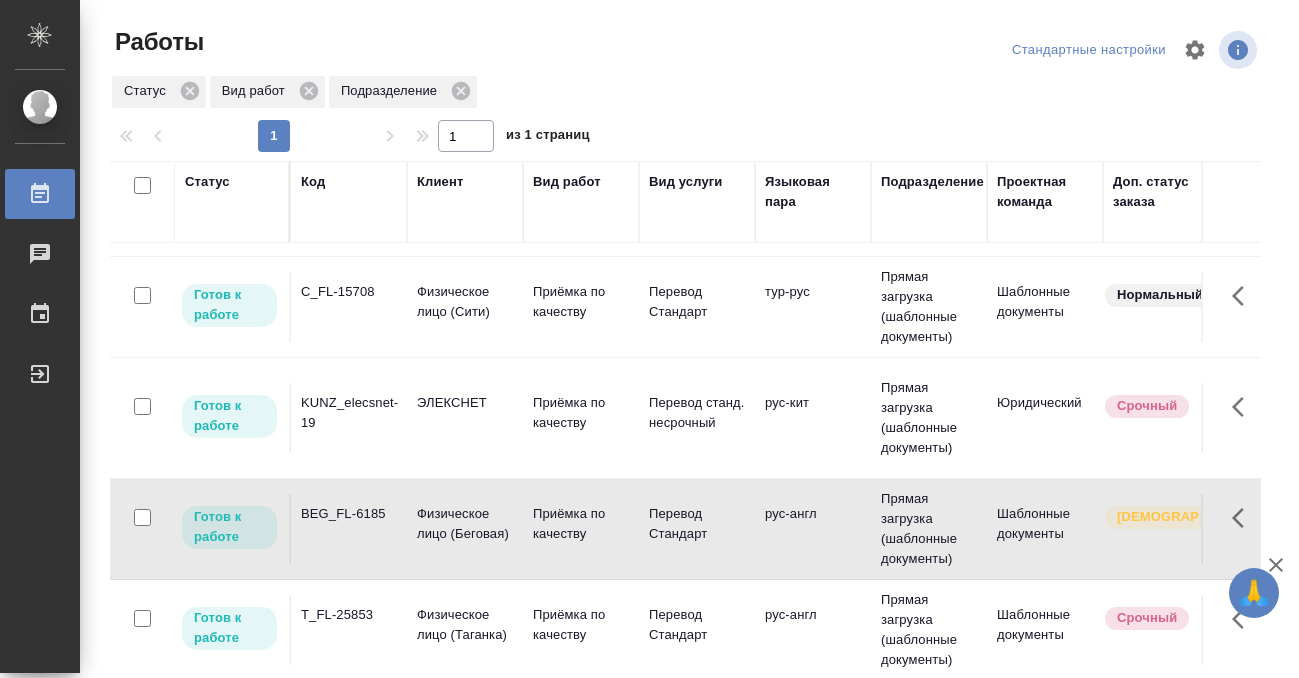 click on "BEG_FL-6185" at bounding box center (349, -198) 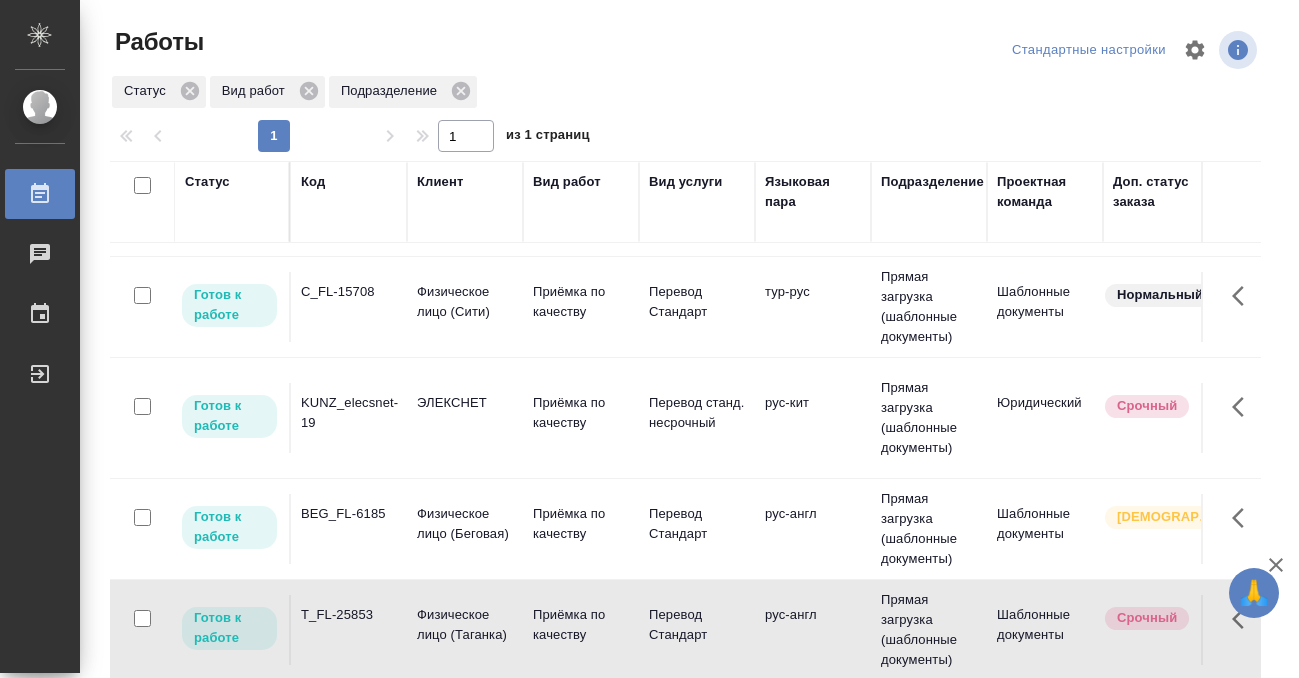 click on "T_FL-25853" at bounding box center (349, -213) 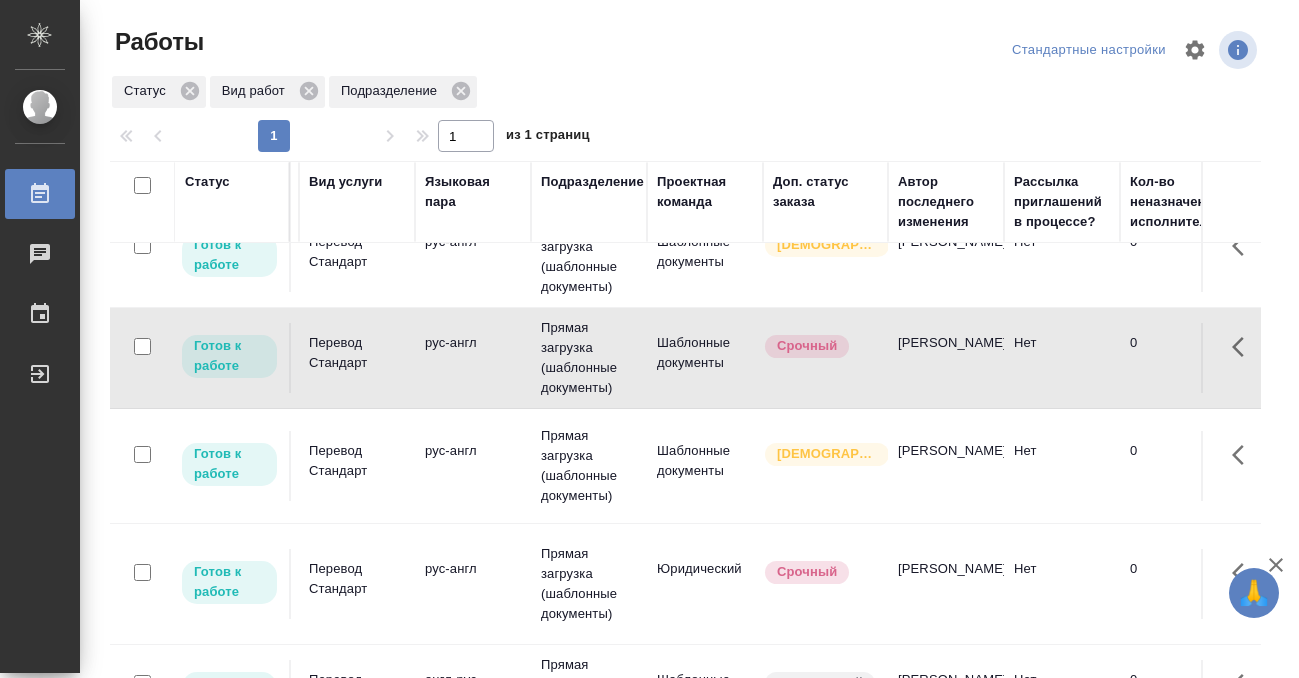 scroll, scrollTop: 764, scrollLeft: 195, axis: both 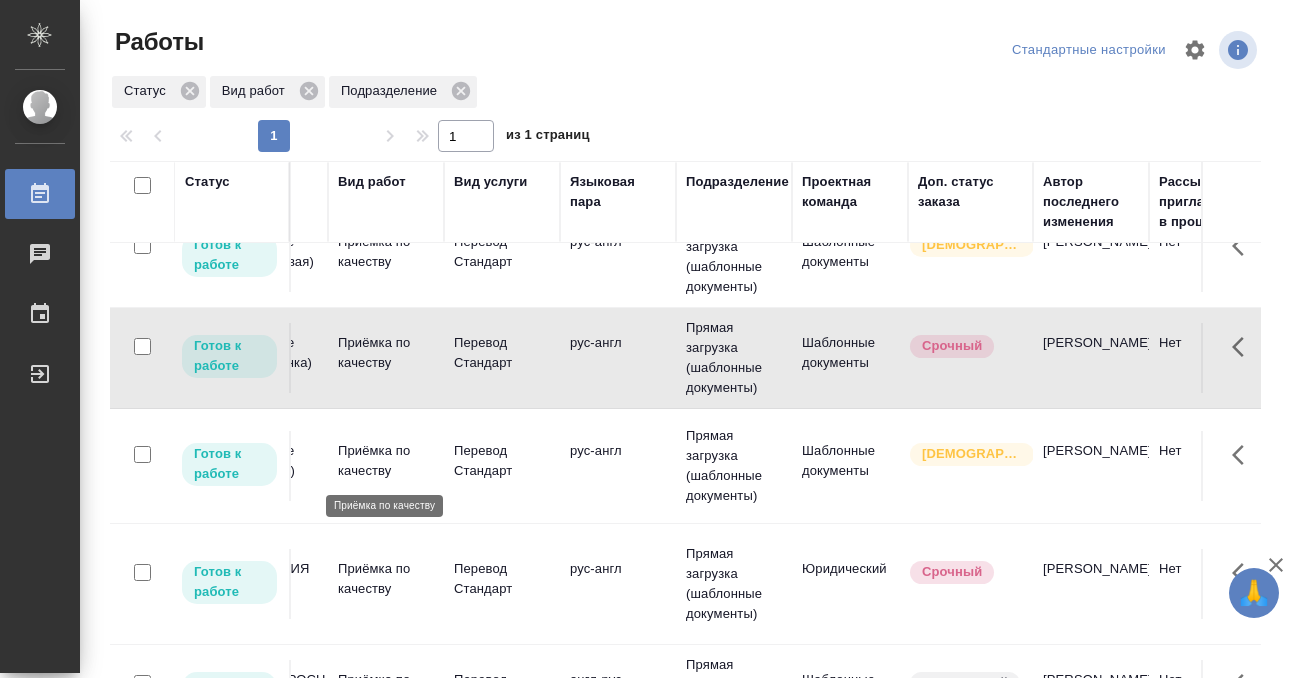 click on "Приёмка по качеству" at bounding box center (386, 461) 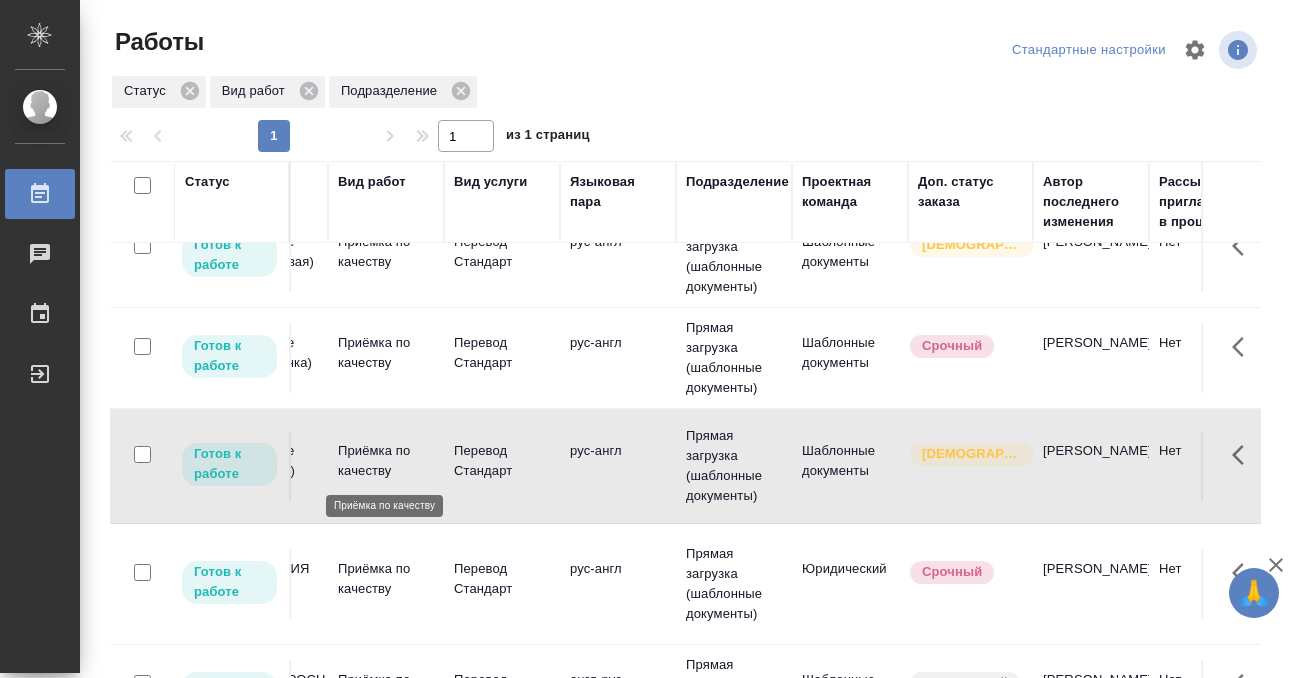click on "Приёмка по качеству" at bounding box center [386, 461] 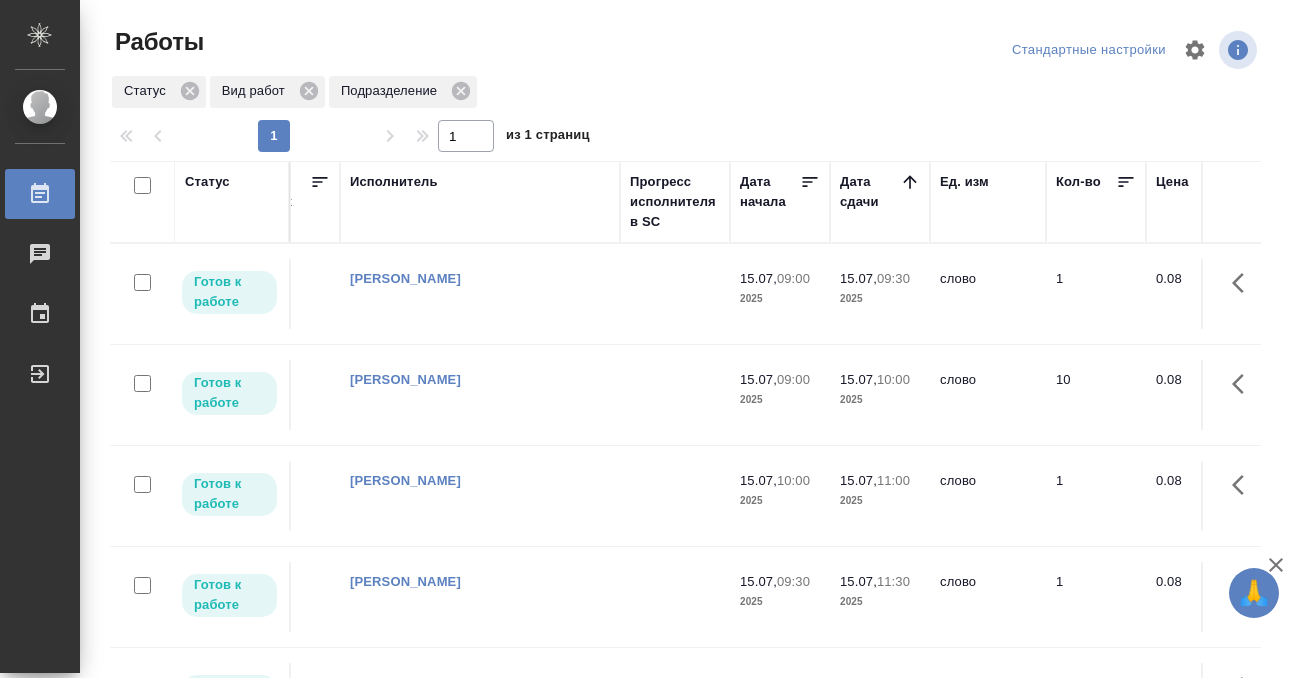scroll, scrollTop: 0, scrollLeft: 0, axis: both 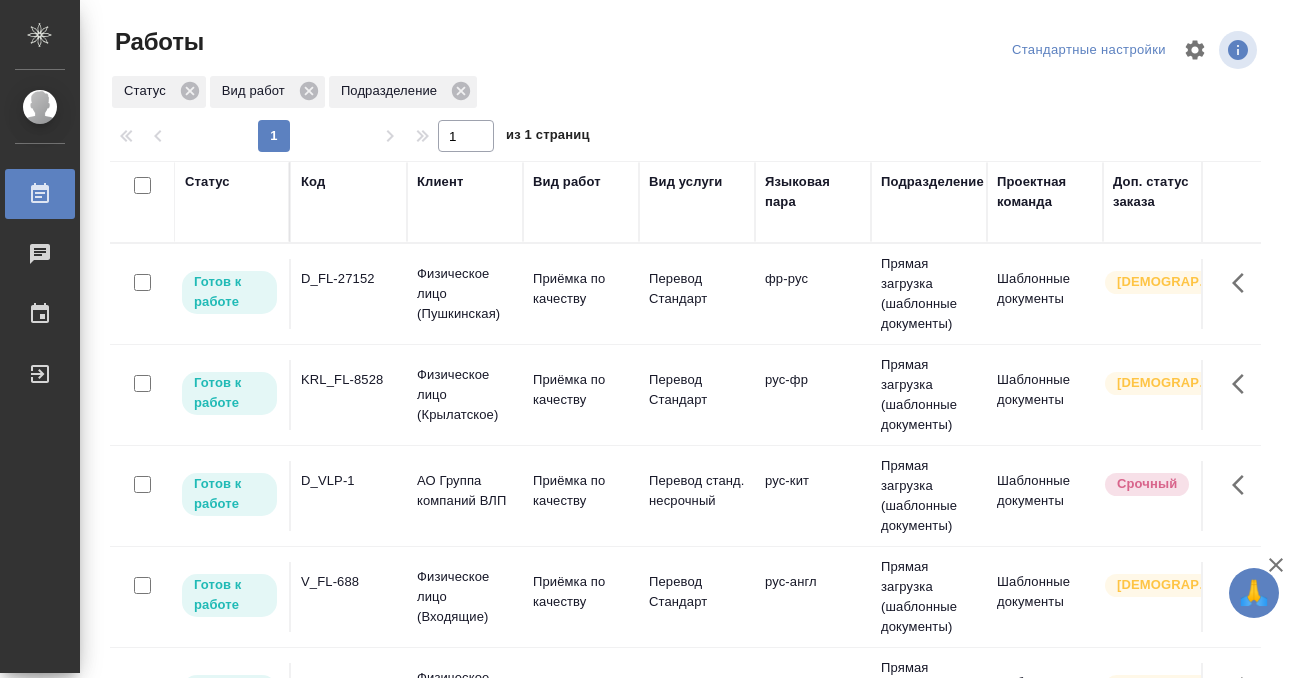 click on "D_VLP-1" at bounding box center (349, 279) 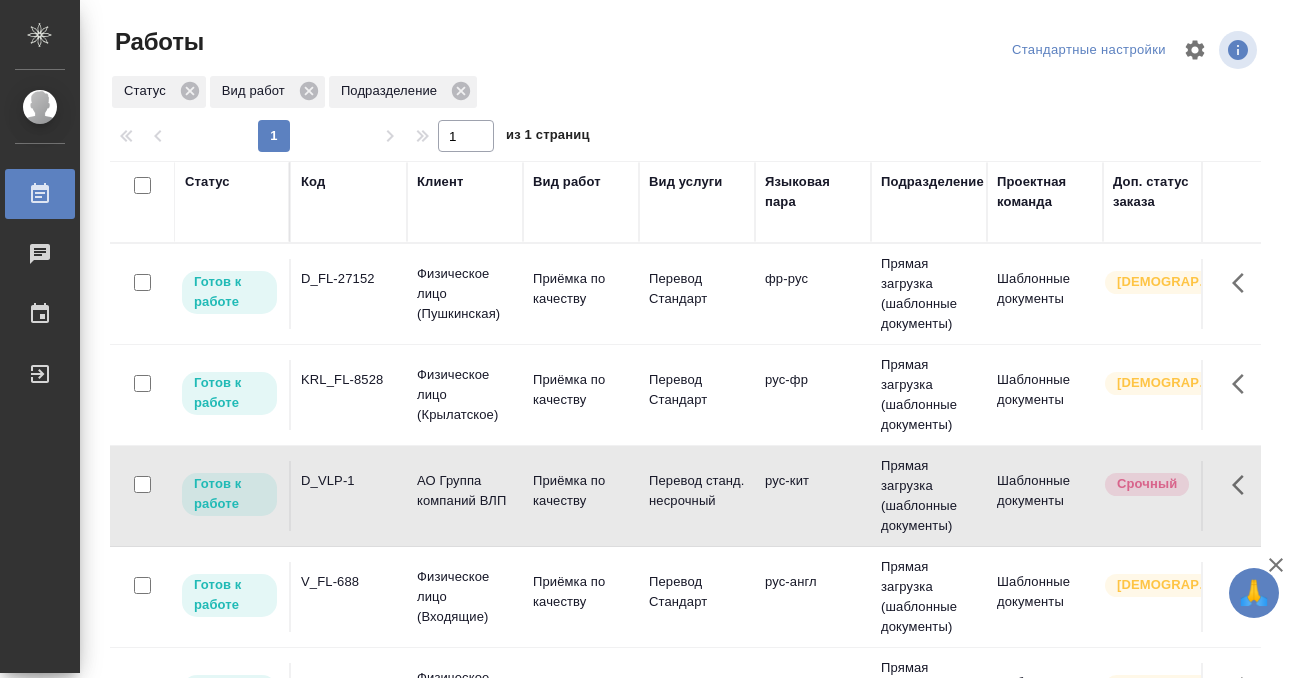 click on "D_VLP-1" at bounding box center (349, 279) 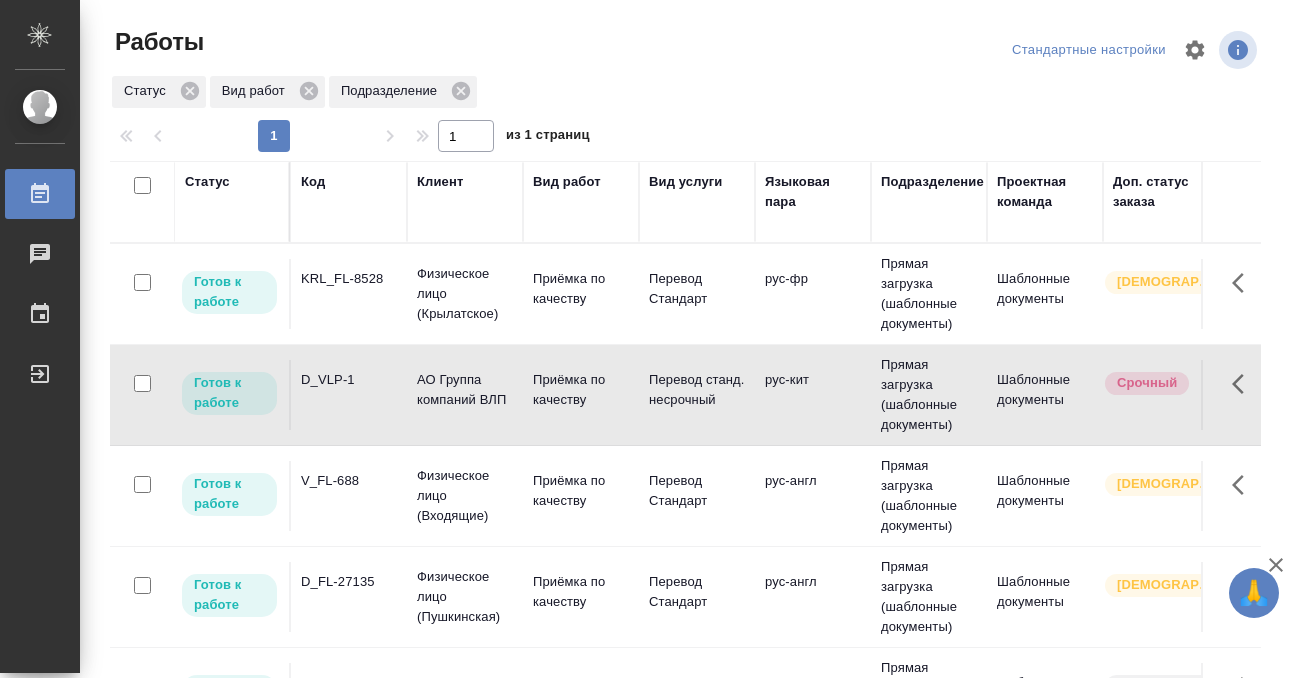 click on "D_VLP-1" at bounding box center (349, 279) 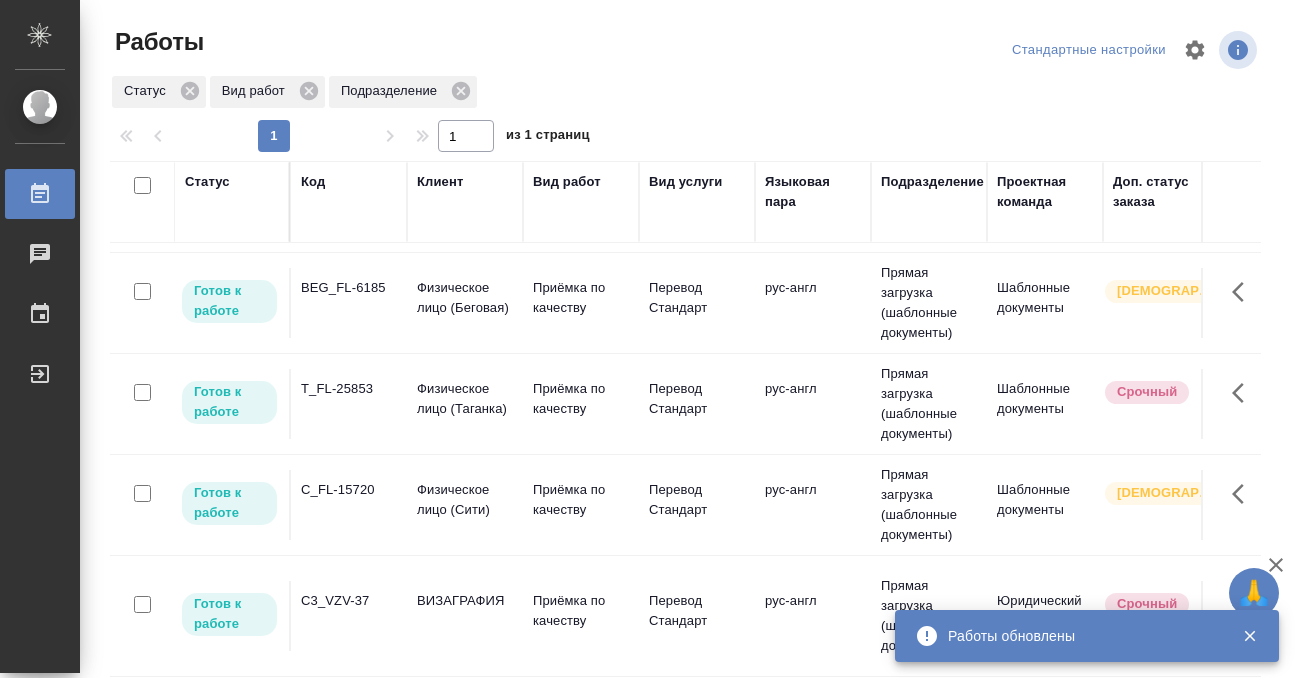 scroll, scrollTop: 626, scrollLeft: 0, axis: vertical 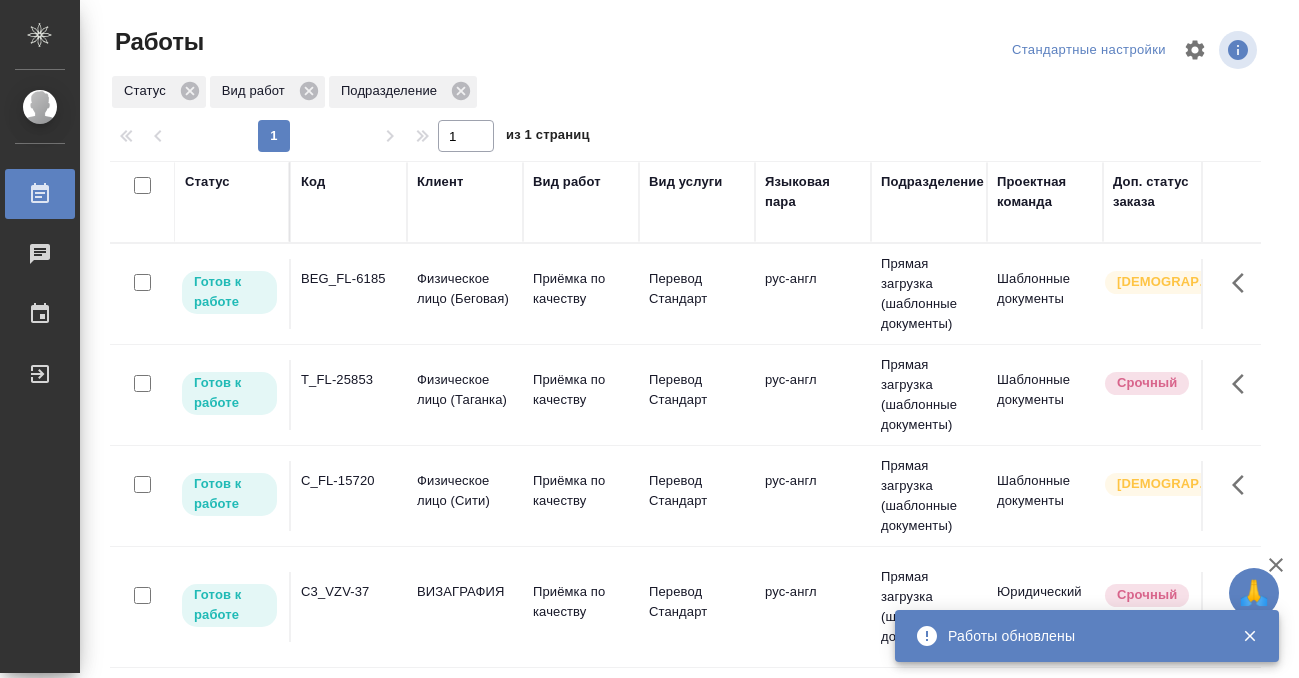 click on "C_FL-15720" at bounding box center [349, -347] 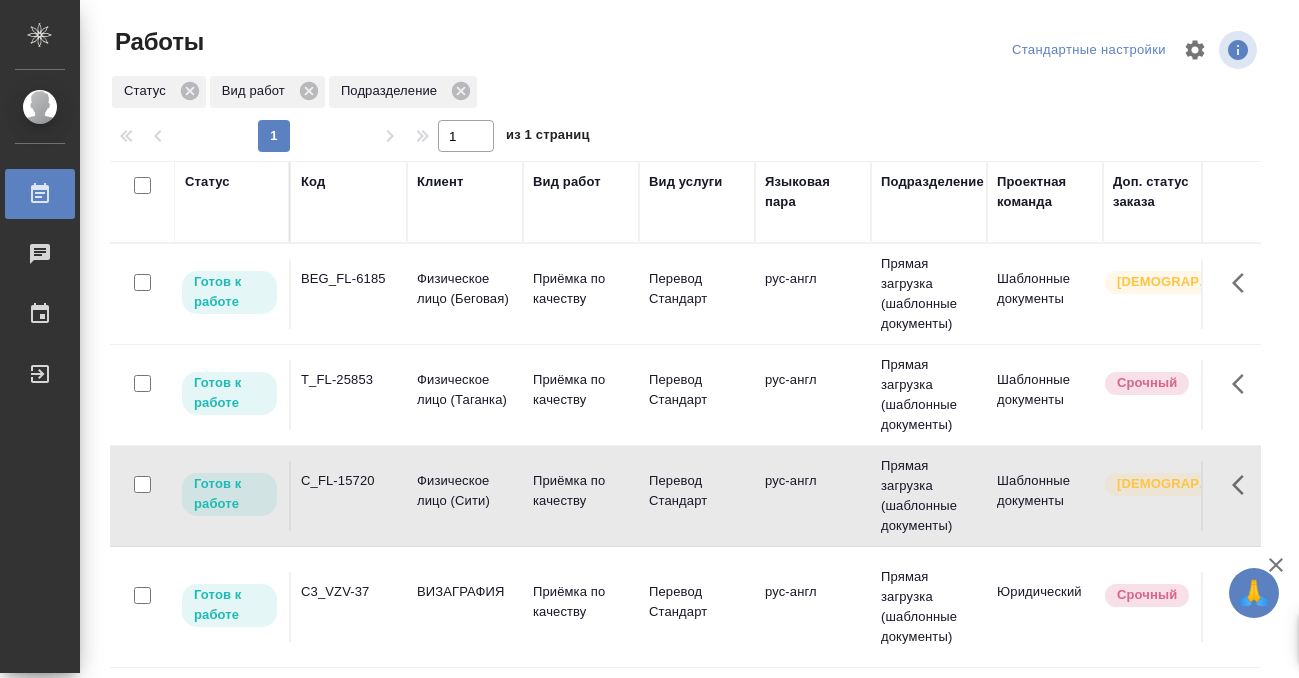 click on "C_FL-15720" at bounding box center [349, -347] 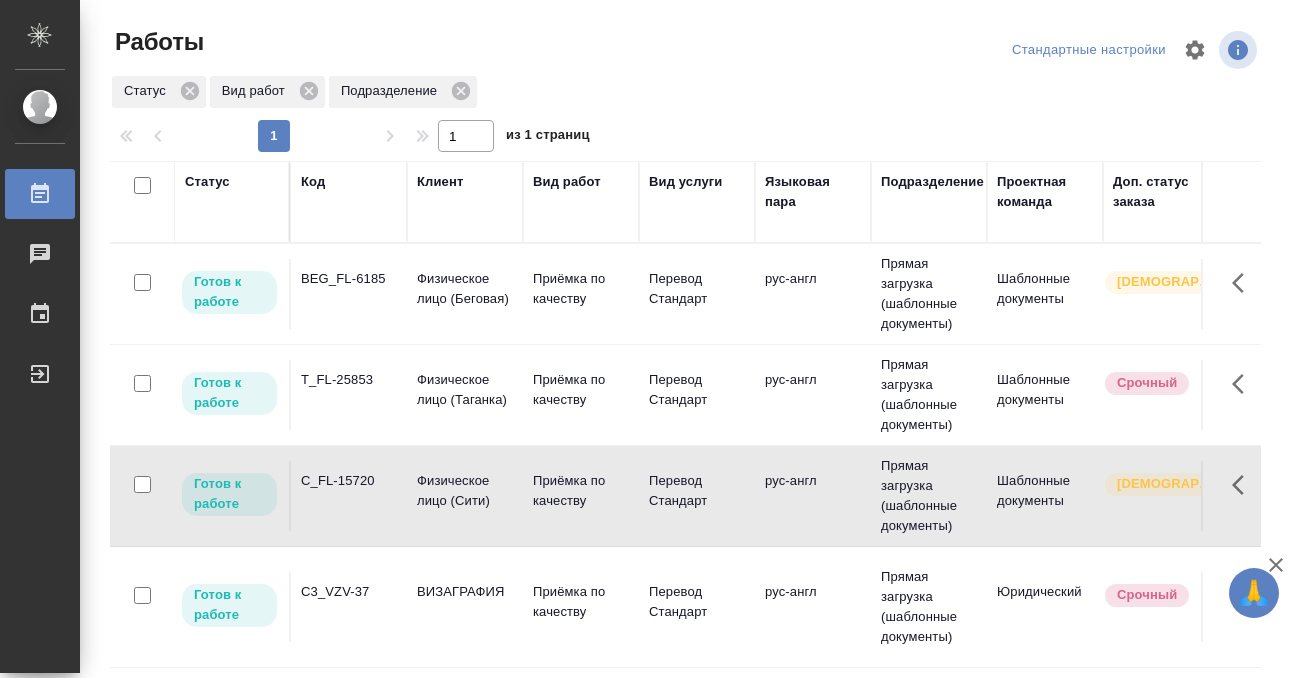 click on "C_FL-15720" at bounding box center (349, -347) 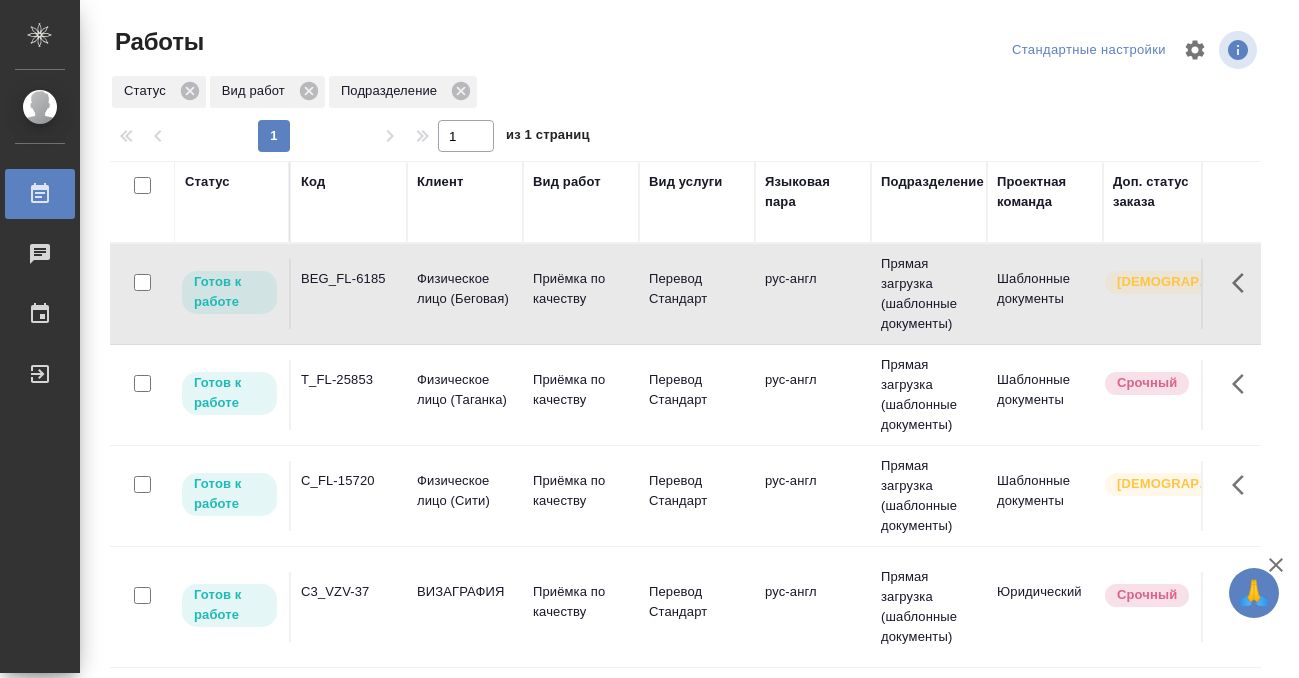 scroll, scrollTop: 522, scrollLeft: 0, axis: vertical 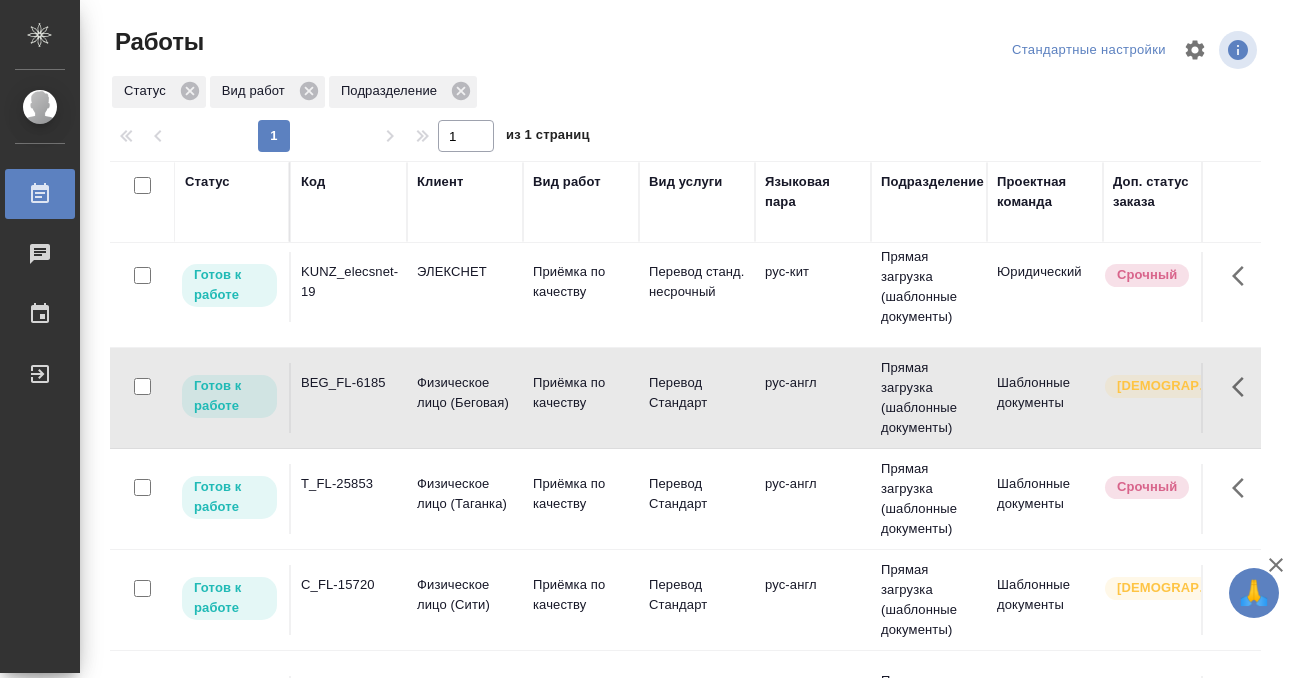 click on "BEG_FL-6185" at bounding box center [349, -228] 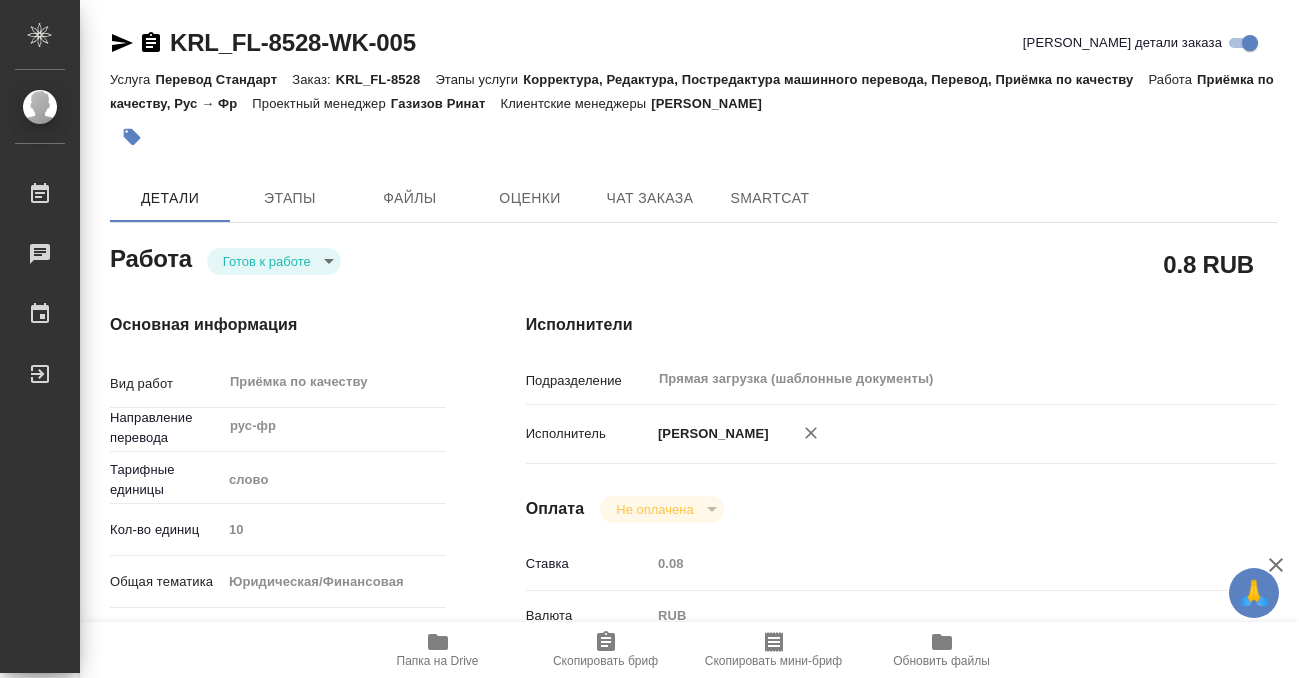 scroll, scrollTop: 0, scrollLeft: 0, axis: both 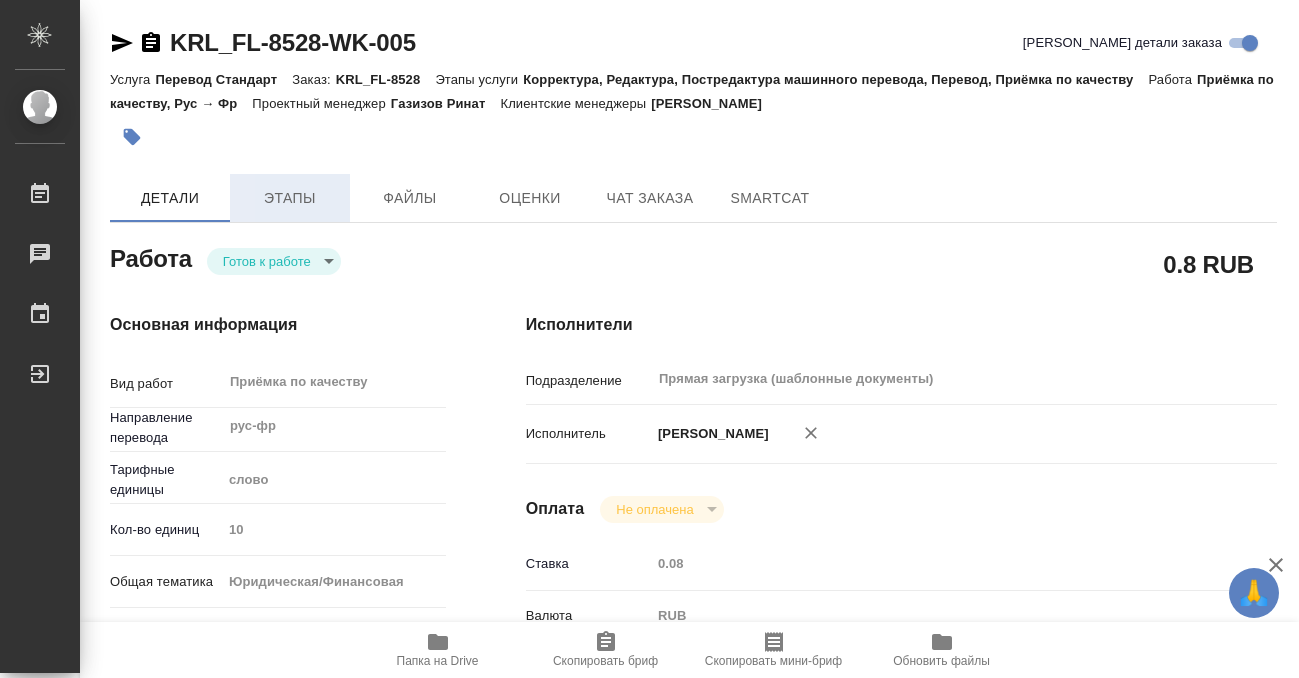 click on "Этапы" at bounding box center (290, 198) 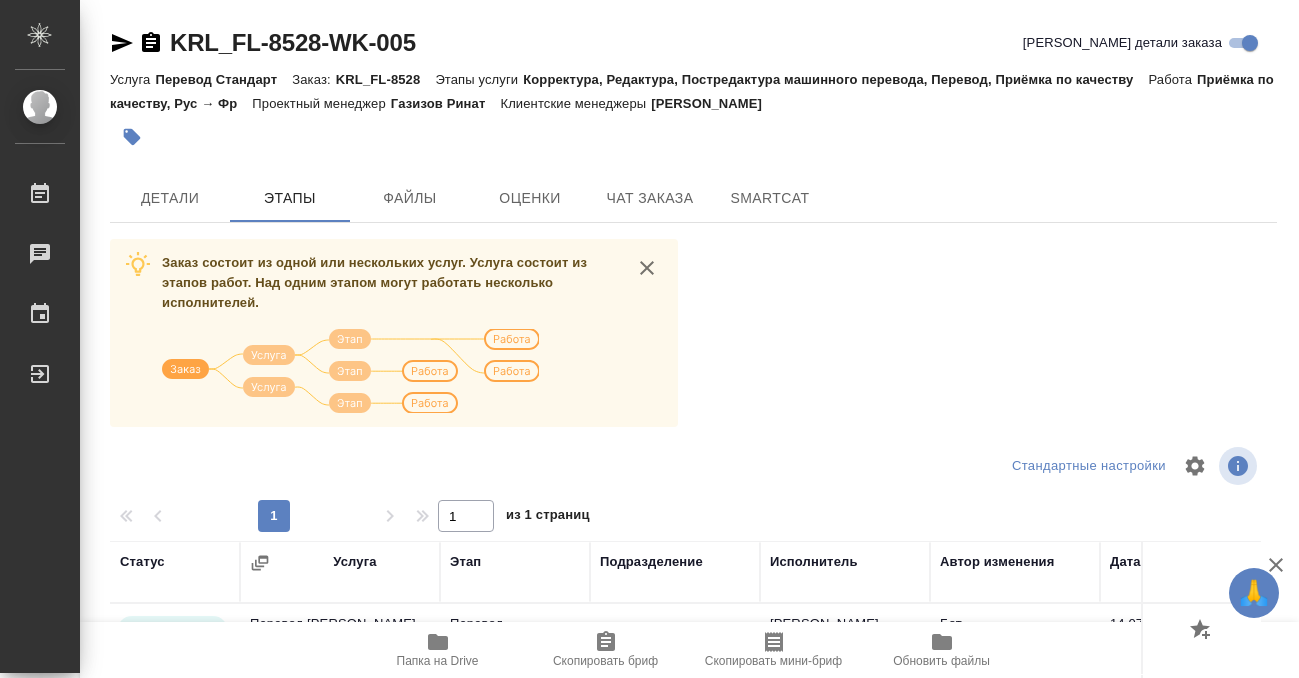 scroll, scrollTop: 364, scrollLeft: 0, axis: vertical 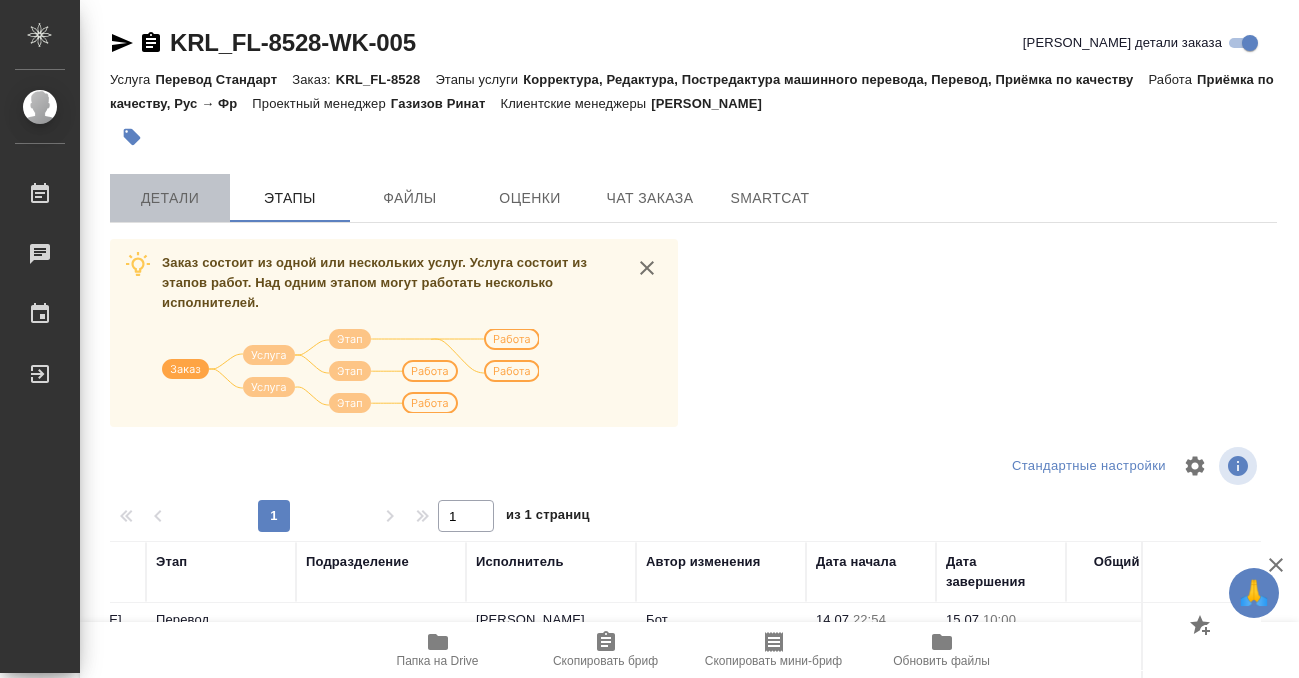 click on "Детали" at bounding box center (170, 198) 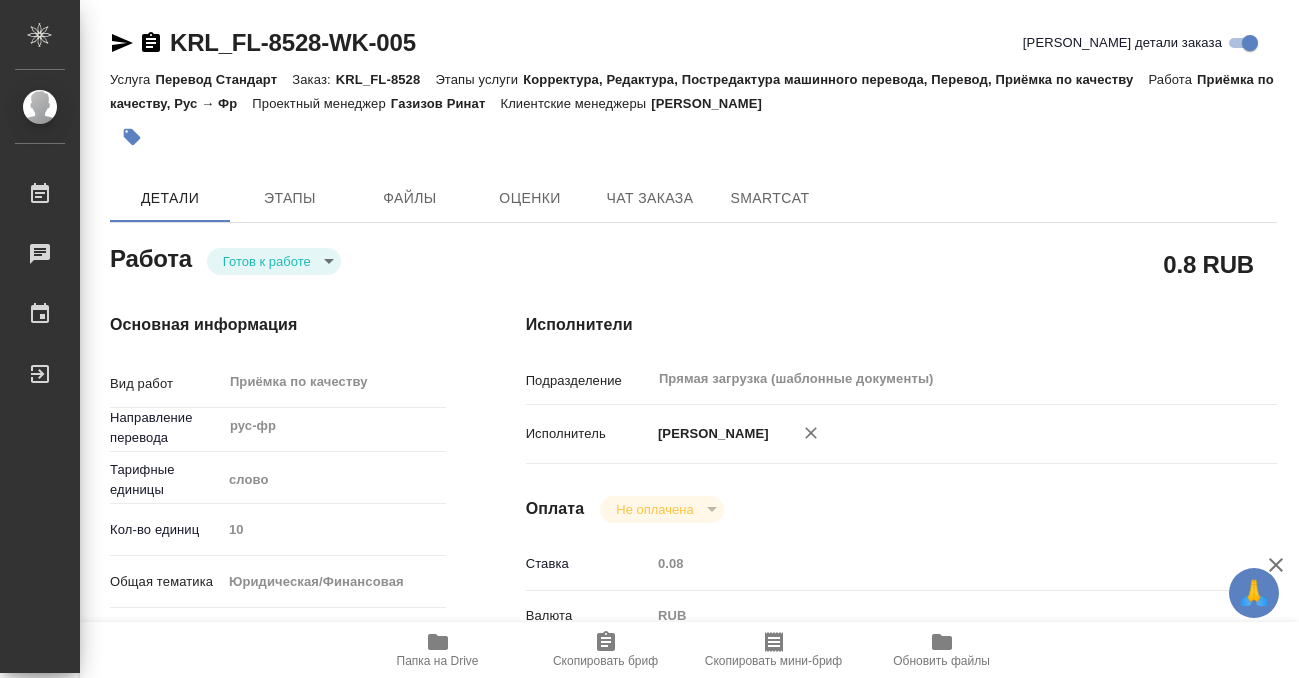 type on "x" 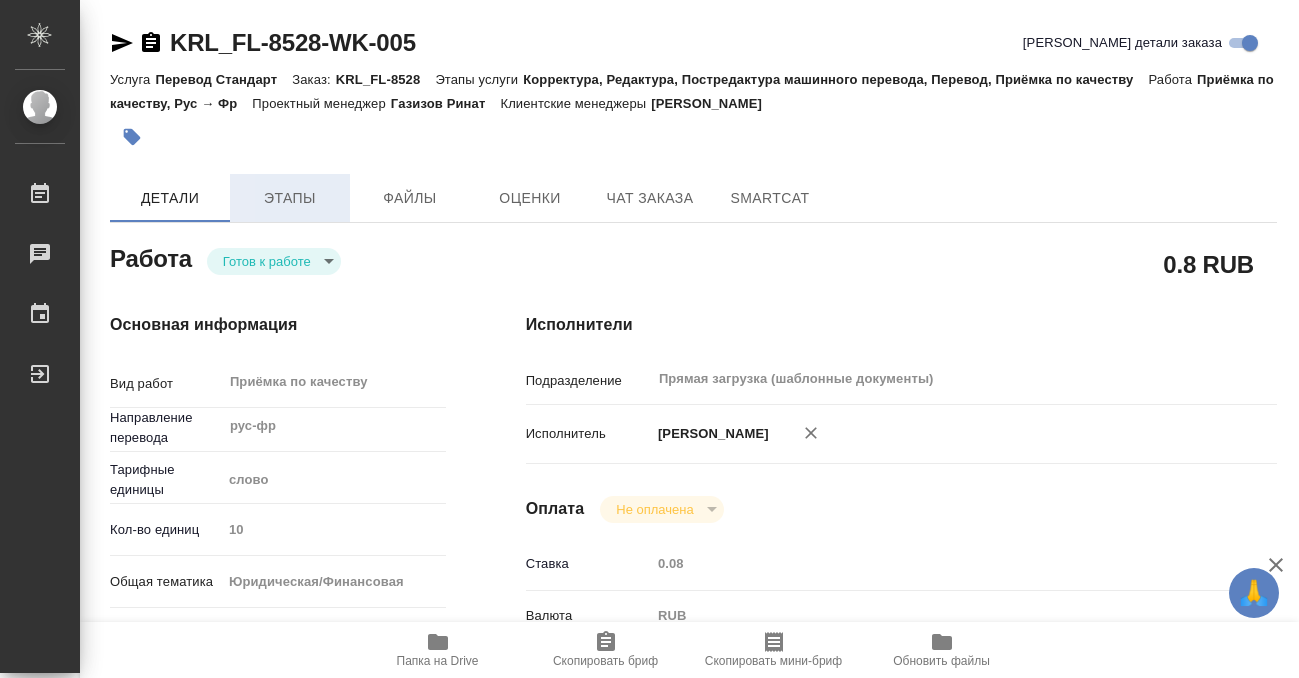 click on "Этапы" at bounding box center (290, 198) 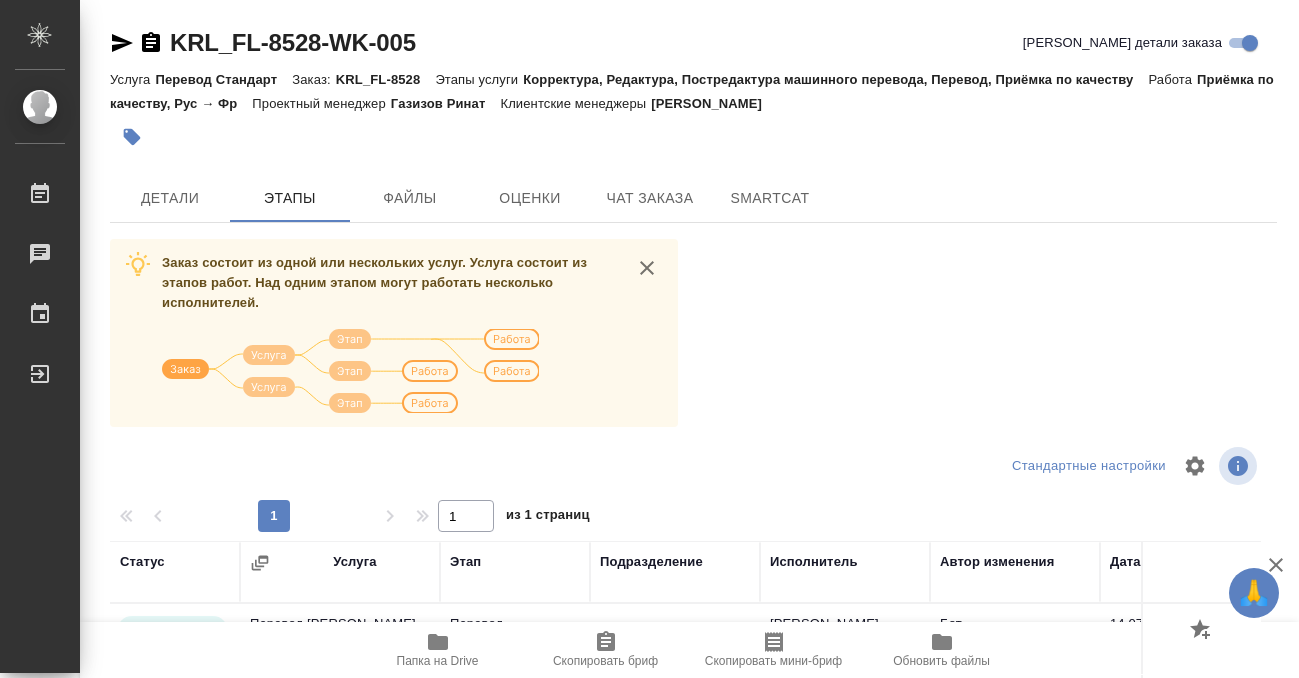 scroll, scrollTop: 364, scrollLeft: 0, axis: vertical 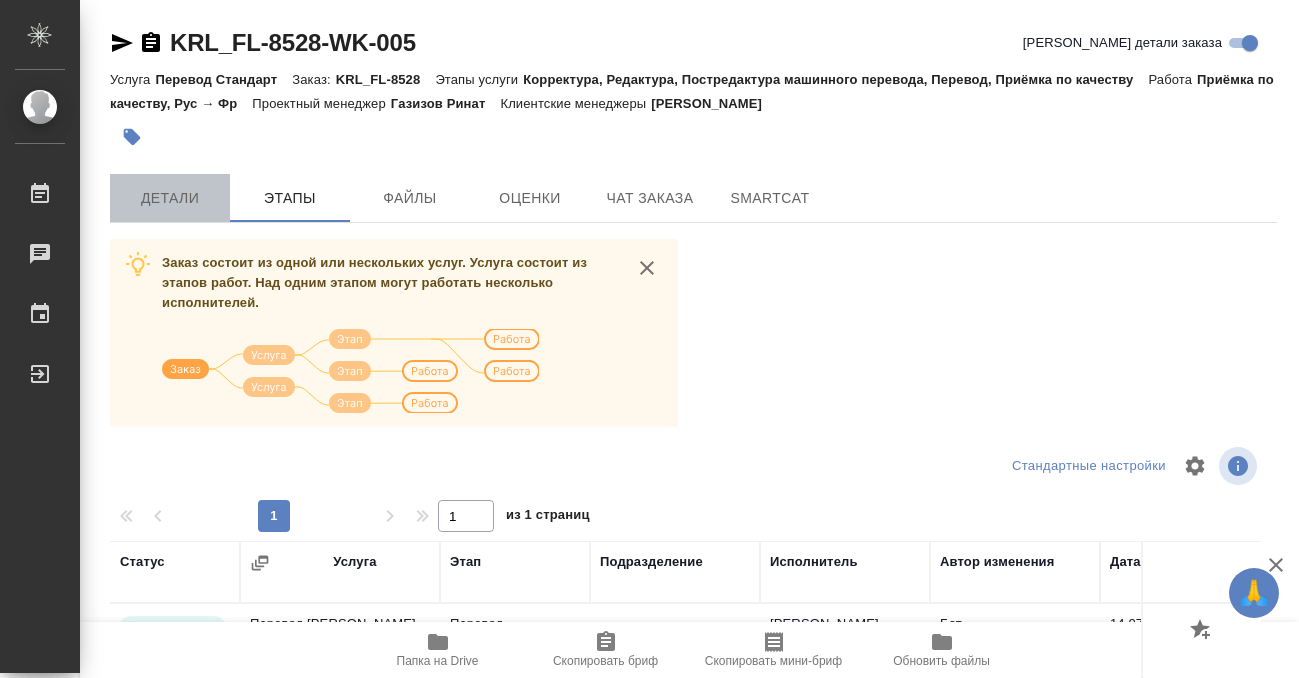 click on "Детали" at bounding box center [170, 198] 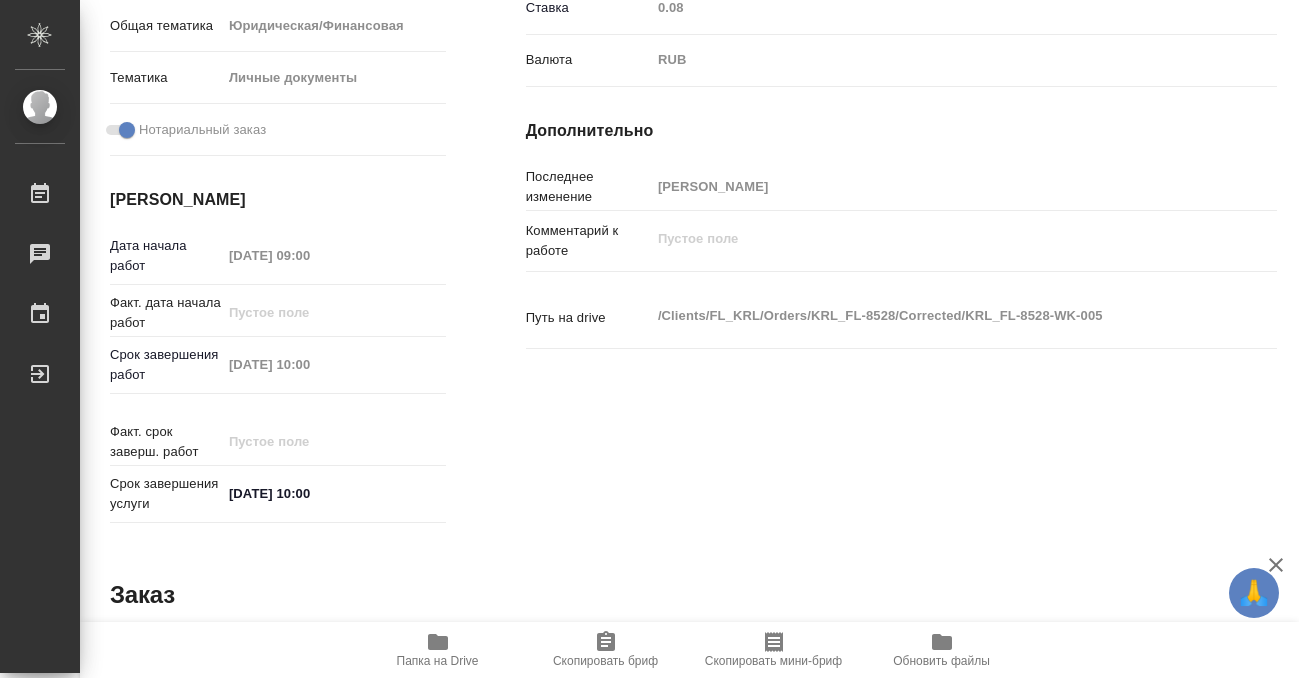 type on "x" 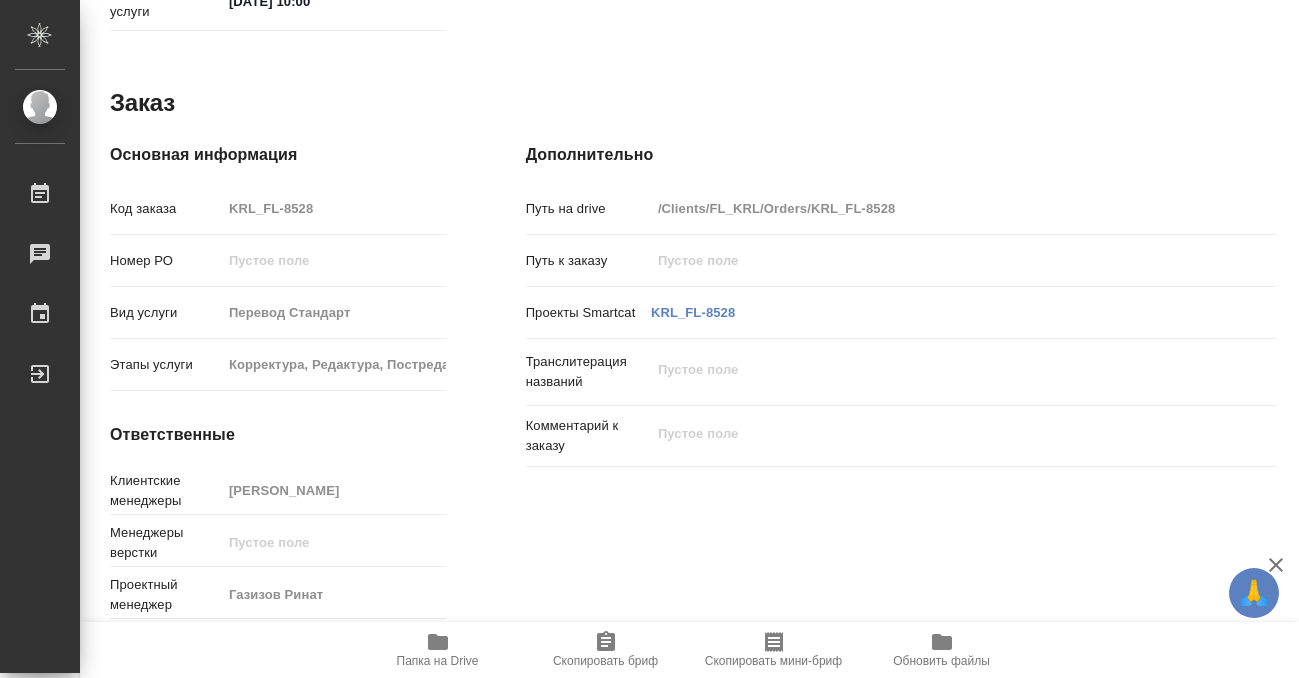 type on "x" 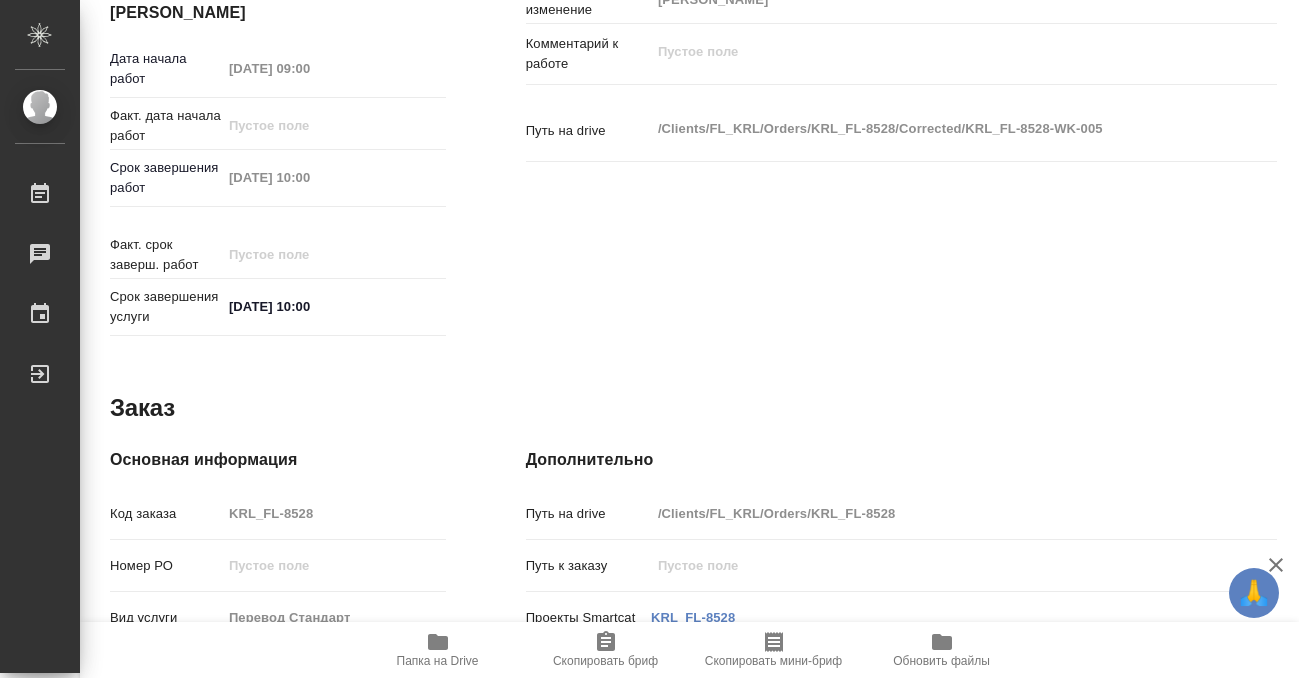 type on "x" 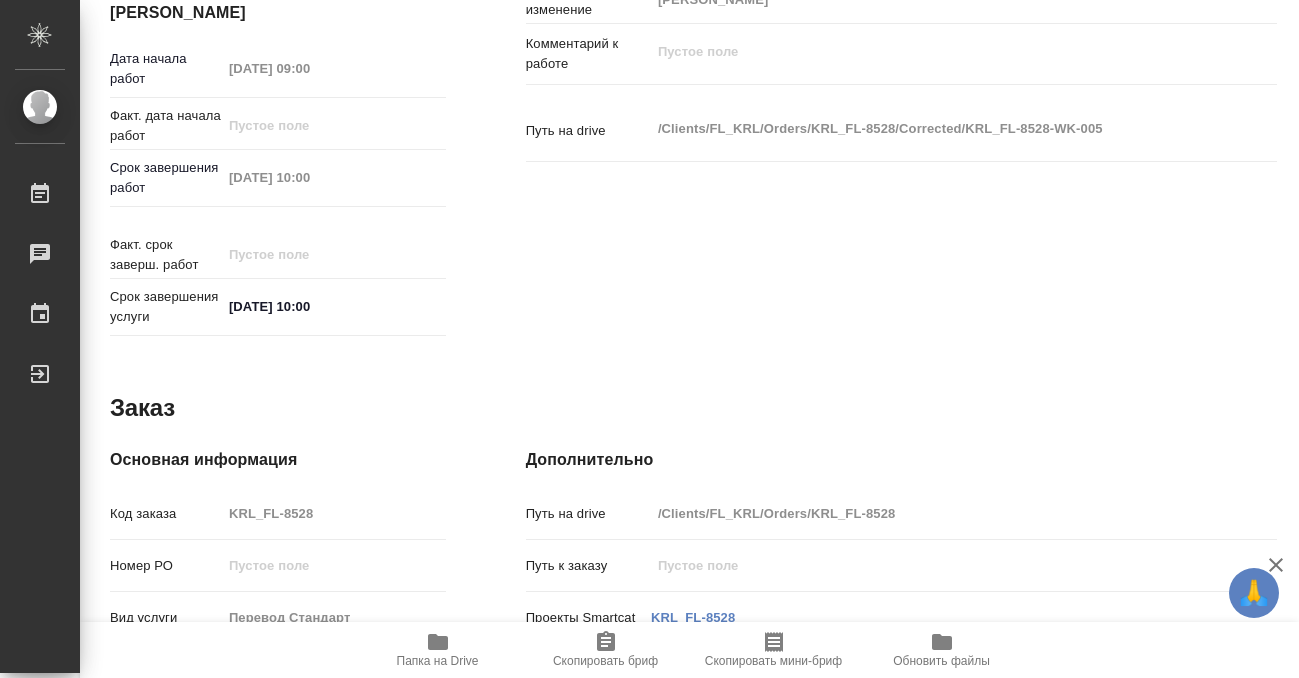 type on "x" 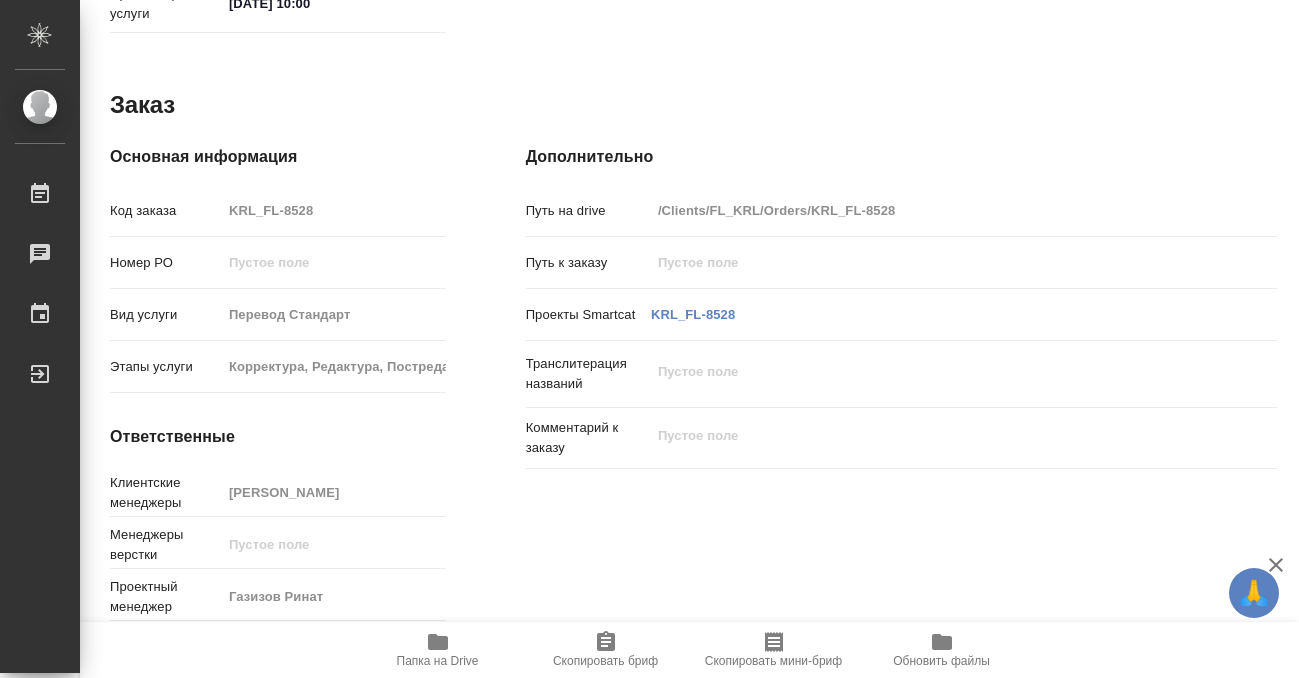 scroll, scrollTop: 1068, scrollLeft: 0, axis: vertical 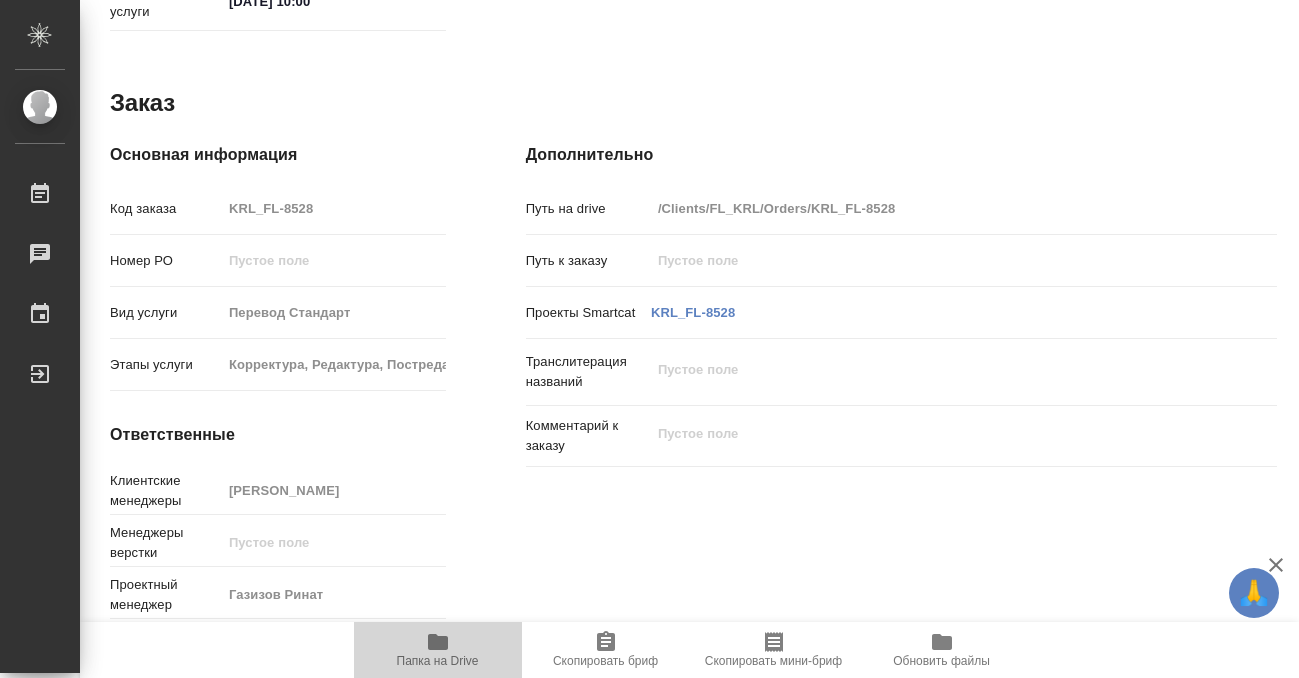 click 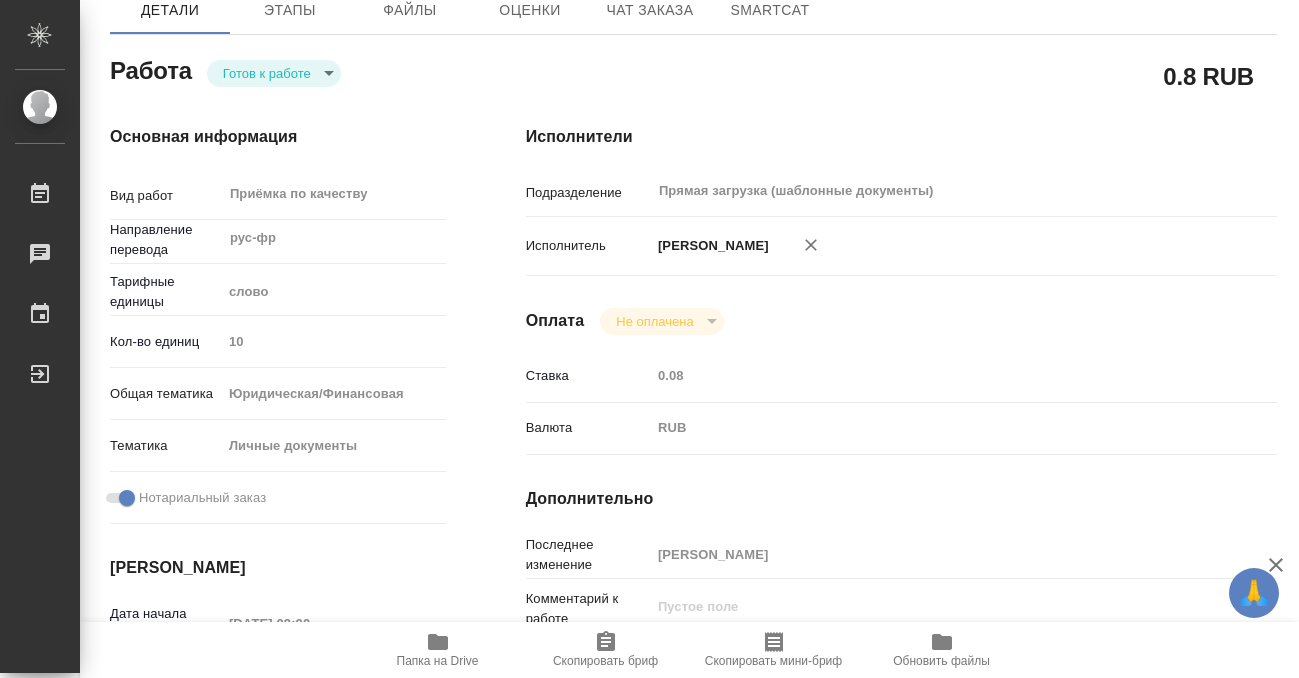 scroll, scrollTop: 0, scrollLeft: 0, axis: both 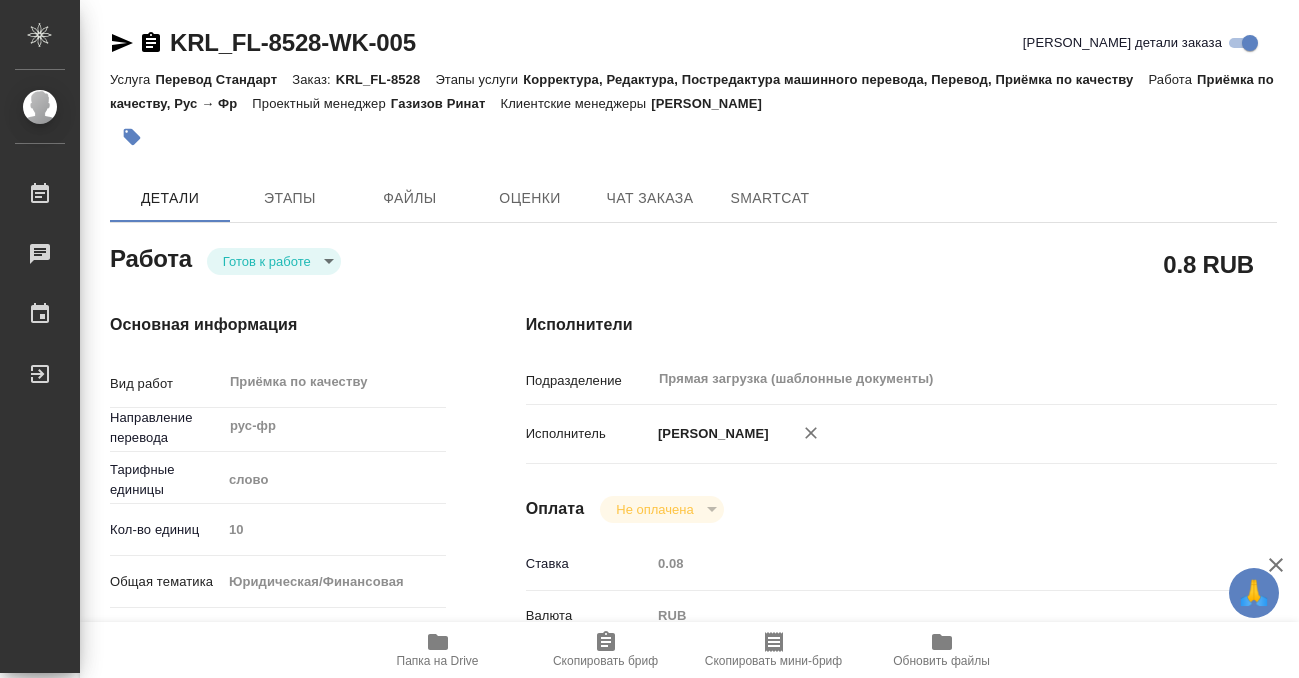 click 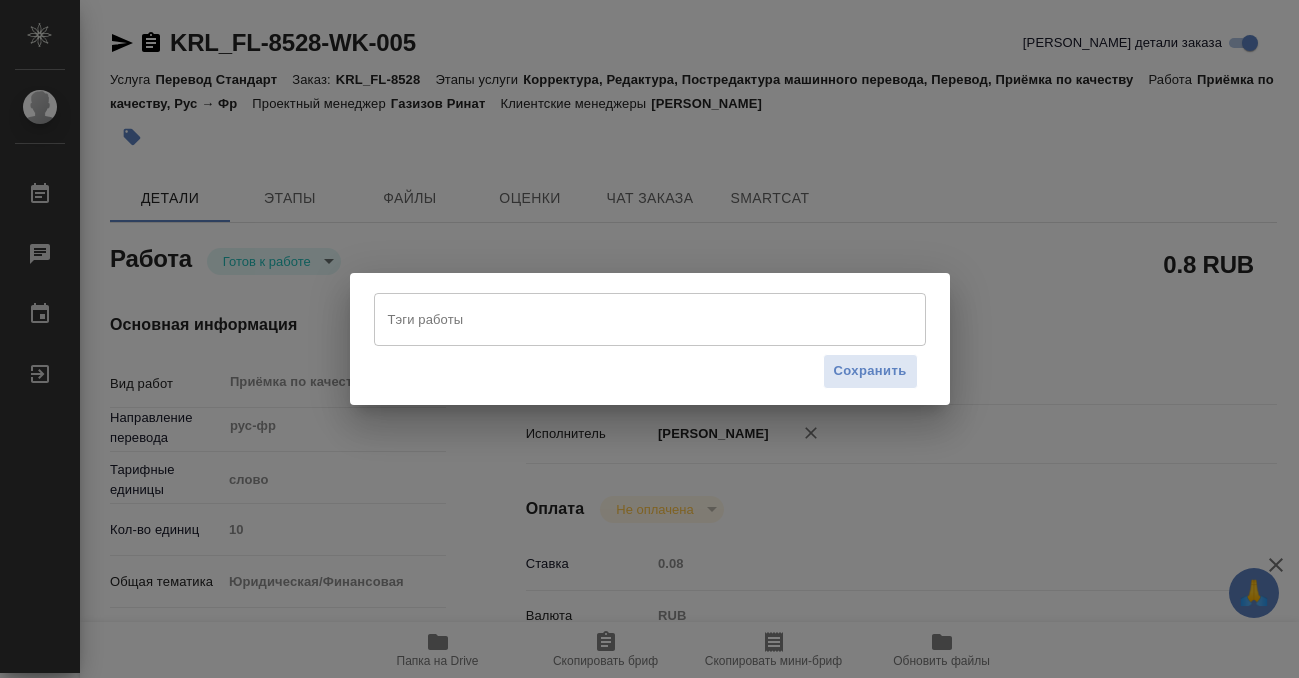 click on "Тэги работы" at bounding box center (650, 319) 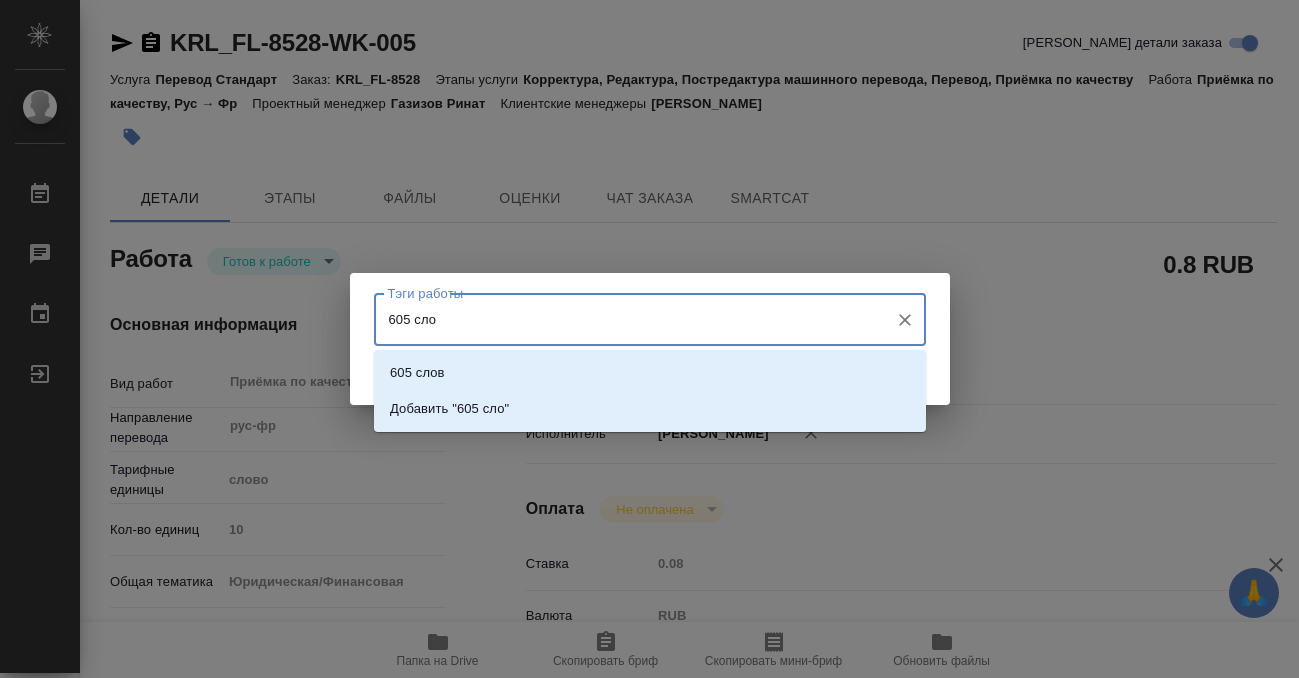 type on "605 слов" 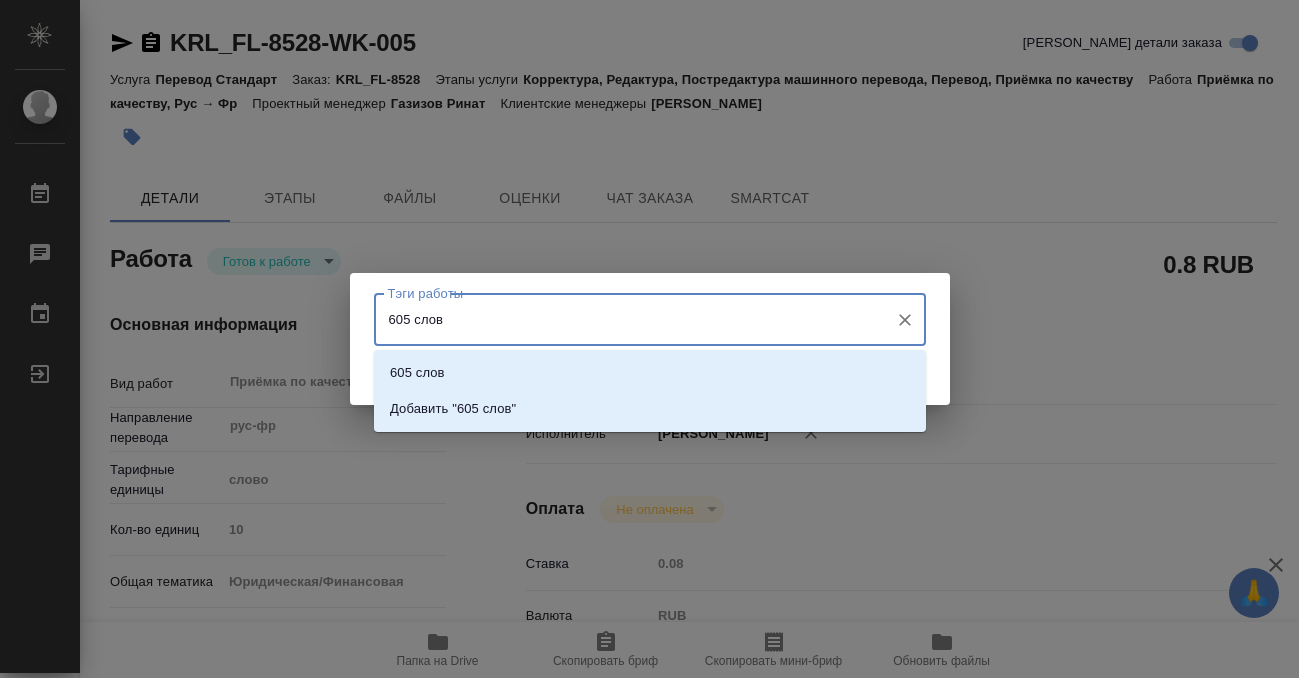 type 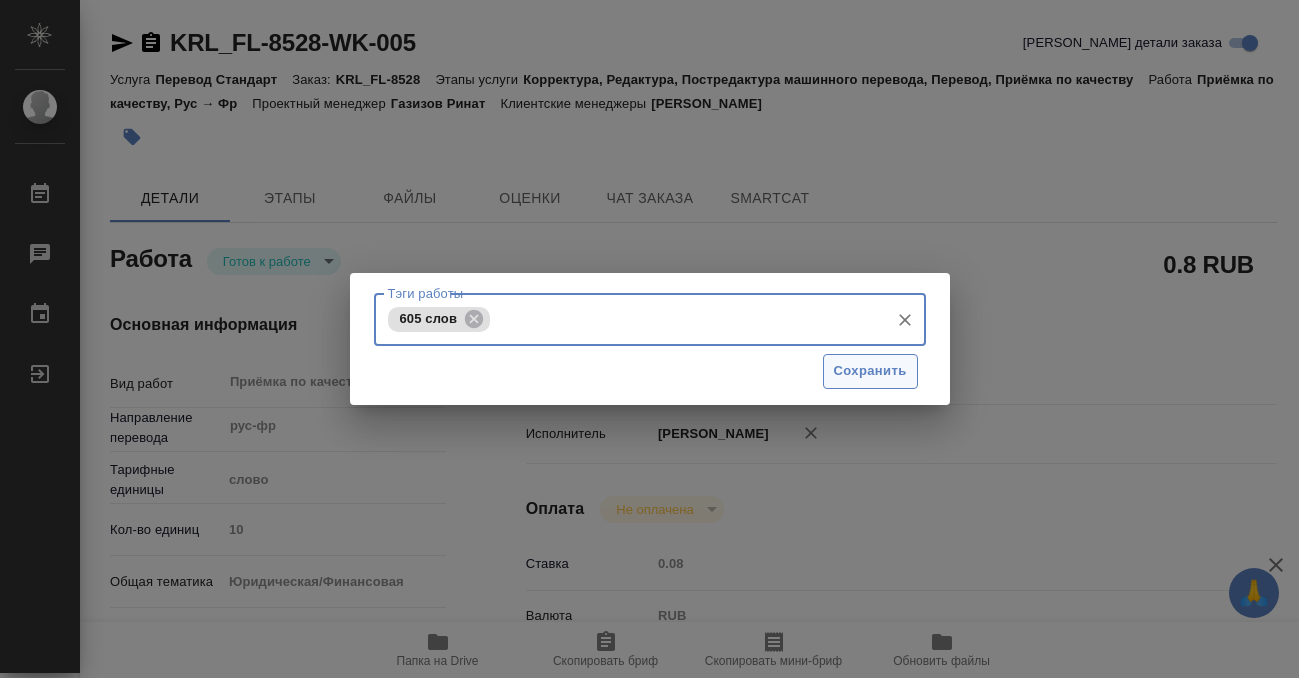 click on "Сохранить" at bounding box center (870, 371) 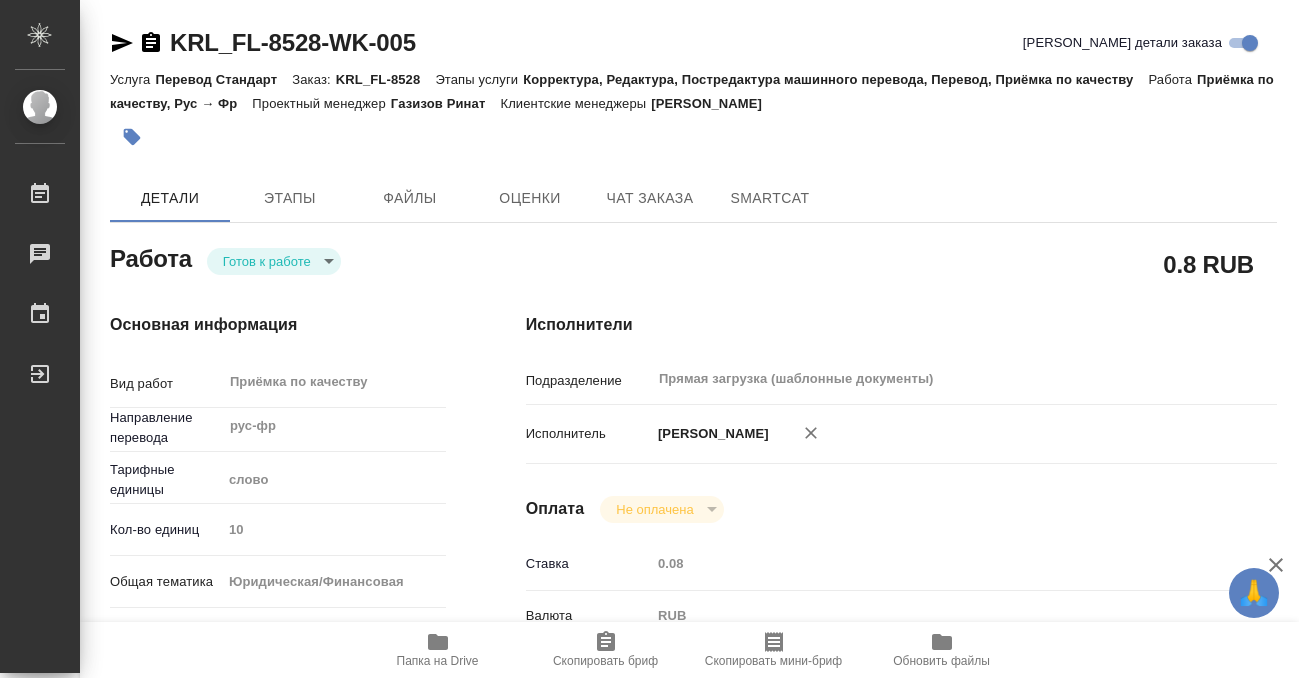 type on "readyForWork" 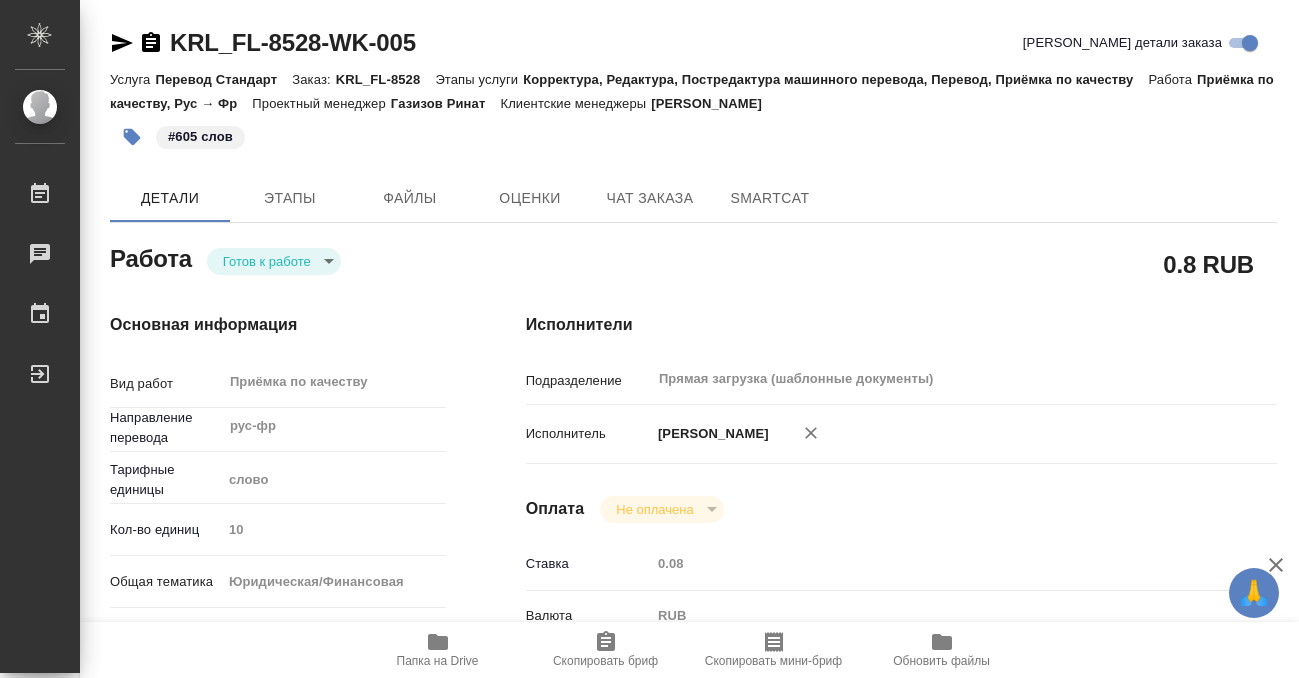 type on "x" 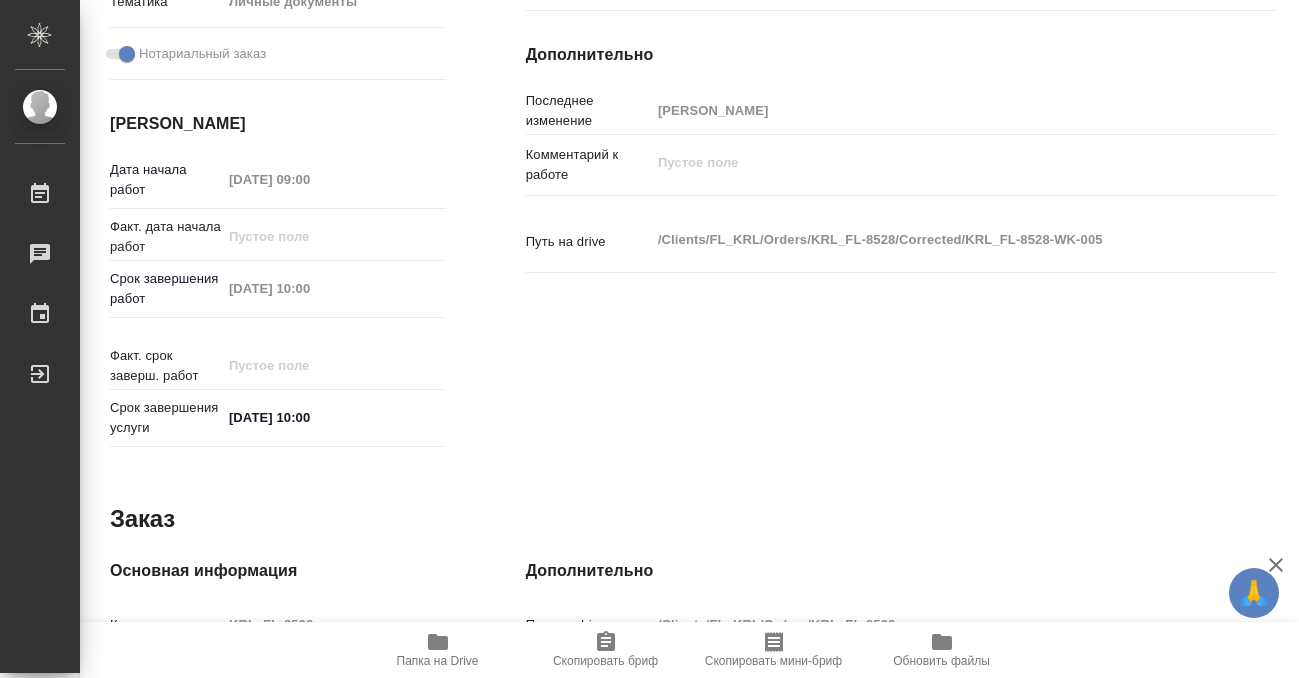 scroll, scrollTop: 1068, scrollLeft: 0, axis: vertical 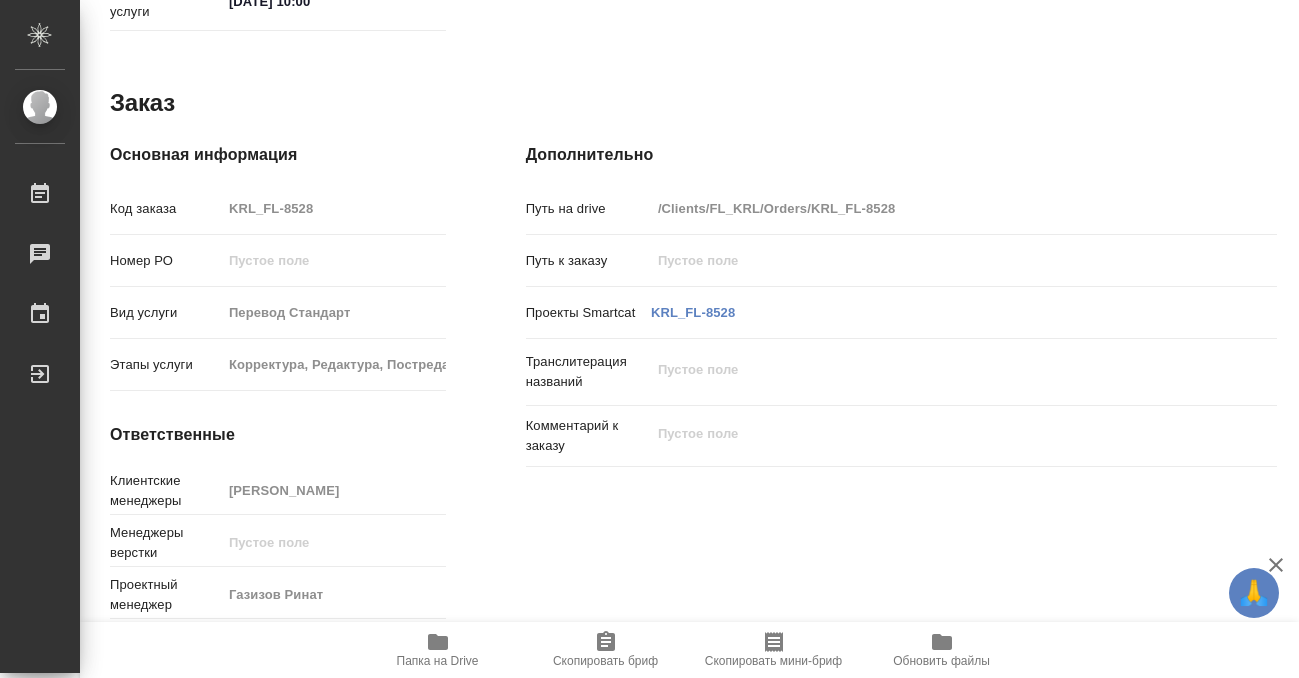 click 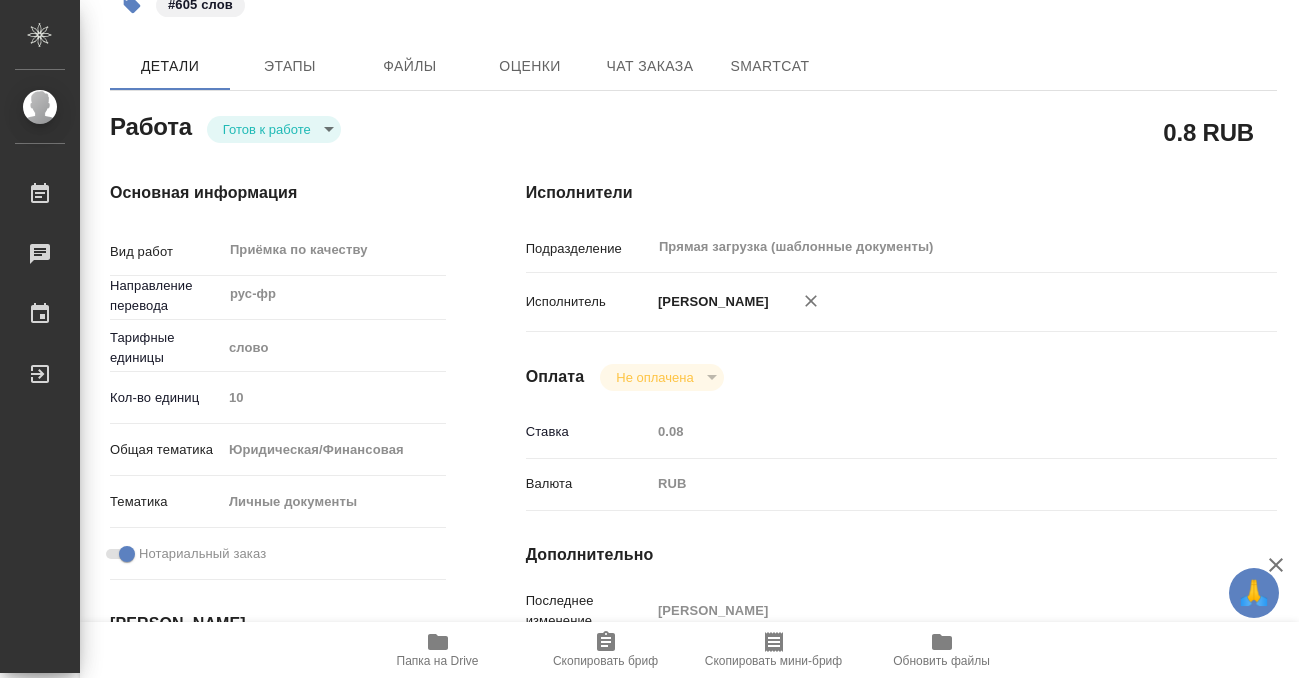 scroll, scrollTop: 0, scrollLeft: 0, axis: both 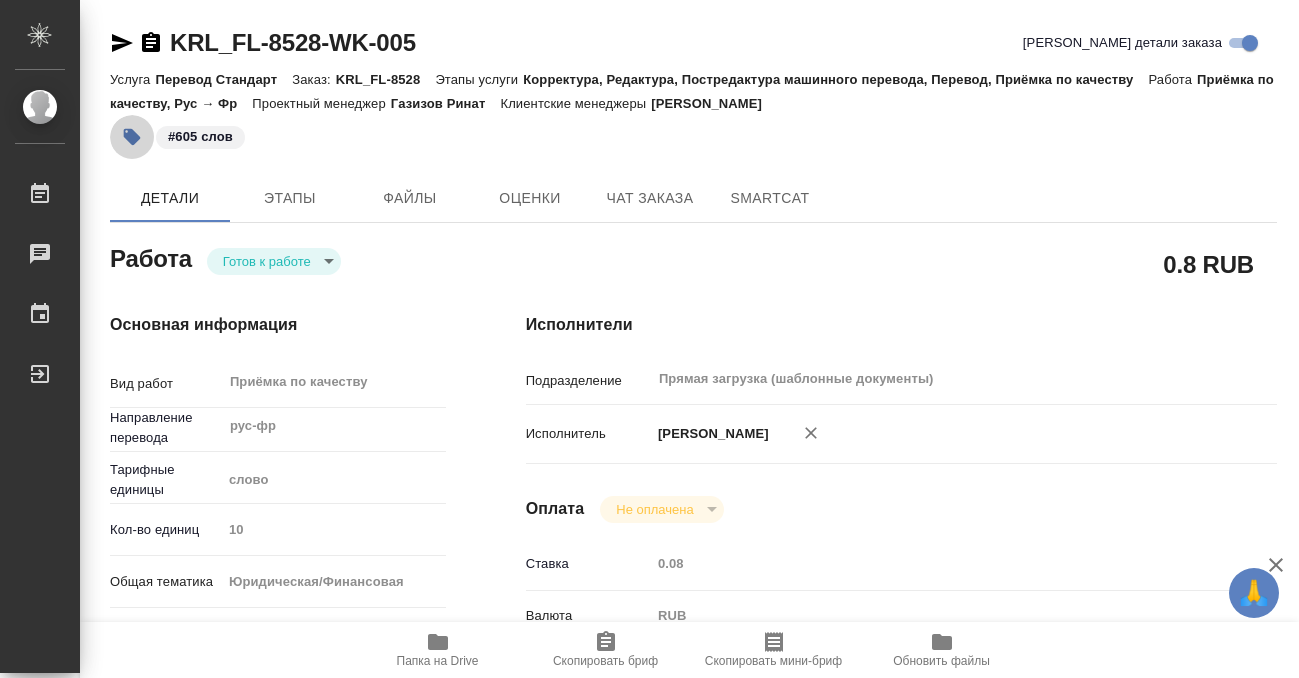 click 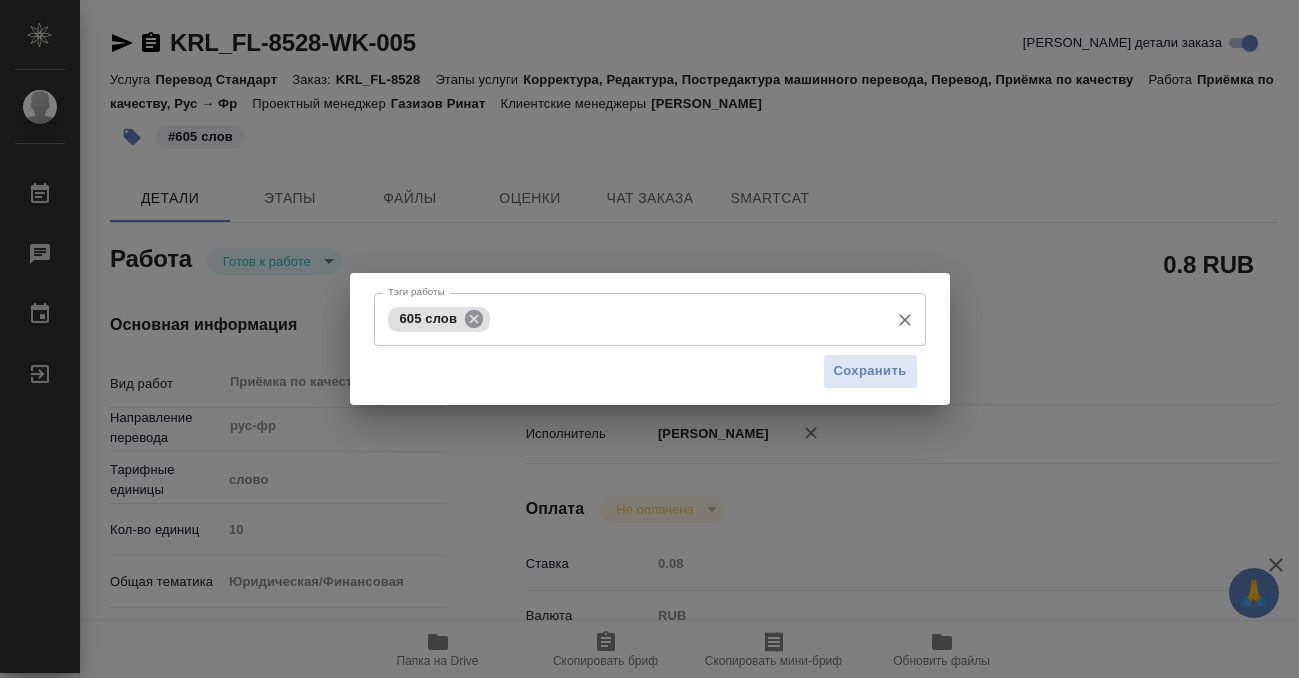 click 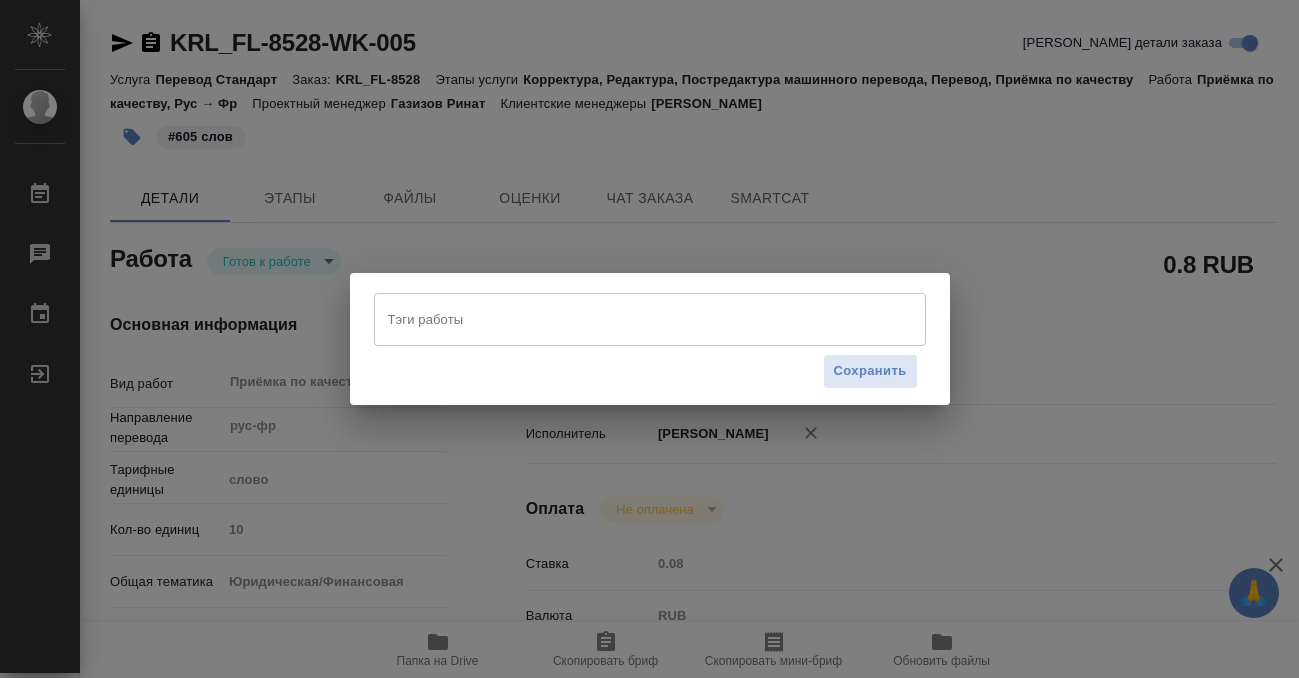 click on "Тэги работы" at bounding box center [631, 319] 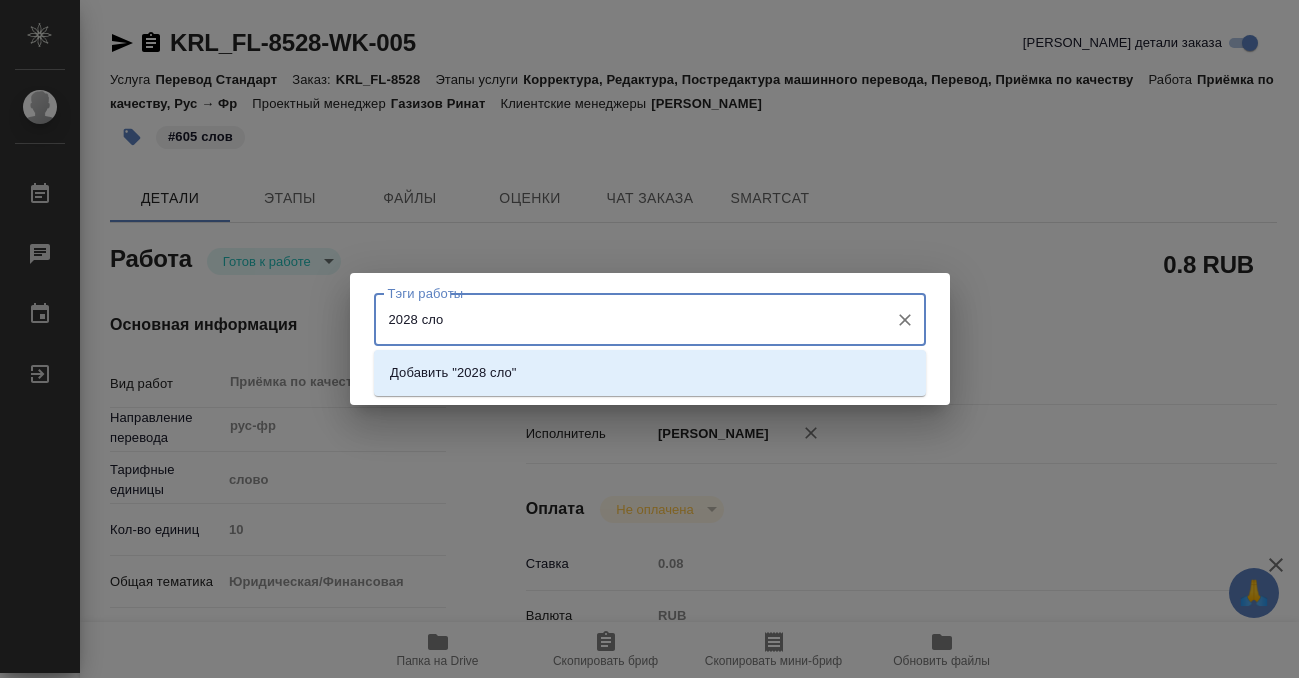 type on "2028 слов" 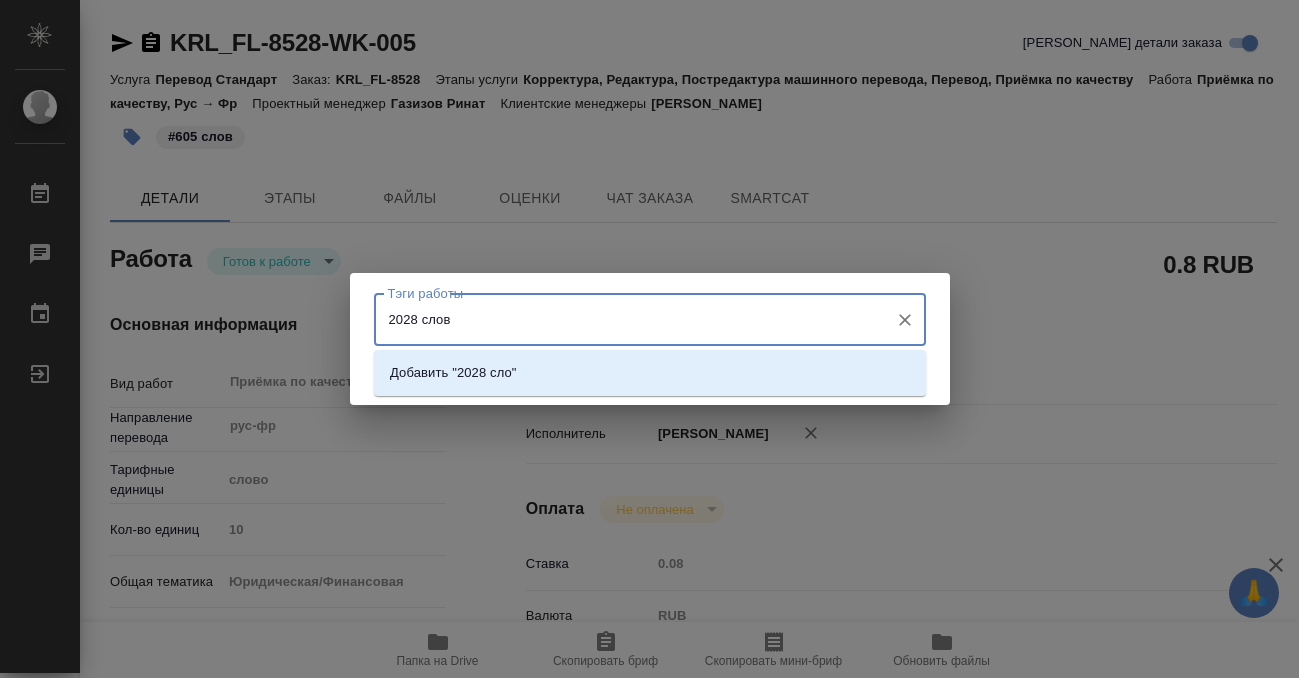 type 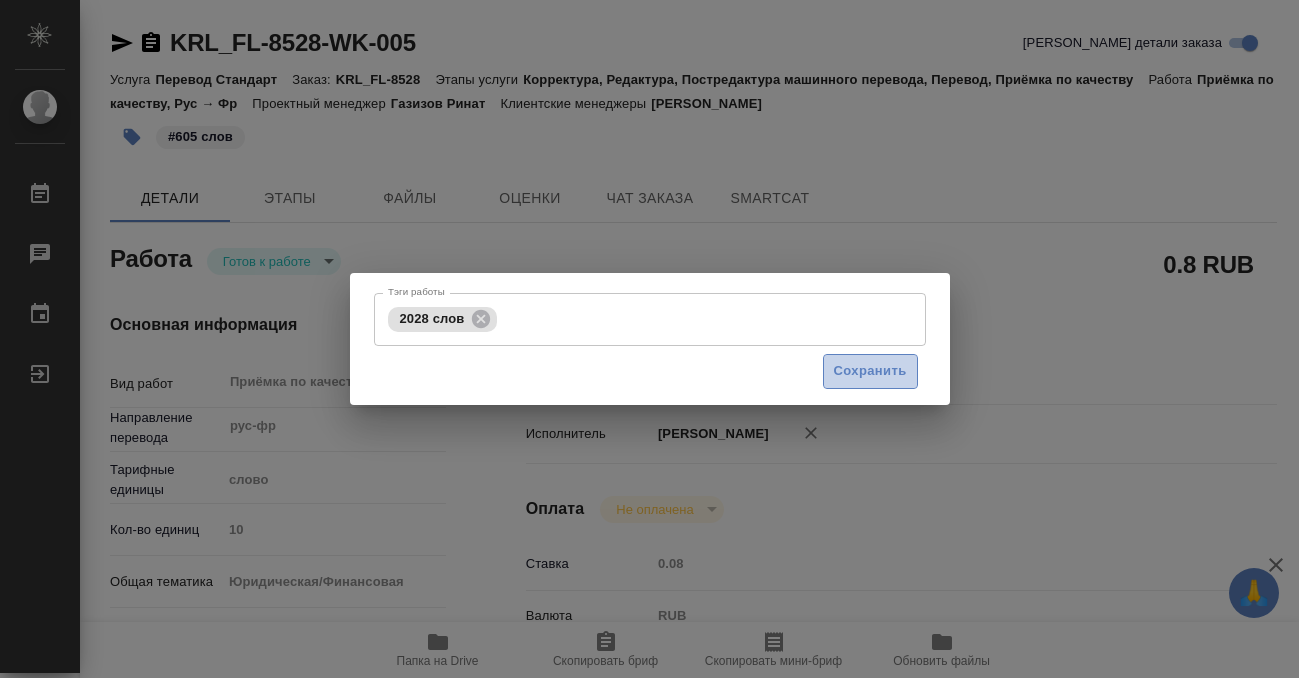 click on "Сохранить" at bounding box center [870, 371] 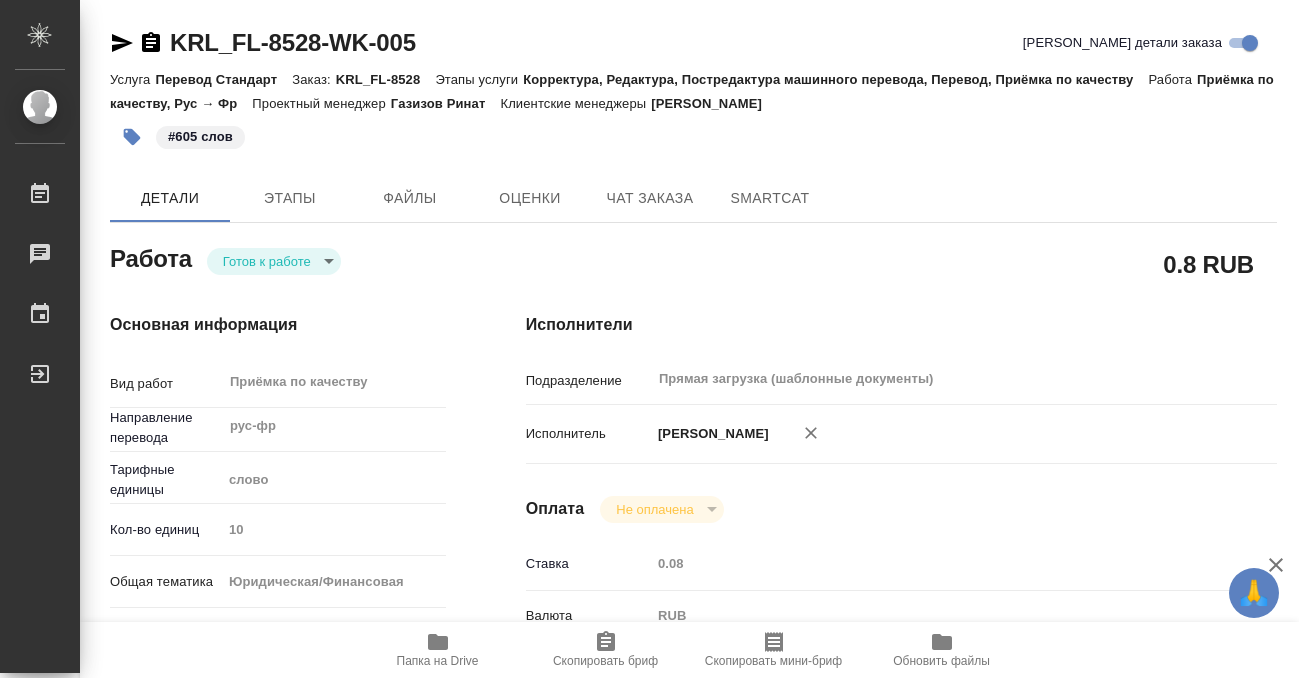 type on "readyForWork" 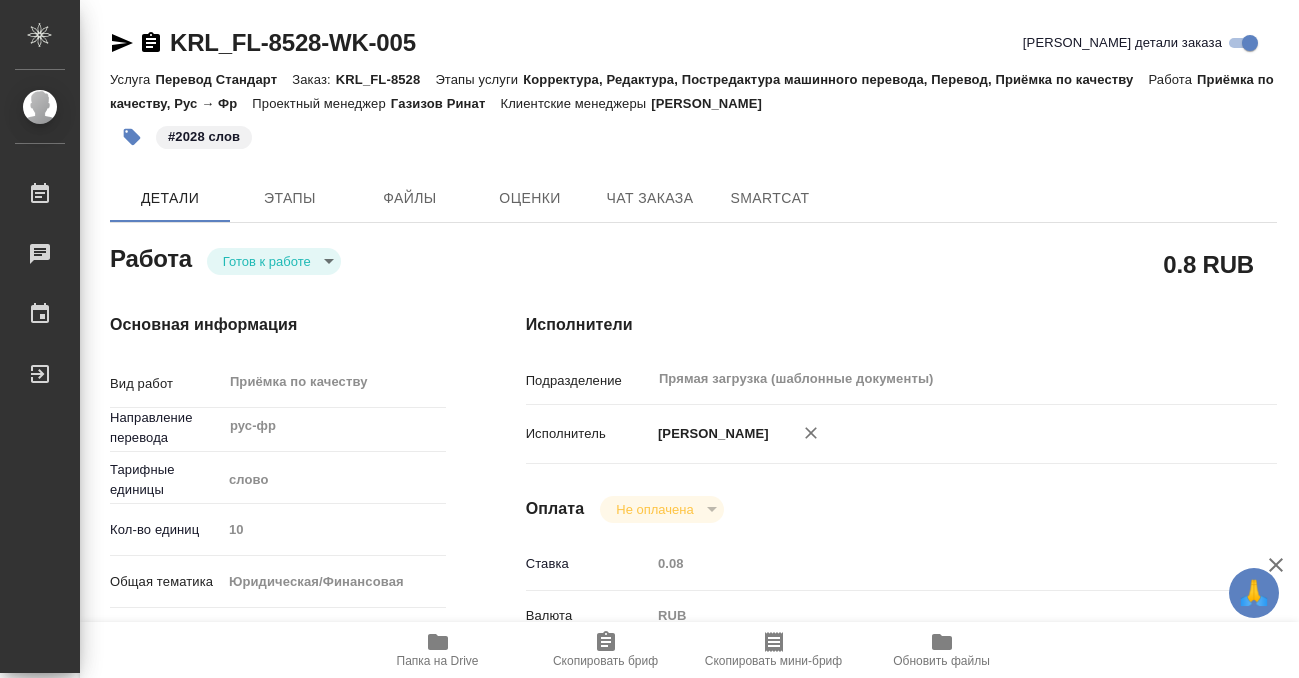 type on "x" 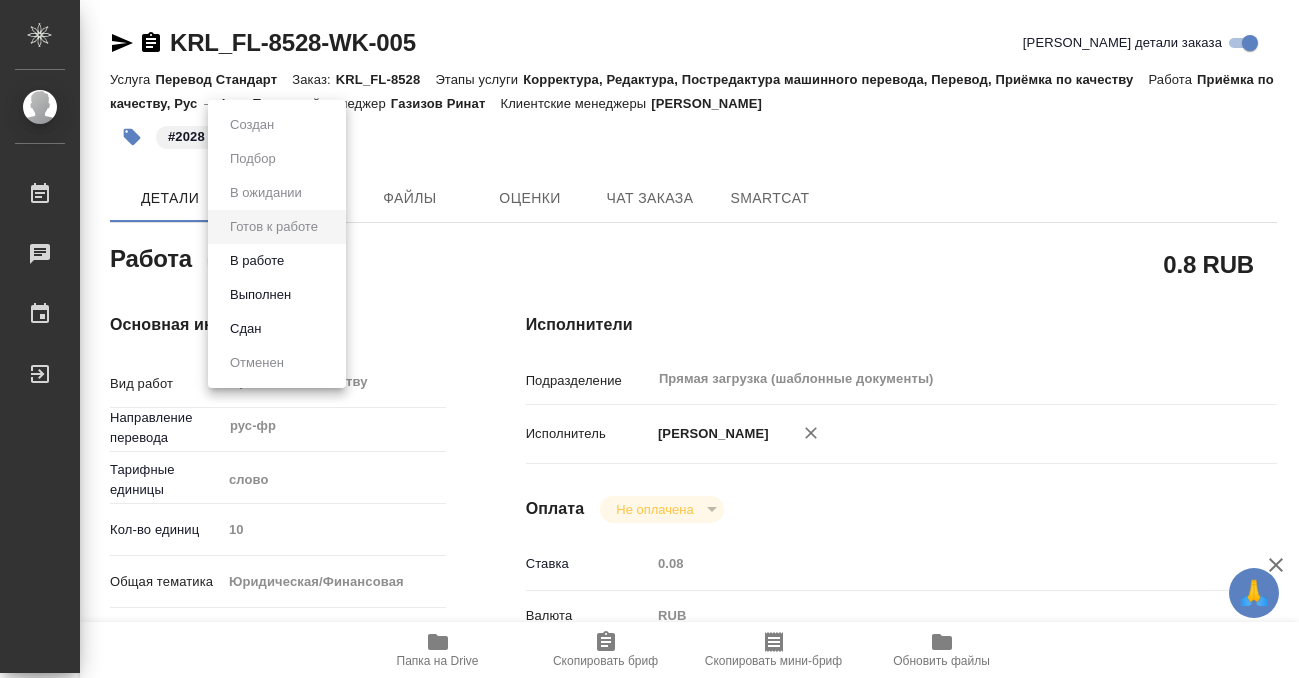 click on "🙏 .cls-1
fill:#fff;
AWATERA Kobzeva Elizaveta Работы 0 Чаты График Выйти KRL_FL-8528-WK-005 Кратко детали заказа Услуга Перевод Стандарт Заказ: KRL_FL-8528 Этапы услуги Корректура, Редактура, Постредактура машинного перевода, Перевод, Приёмка по качеству Работа Приёмка по качеству, Рус → Фр Проектный менеджер Газизов Ринат Клиентские менеджеры Касымов Тимур #2028 слов Детали Этапы Файлы Оценки Чат заказа SmartCat Работа Готов к работе readyForWork 0.8 RUB Основная информация Вид работ Приёмка по качеству x ​ Направление перевода рус-фр ​ Тарифные единицы слово 5a8b1489cc6b4906c91bfd90 10 yr-fn ​ RUB" at bounding box center (649, 339) 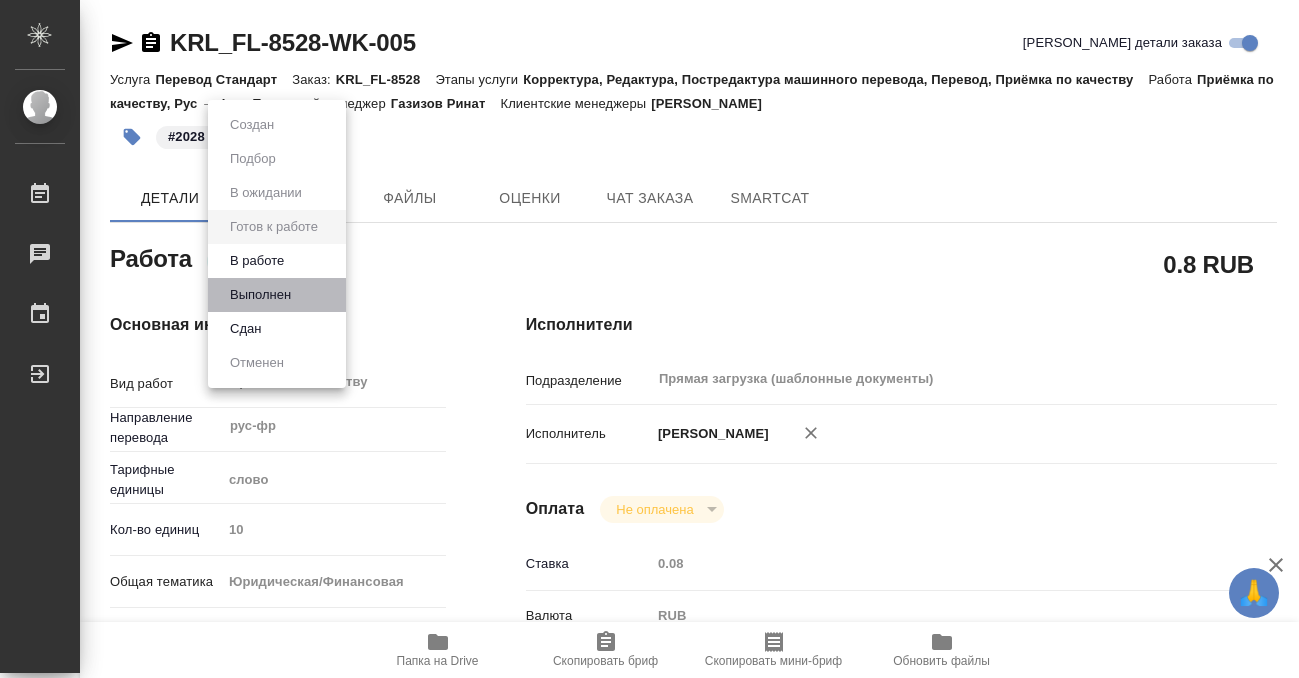 click on "Выполнен" at bounding box center (277, 295) 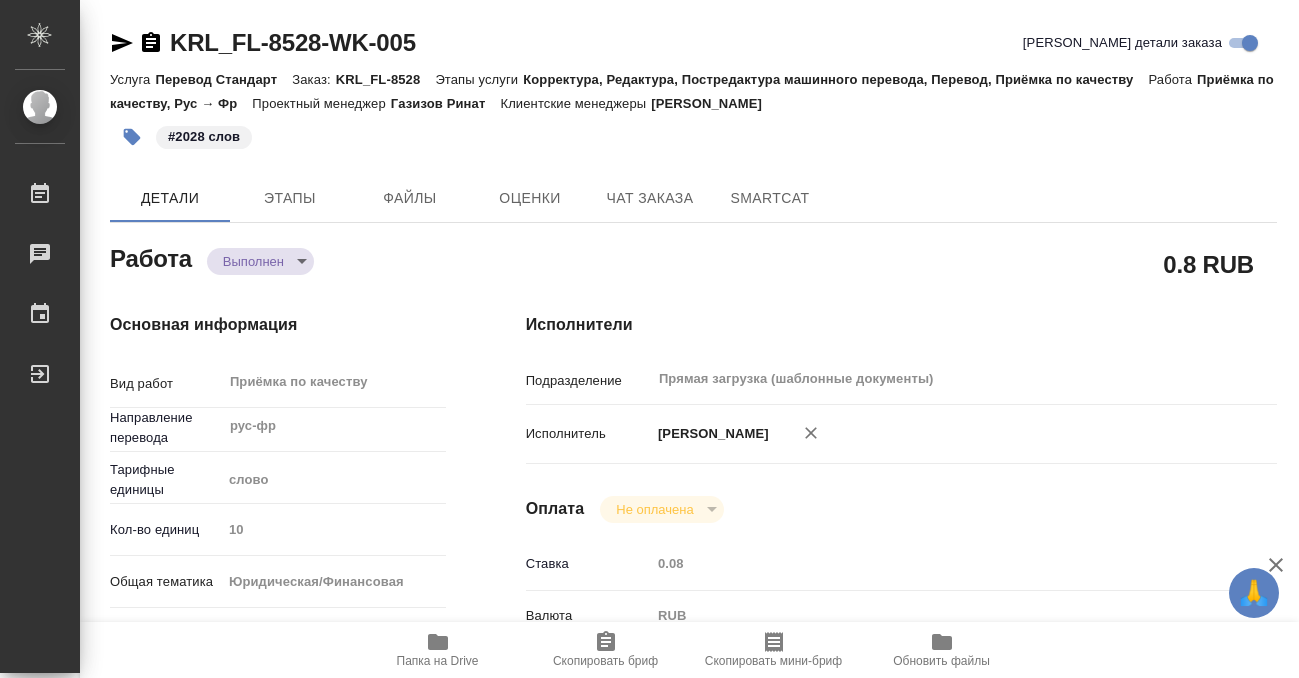 type on "x" 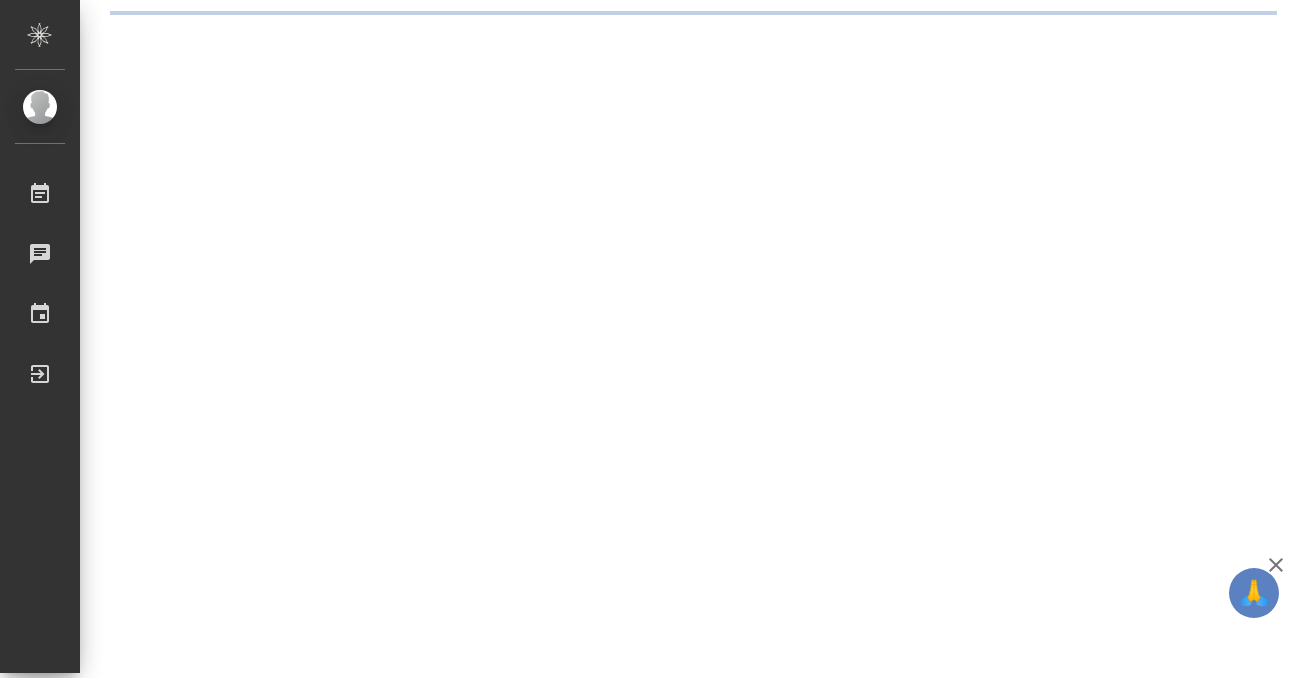 scroll, scrollTop: 0, scrollLeft: 0, axis: both 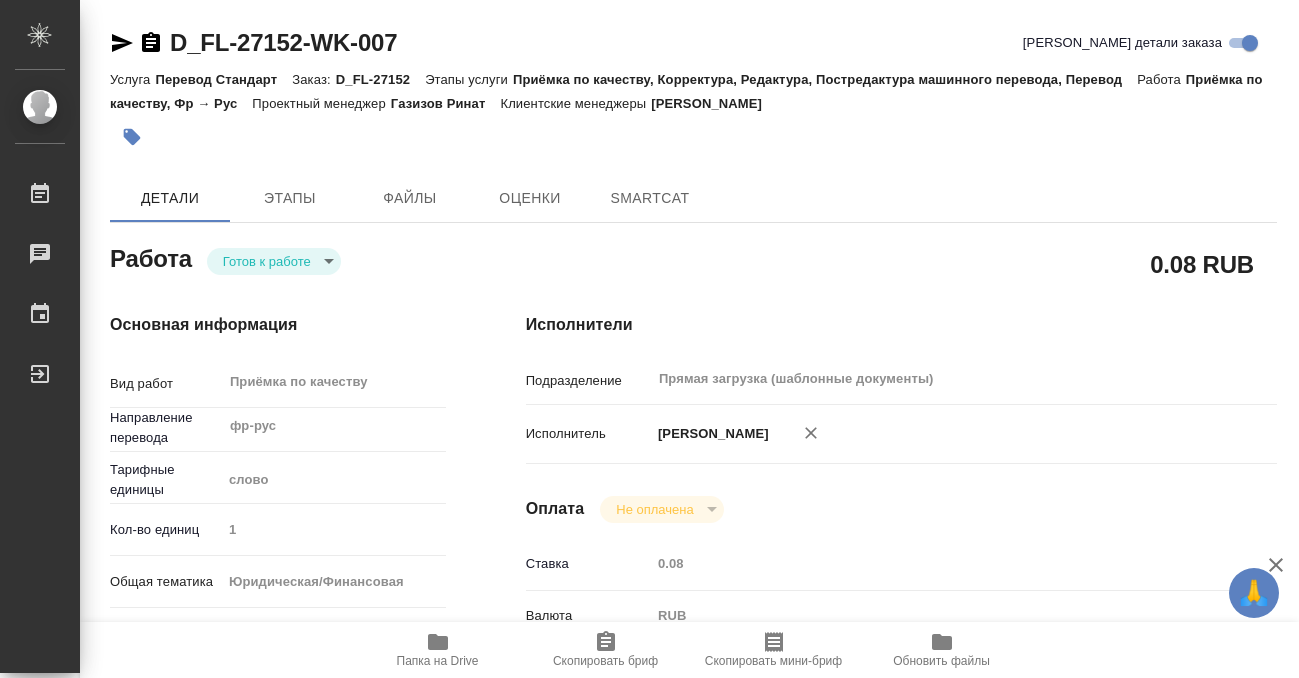 type on "x" 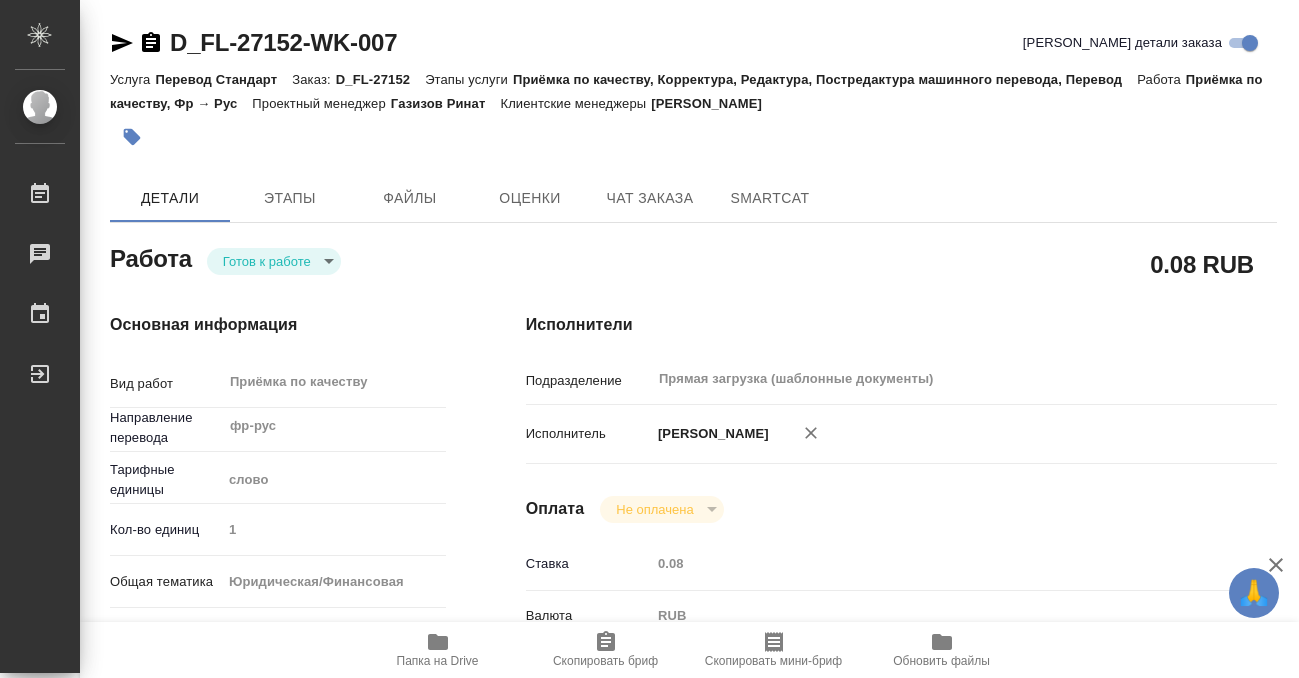 type on "x" 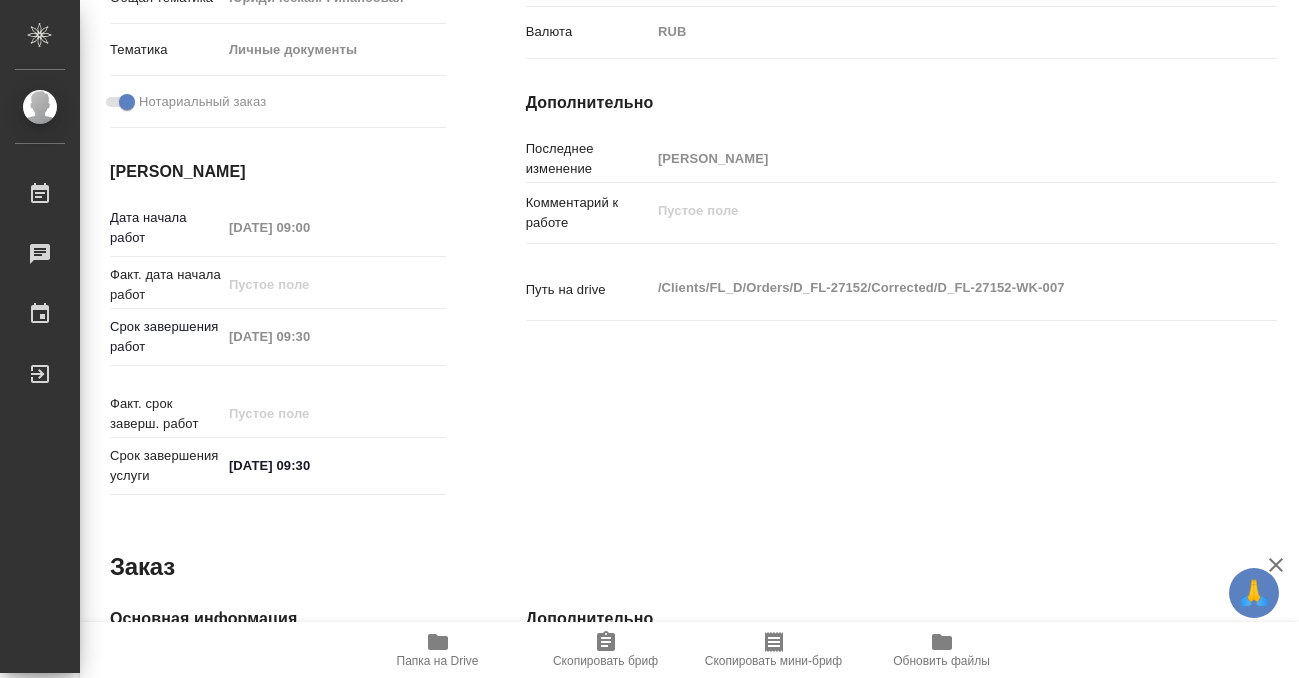 type on "x" 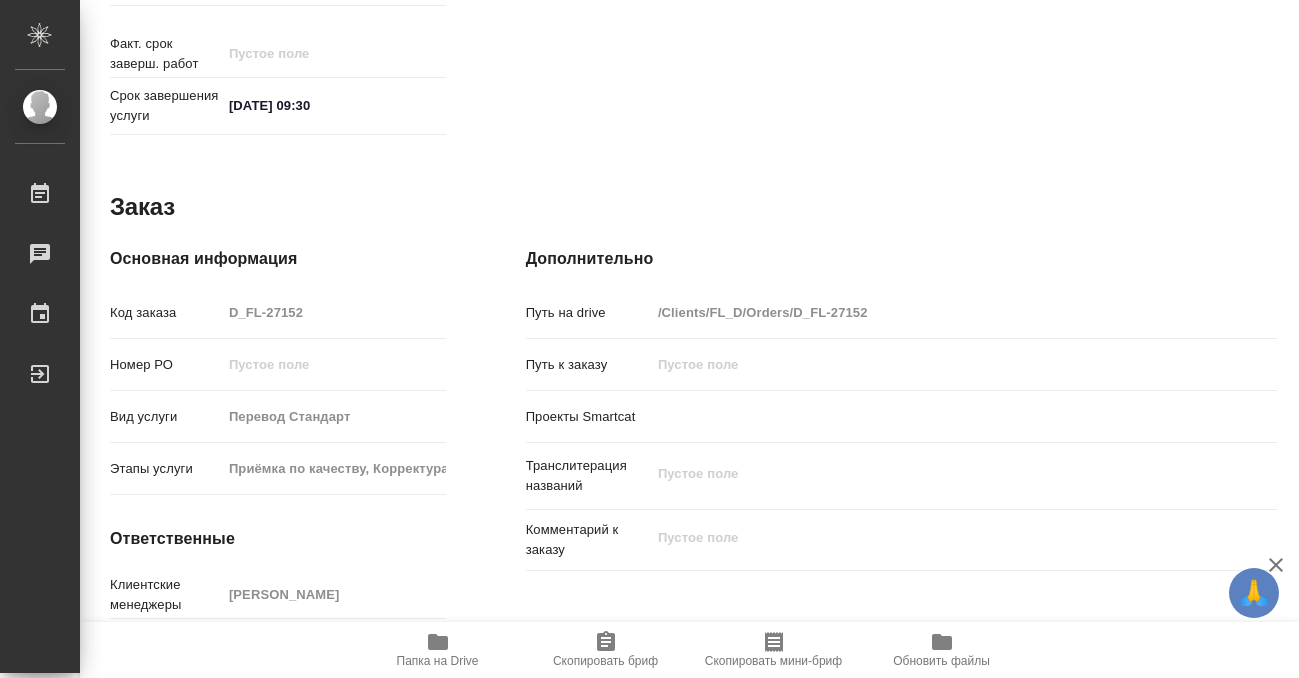 scroll, scrollTop: 1068, scrollLeft: 0, axis: vertical 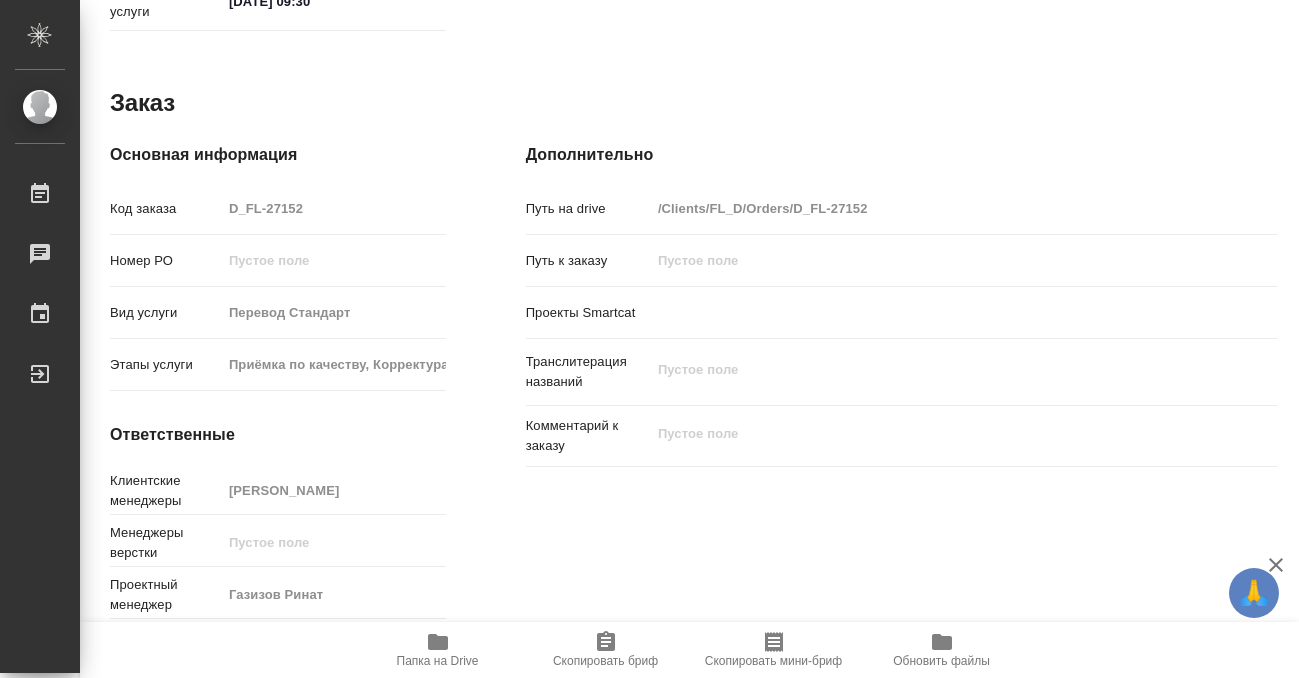 click 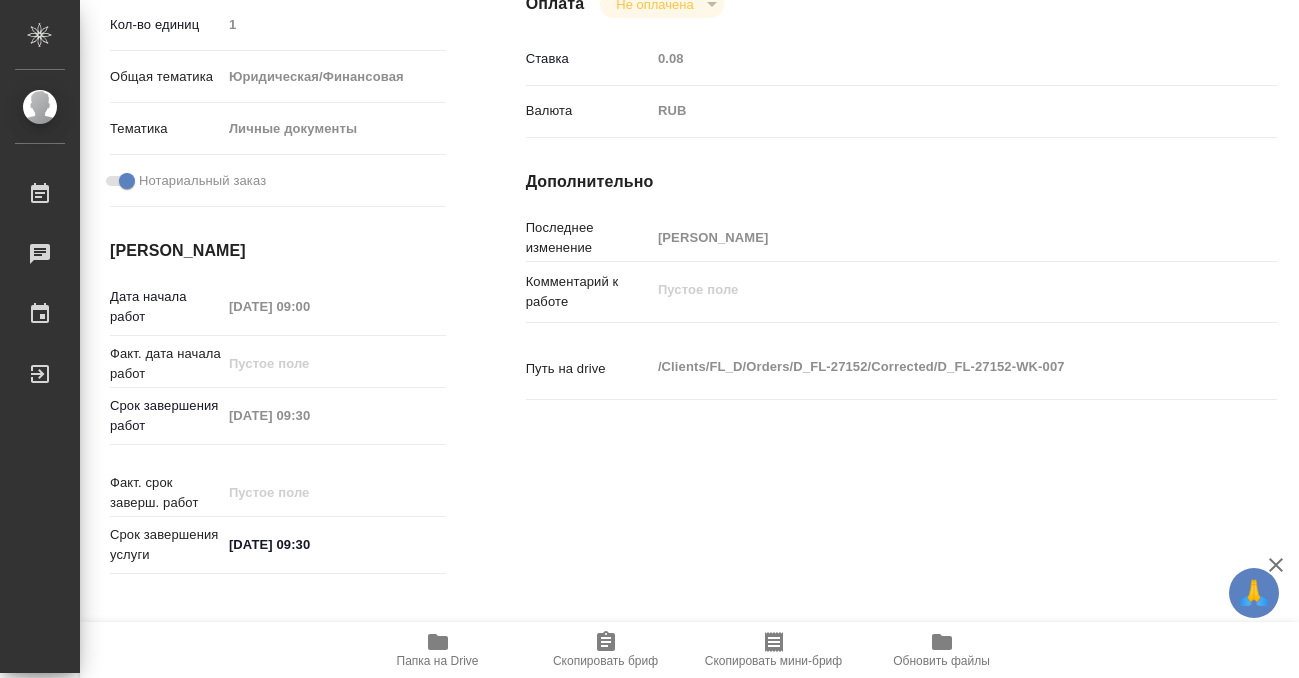 scroll, scrollTop: 0, scrollLeft: 0, axis: both 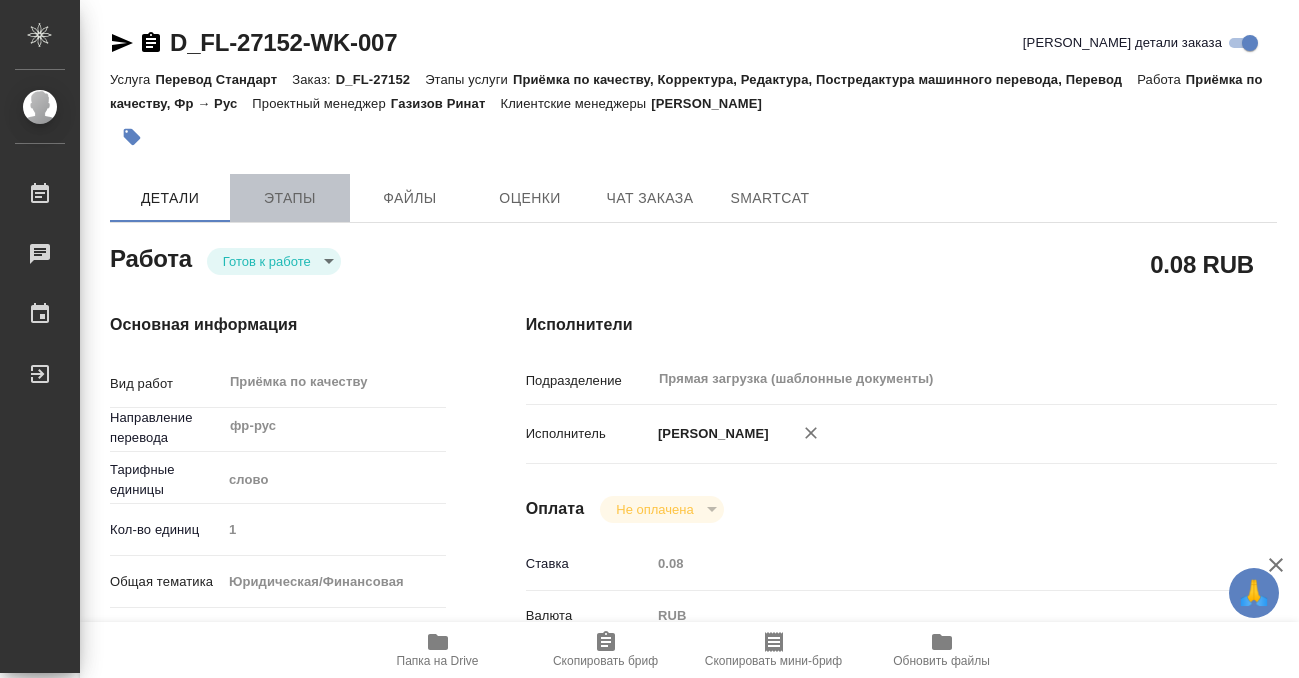 click on "Этапы" at bounding box center (290, 198) 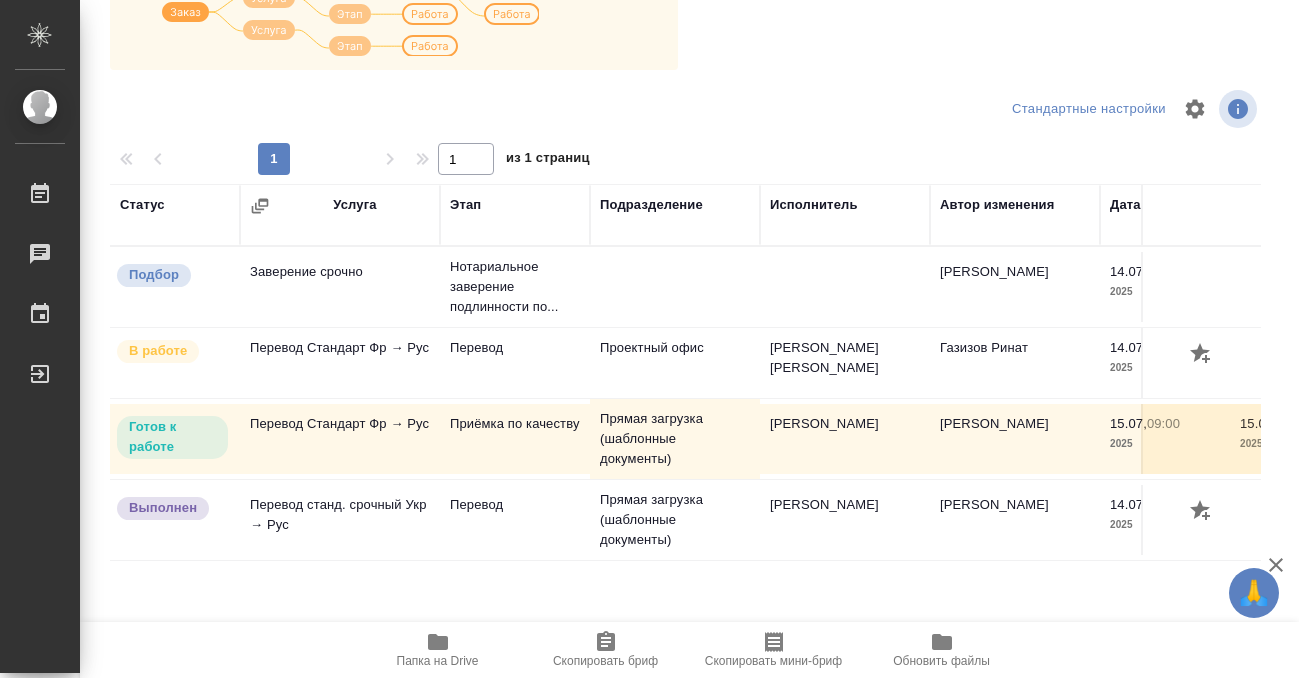 scroll, scrollTop: 360, scrollLeft: 0, axis: vertical 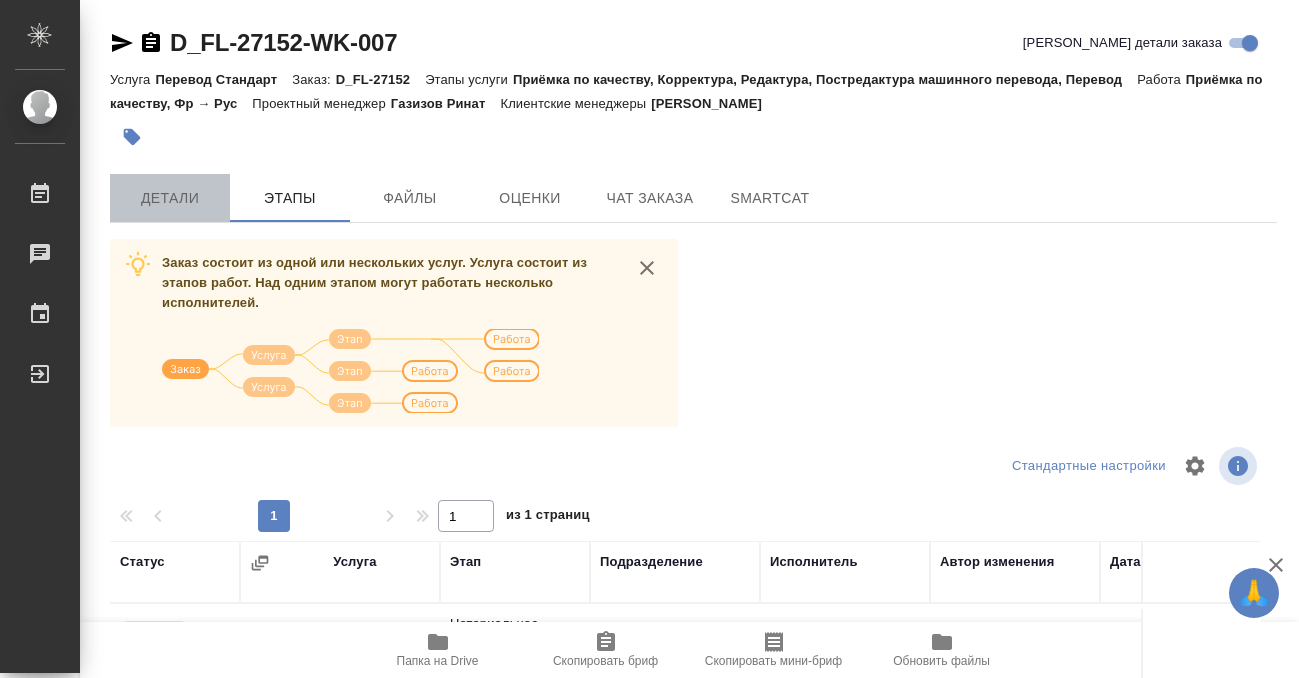 click on "Детали" at bounding box center [170, 198] 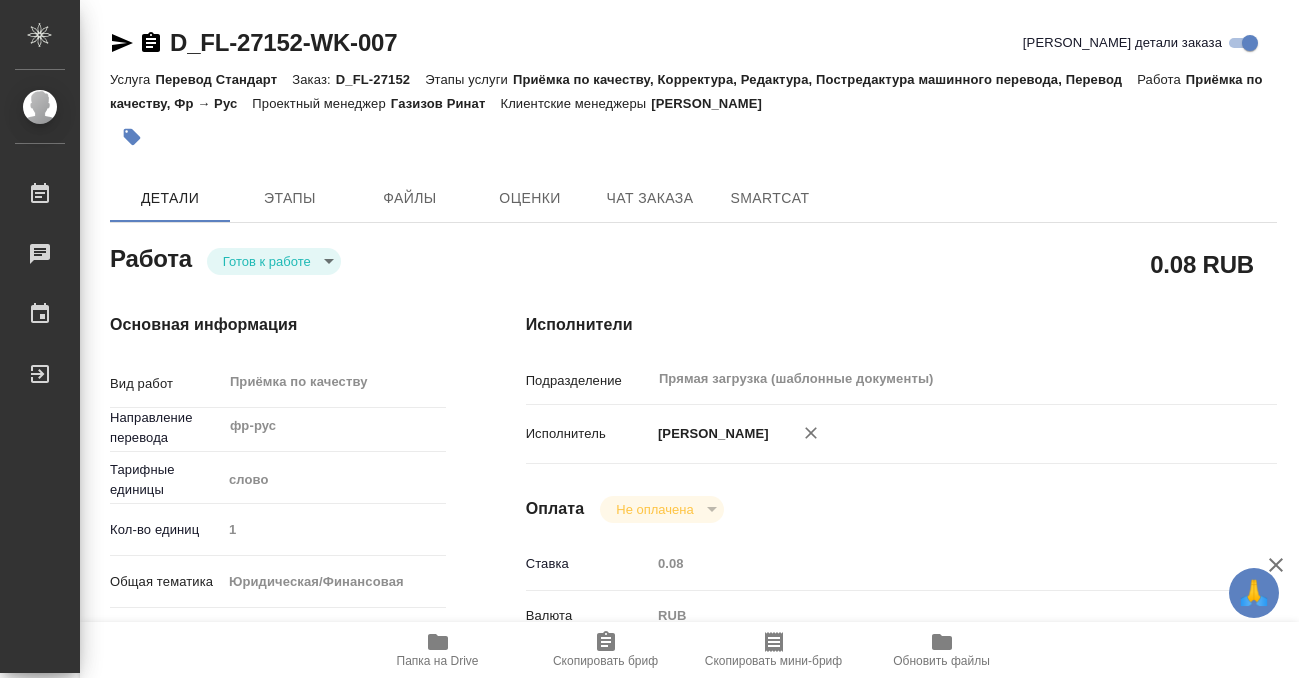 type on "x" 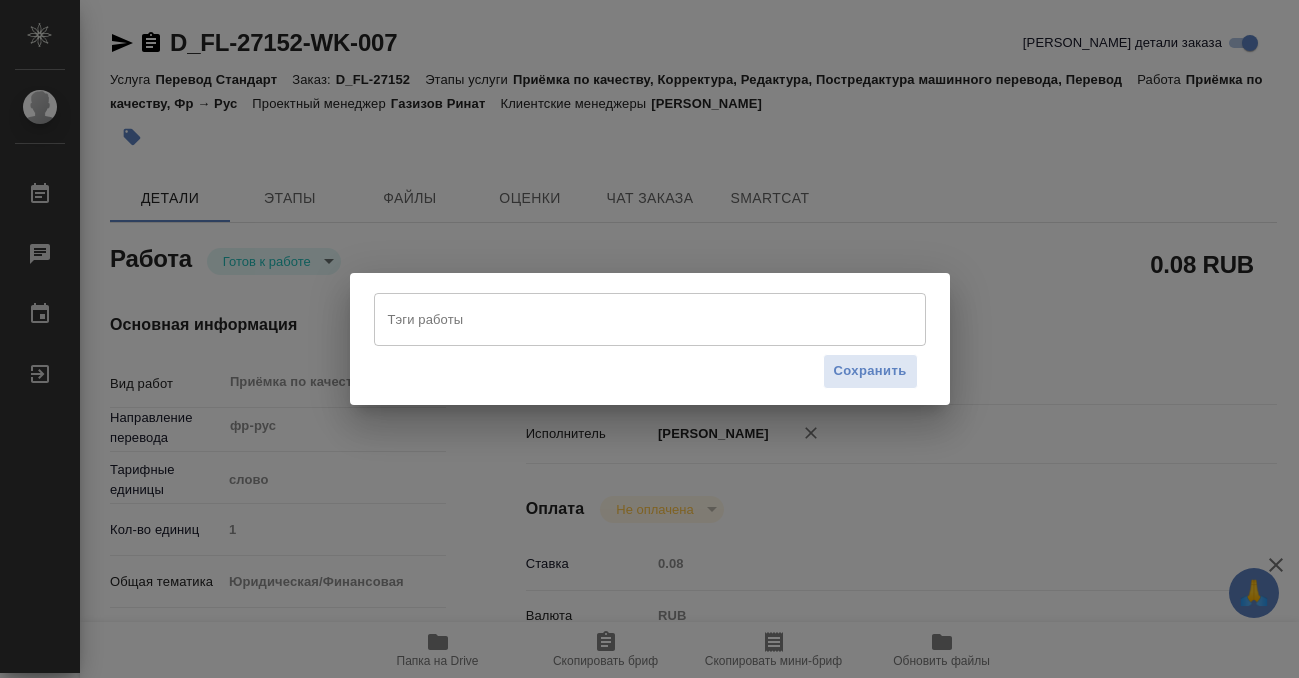 type on "x" 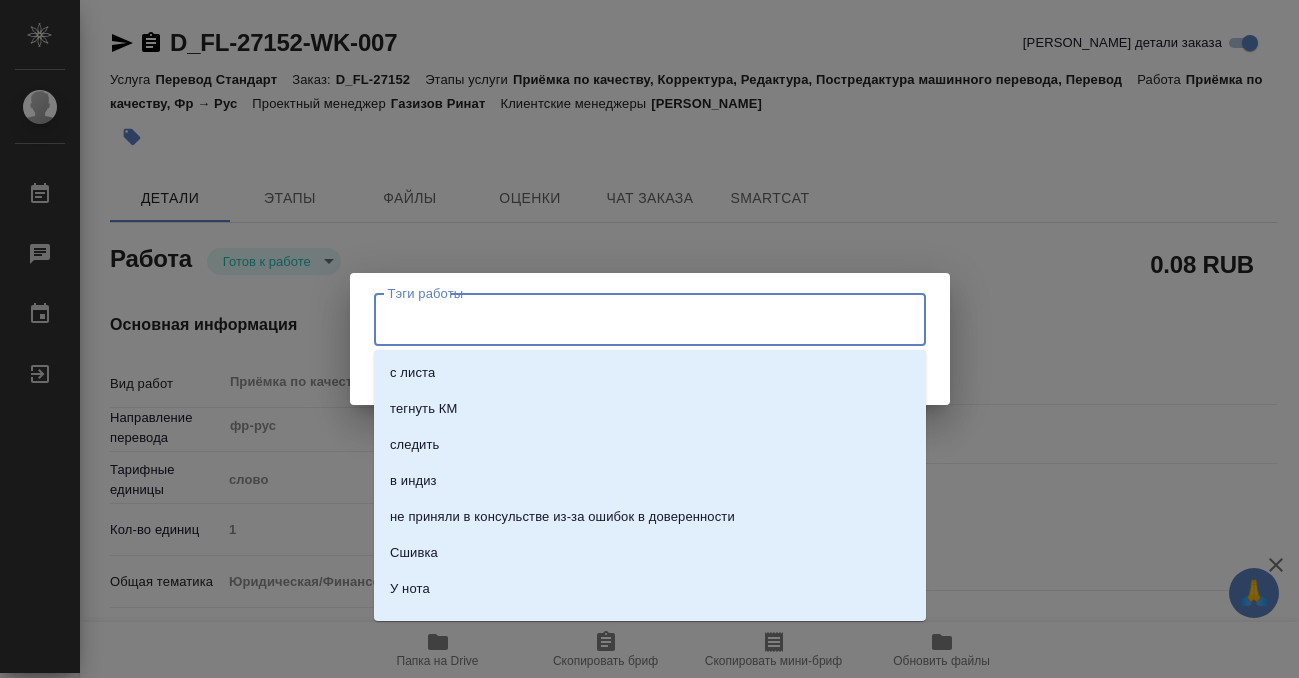 click on "Тэги работы" at bounding box center [631, 319] 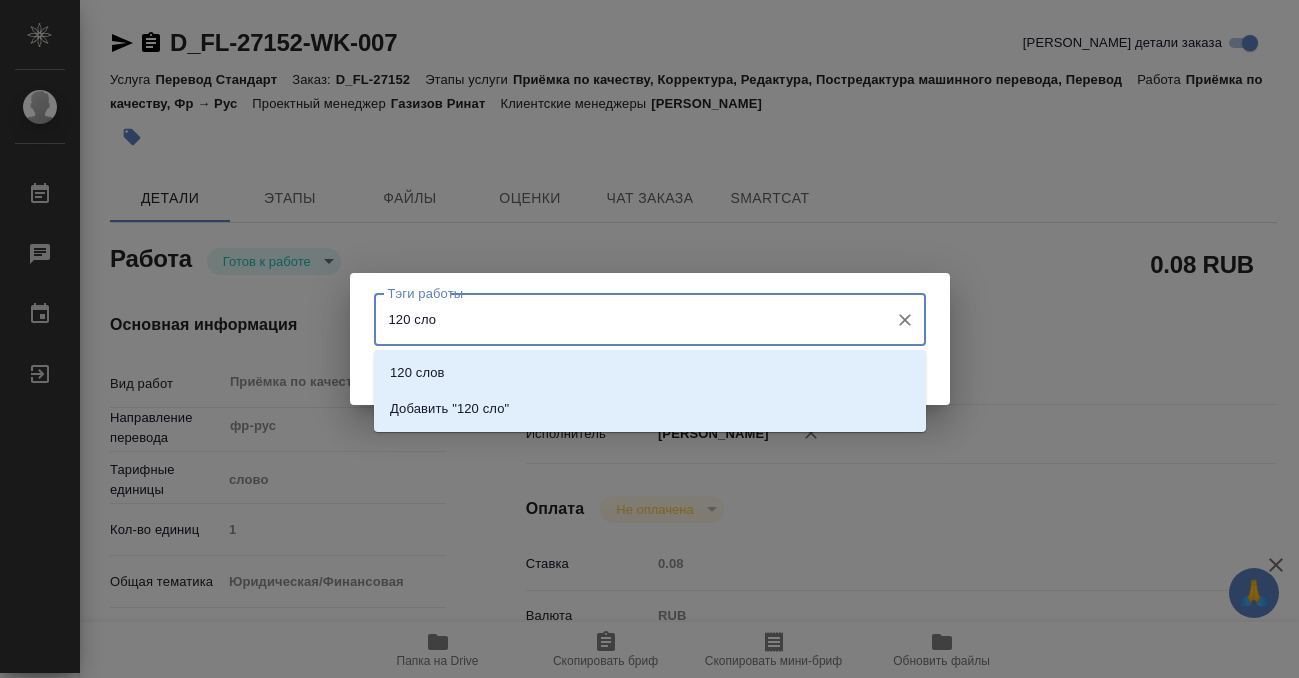 type on "120 слов" 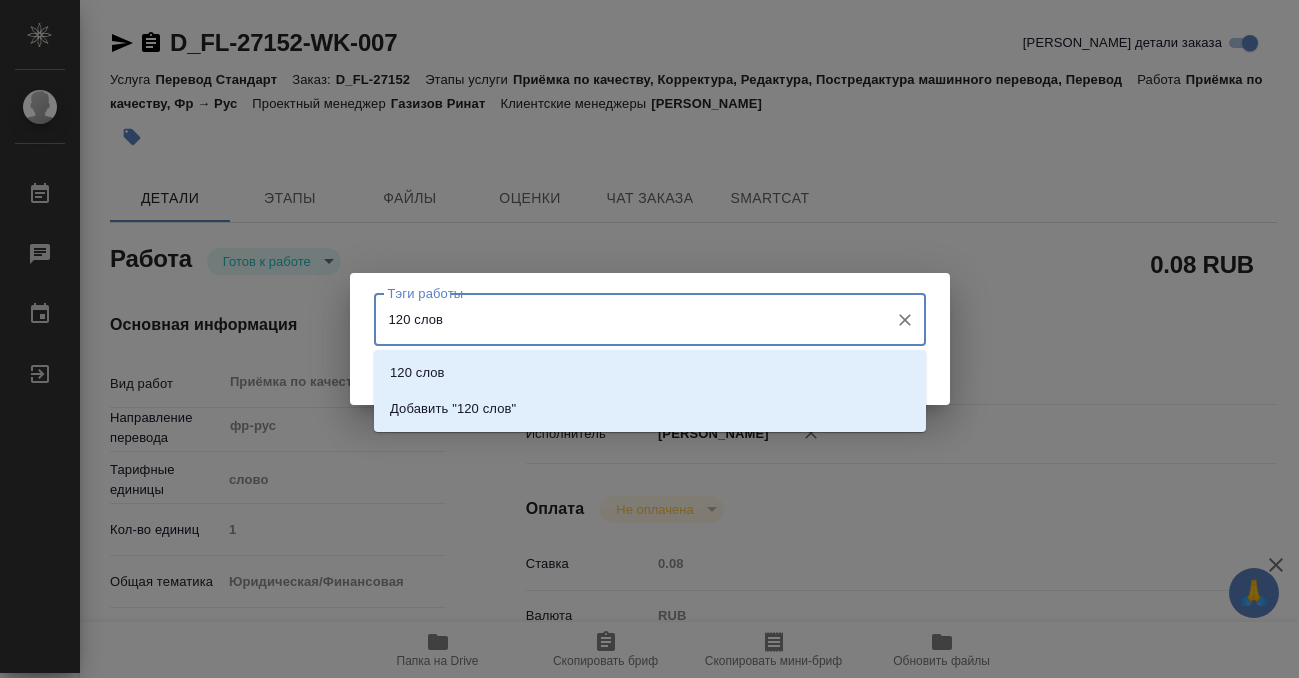 type 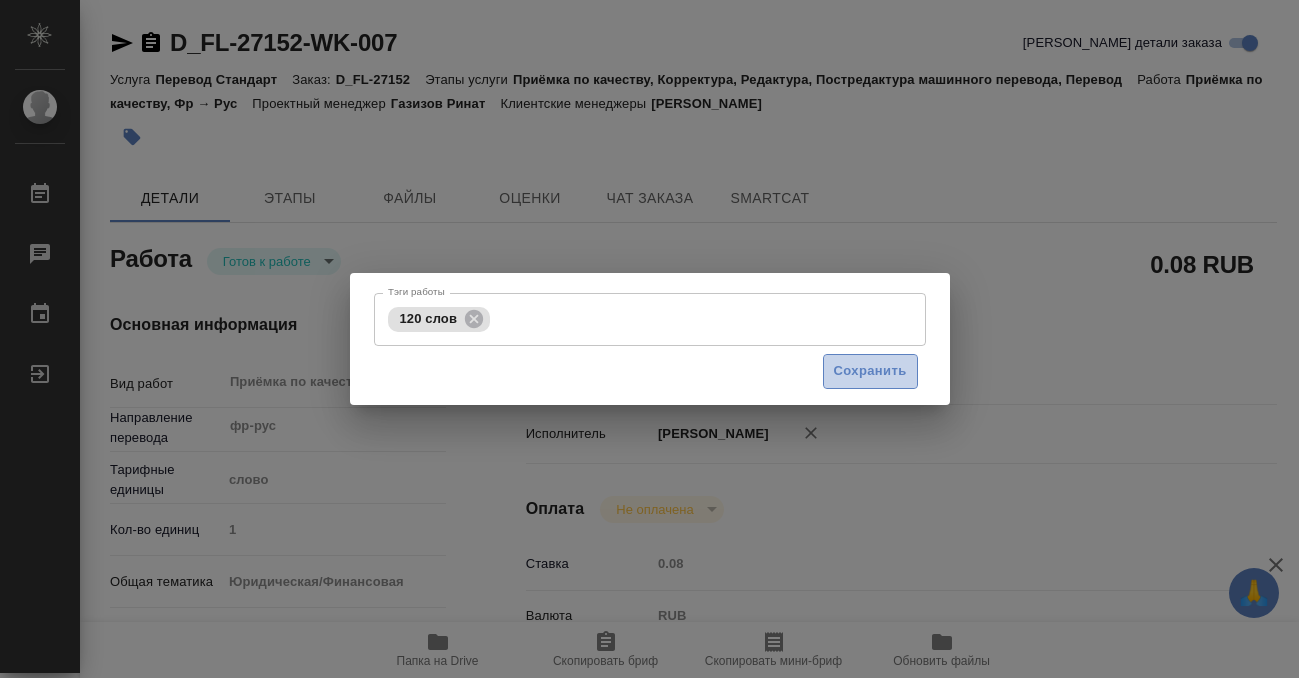 click on "Сохранить" at bounding box center (870, 371) 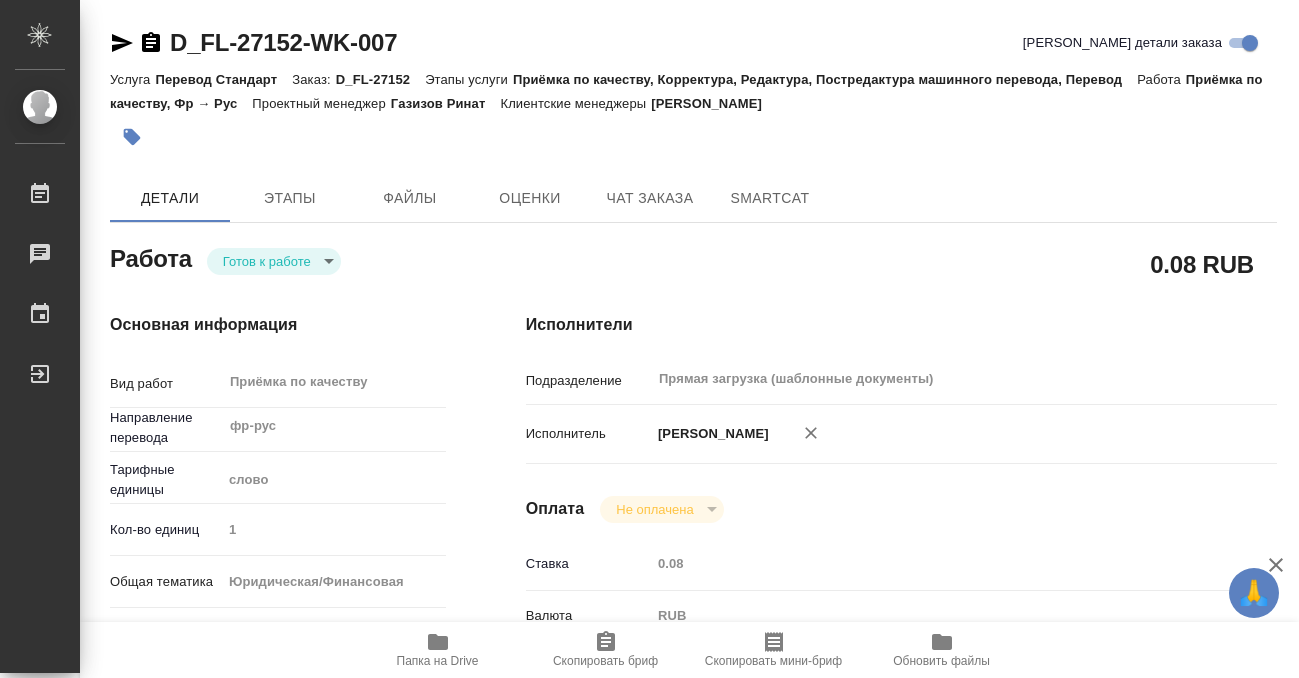 type on "readyForWork" 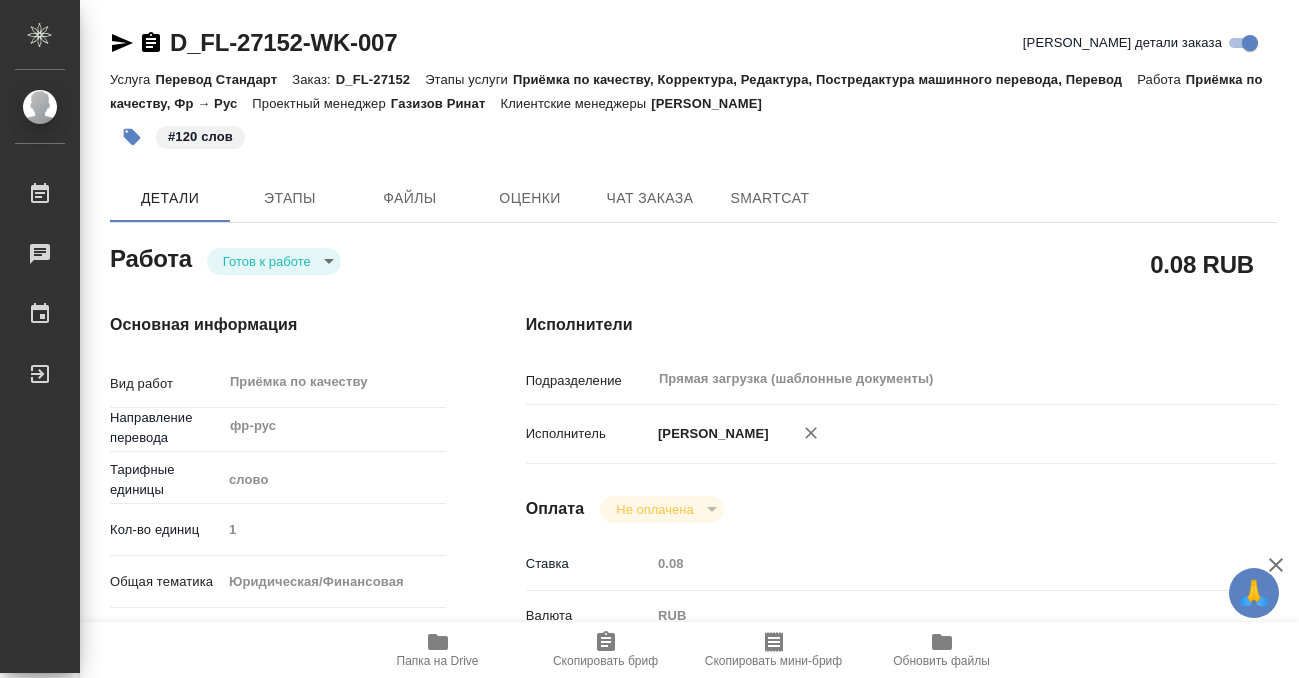 type on "x" 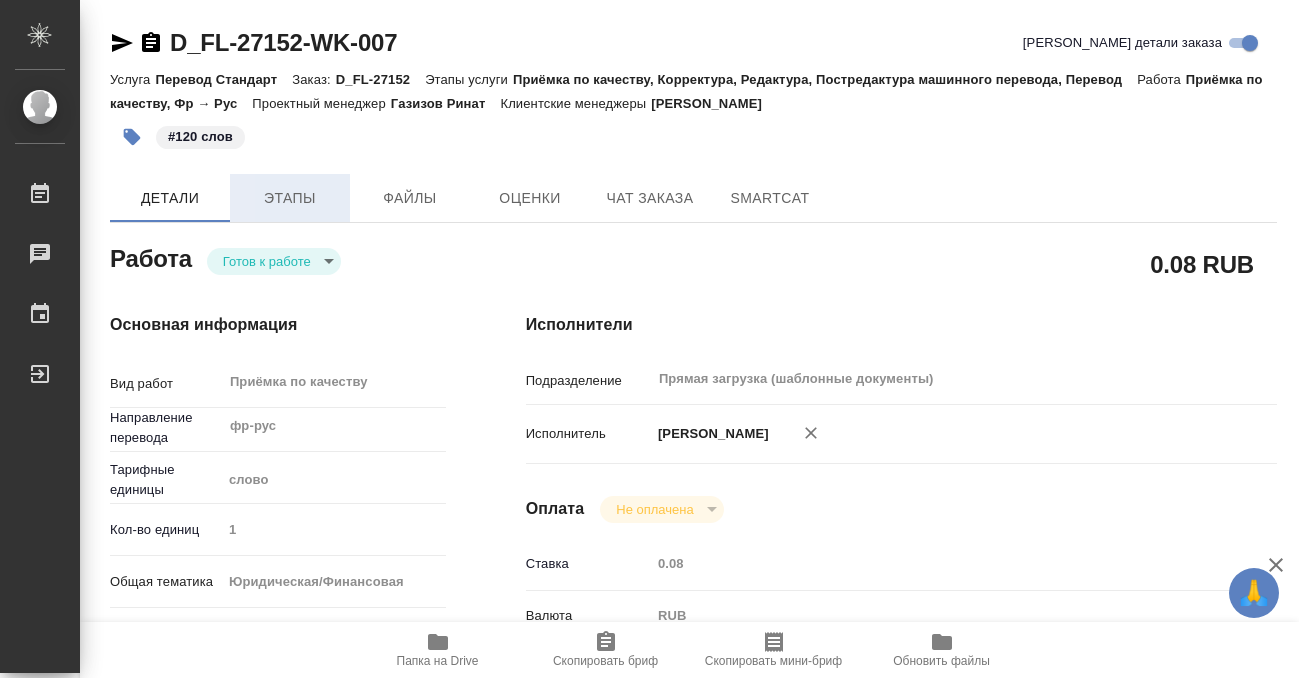 click on "Этапы" at bounding box center (290, 198) 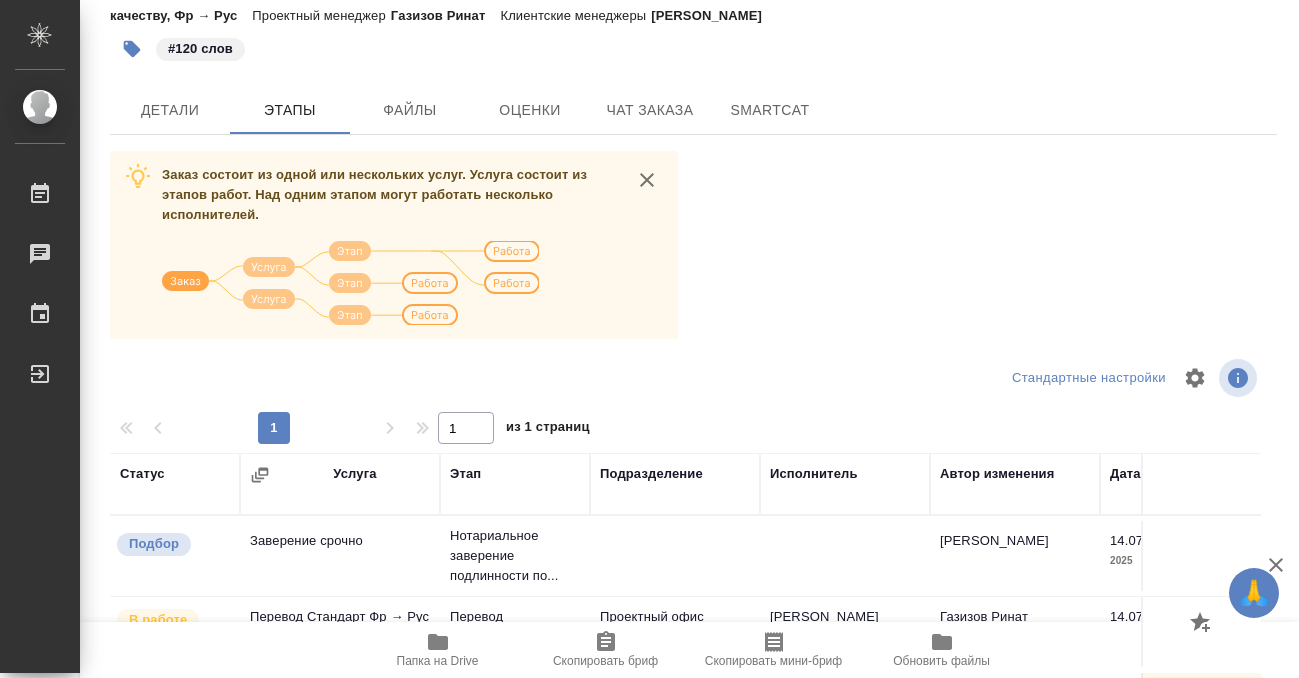 scroll, scrollTop: 364, scrollLeft: 0, axis: vertical 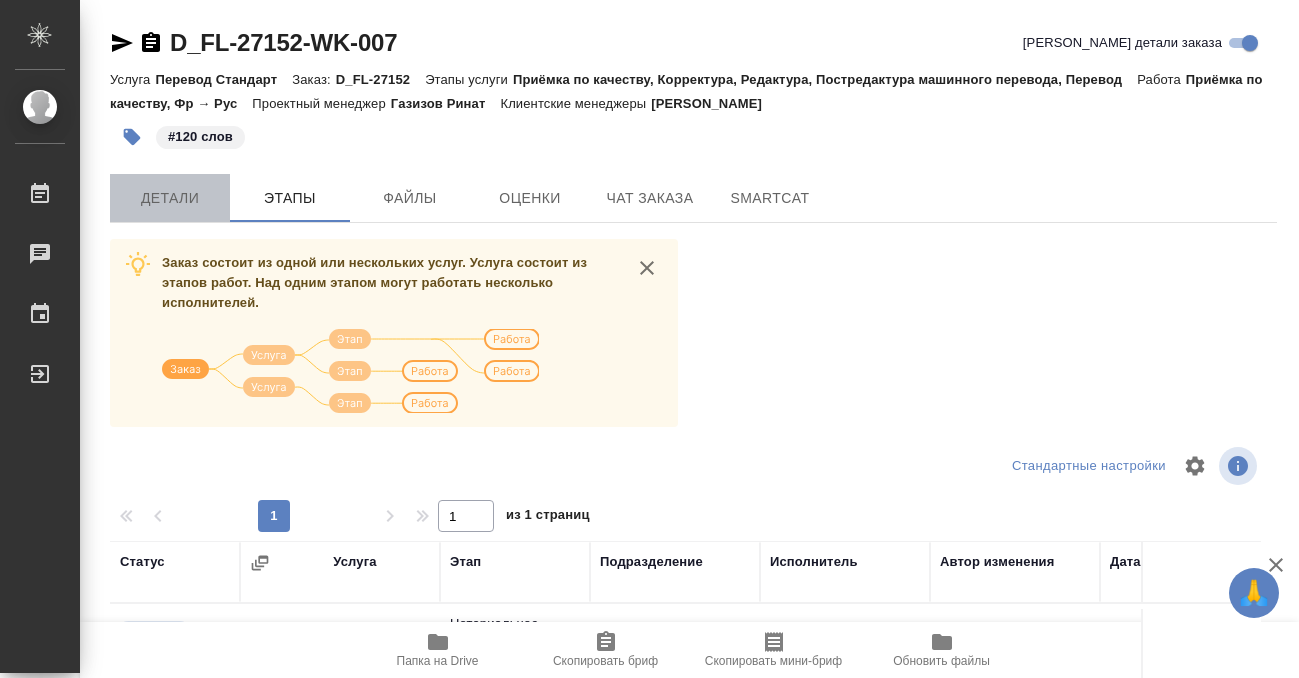 click on "Детали" at bounding box center [170, 198] 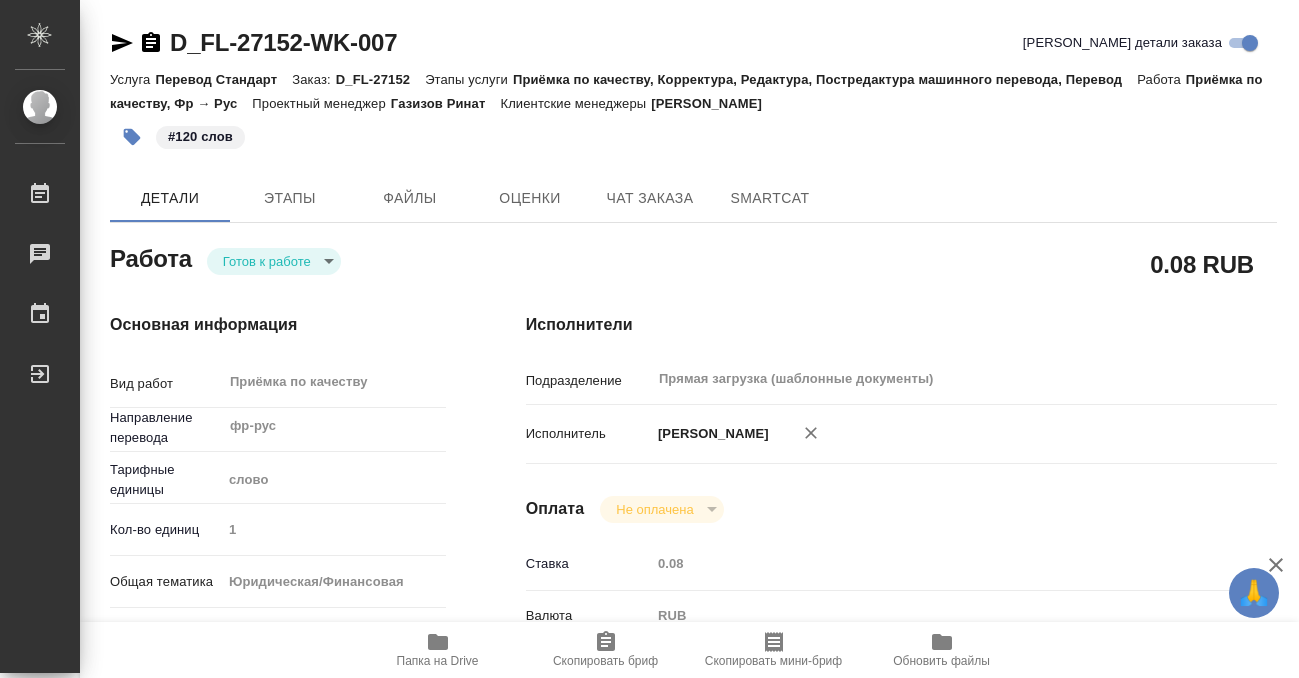 type on "x" 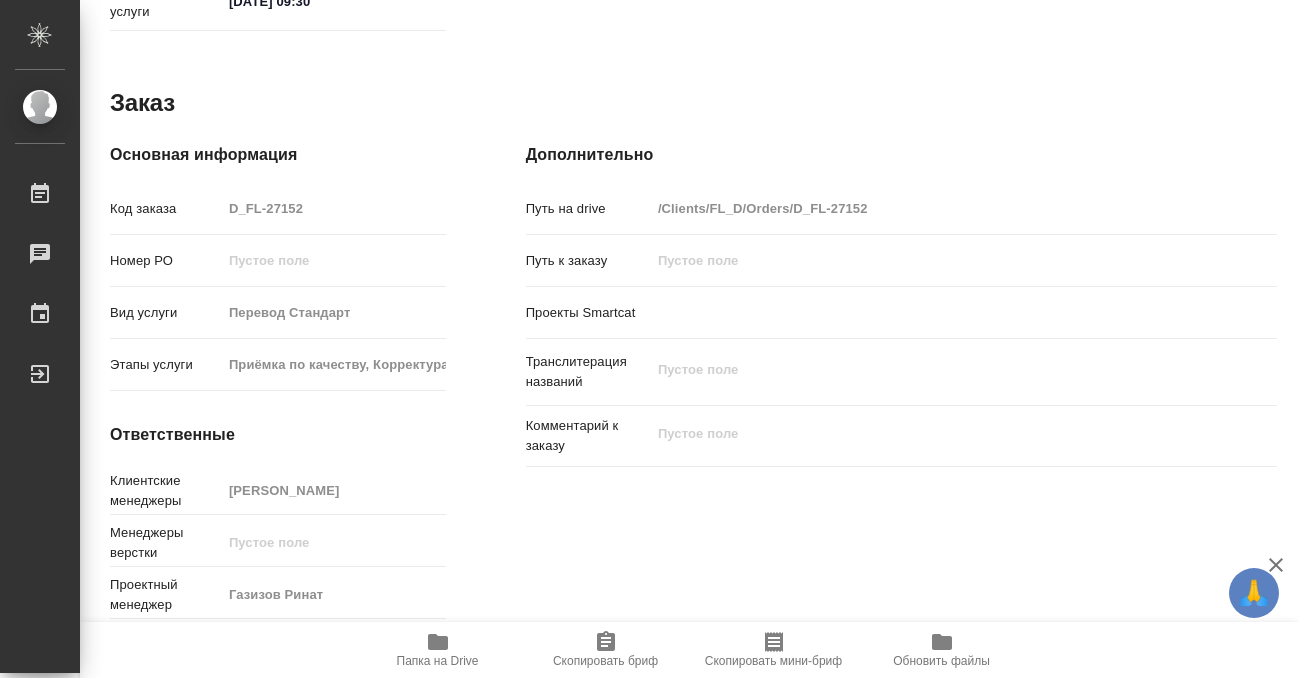 type on "x" 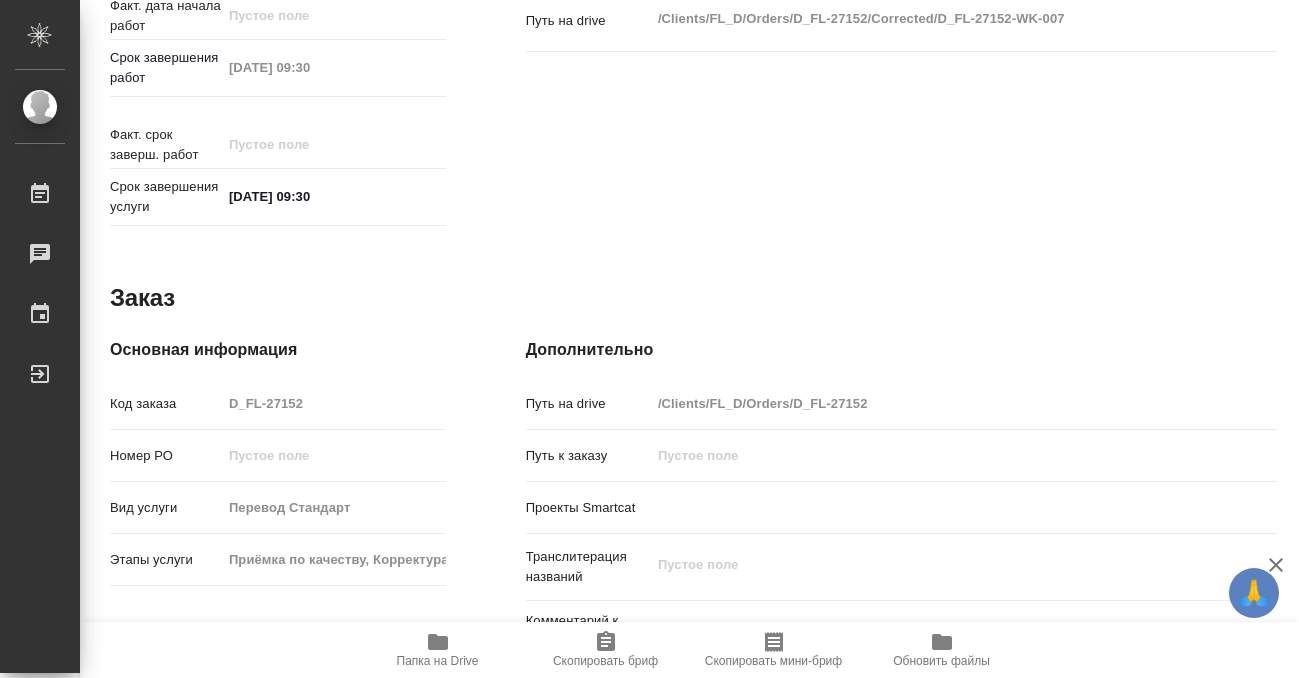 scroll, scrollTop: 913, scrollLeft: 0, axis: vertical 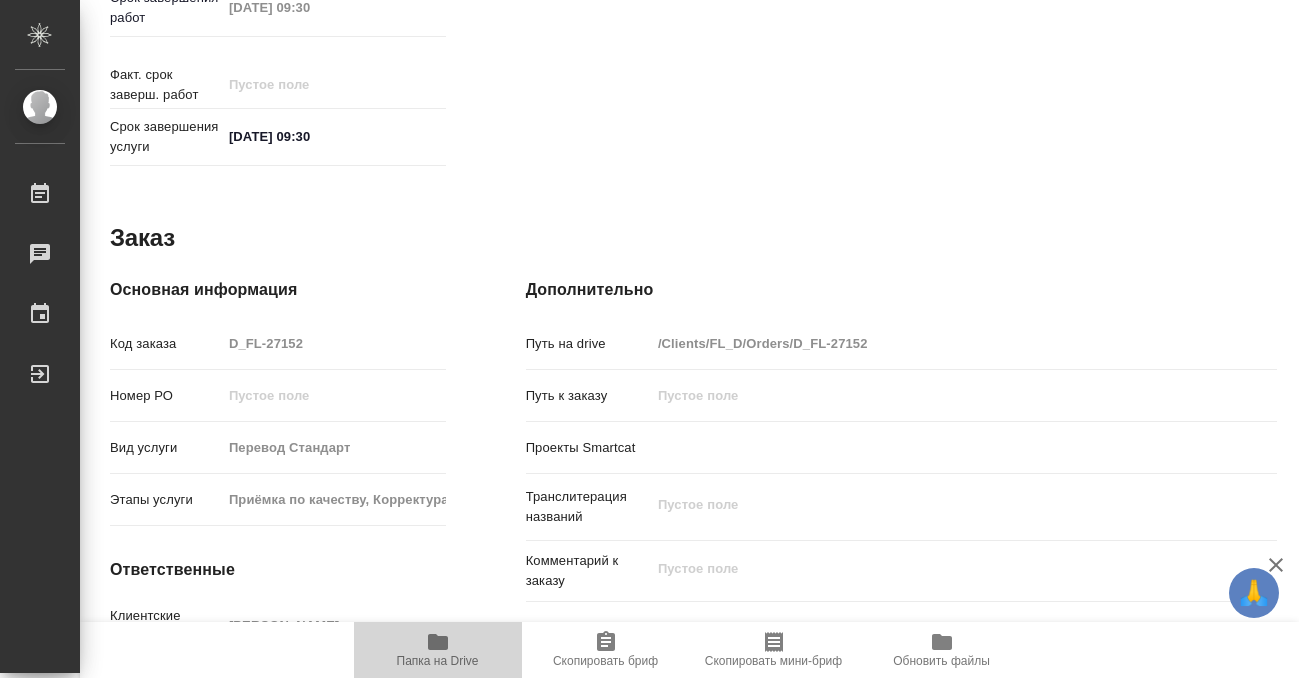 click on "Папка на Drive" at bounding box center (438, 649) 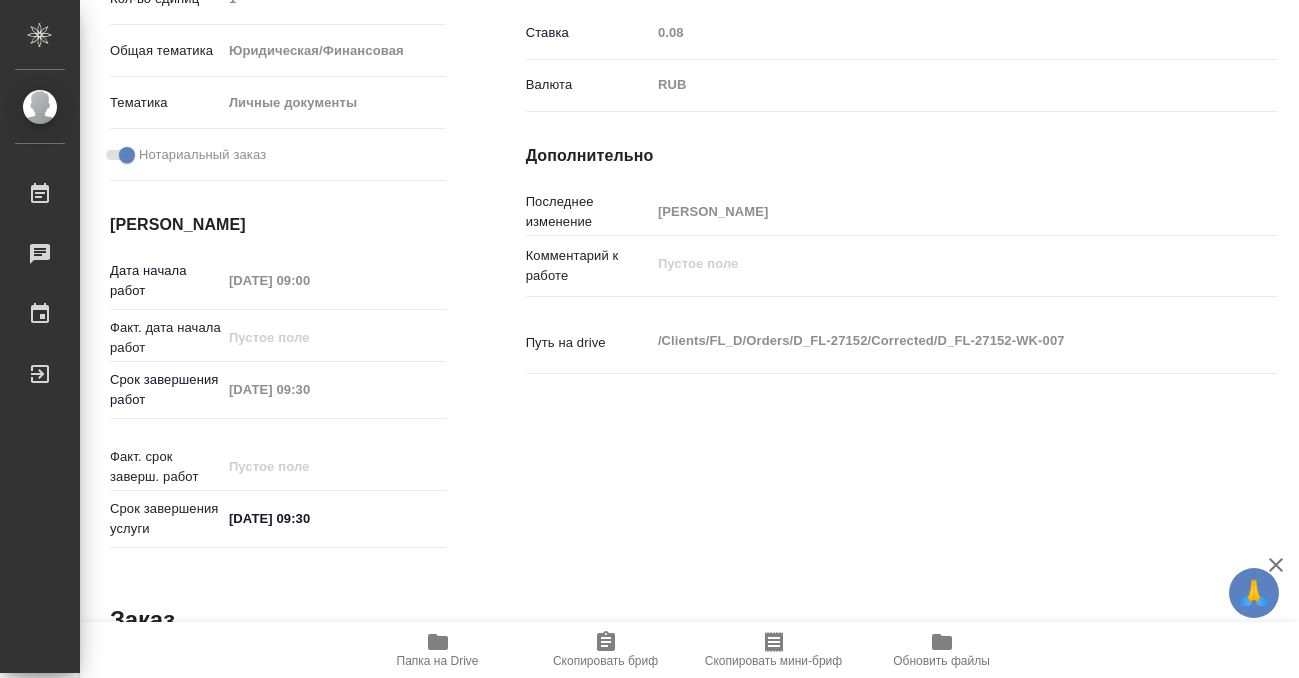 scroll, scrollTop: 0, scrollLeft: 0, axis: both 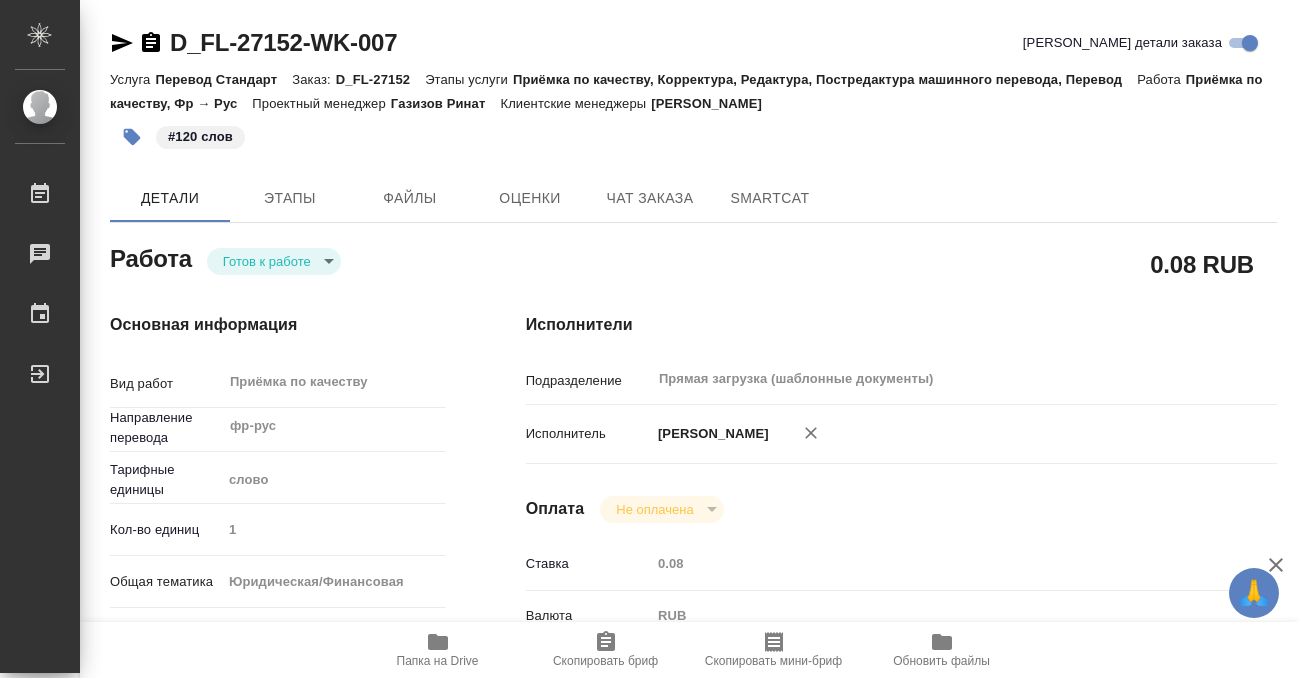 click on "#120 слов" at bounding box center (200, 137) 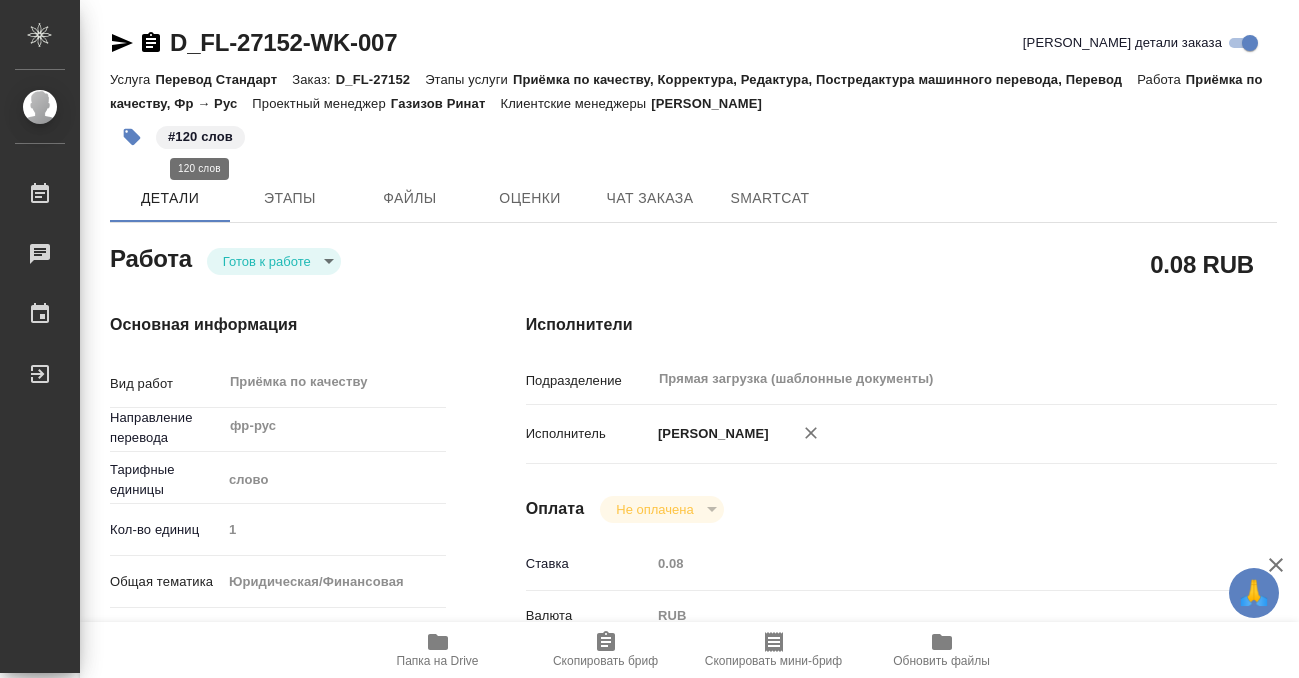 click on "#120 слов" at bounding box center [200, 137] 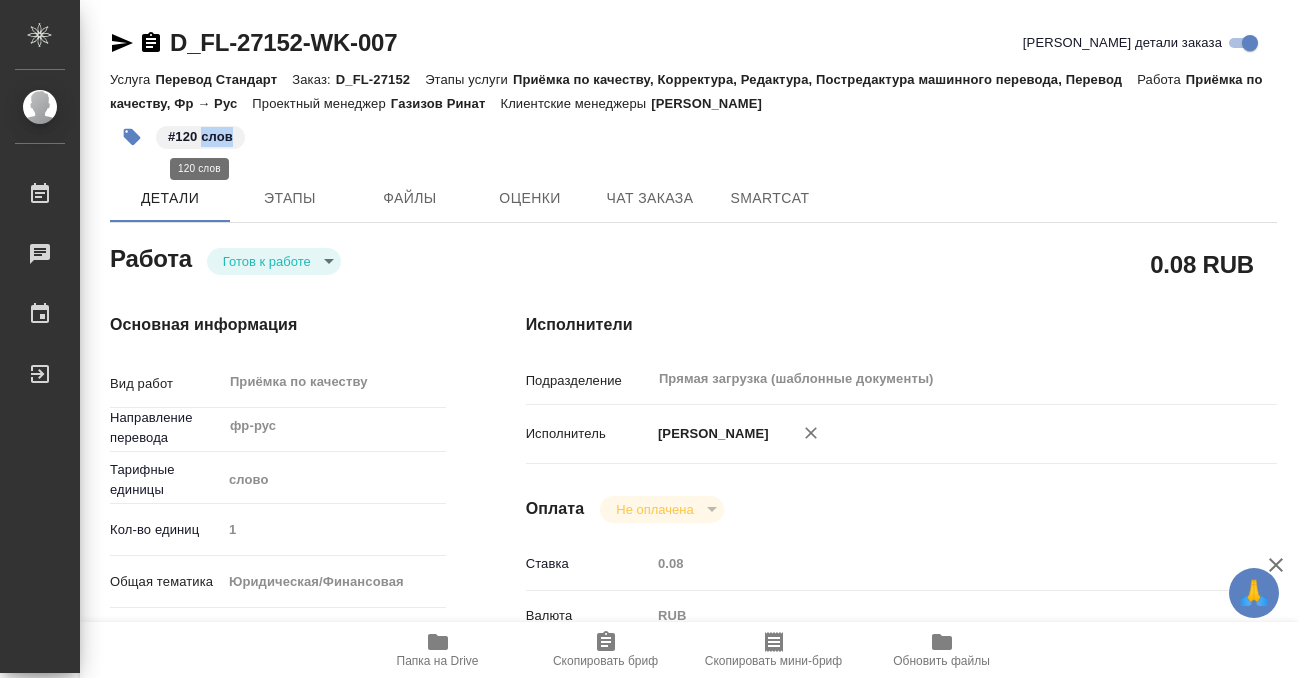 click on "#120 слов" at bounding box center (200, 137) 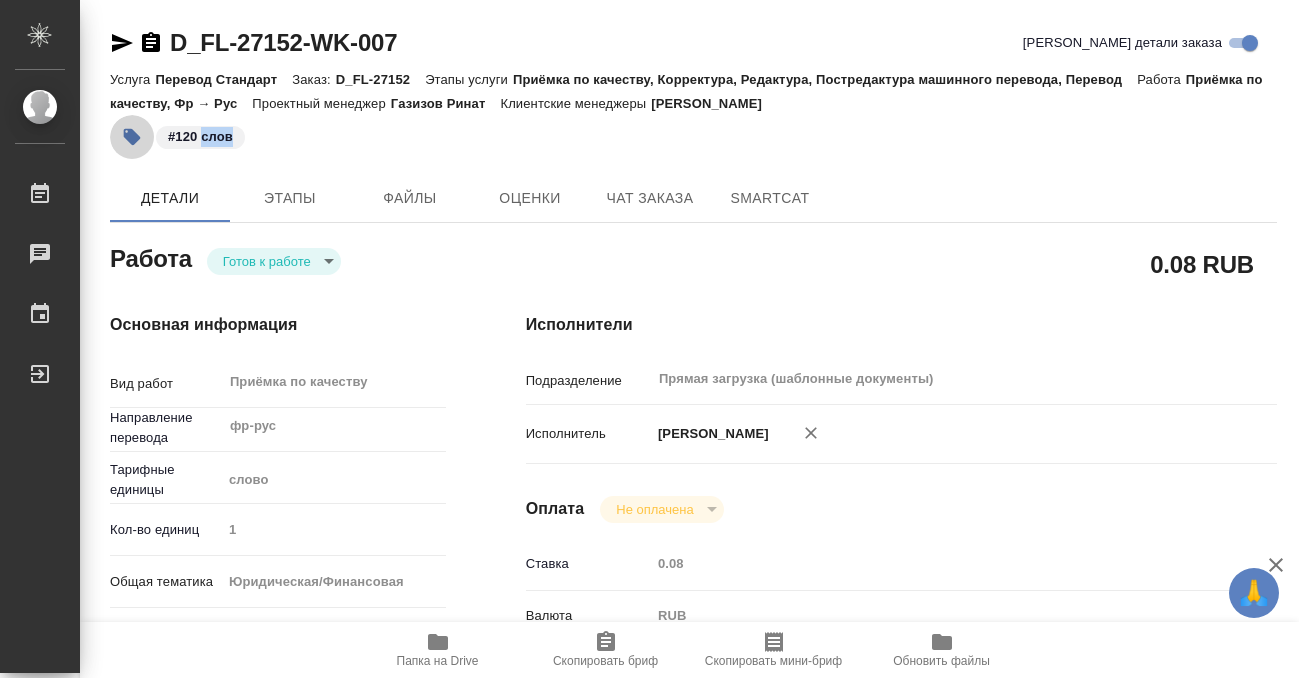 click 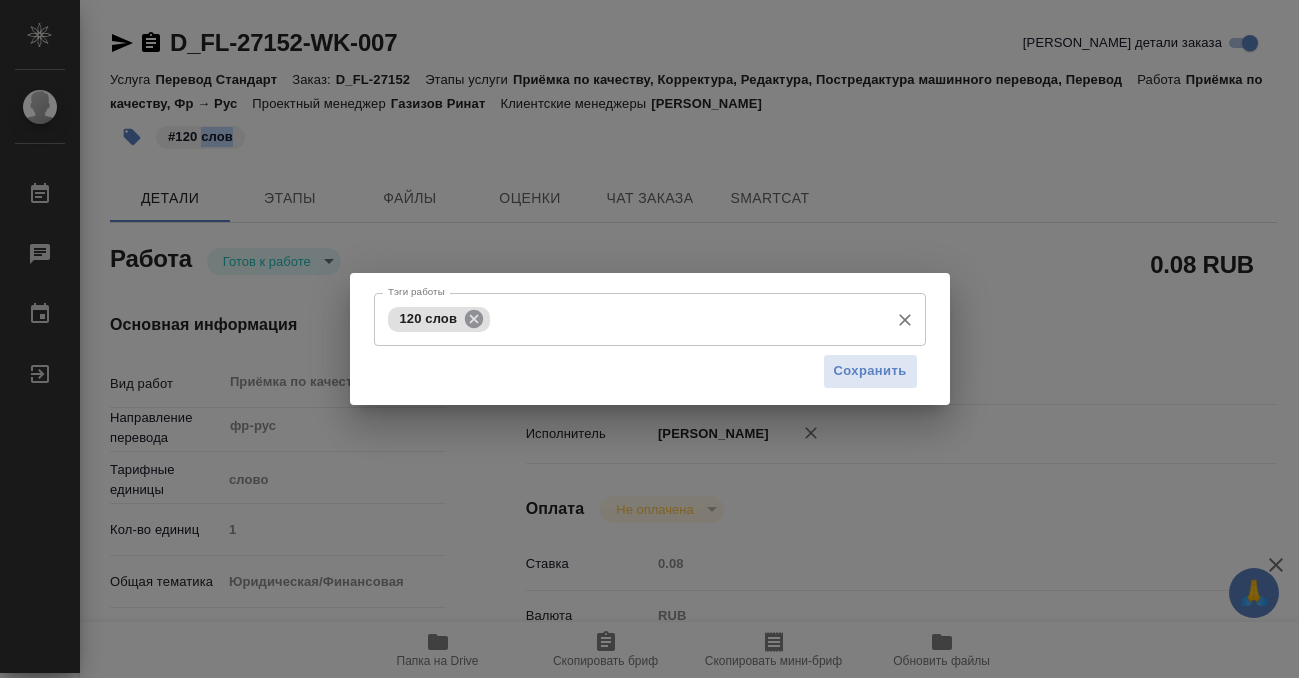 click 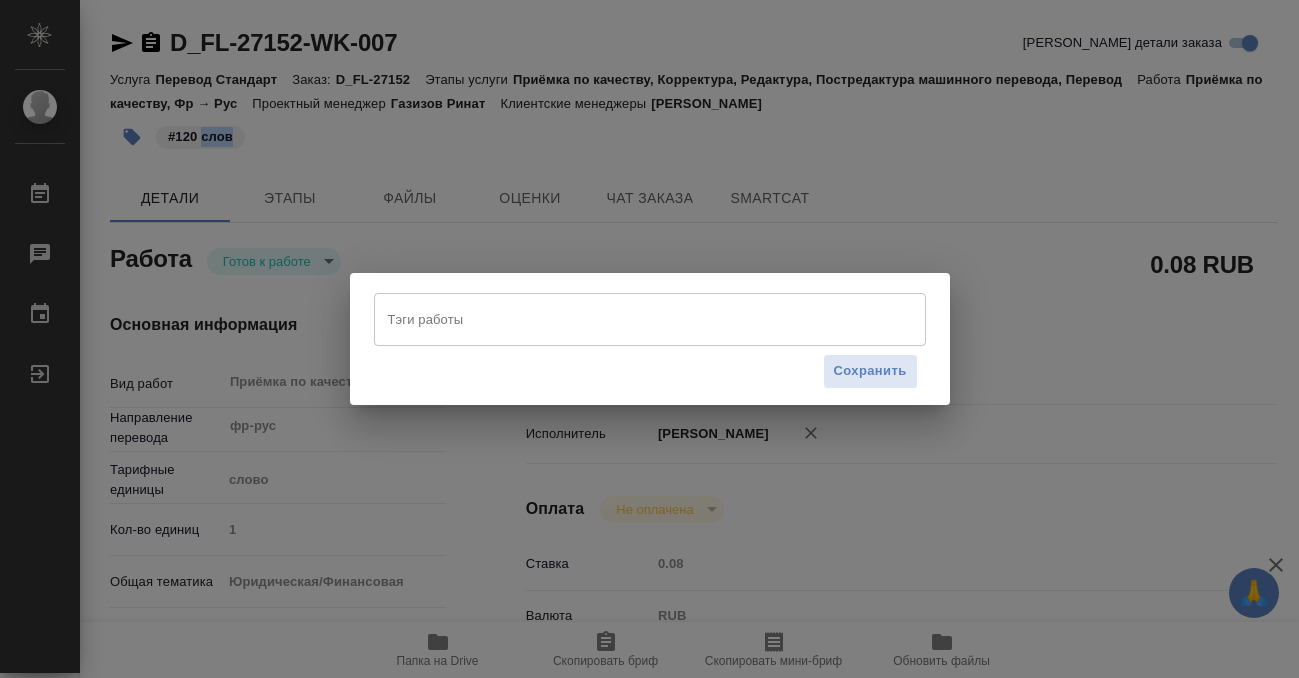 click on "Тэги работы" at bounding box center [631, 319] 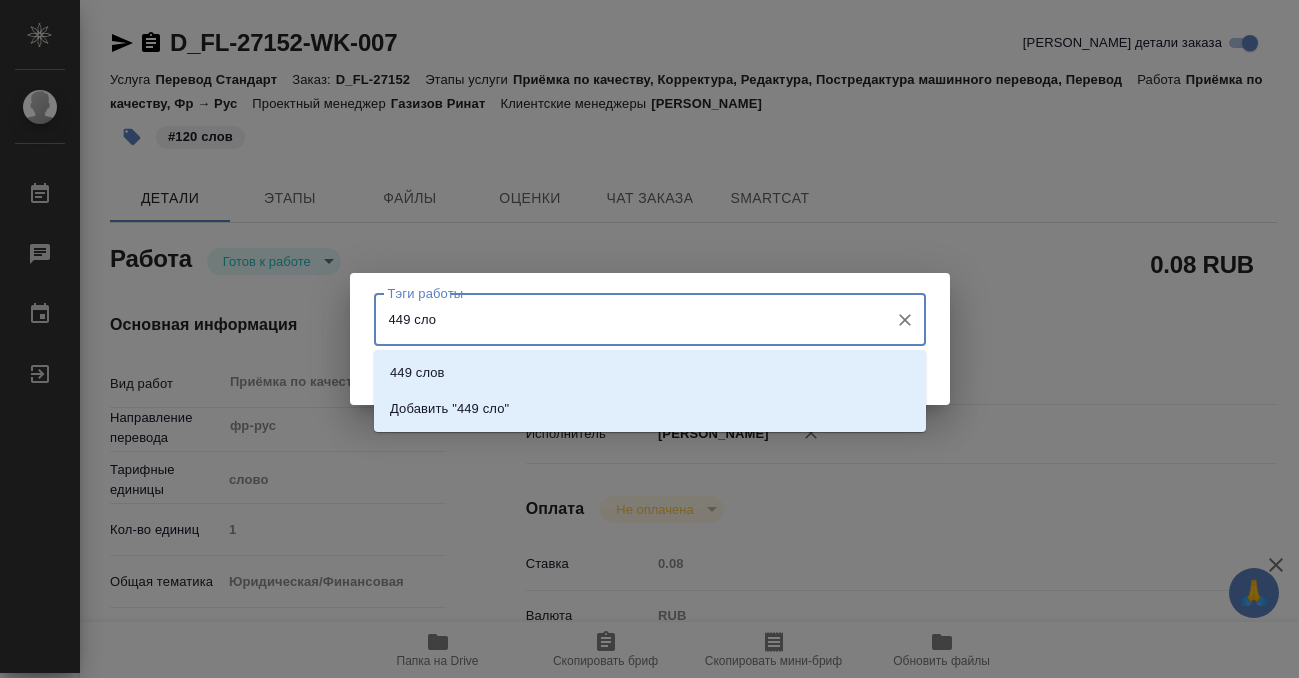 type on "449 слов" 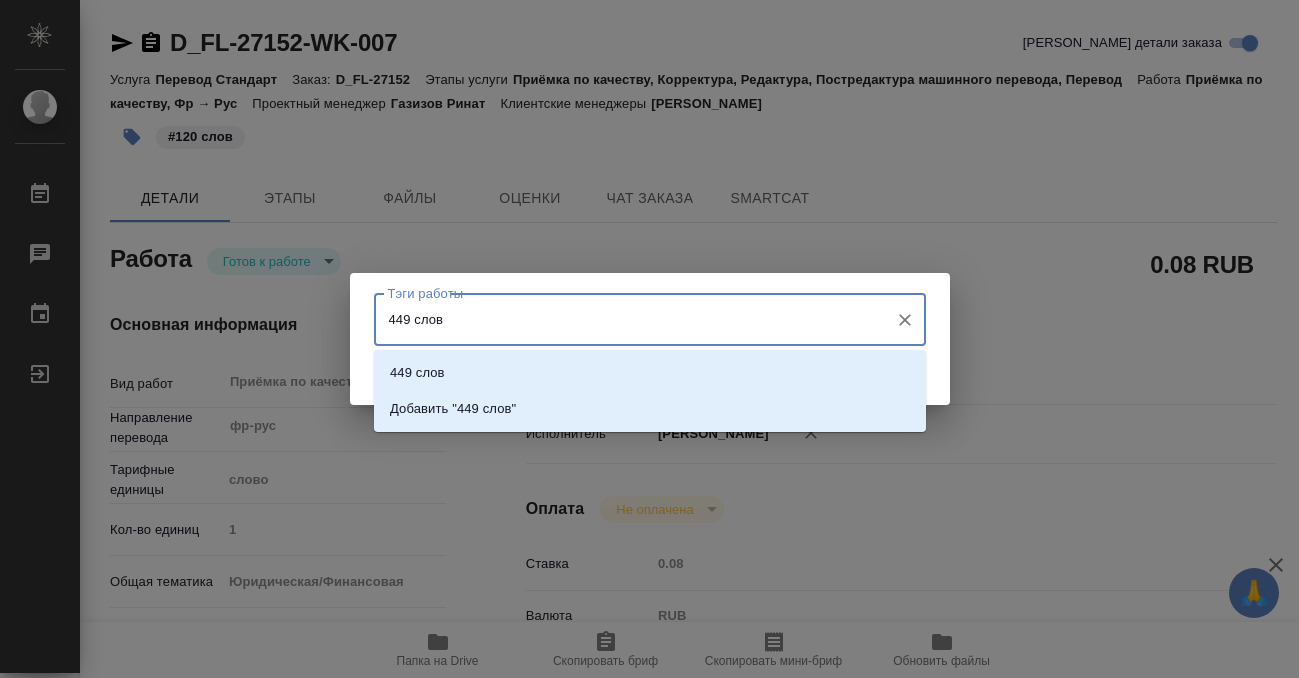 type 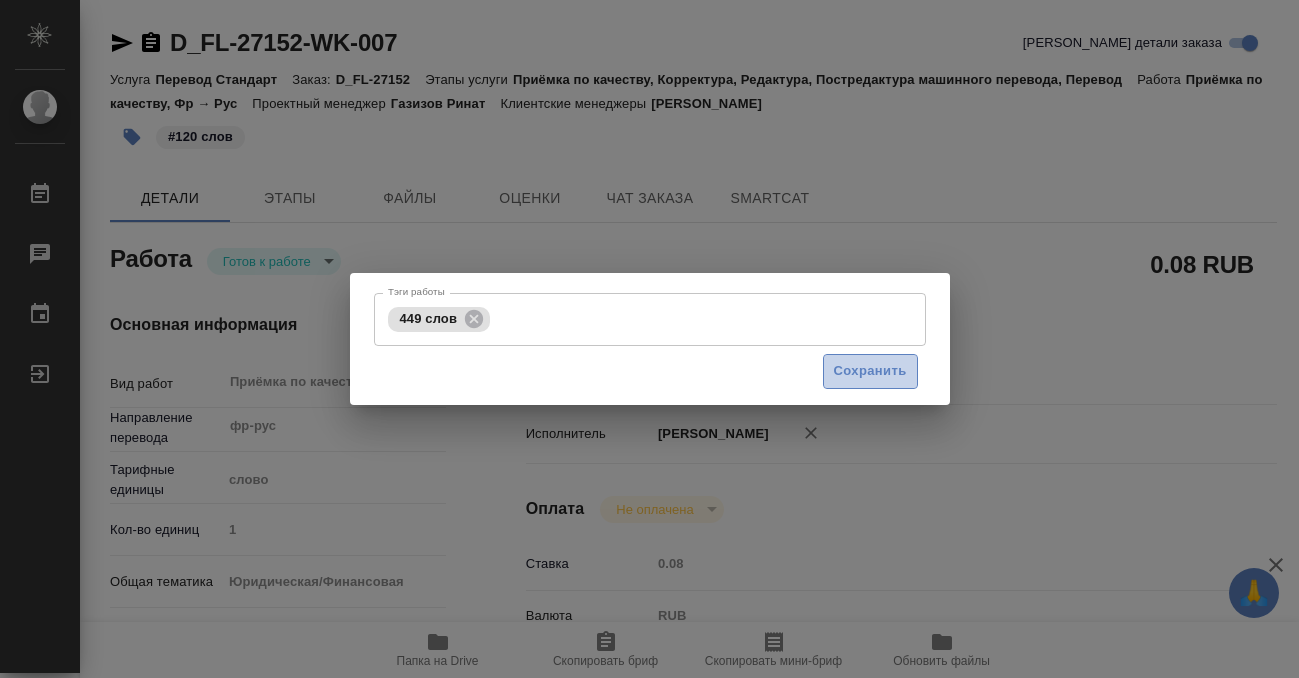 click on "Сохранить" at bounding box center (870, 371) 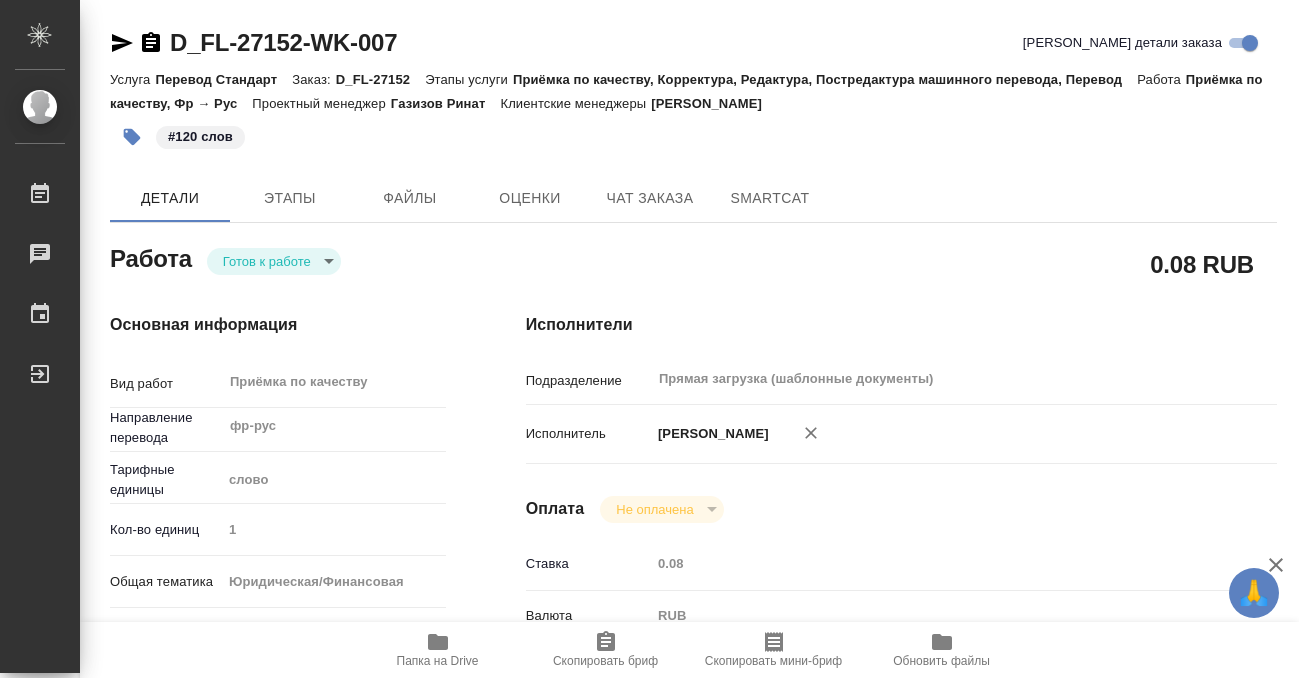 type on "readyForWork" 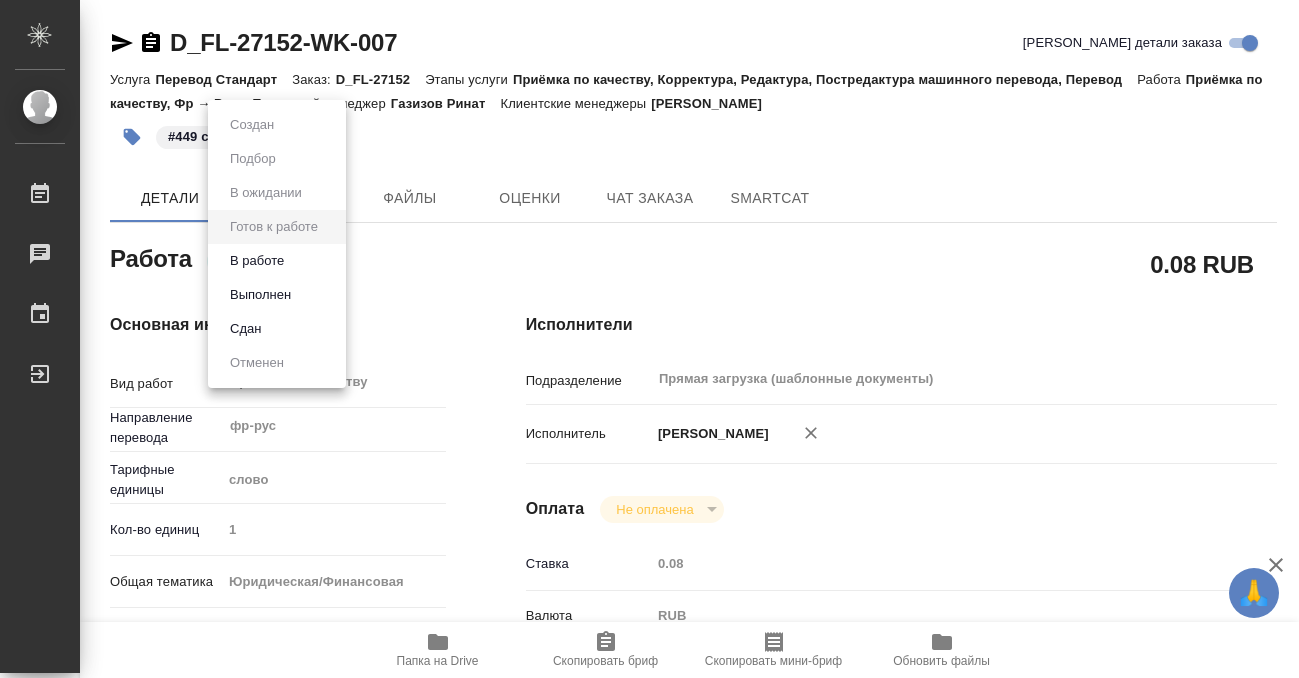 click on "🙏 .cls-1
fill:#fff;
AWATERA Kobzeva Elizaveta Работы 0 Чаты График Выйти D_FL-27152-WK-007 Кратко детали заказа Услуга Перевод Стандарт Заказ: D_FL-27152 Этапы услуги Приёмка по качеству, Корректура, Редактура, Постредактура машинного перевода, Перевод Работа Приёмка по качеству, Фр → Рус Проектный менеджер Газизов Ринат Клиентские менеджеры Булахова Елена #449 слов Детали Этапы Файлы Оценки Чат заказа SmartCat Работа Готов к работе readyForWork 0.08 RUB Основная информация Вид работ Приёмка по качеству x ​ Направление перевода фр-рус ​ Тарифные единицы слово 5a8b1489cc6b4906c91bfd90 1 yr-fn ​ 0.08" at bounding box center (649, 339) 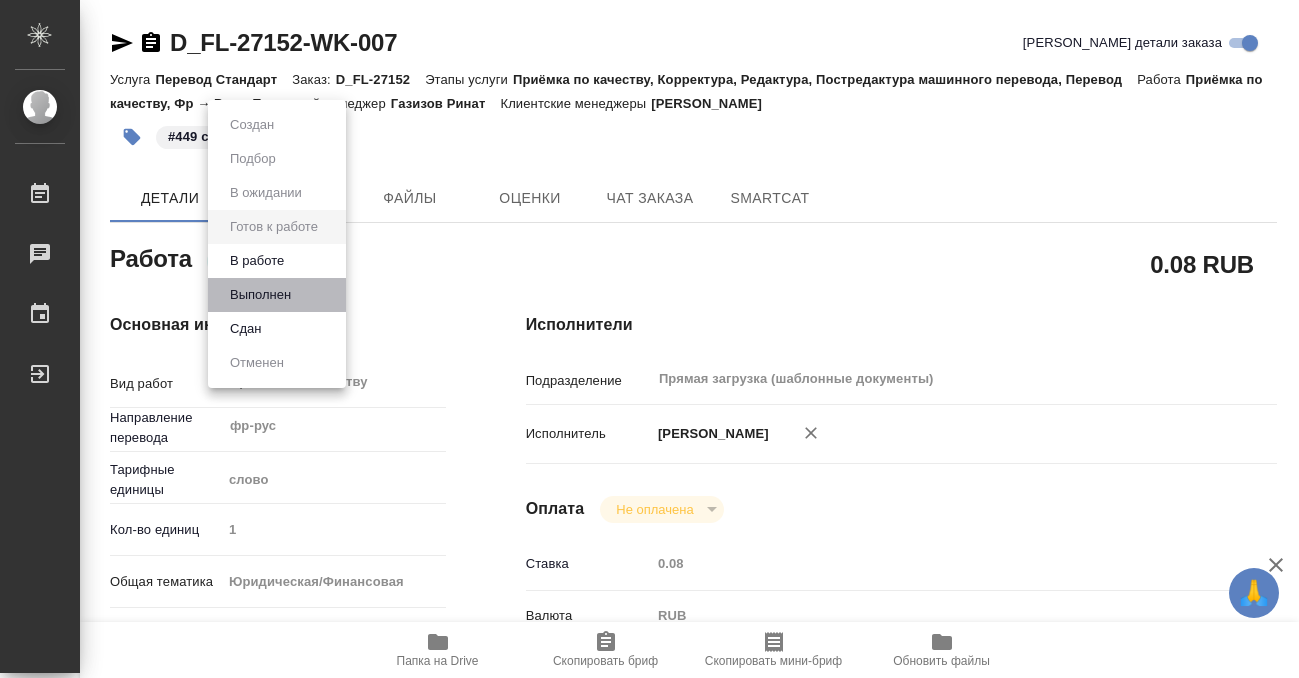 click on "Выполнен" at bounding box center [277, 295] 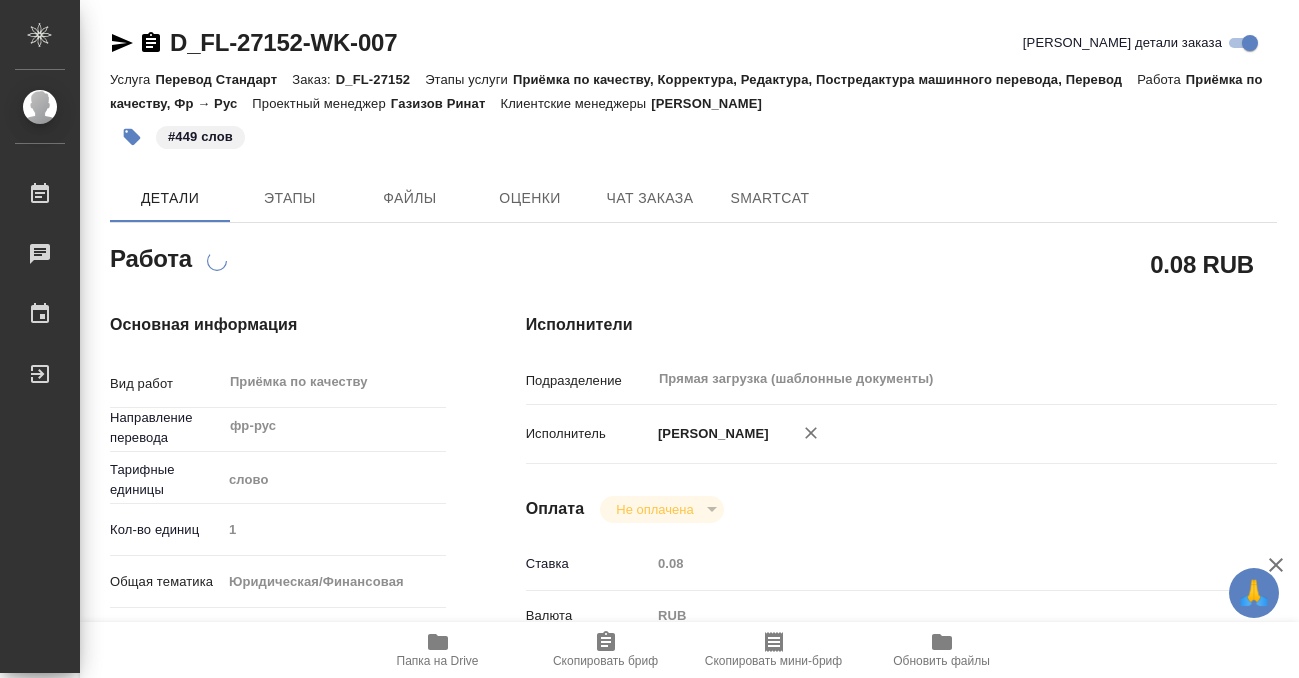 type on "x" 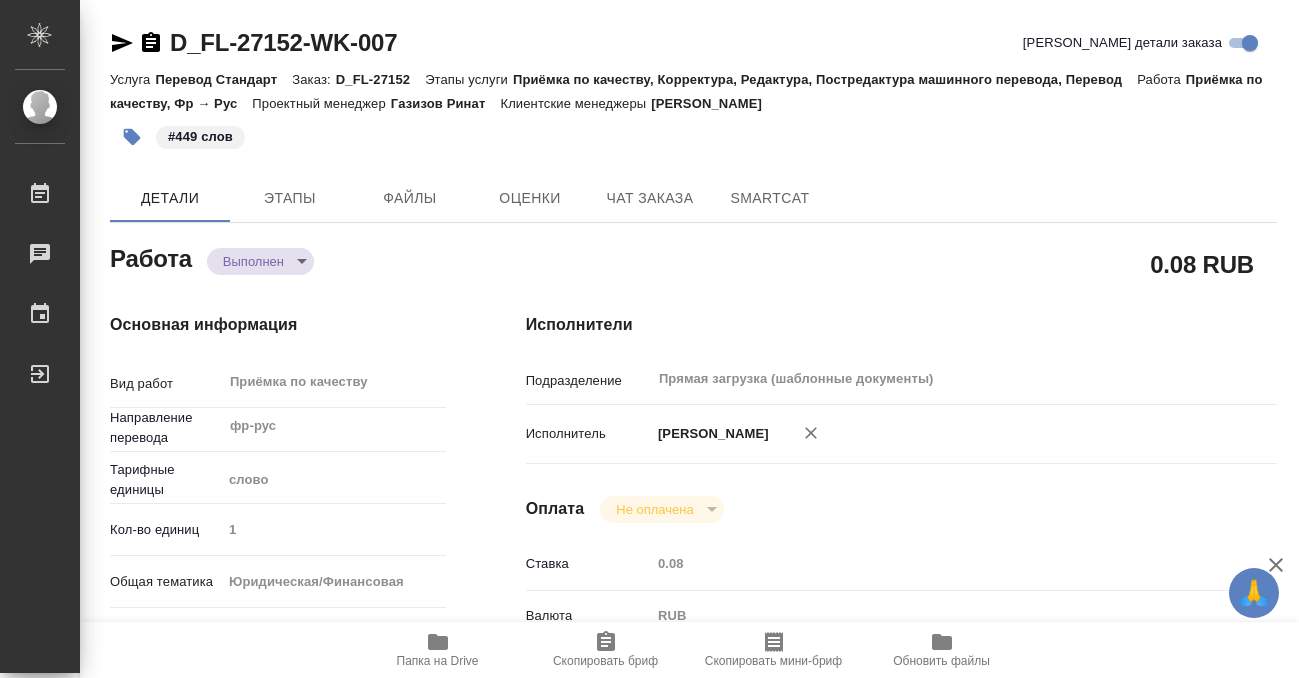 type on "x" 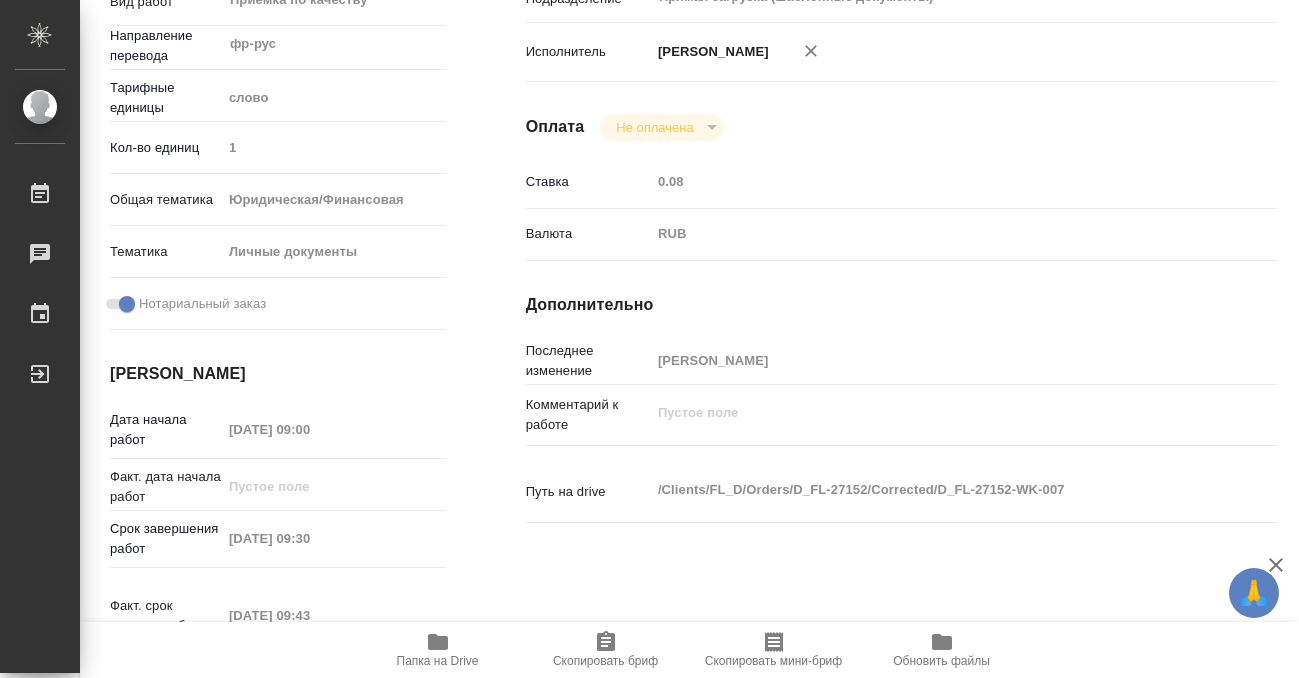 scroll, scrollTop: 0, scrollLeft: 0, axis: both 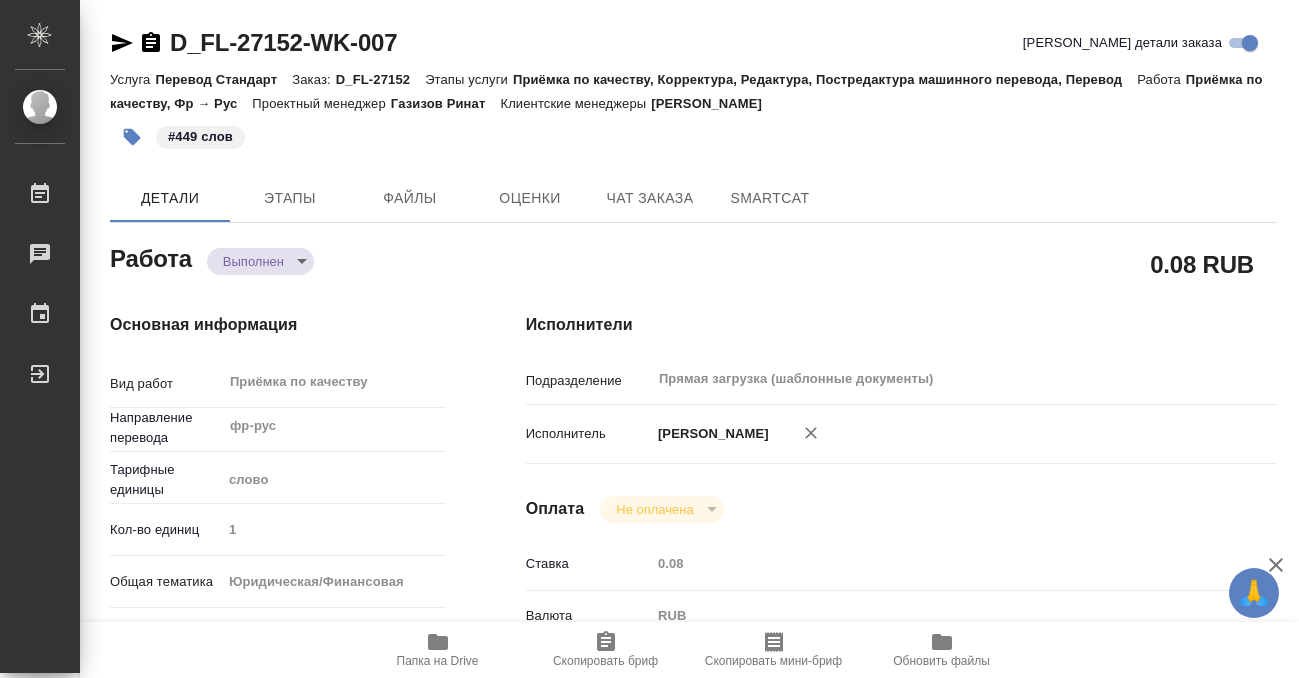 click 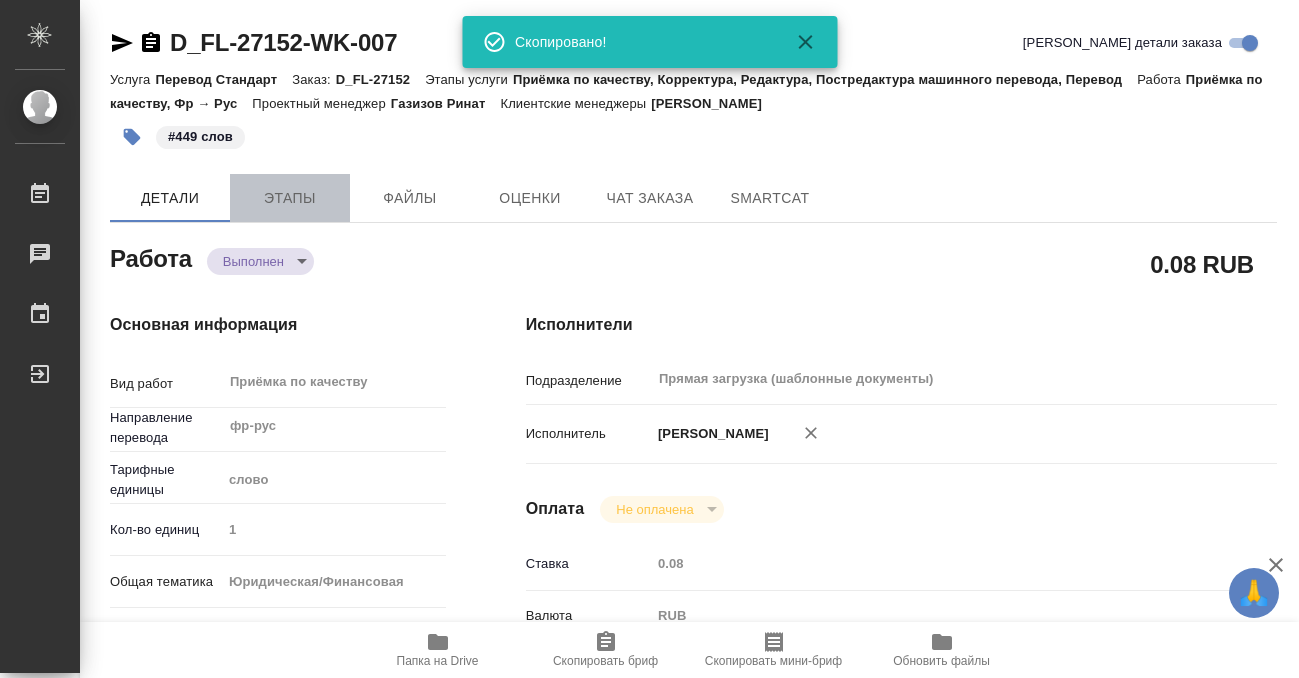 click on "Этапы" at bounding box center (290, 198) 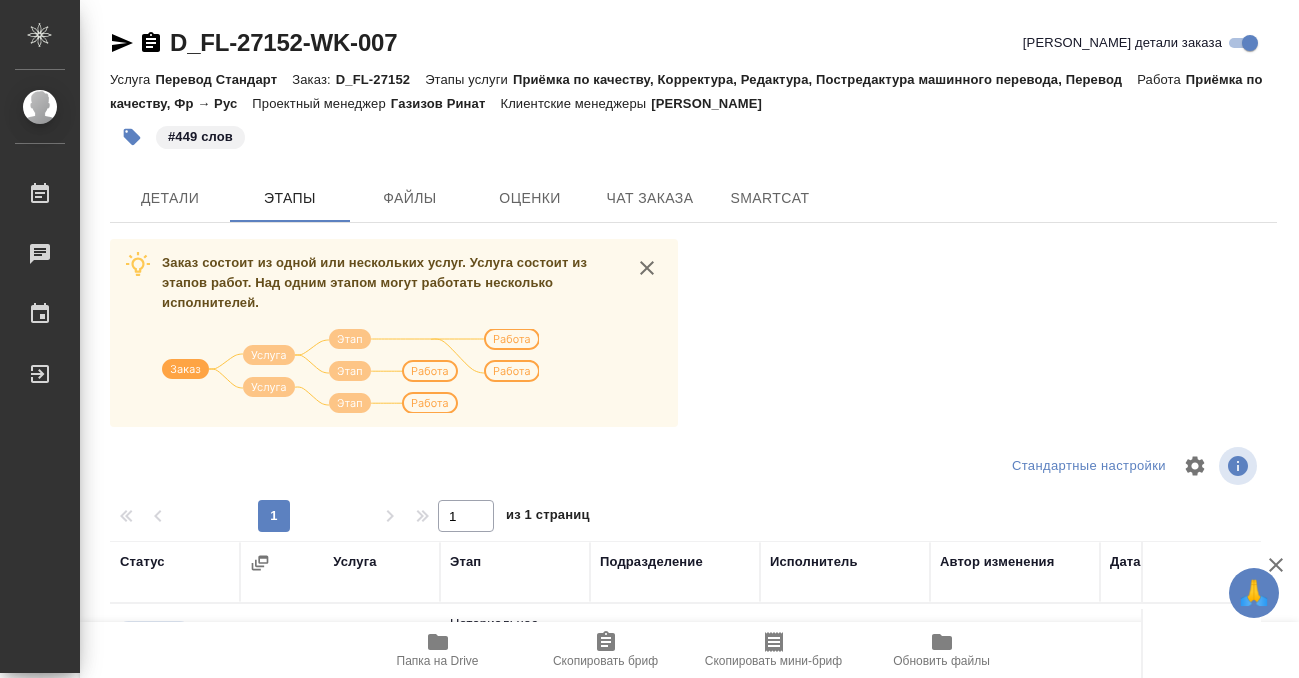 scroll, scrollTop: 364, scrollLeft: 0, axis: vertical 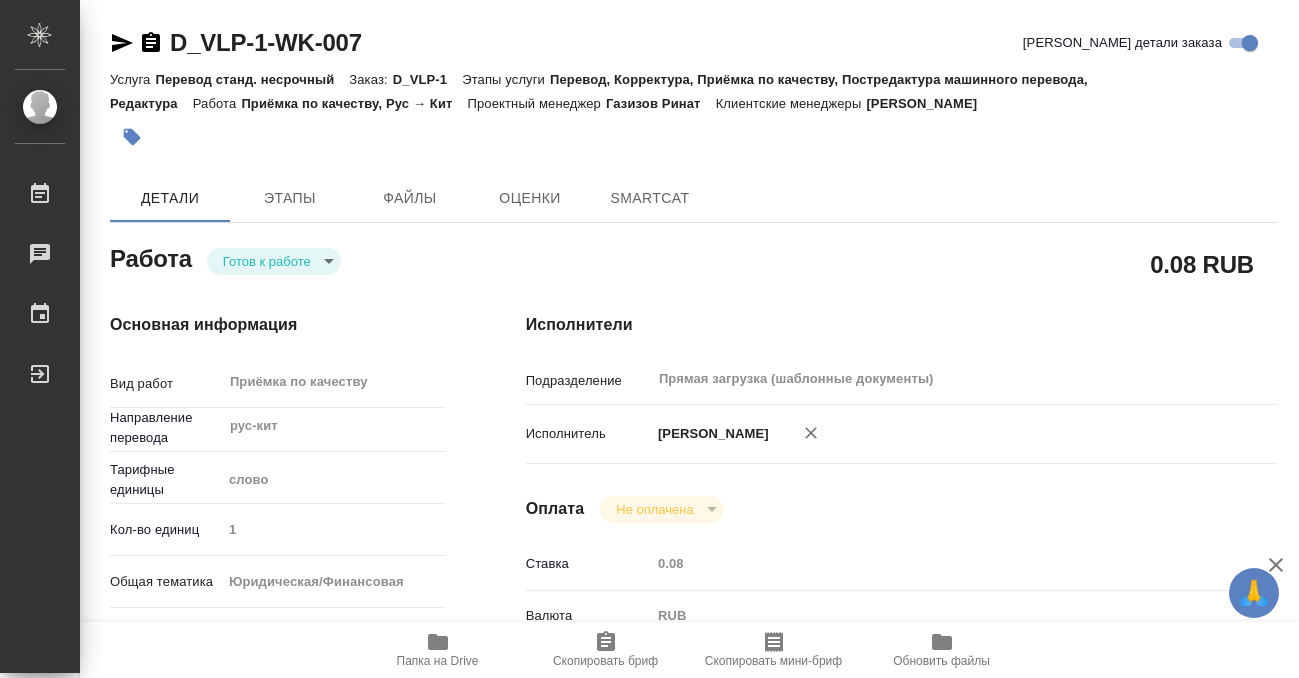 type on "x" 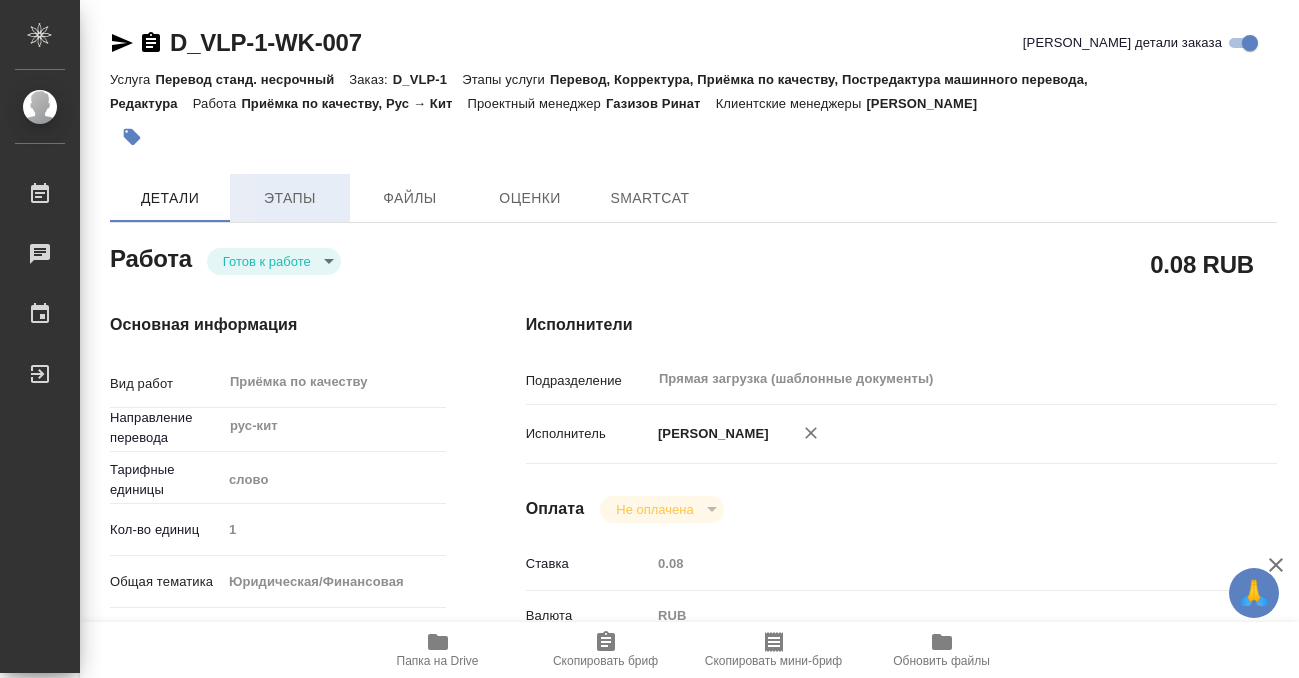 type on "x" 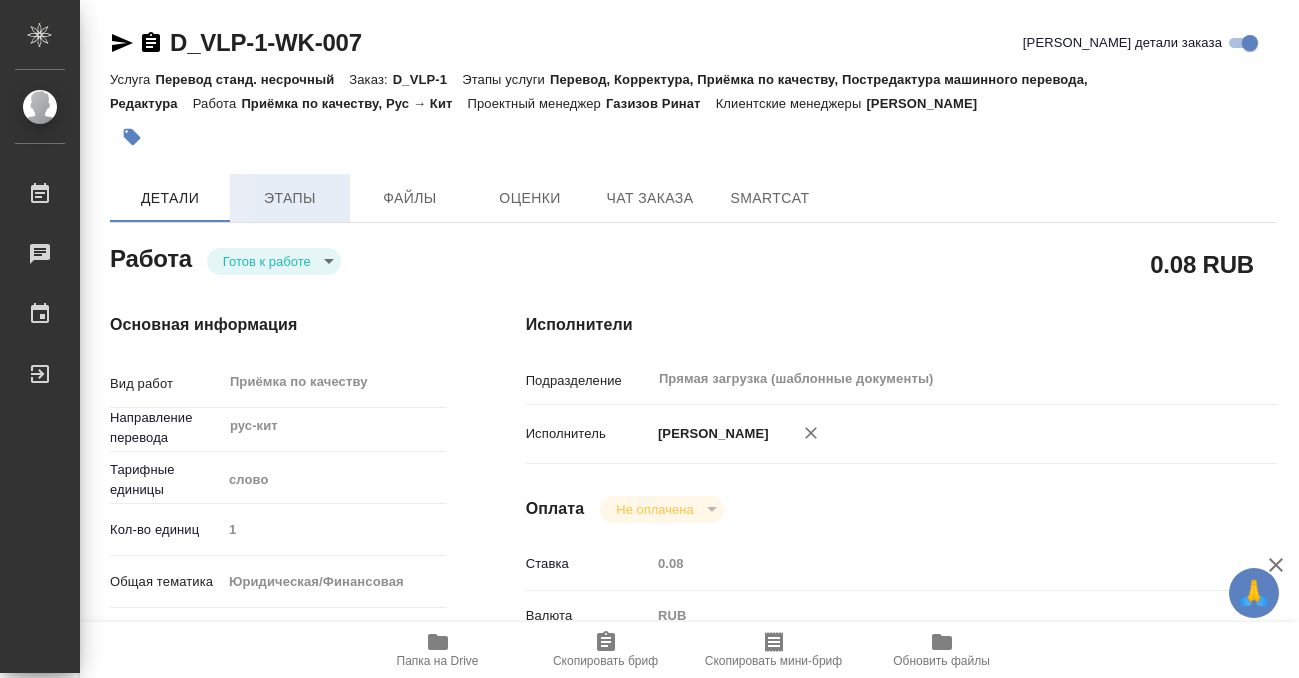 click on "Этапы" at bounding box center (290, 198) 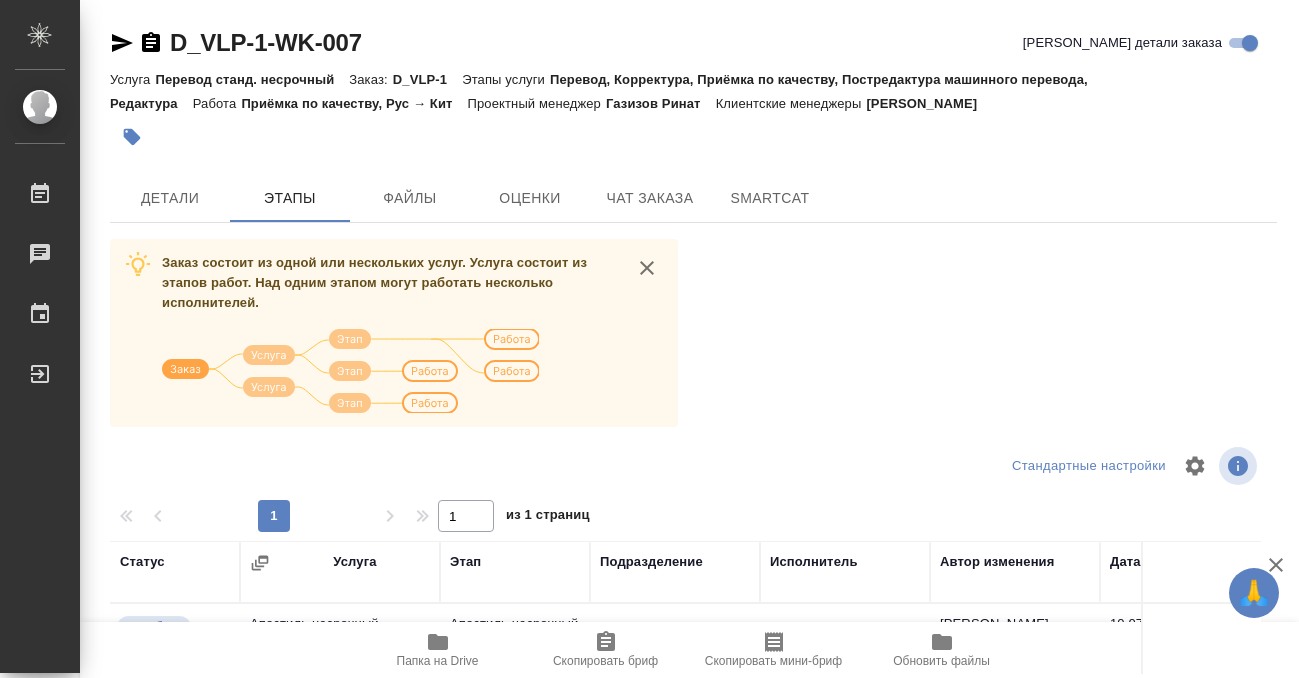 scroll, scrollTop: 364, scrollLeft: 0, axis: vertical 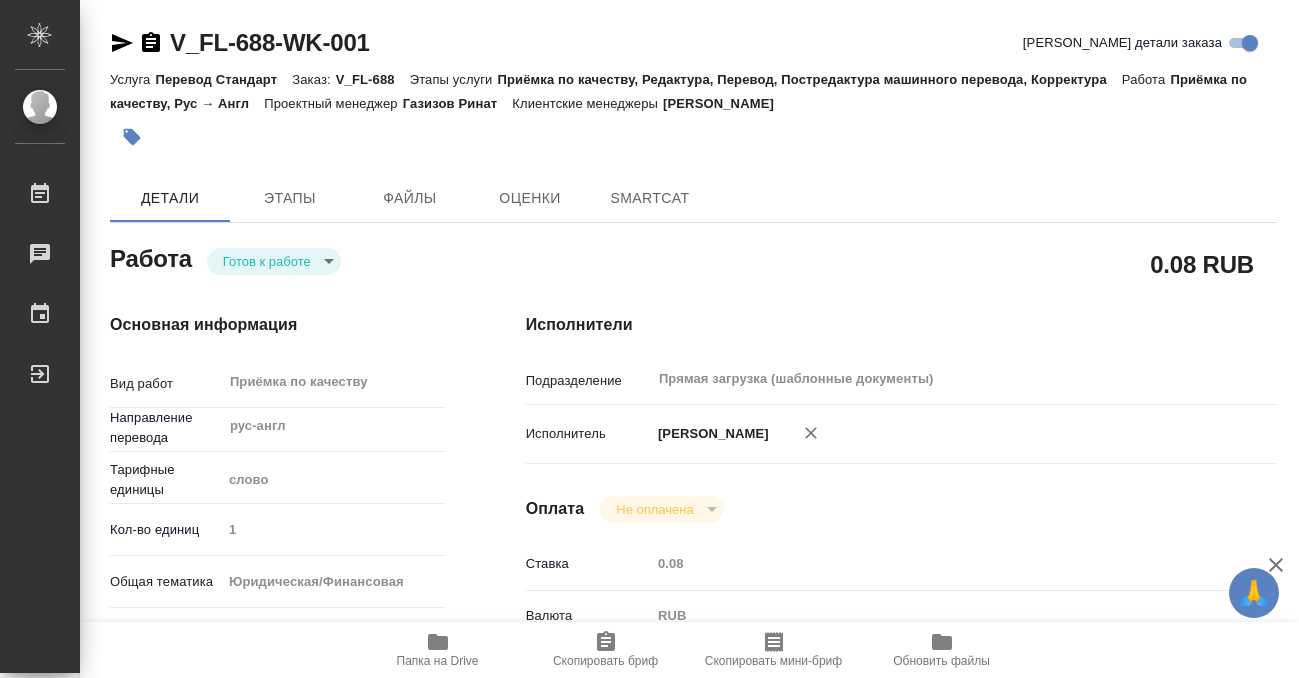 type on "x" 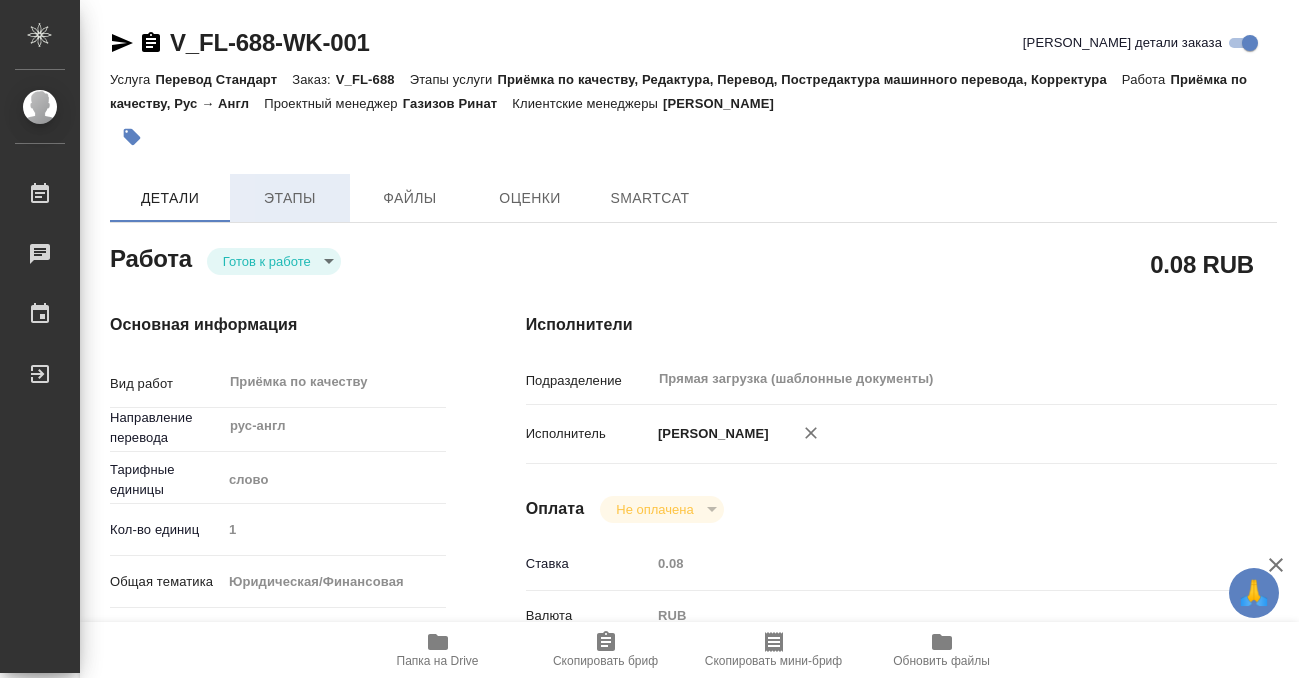 type on "x" 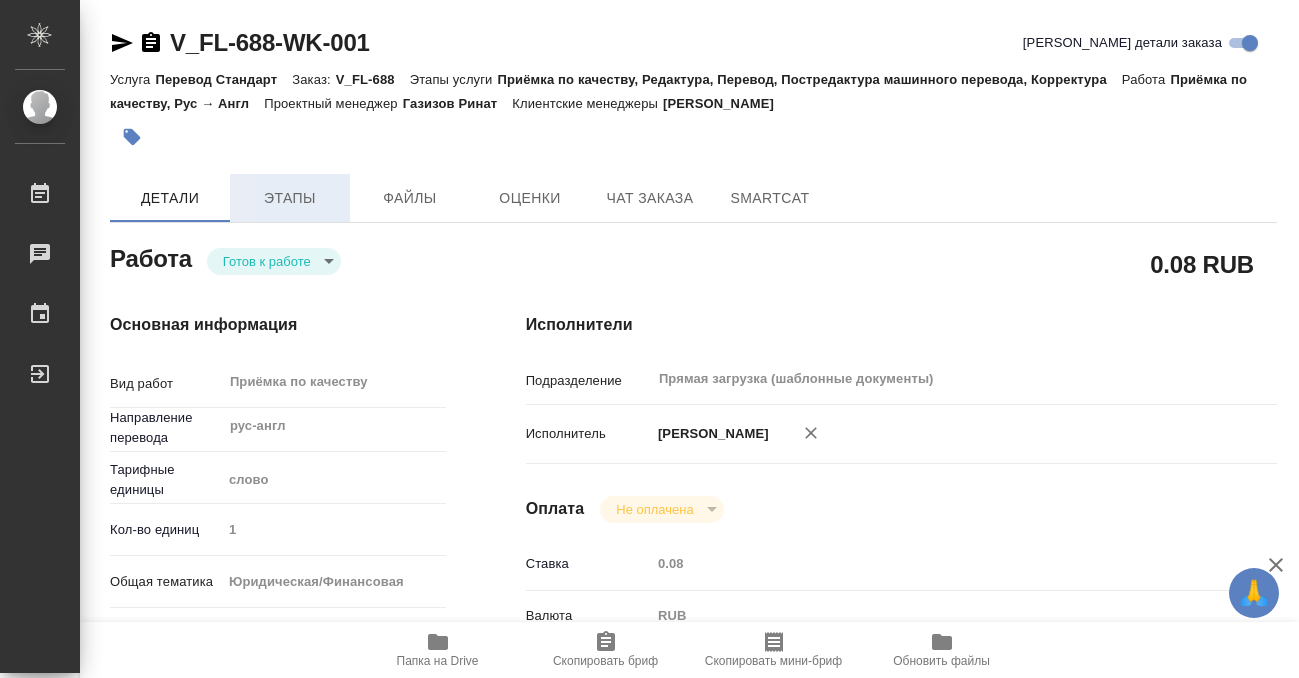 click on "Этапы" at bounding box center (290, 198) 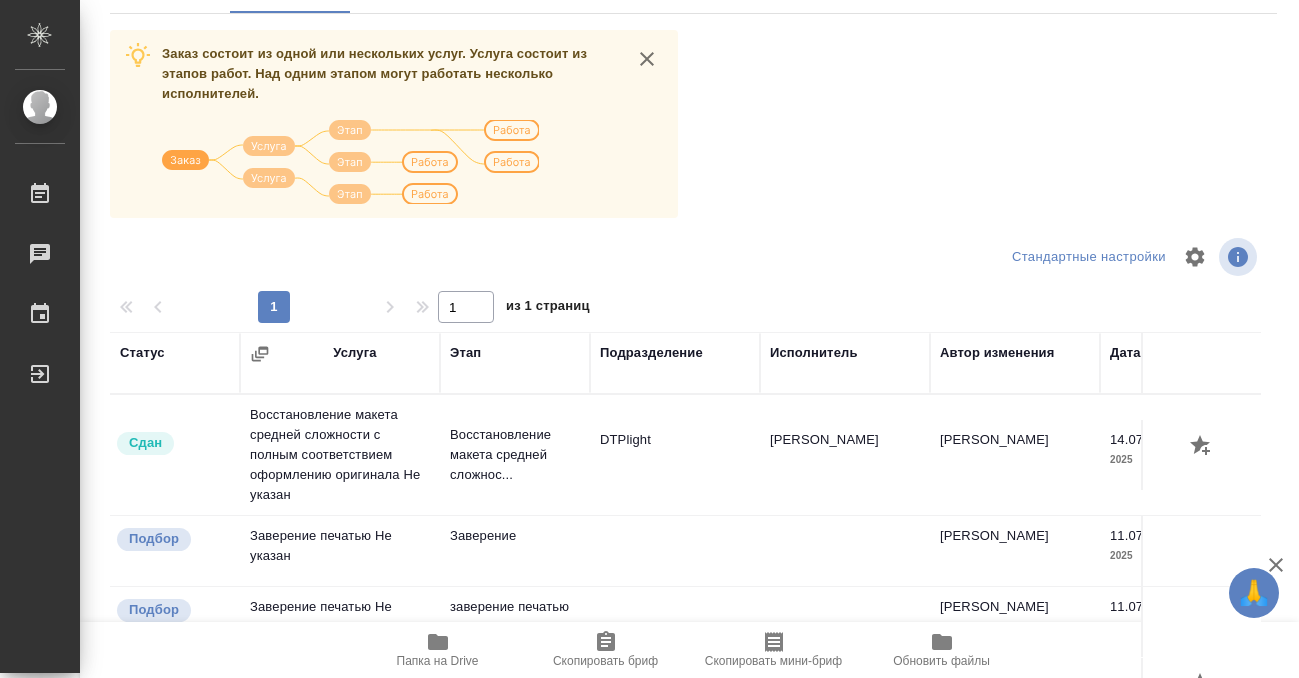 scroll, scrollTop: 364, scrollLeft: 0, axis: vertical 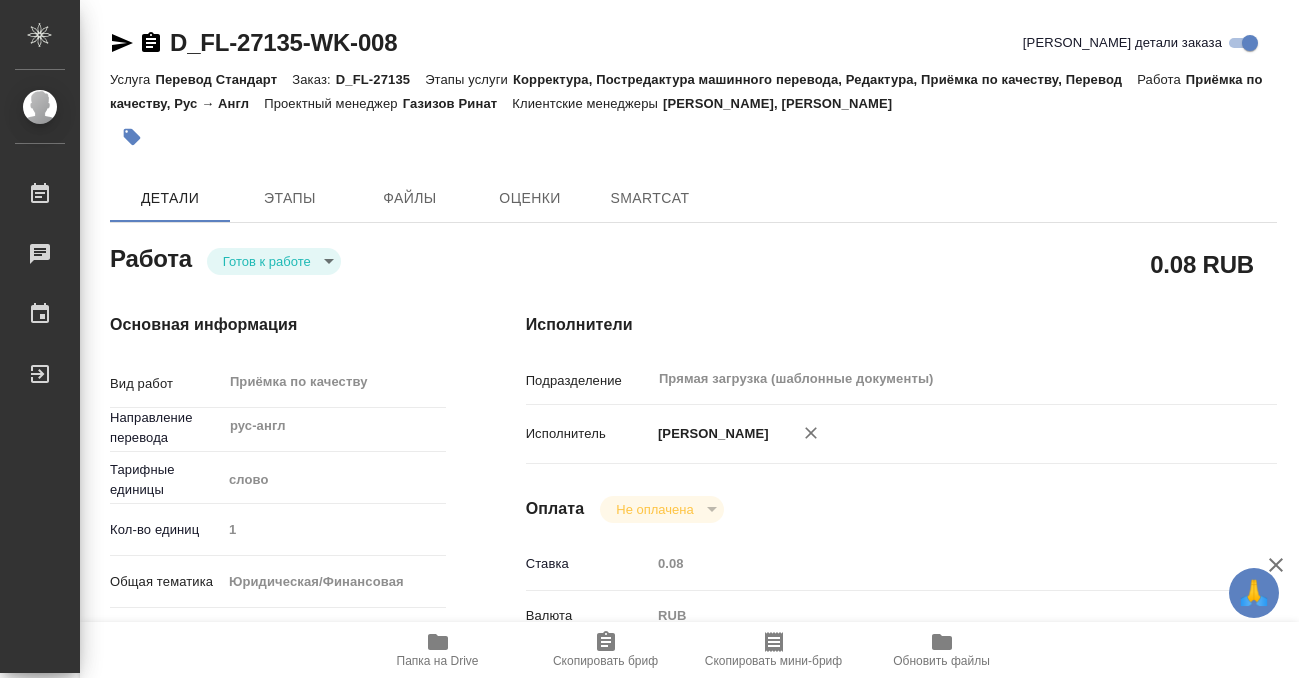type on "x" 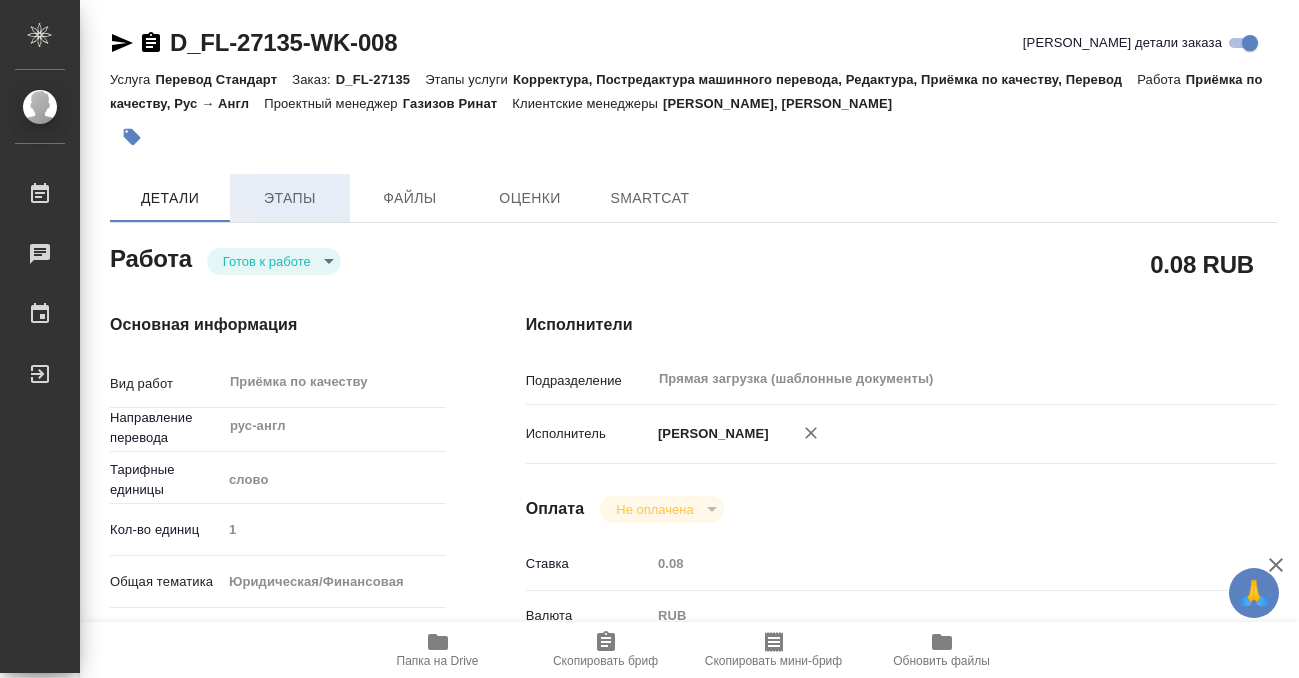 type on "x" 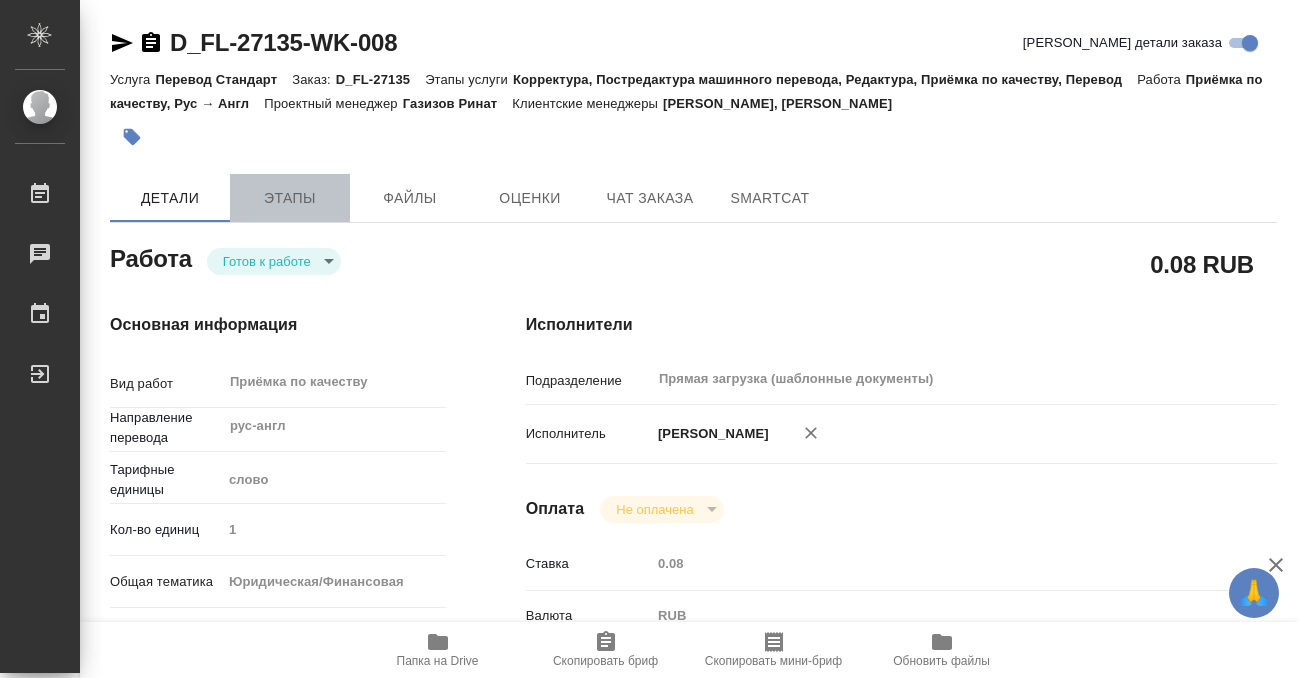 click on "Этапы" at bounding box center (290, 198) 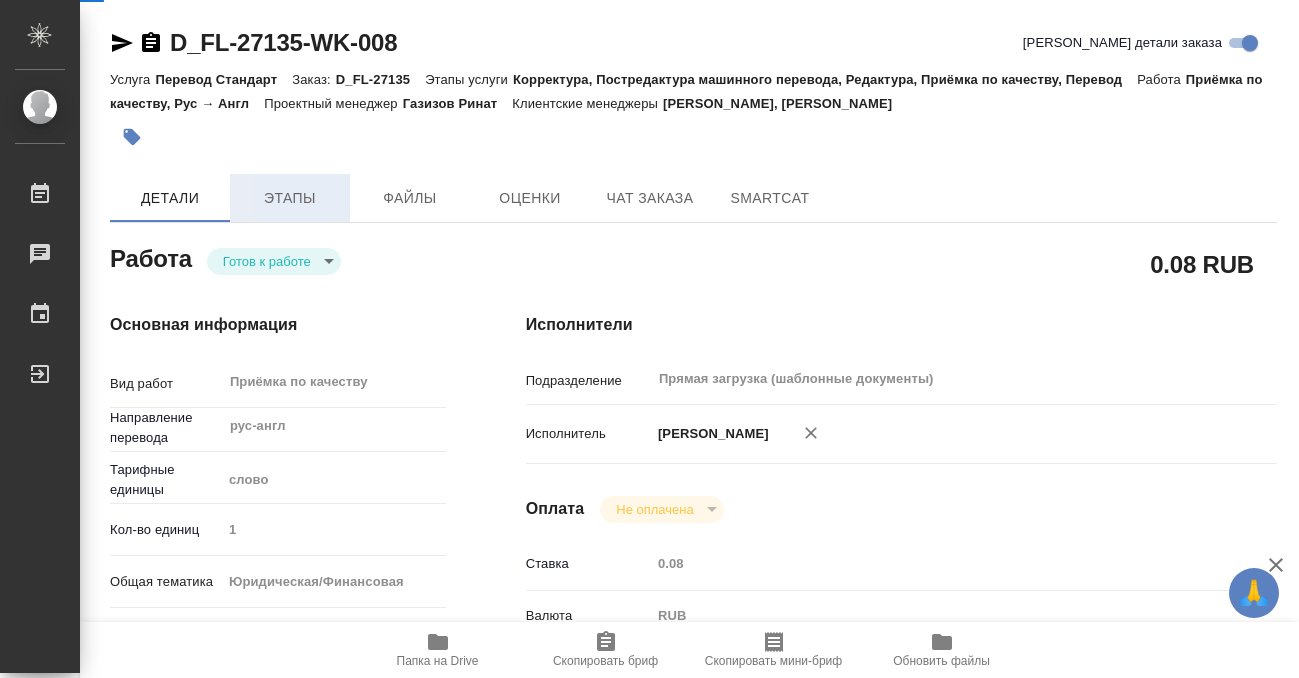 type on "x" 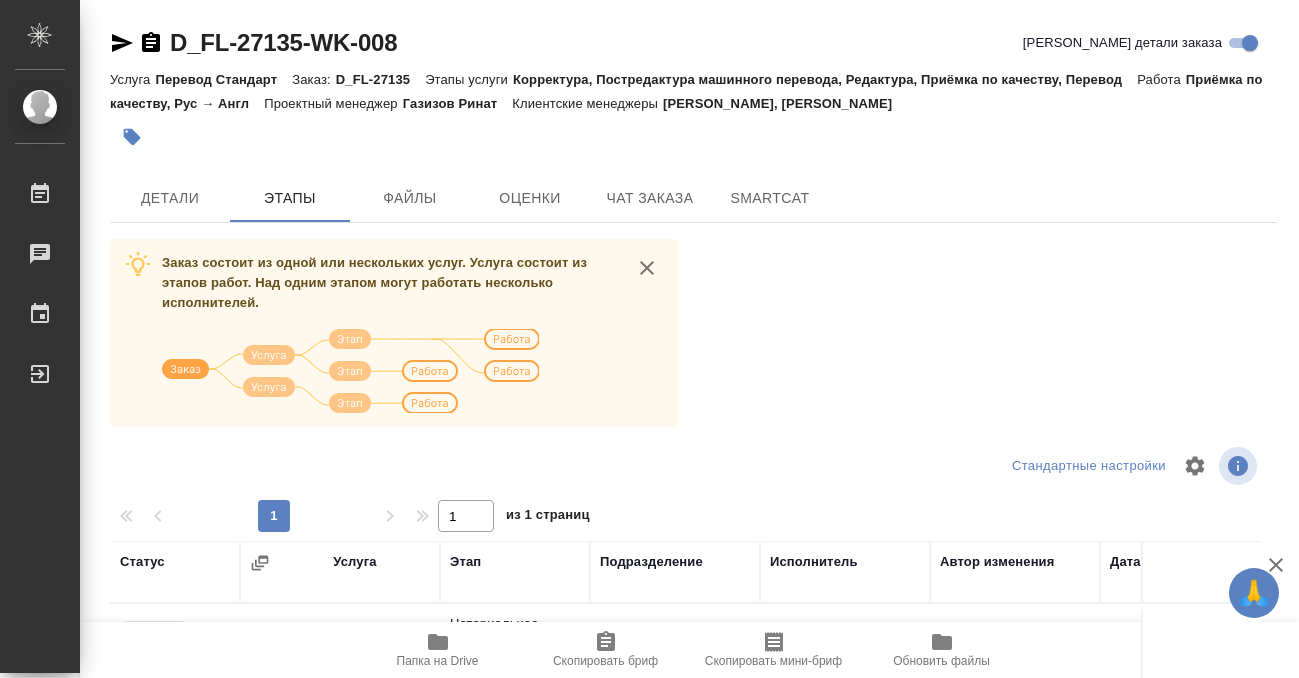 scroll, scrollTop: 364, scrollLeft: 0, axis: vertical 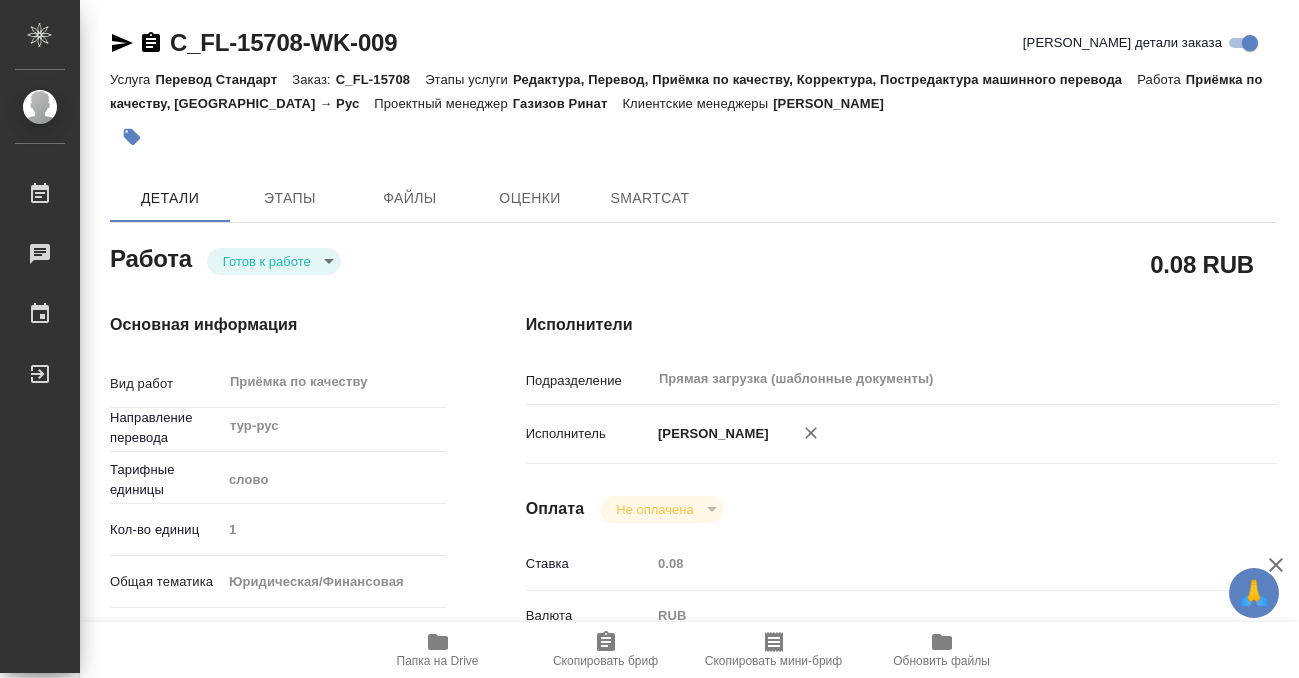 type on "x" 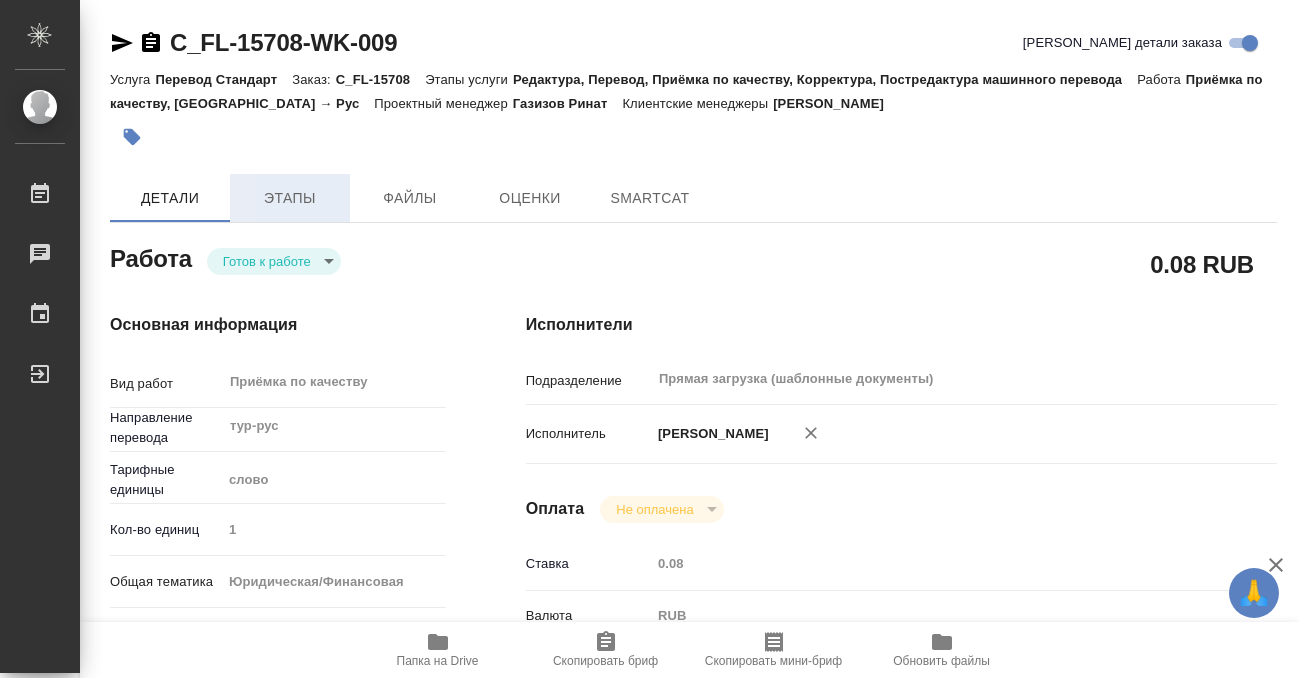 type on "x" 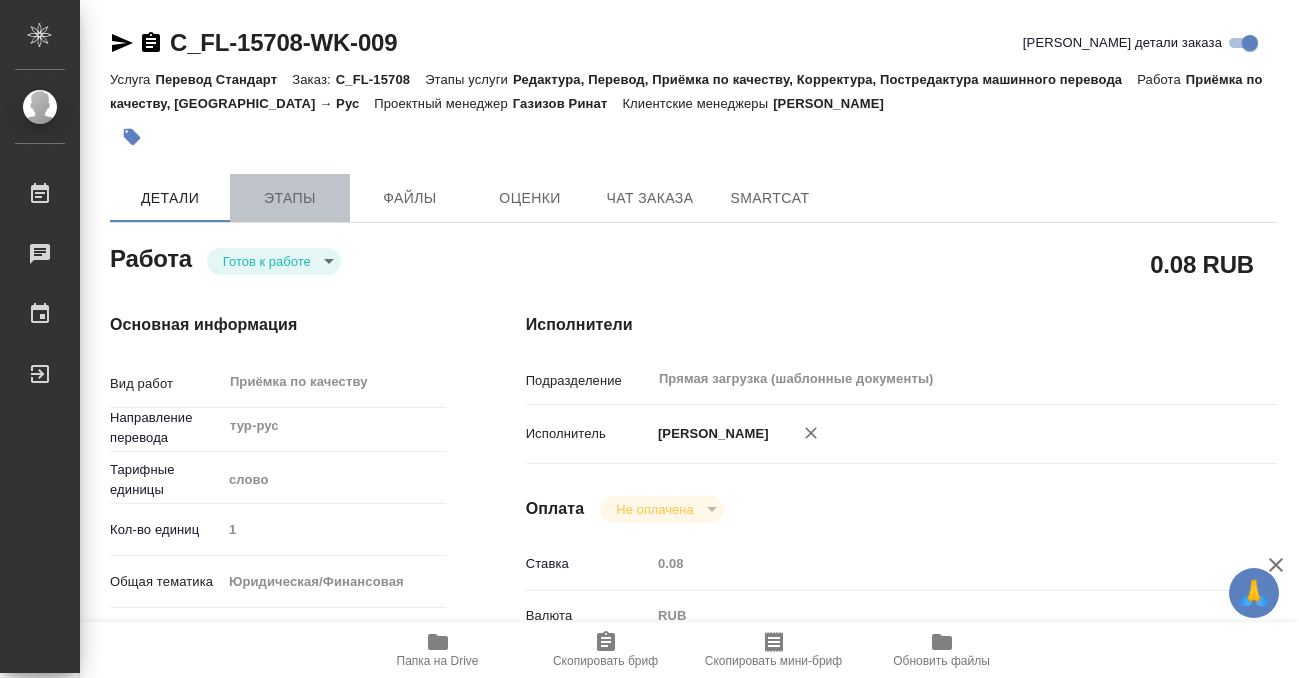 click on "Этапы" at bounding box center [290, 198] 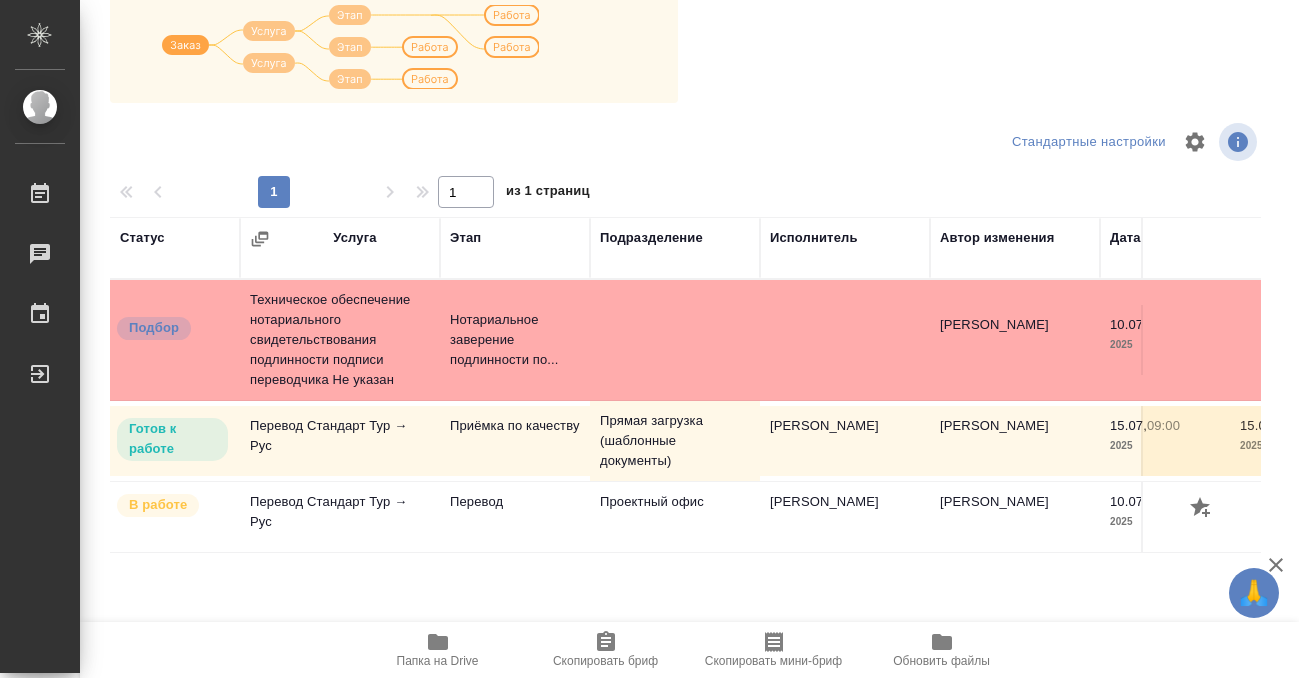 scroll, scrollTop: 327, scrollLeft: 0, axis: vertical 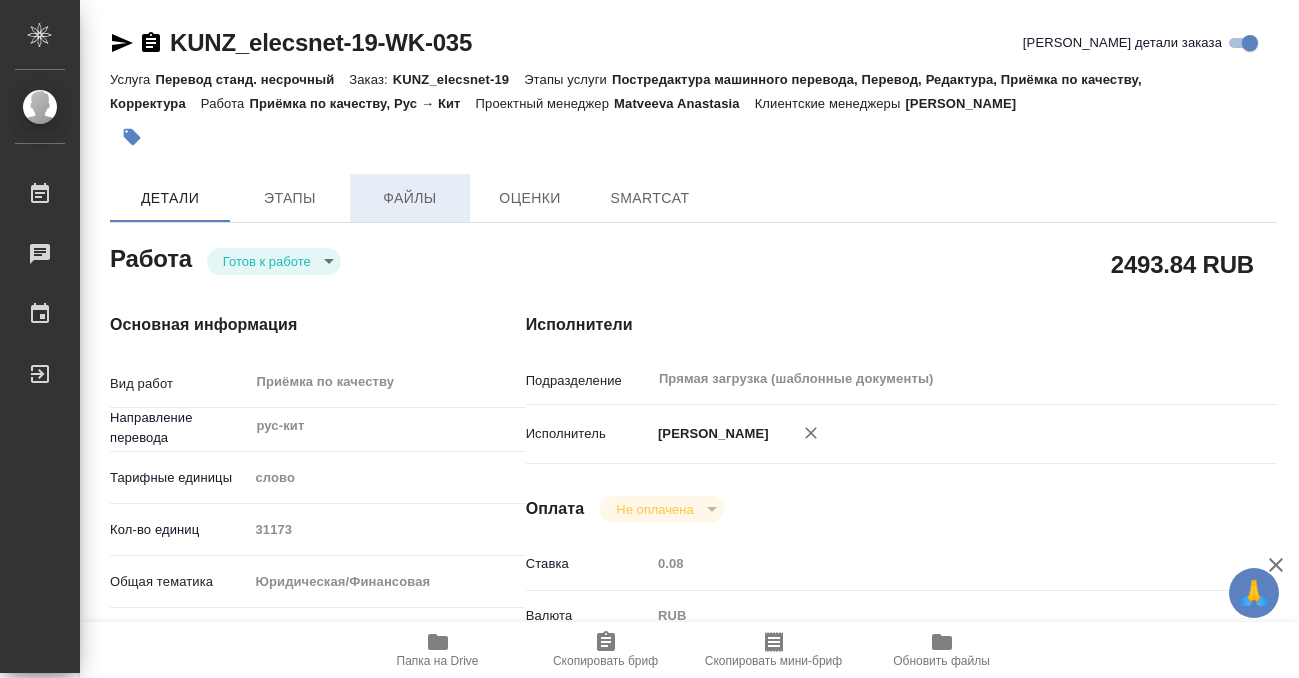 type on "x" 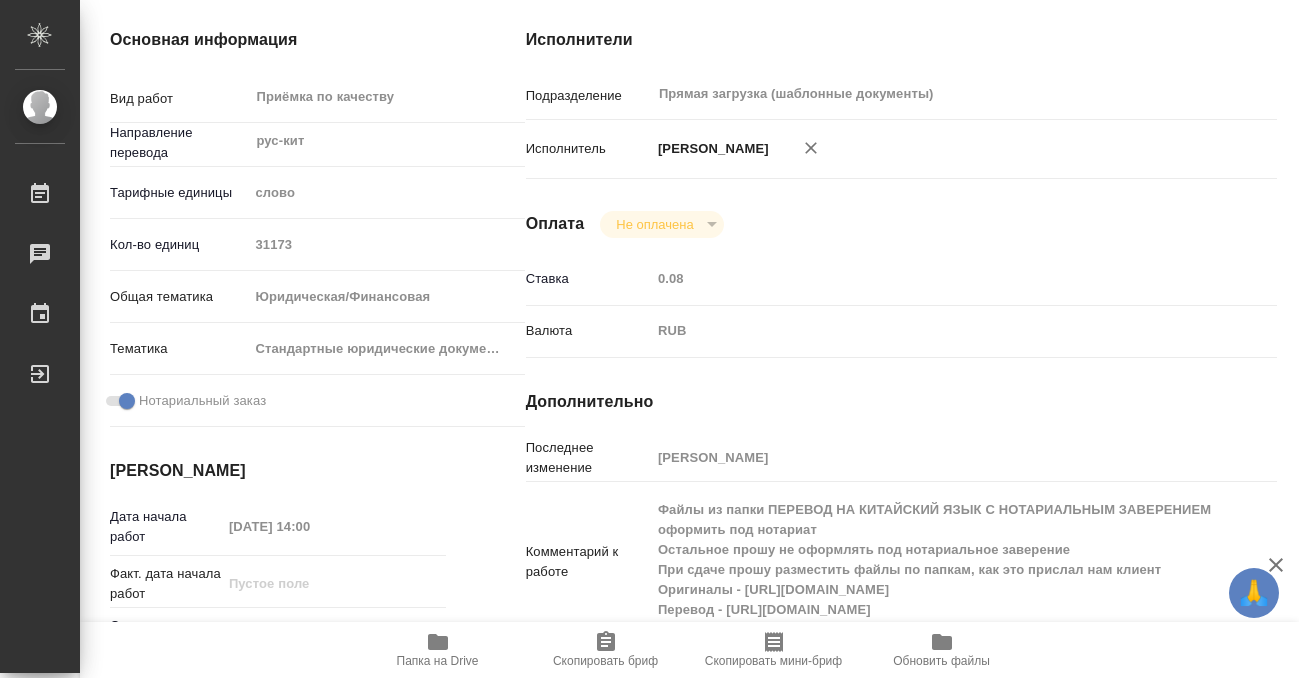 scroll, scrollTop: 348, scrollLeft: 0, axis: vertical 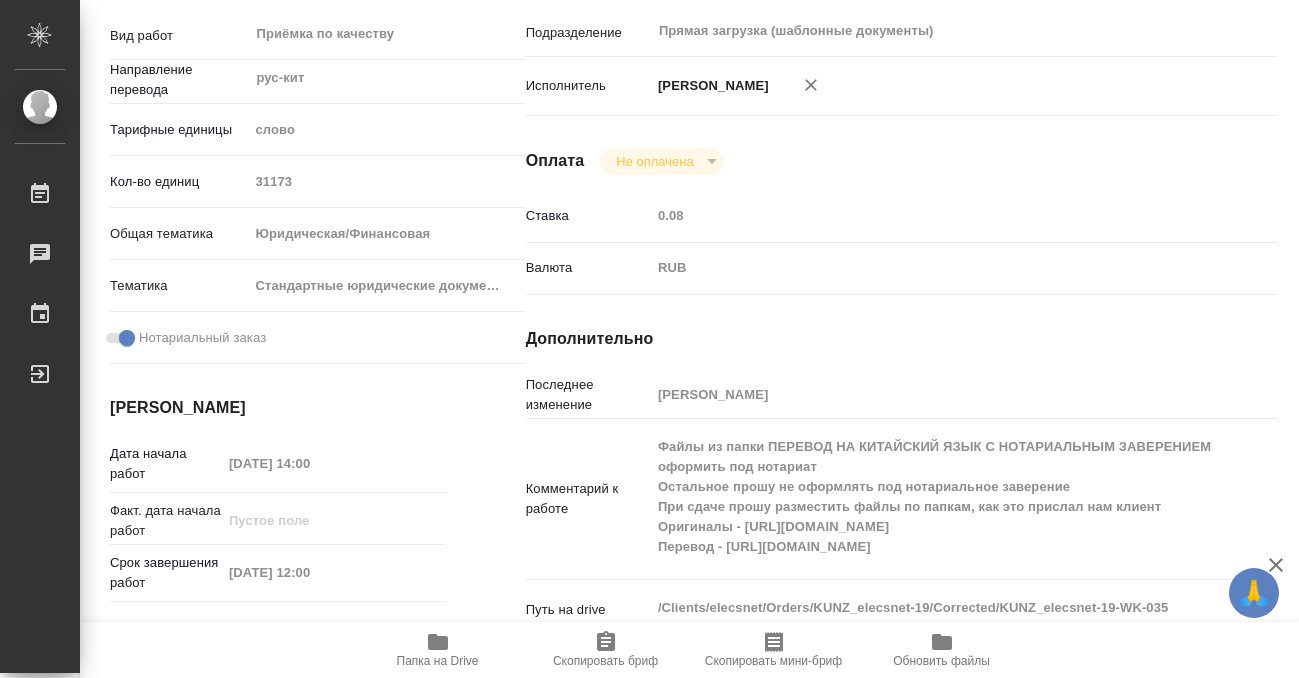 type on "x" 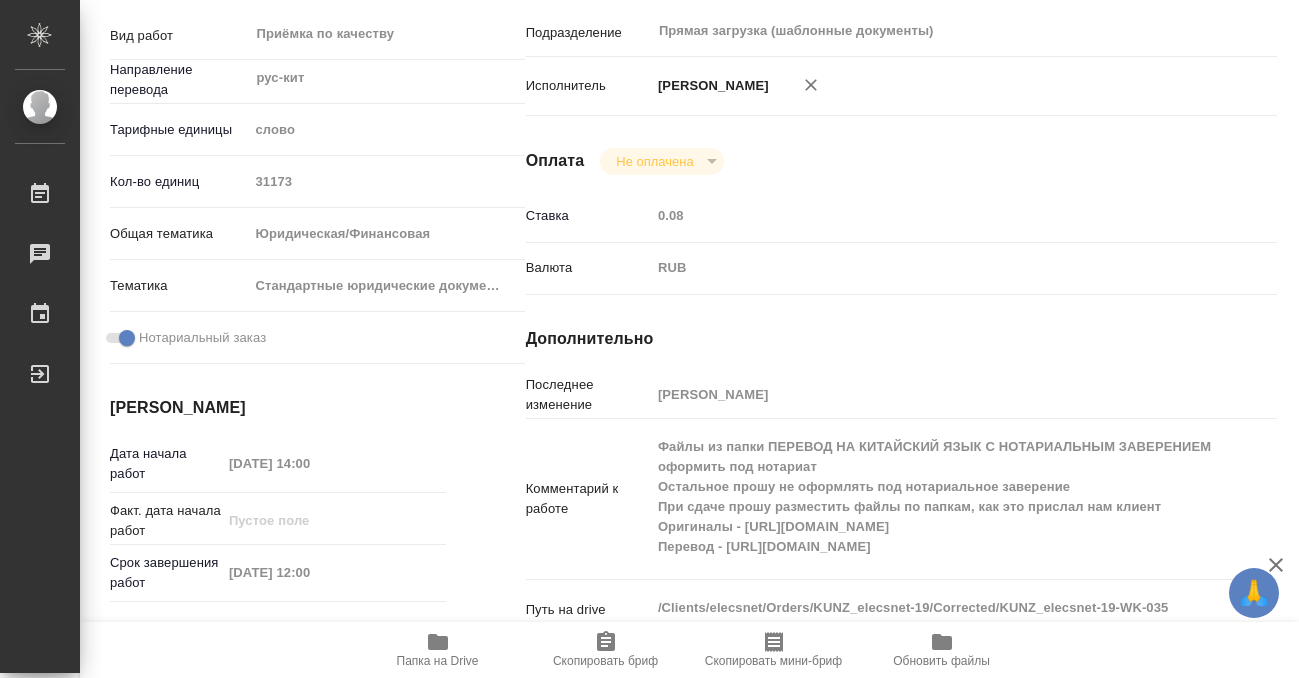 type on "x" 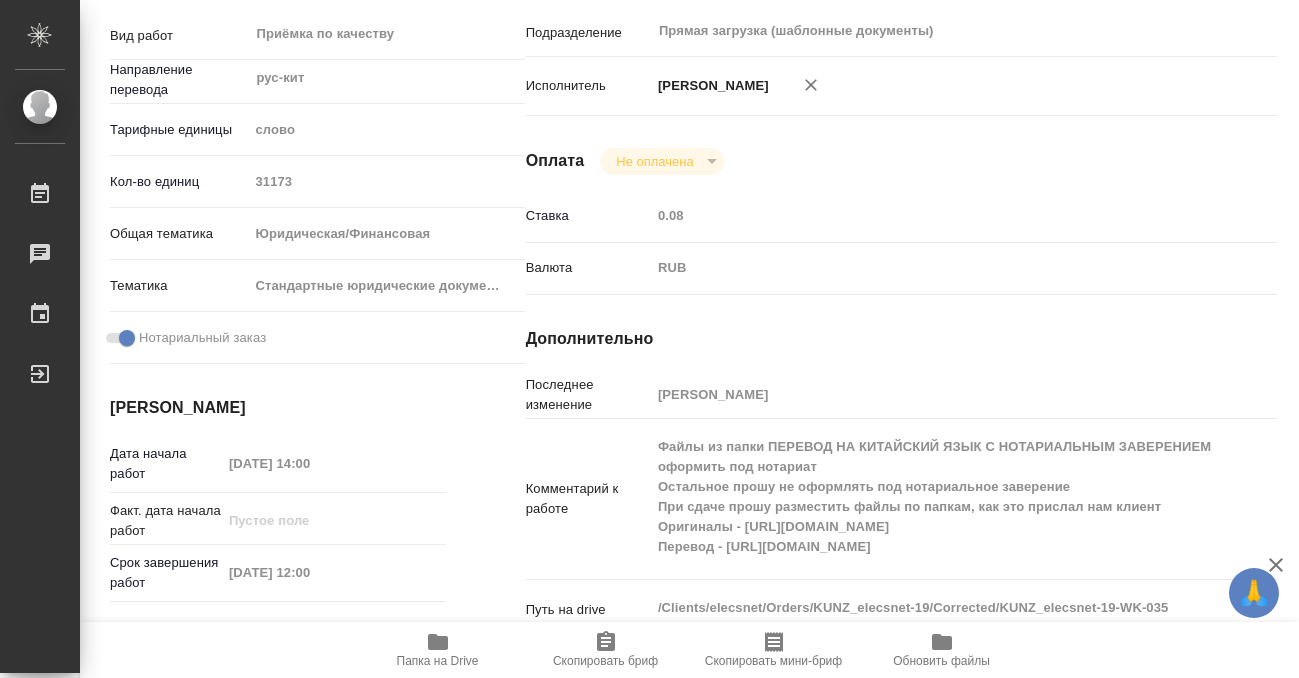 type on "x" 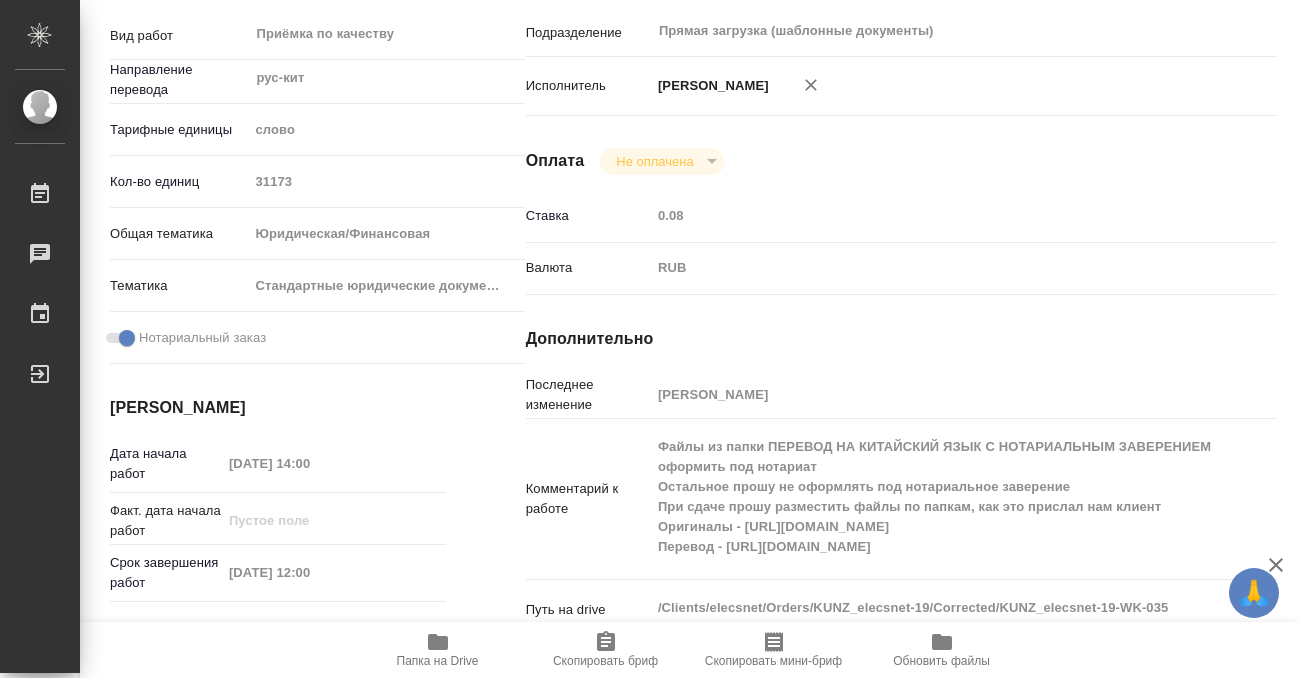 type on "x" 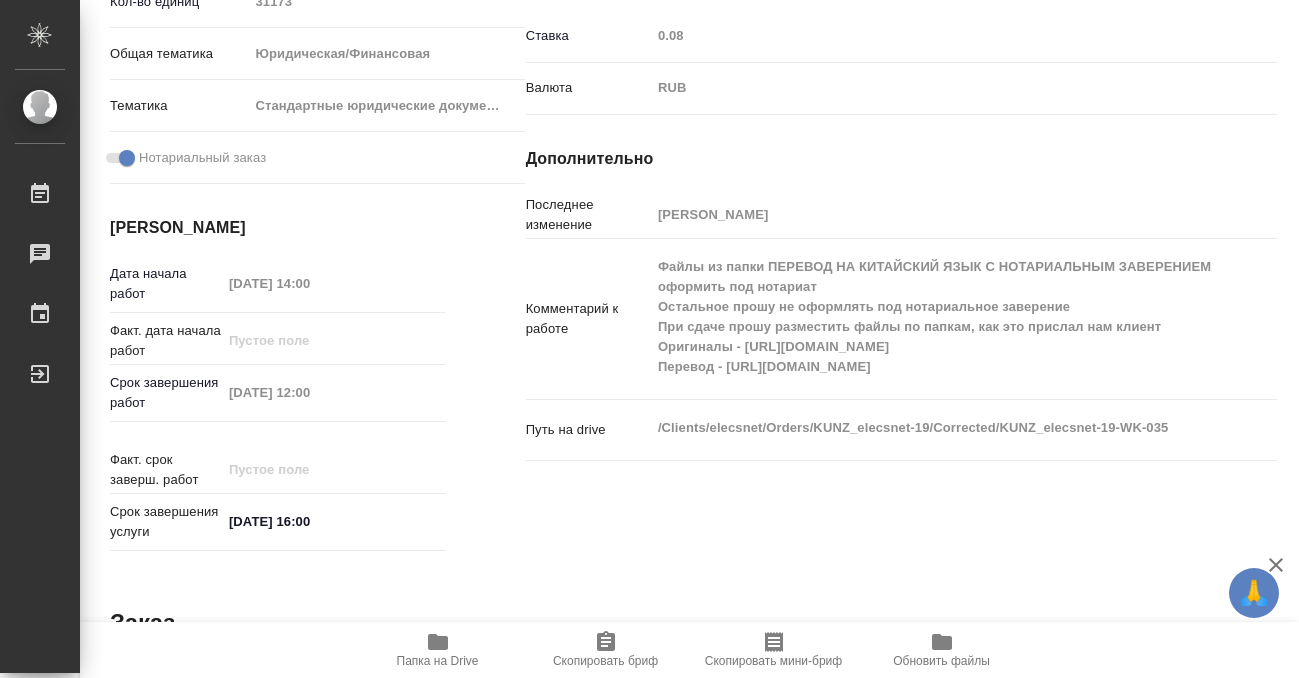 scroll, scrollTop: 532, scrollLeft: 0, axis: vertical 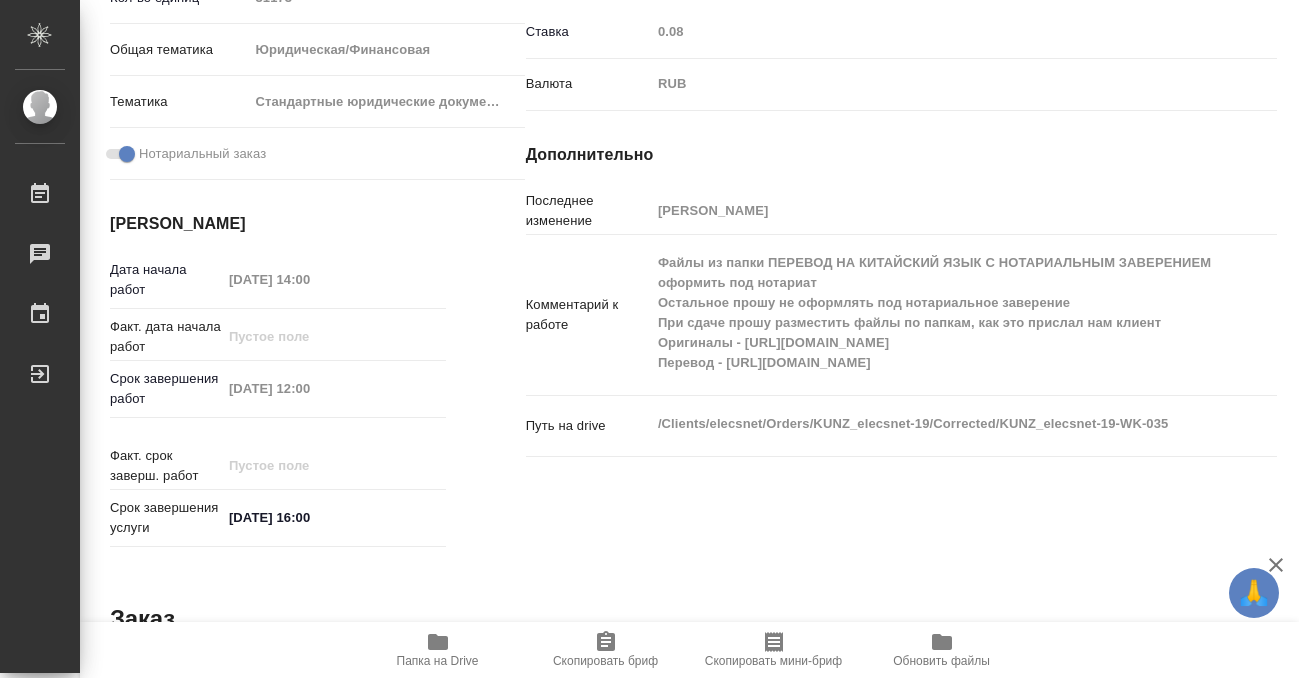 click on "Папка на Drive" at bounding box center (438, 661) 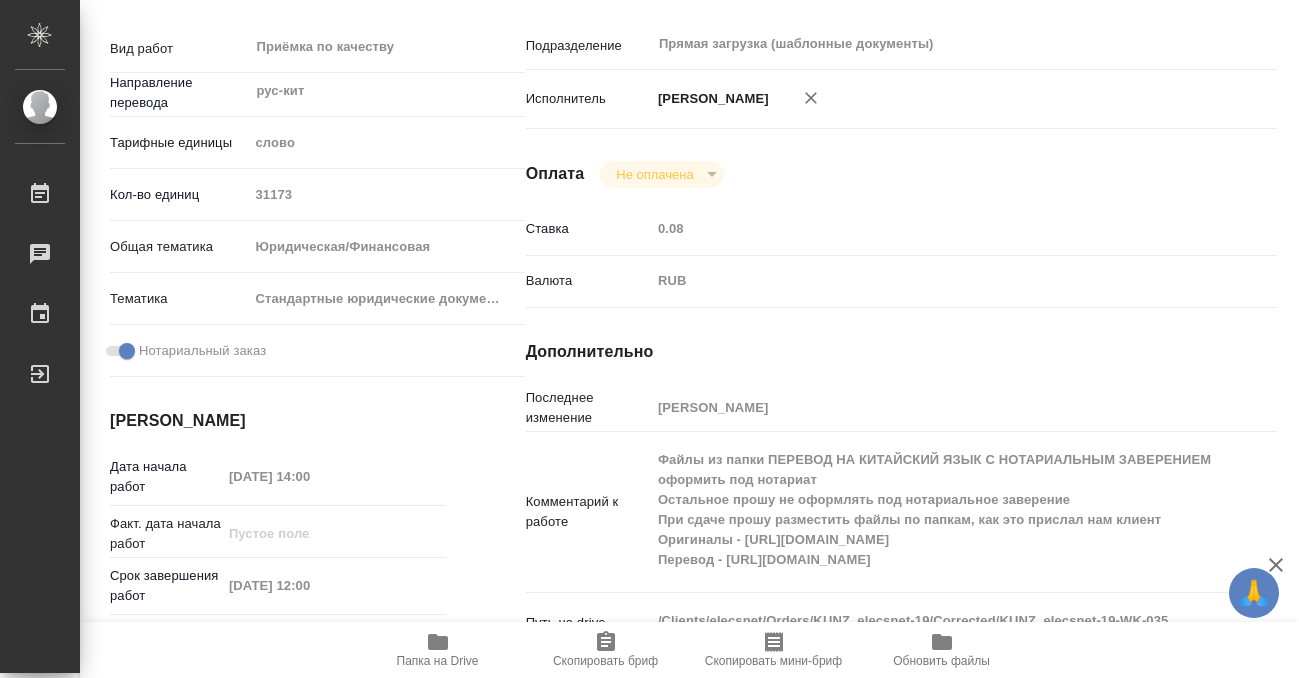 scroll, scrollTop: 0, scrollLeft: 0, axis: both 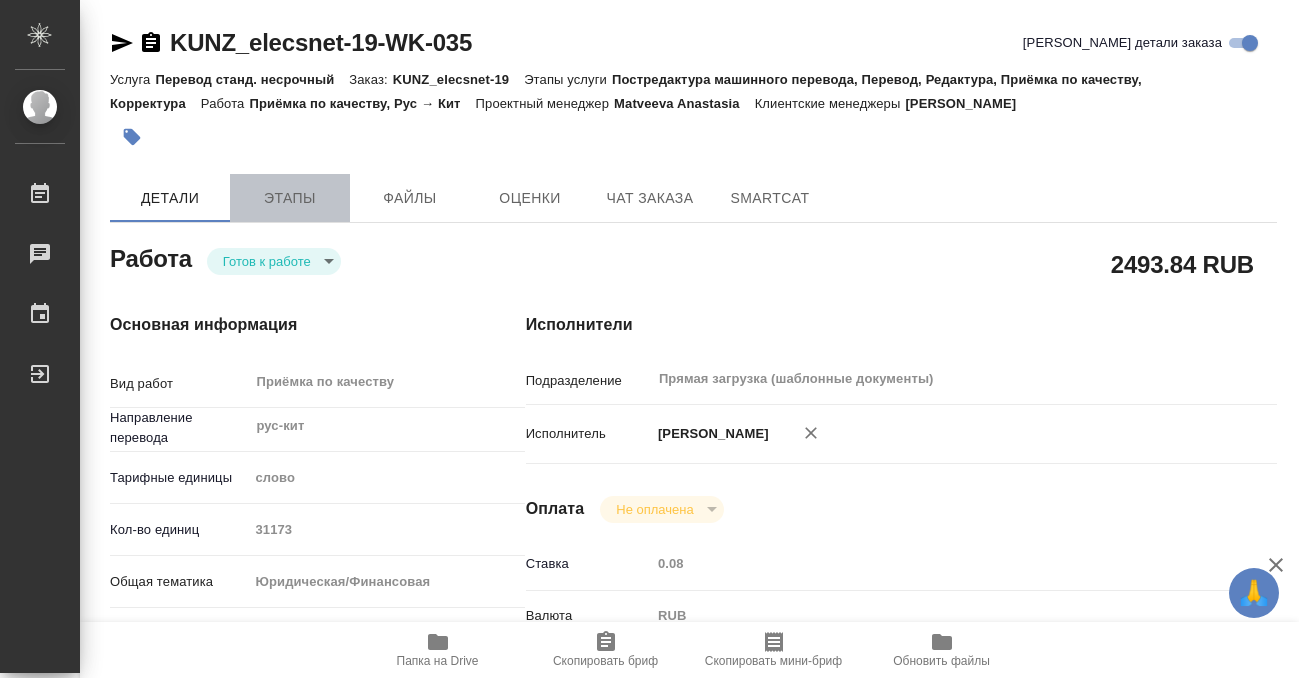 click on "Этапы" at bounding box center [290, 198] 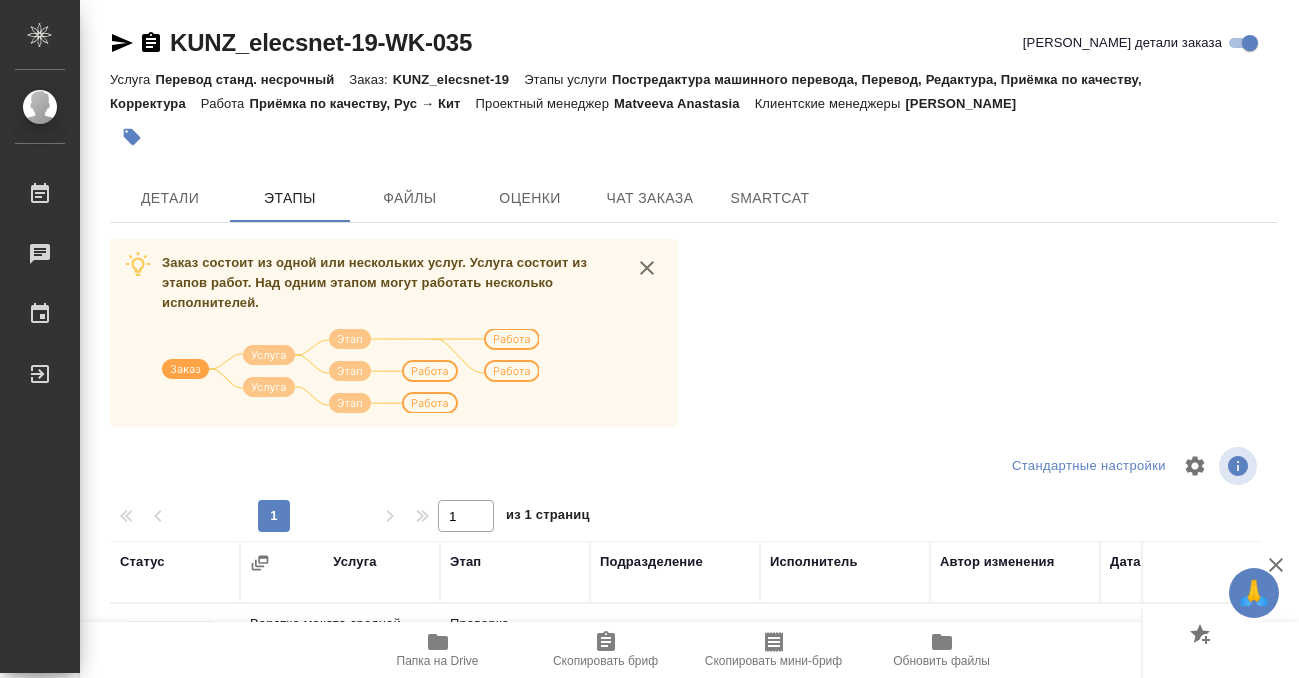 scroll, scrollTop: 364, scrollLeft: 0, axis: vertical 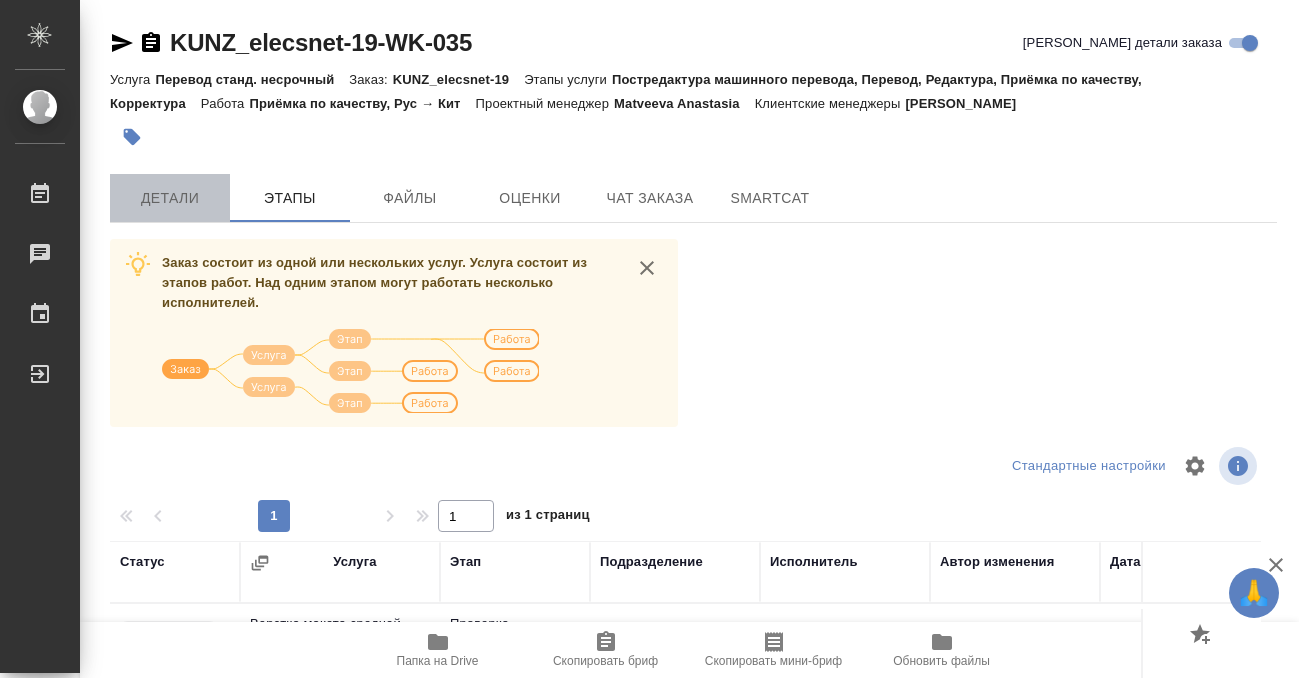 click on "Детали" at bounding box center [170, 198] 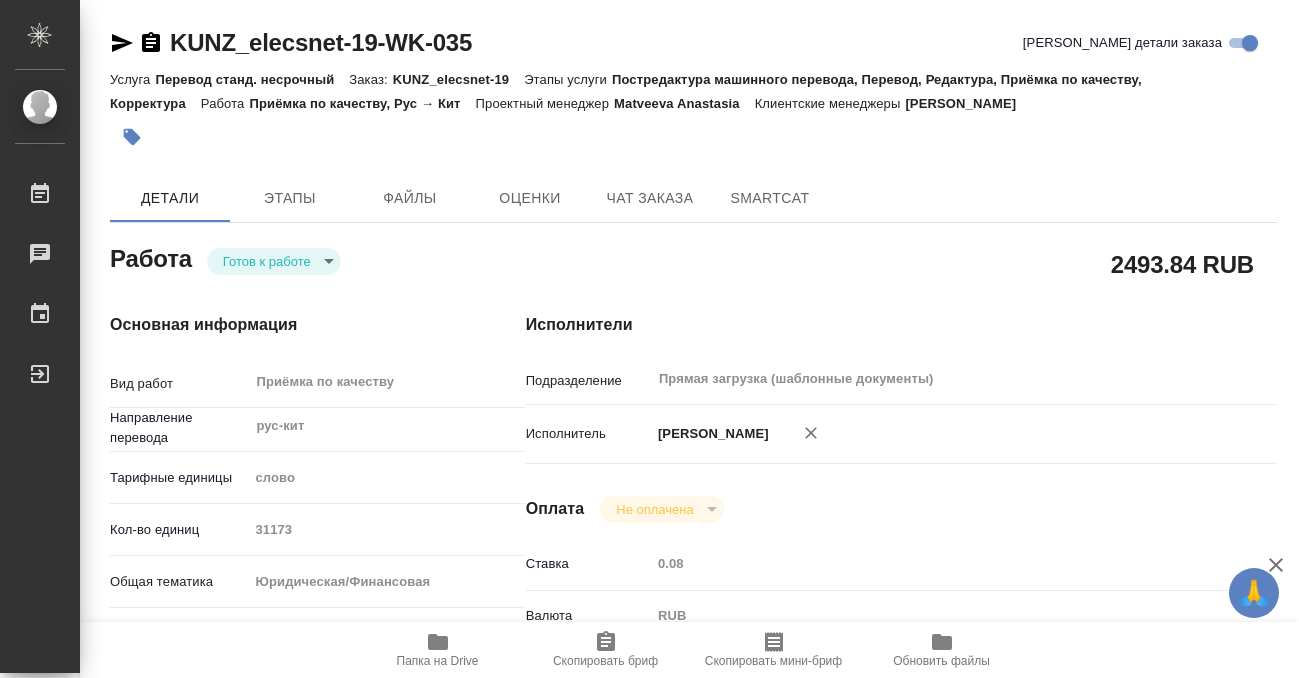 type on "x" 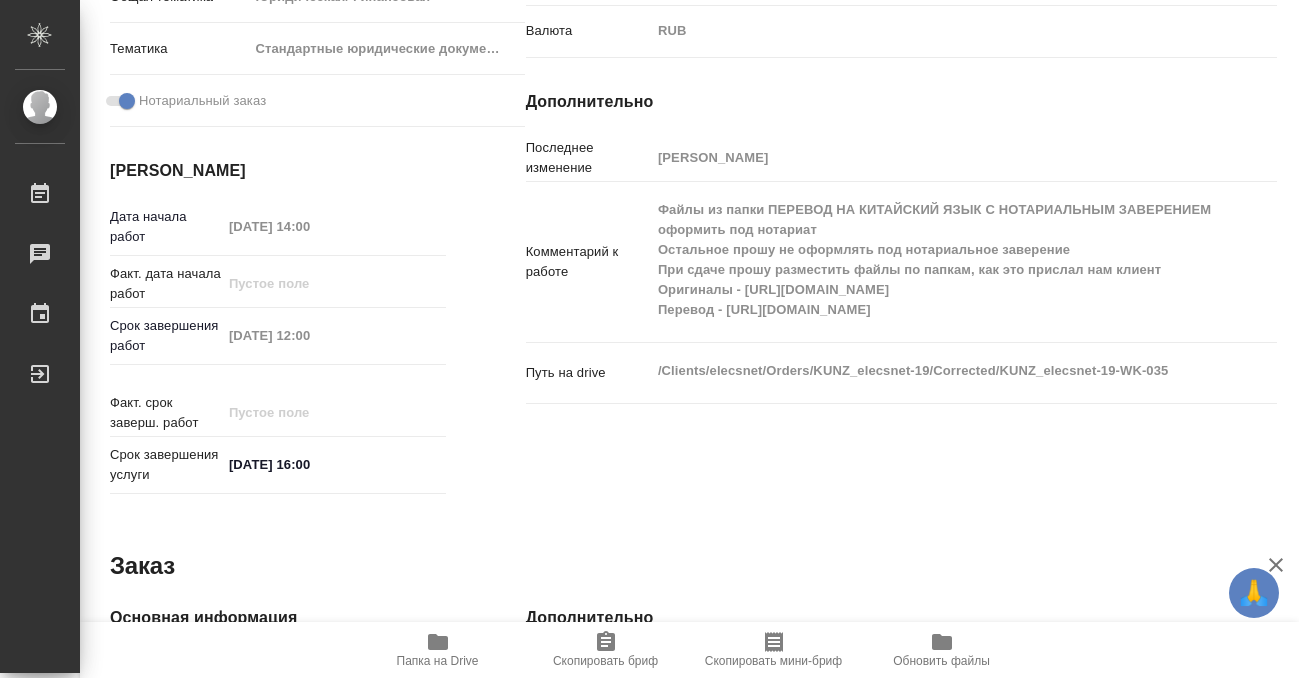 scroll, scrollTop: 0, scrollLeft: 0, axis: both 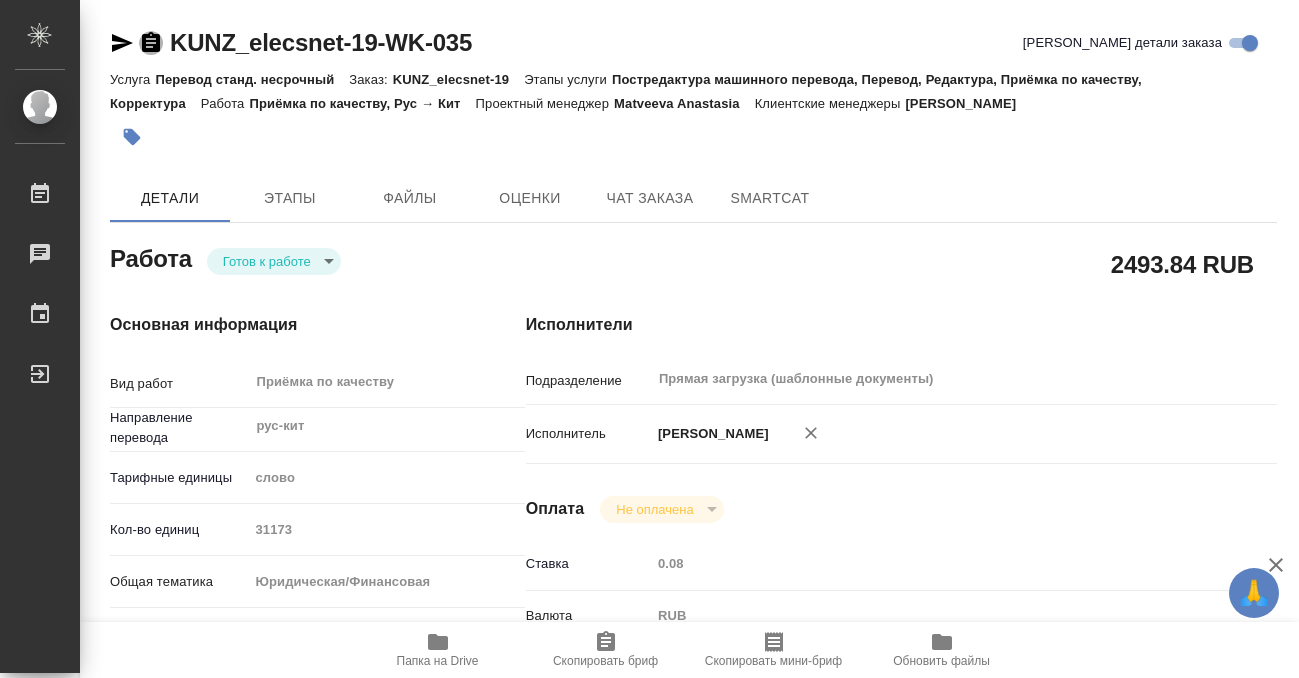 click 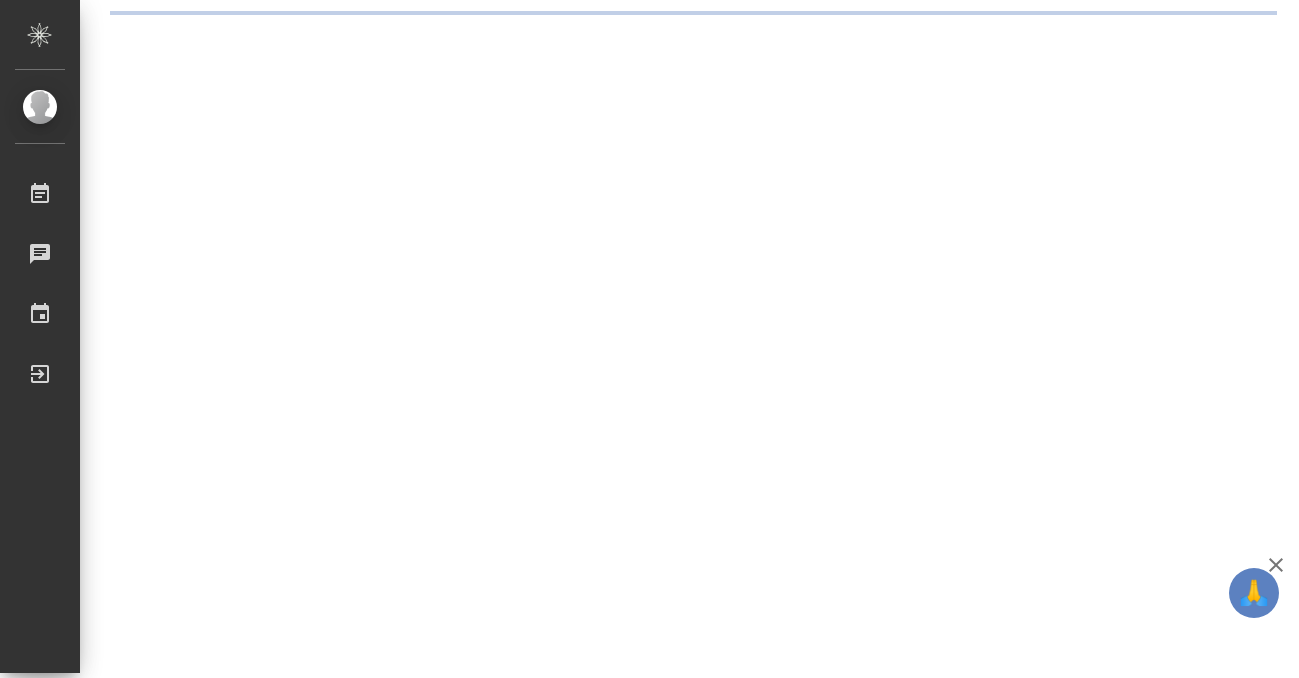 scroll, scrollTop: 0, scrollLeft: 0, axis: both 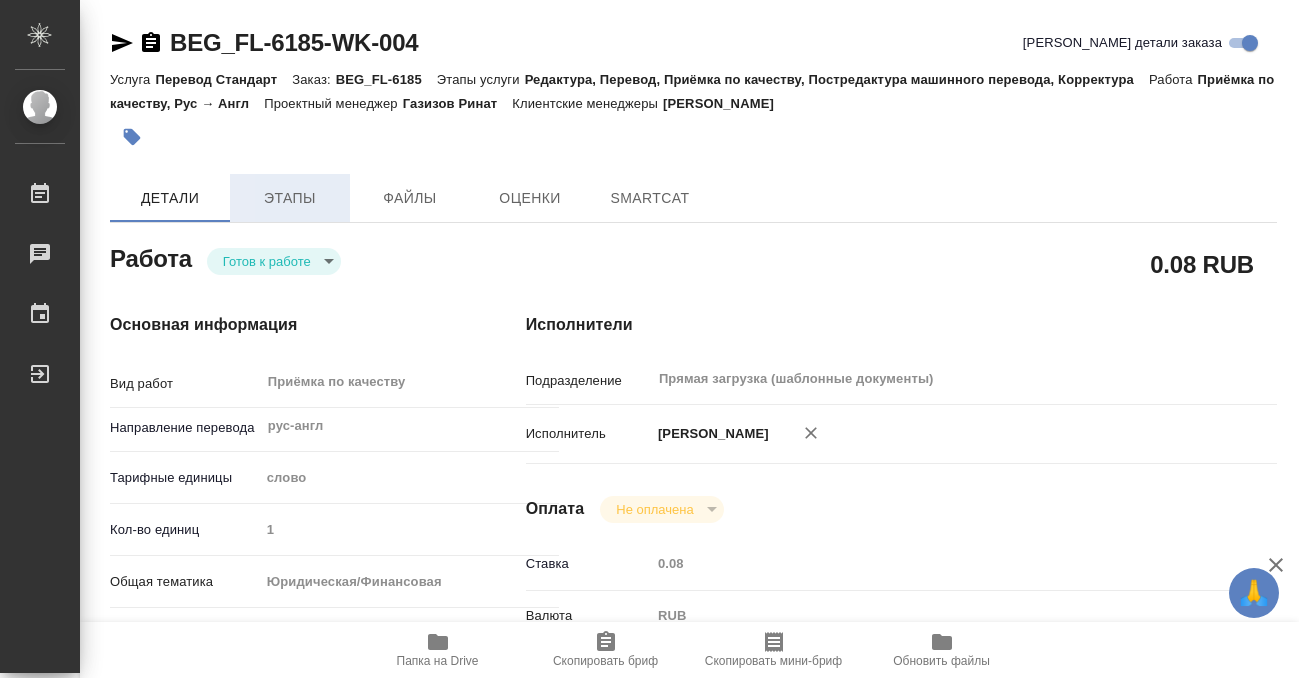 type on "x" 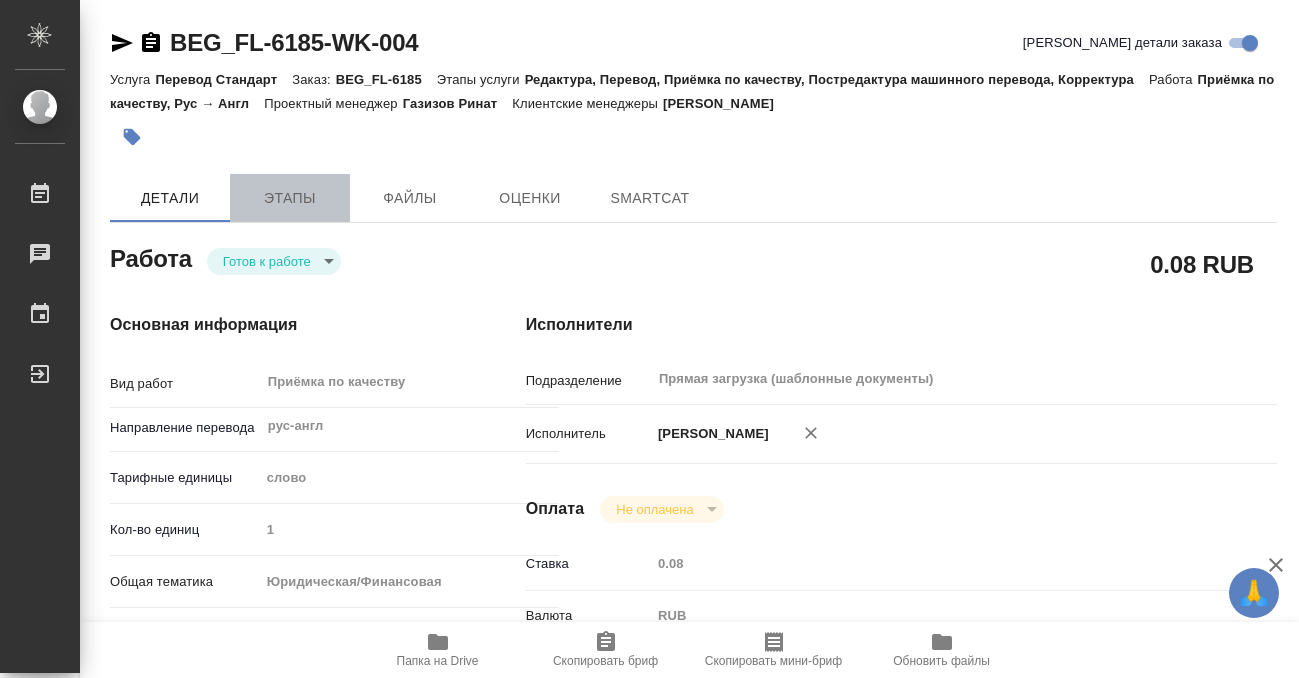 click on "Этапы" at bounding box center (290, 198) 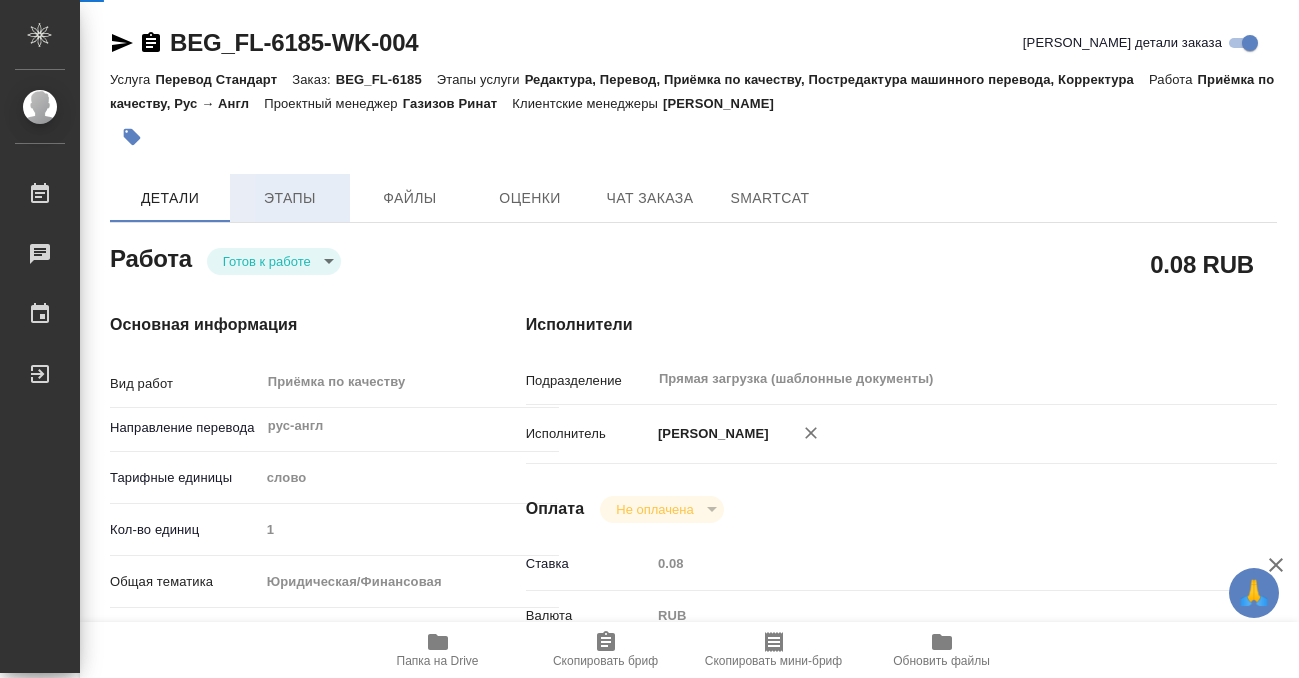 type on "x" 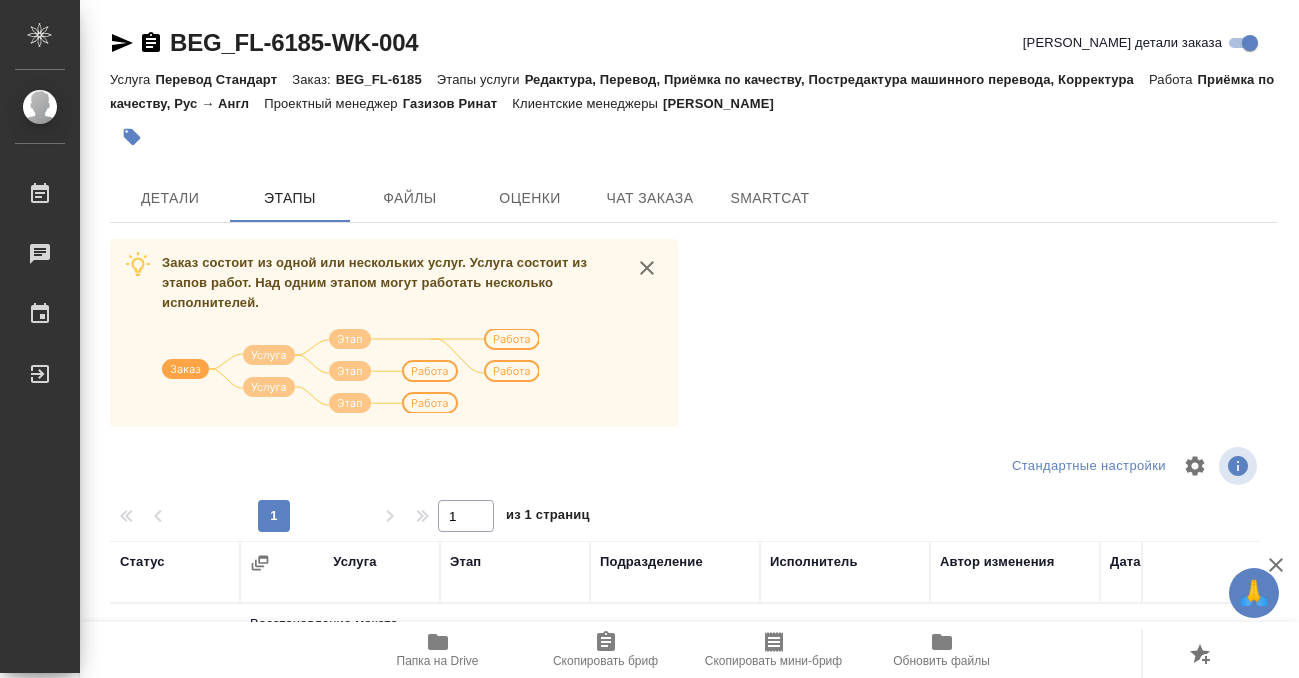 scroll, scrollTop: 364, scrollLeft: 0, axis: vertical 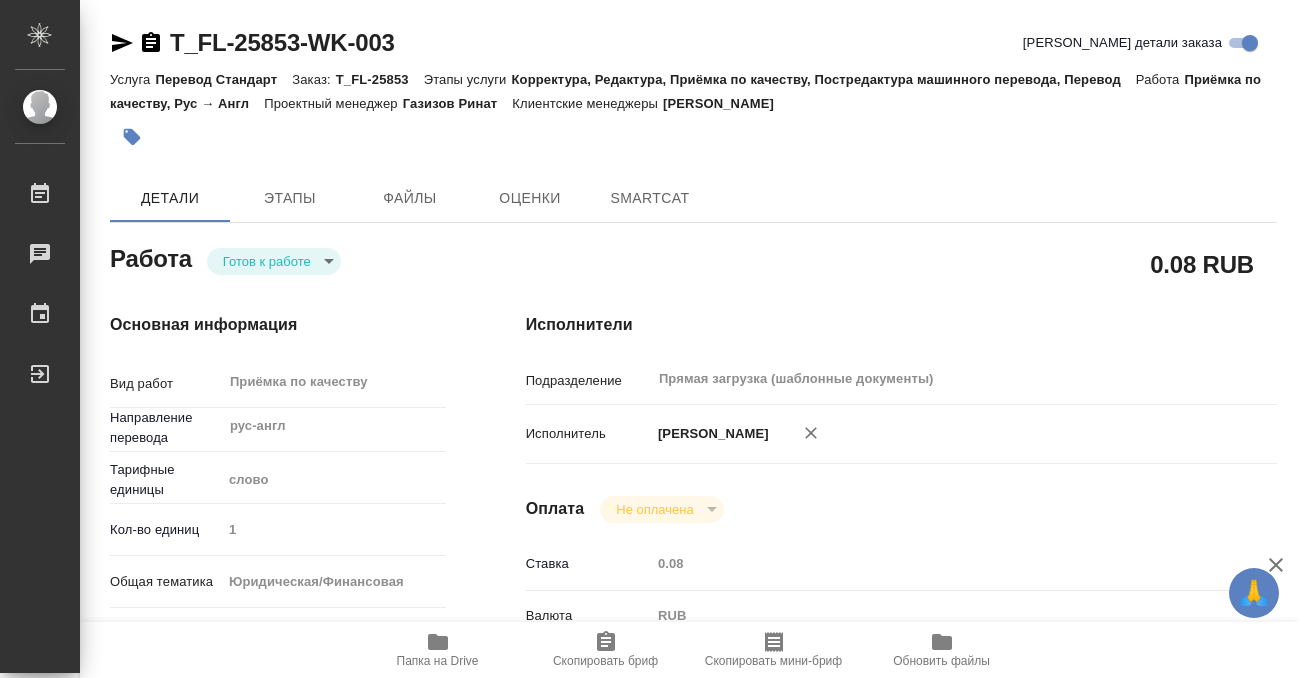 type on "x" 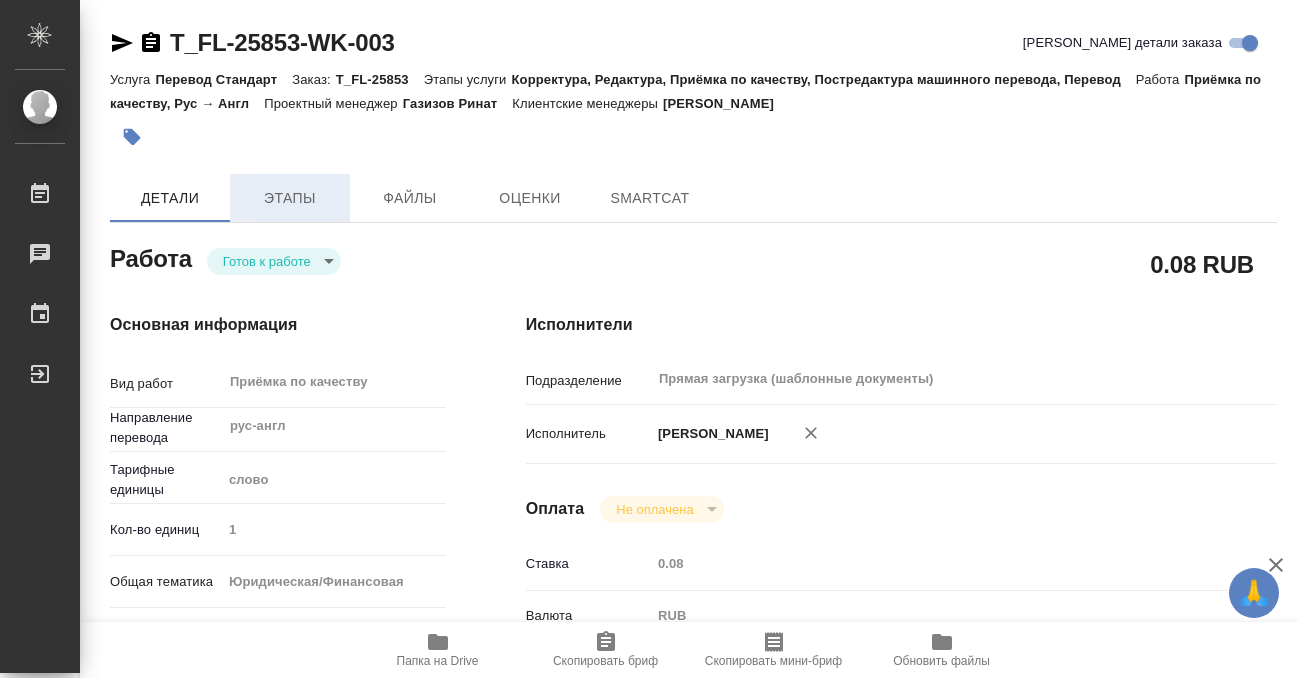 type on "x" 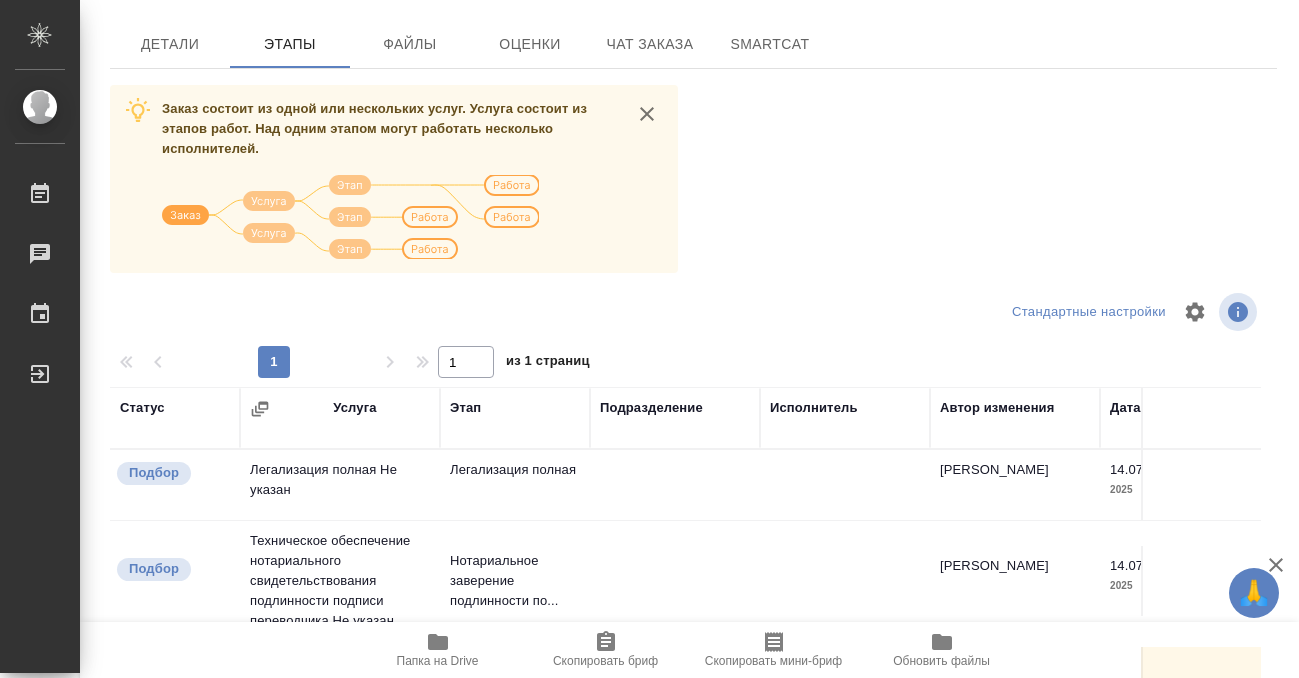 scroll, scrollTop: 364, scrollLeft: 0, axis: vertical 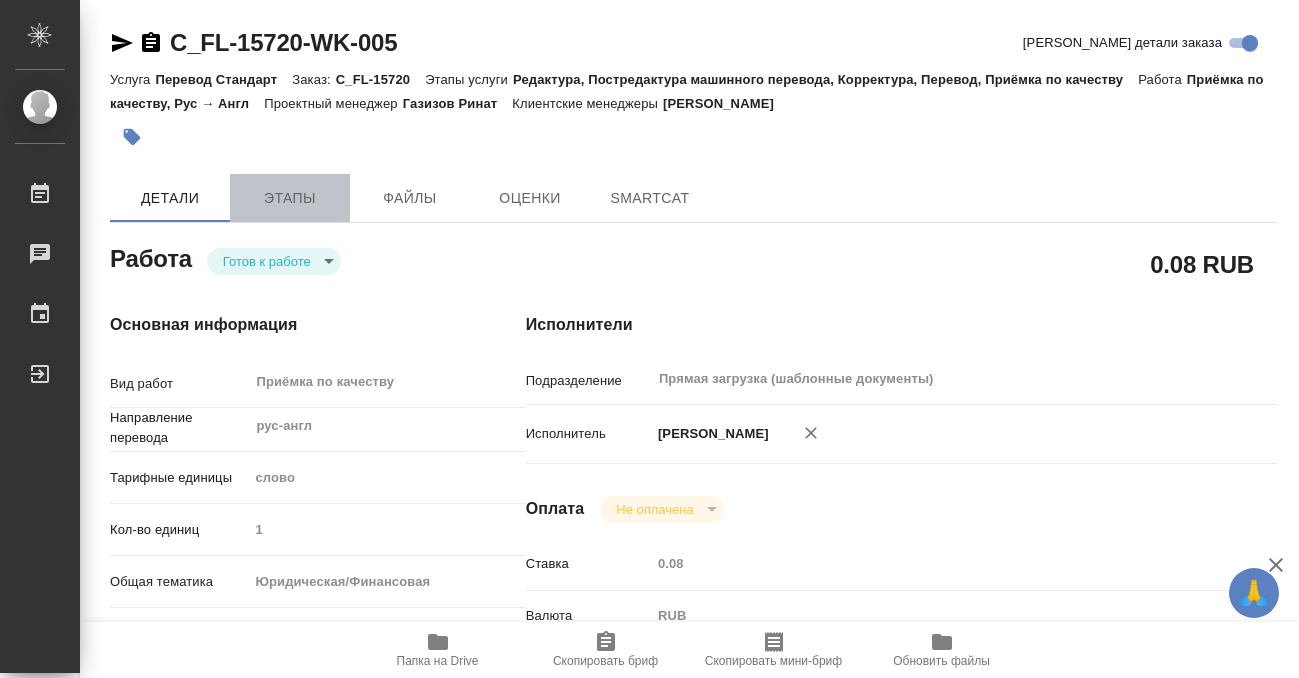 click on "Этапы" at bounding box center (290, 198) 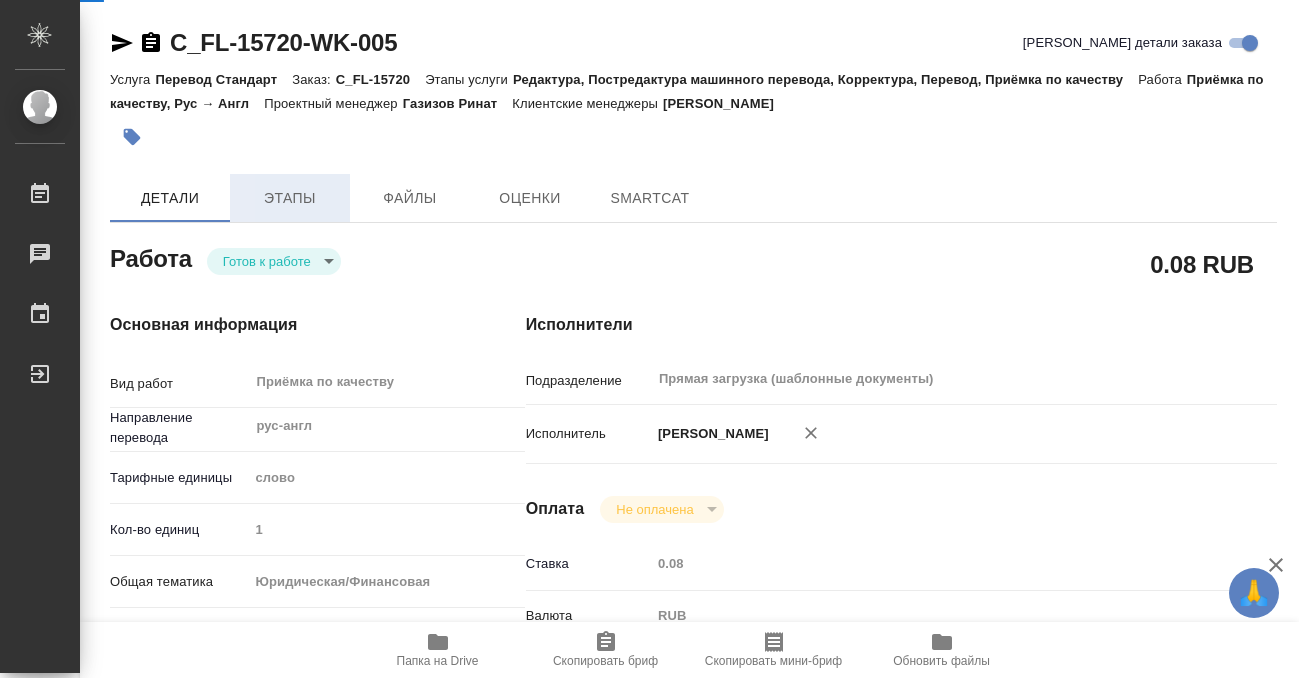 type on "x" 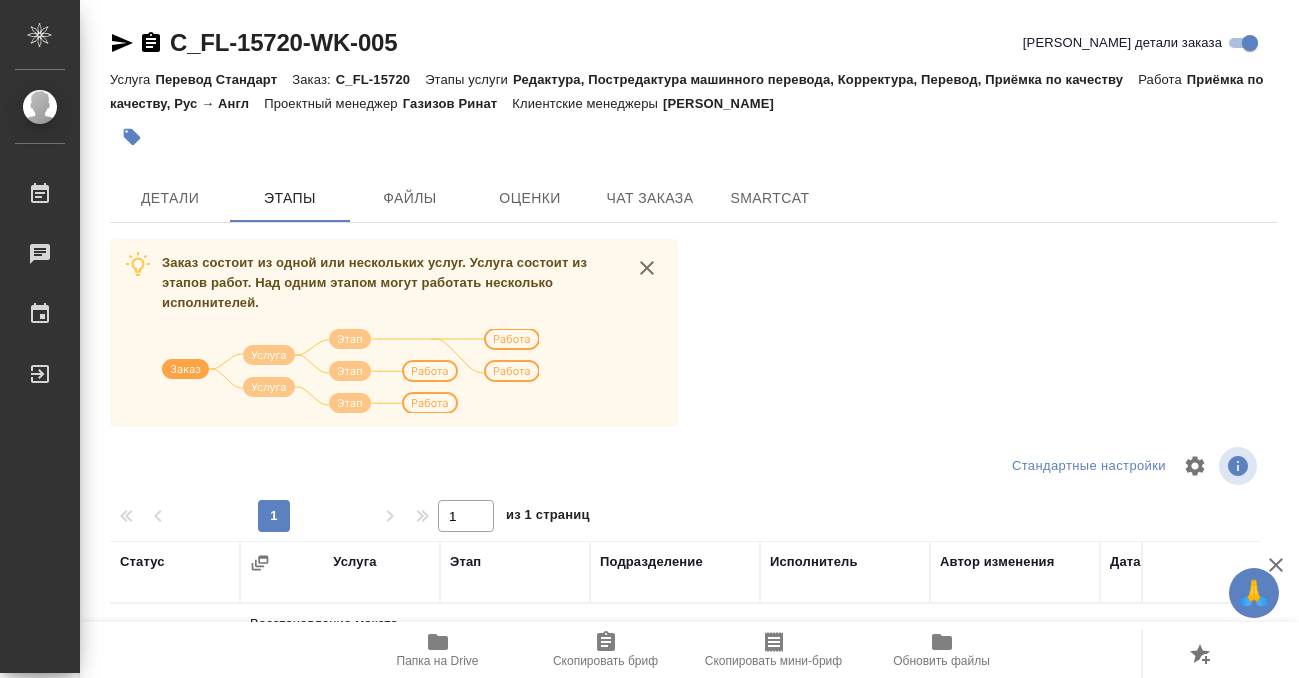 scroll, scrollTop: 364, scrollLeft: 0, axis: vertical 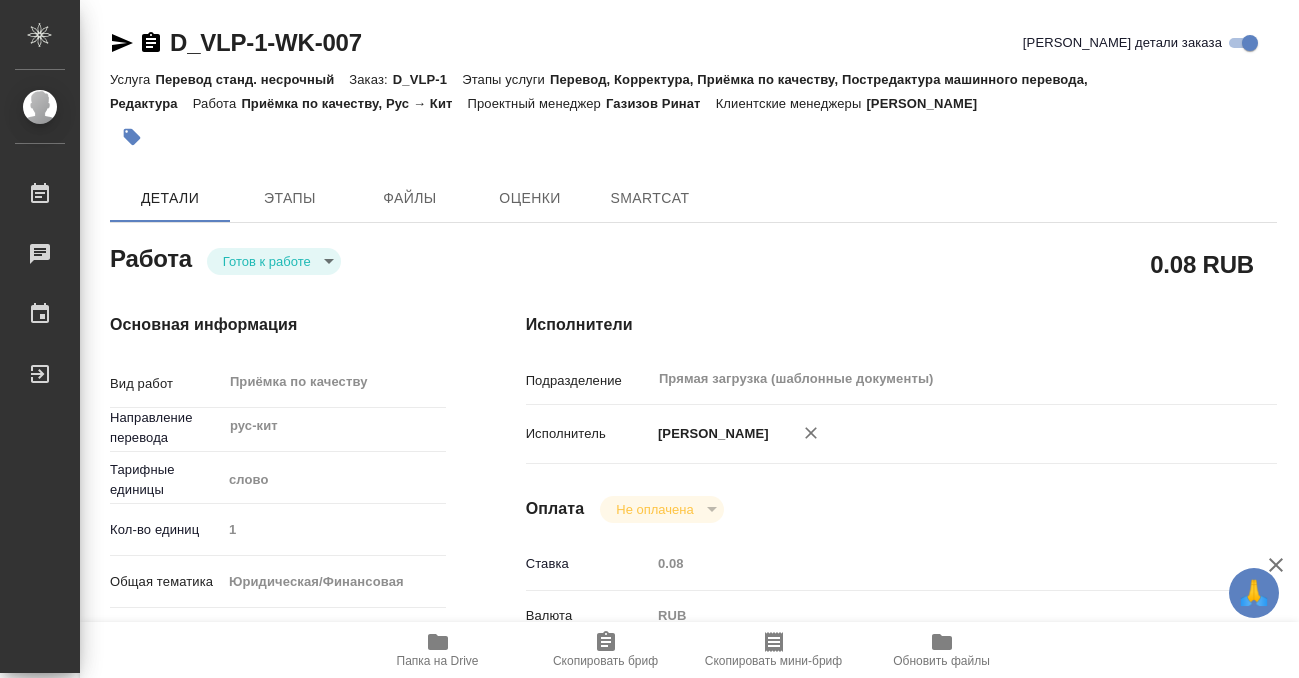 type on "x" 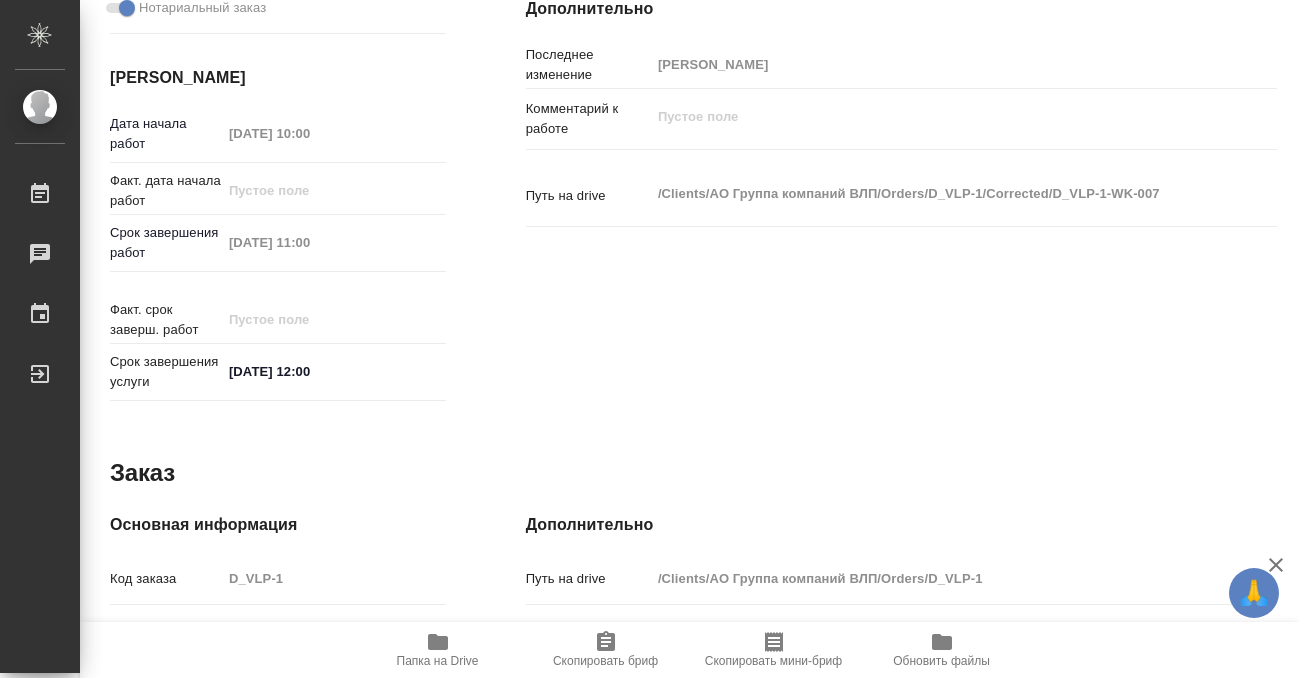 type on "x" 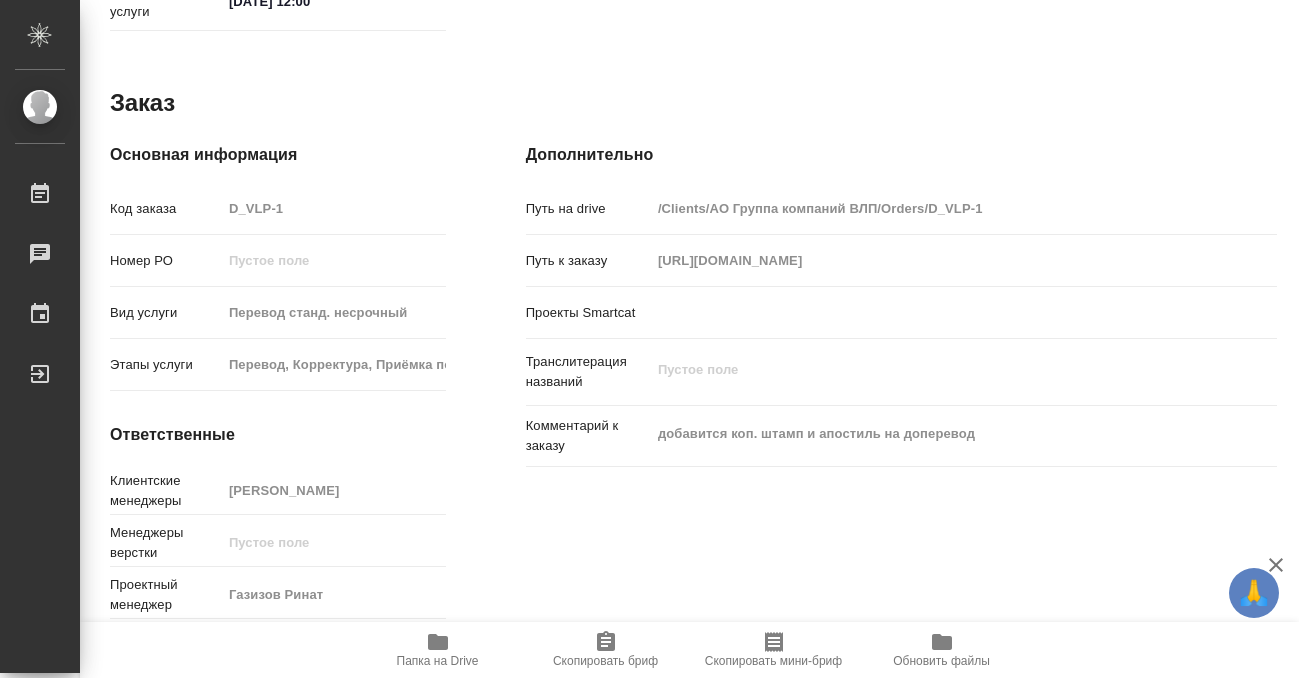 type on "x" 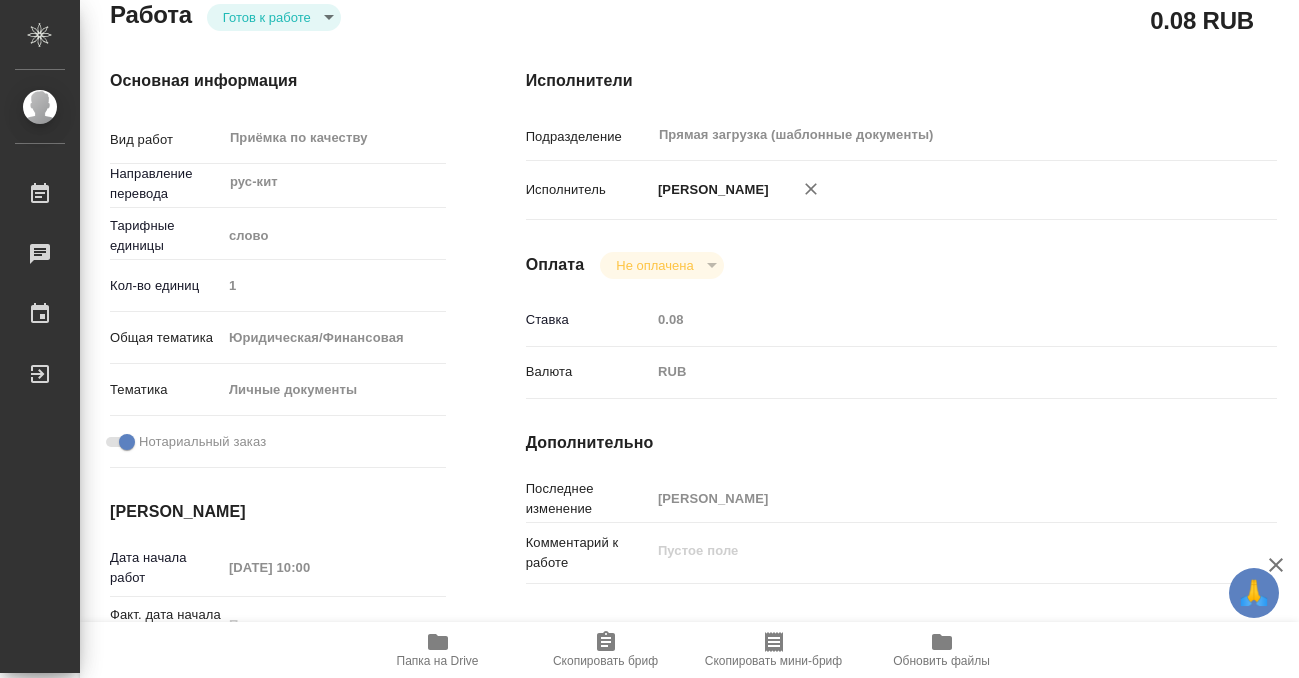 scroll, scrollTop: 0, scrollLeft: 0, axis: both 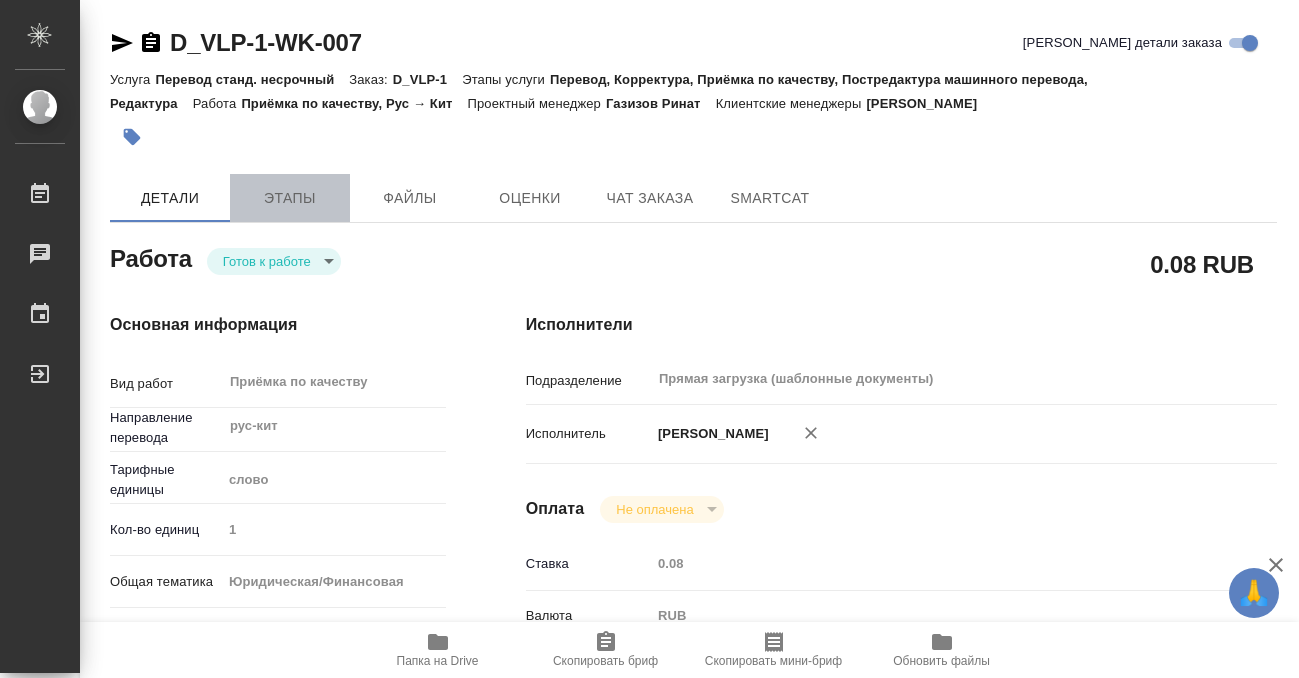 click on "Этапы" at bounding box center [290, 198] 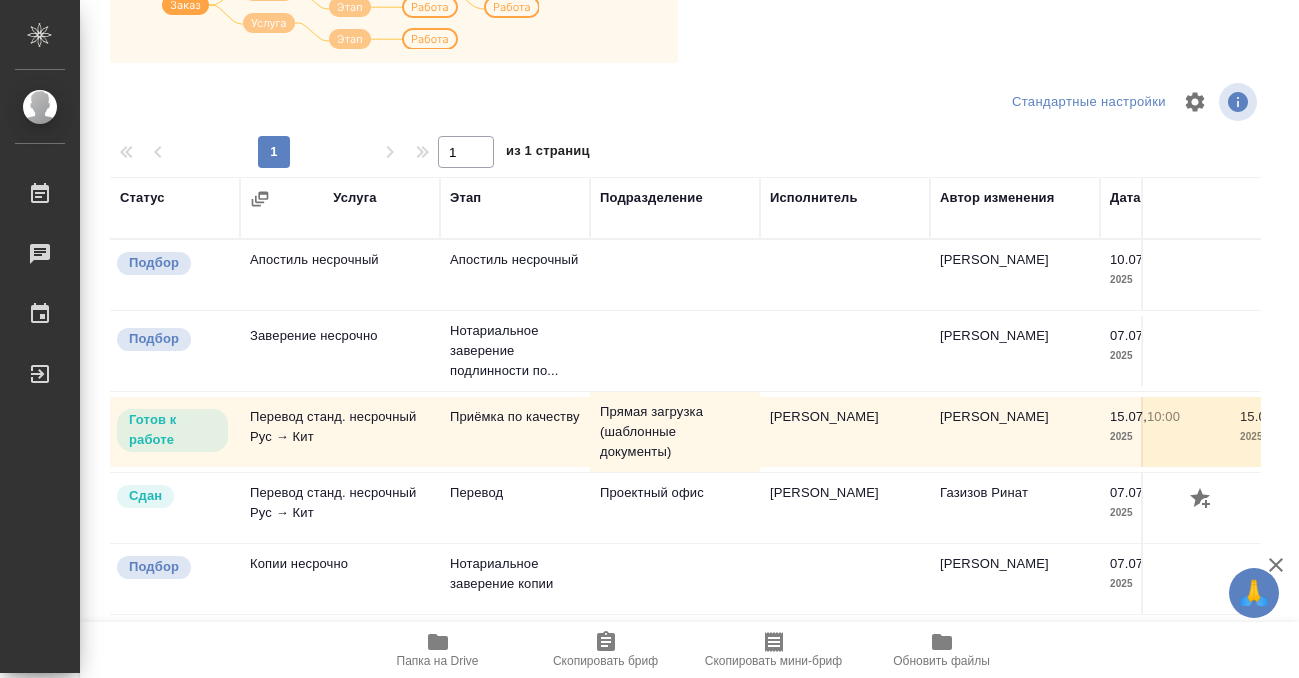 scroll, scrollTop: 0, scrollLeft: 0, axis: both 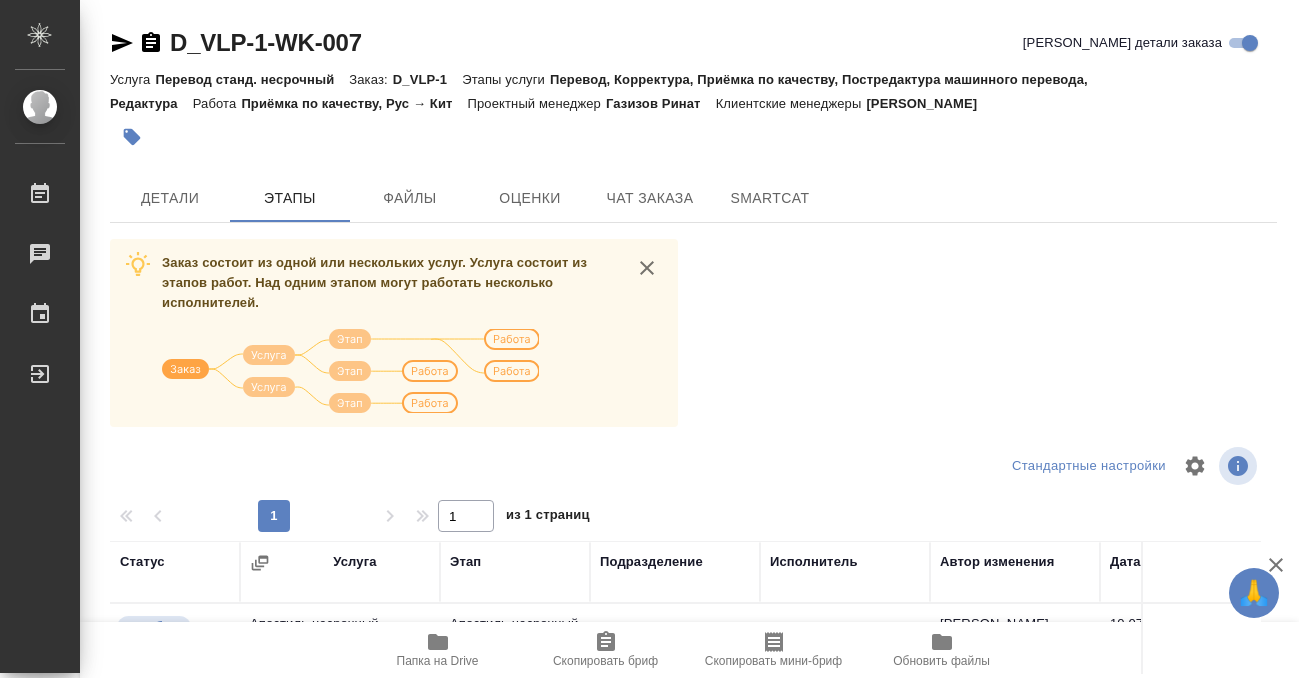 click on "D_VLP-1-WK-007 Кратко детали заказа Услуга Перевод станд. несрочный Заказ: D_VLP-1 Этапы услуги Перевод, Корректура, Приёмка по качеству, Постредактура машинного перевода, Редактура Работа Приёмка по качеству, Рус → Кит Проектный менеджер Газизов Ринат Клиентские менеджеры Давыдова Елена Детали Этапы Файлы Оценки Чат заказа SmartCat Заказ состоит из одной или нескольких услуг. Услуга состоит из этапов работ. Над одним этапом могут работать несколько исполнителей. Стандартные настройки 1 1 из 1 страниц Статус Услуга Этап Подразделение Исполнитель Автор изменения" at bounding box center (693, 521) 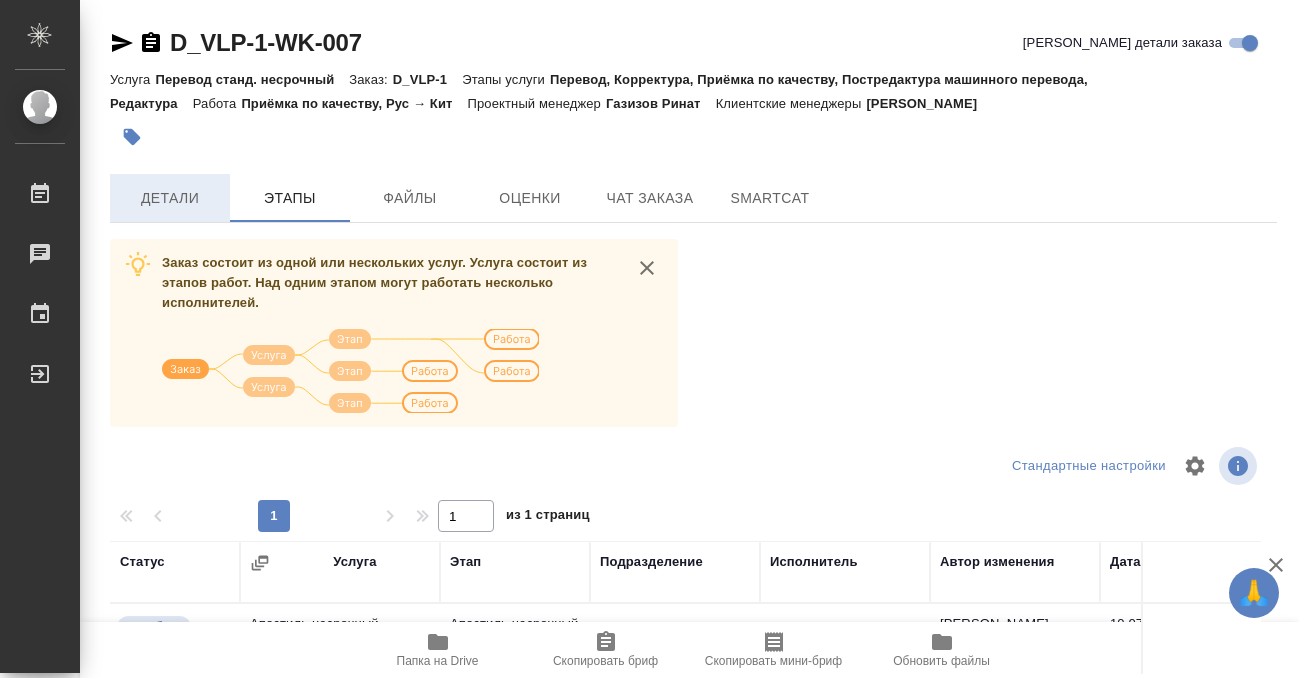 click on "Детали" at bounding box center [170, 198] 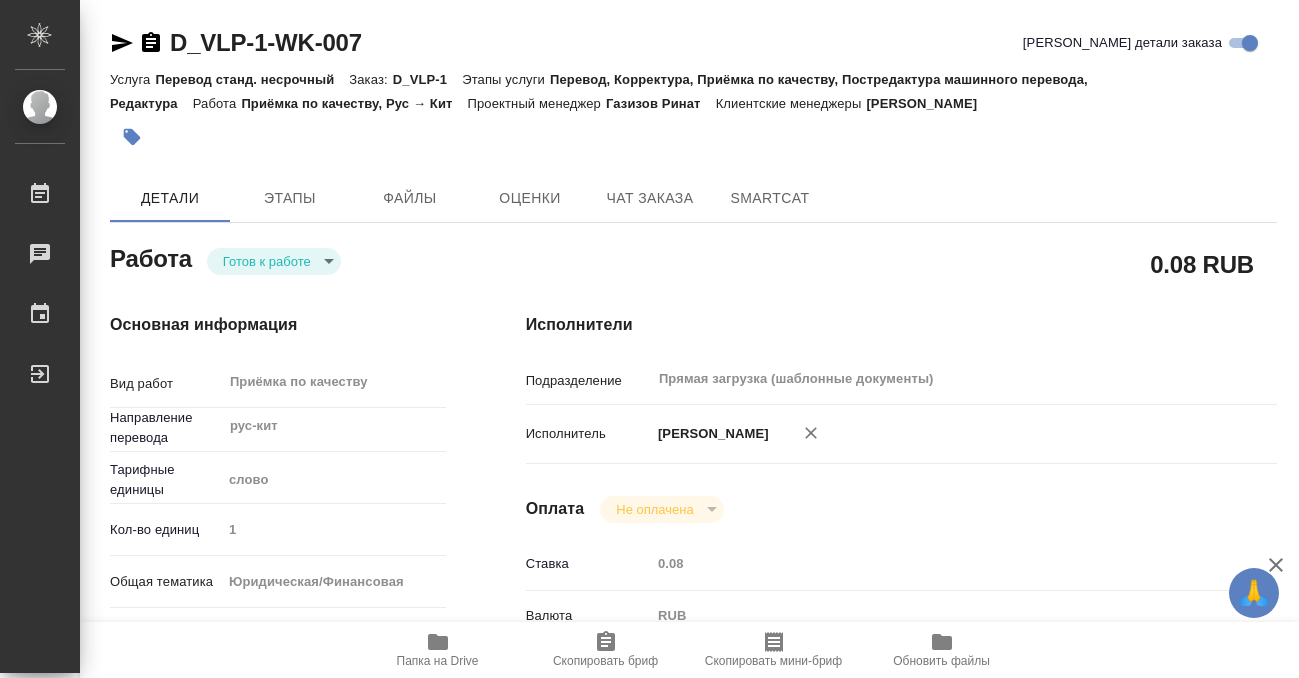 type on "x" 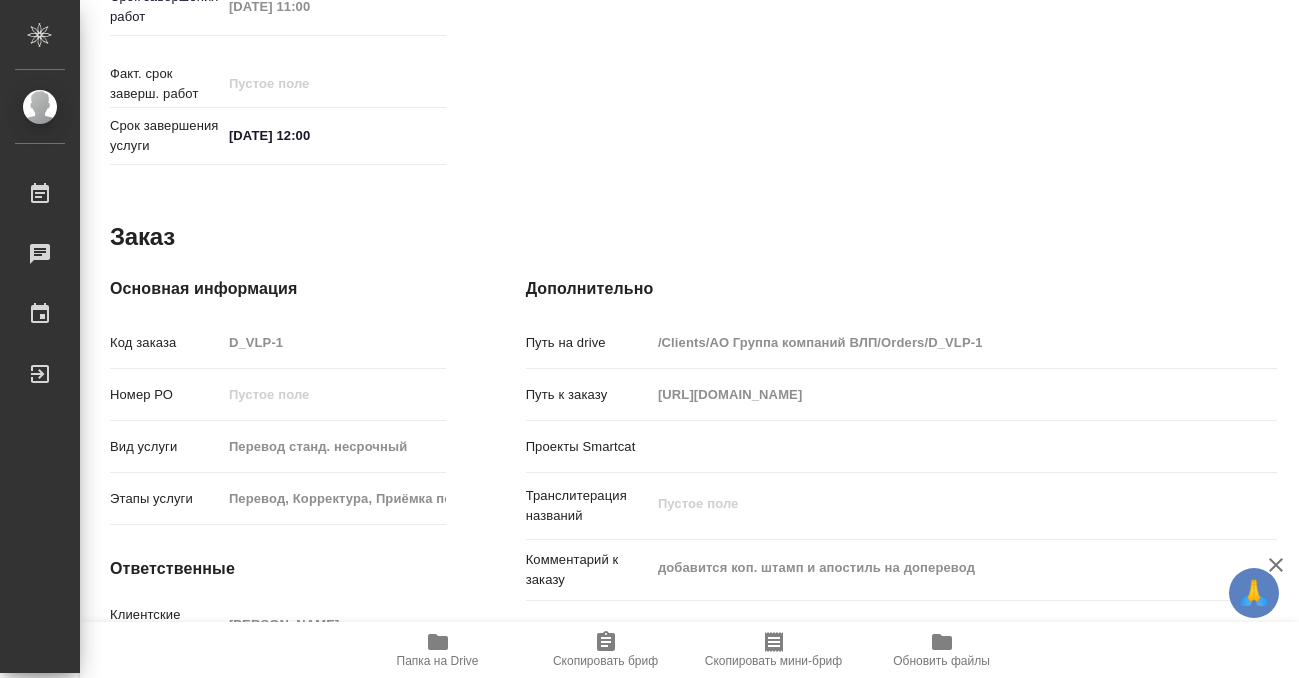 scroll, scrollTop: 1068, scrollLeft: 0, axis: vertical 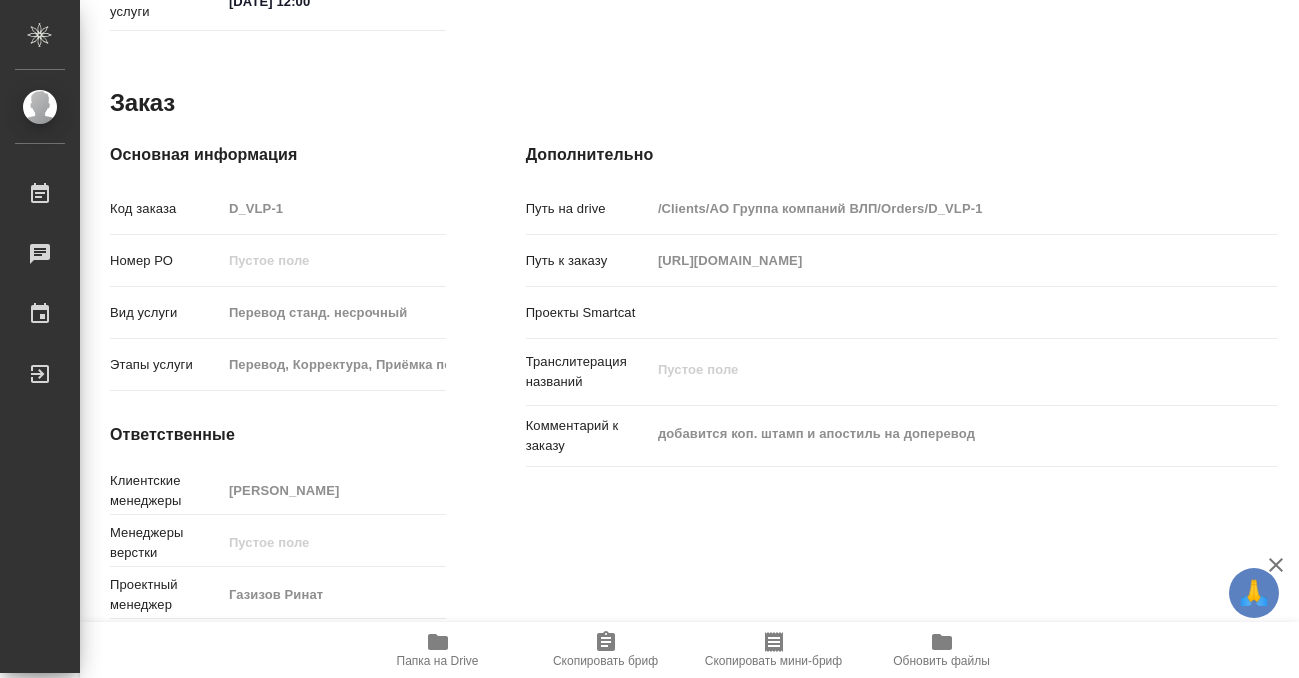 click 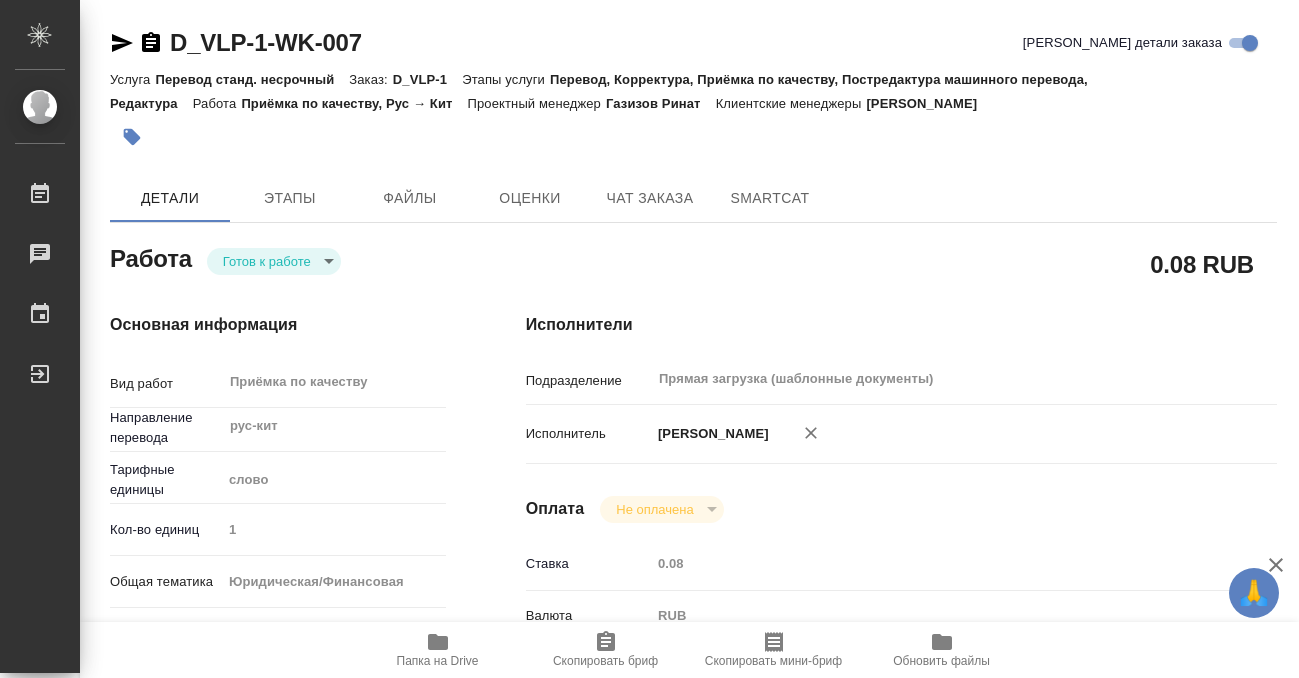 click at bounding box center [132, 137] 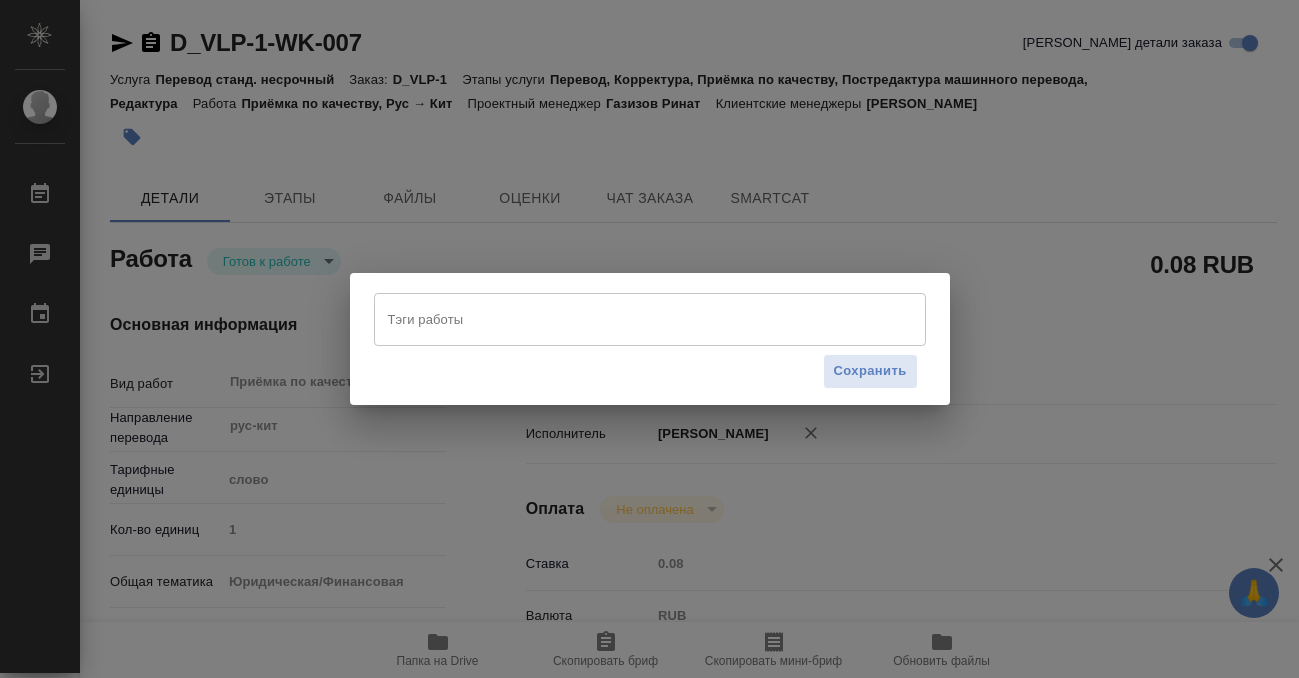 click on "Тэги работы" at bounding box center [631, 319] 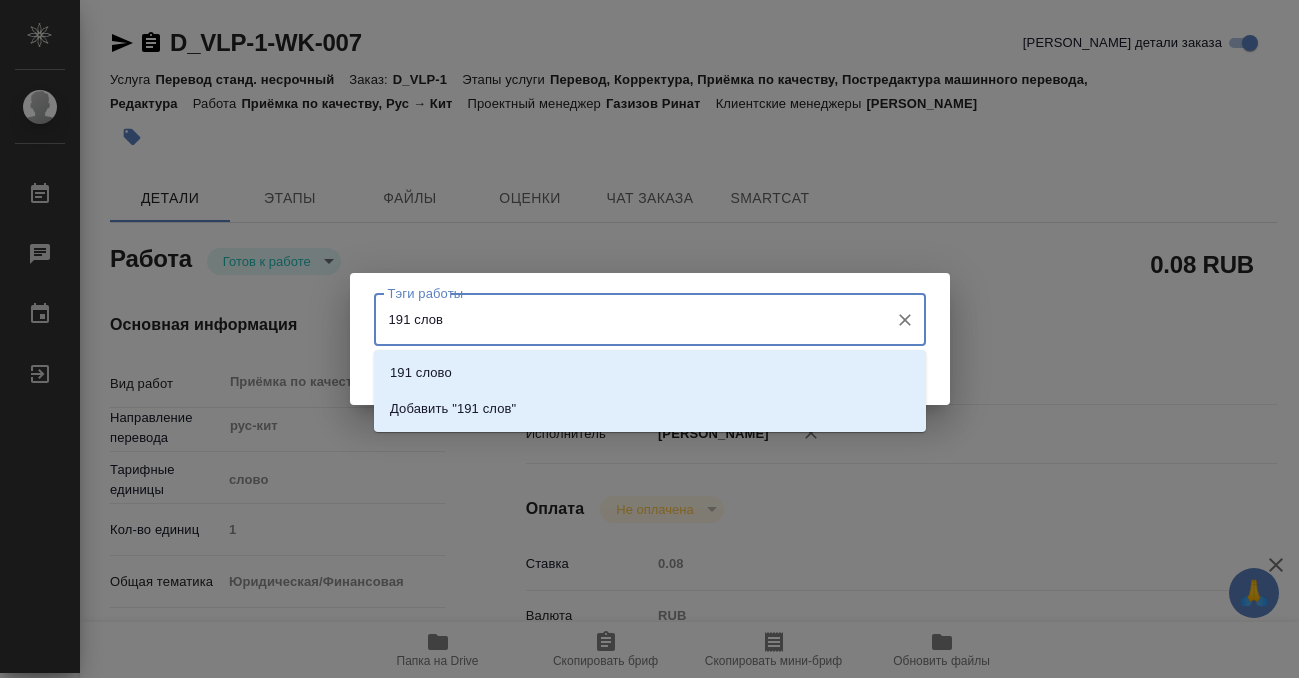 type on "191 слово" 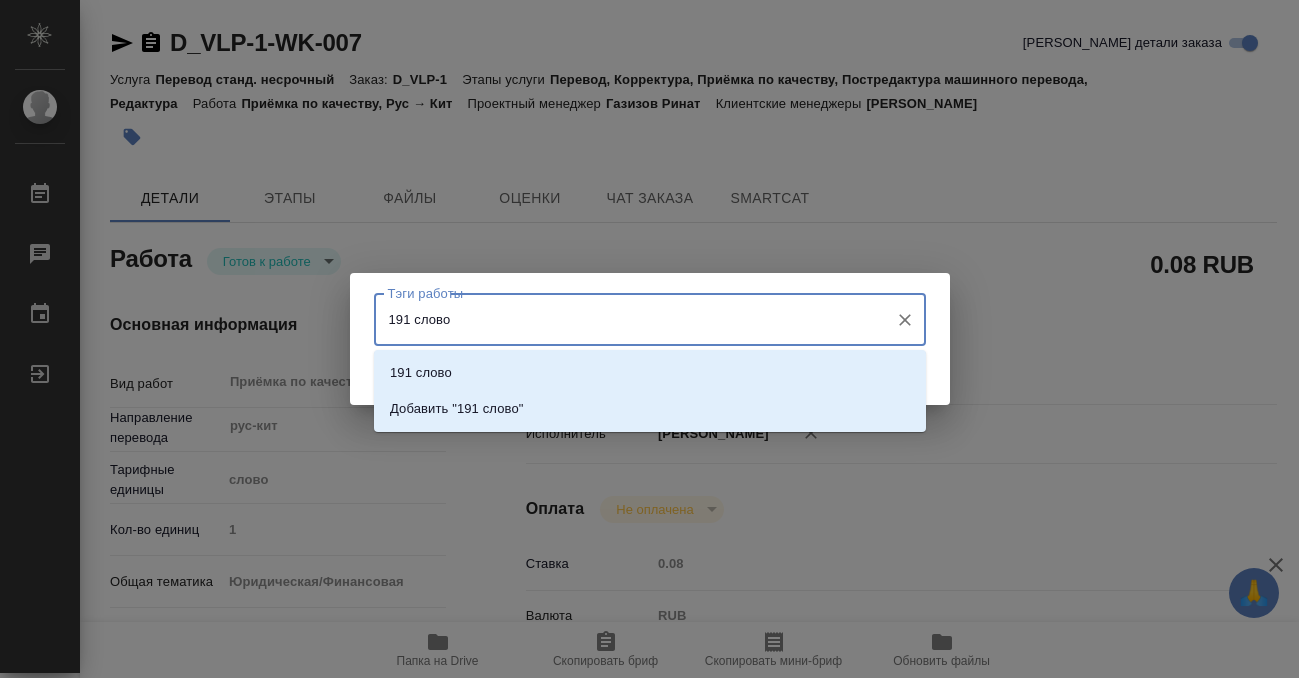 type 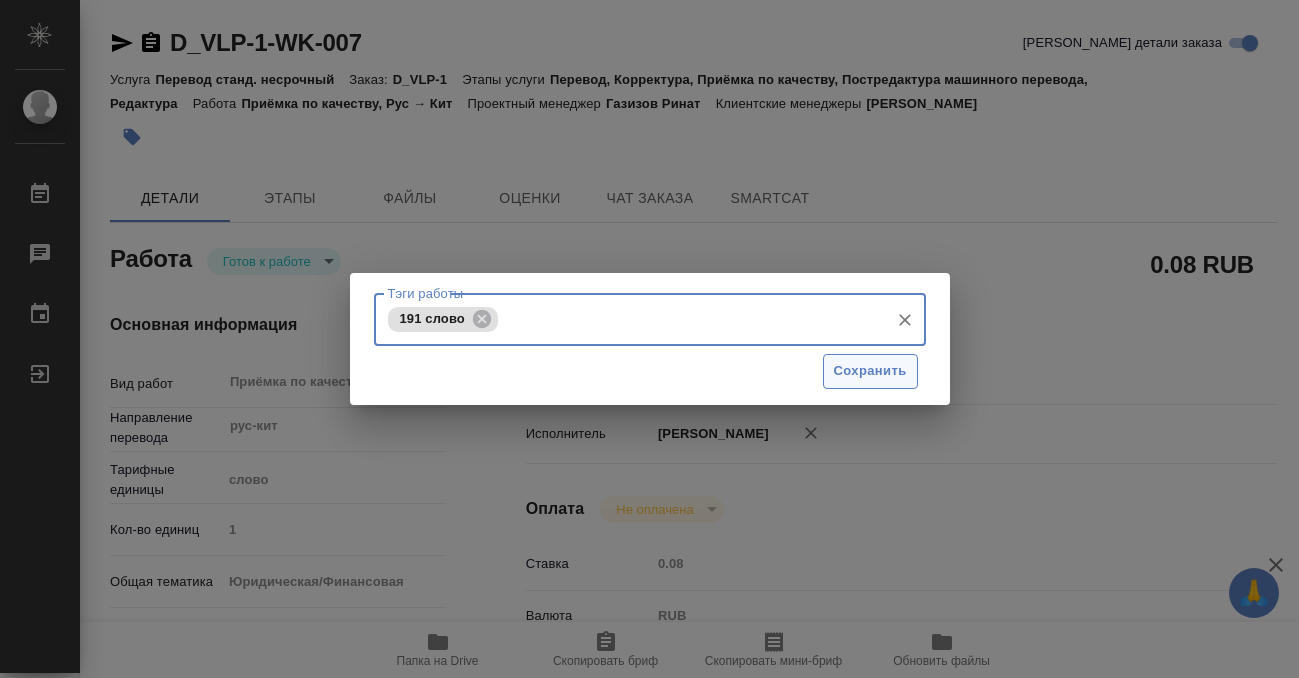 click on "Сохранить" at bounding box center [870, 371] 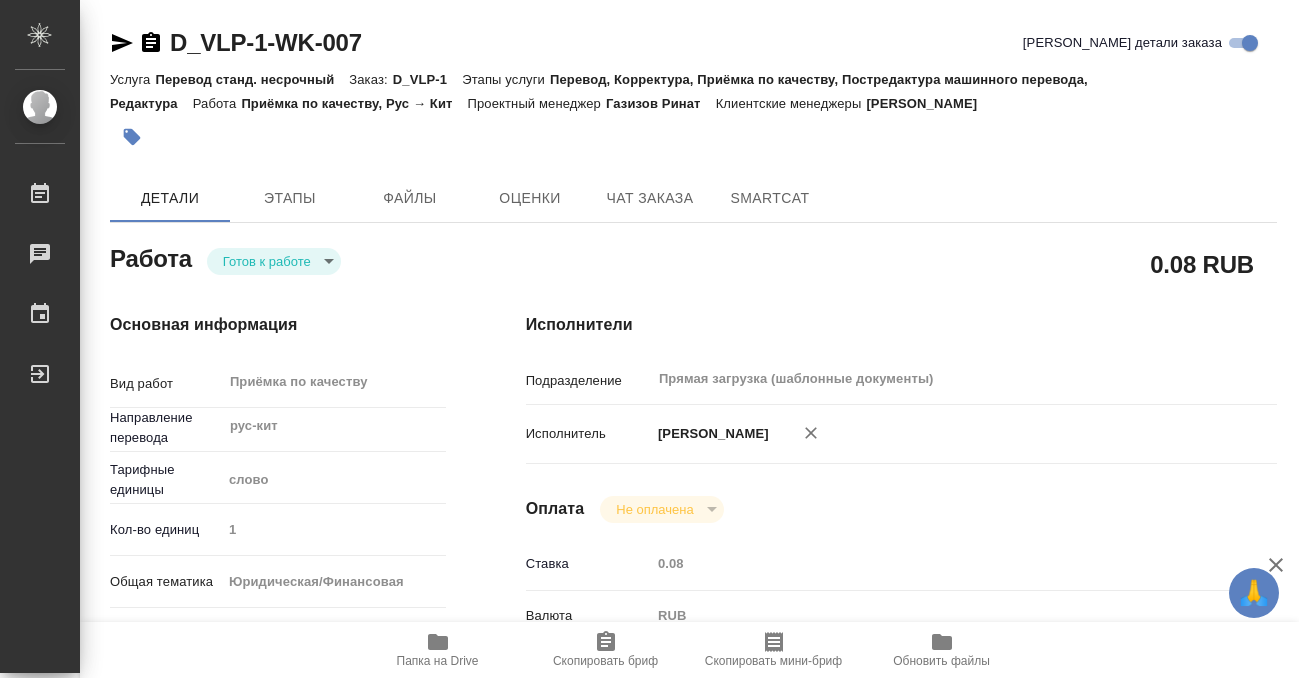 type on "readyForWork" 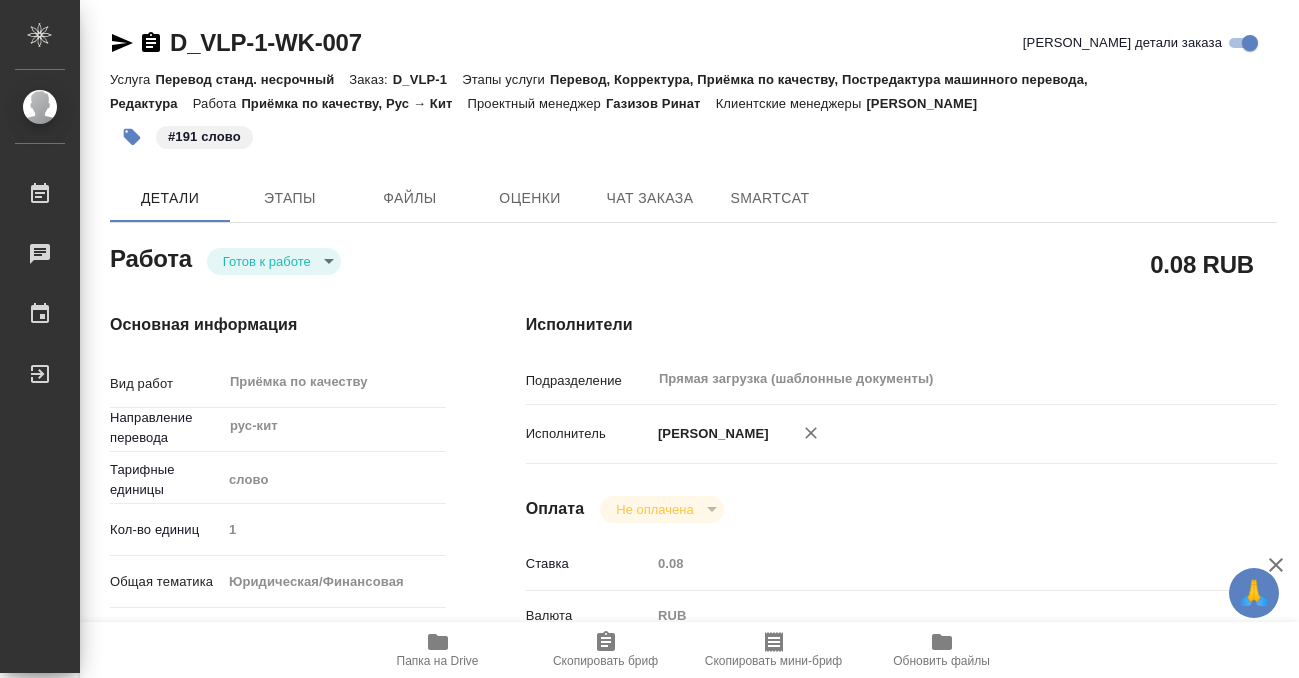 type on "x" 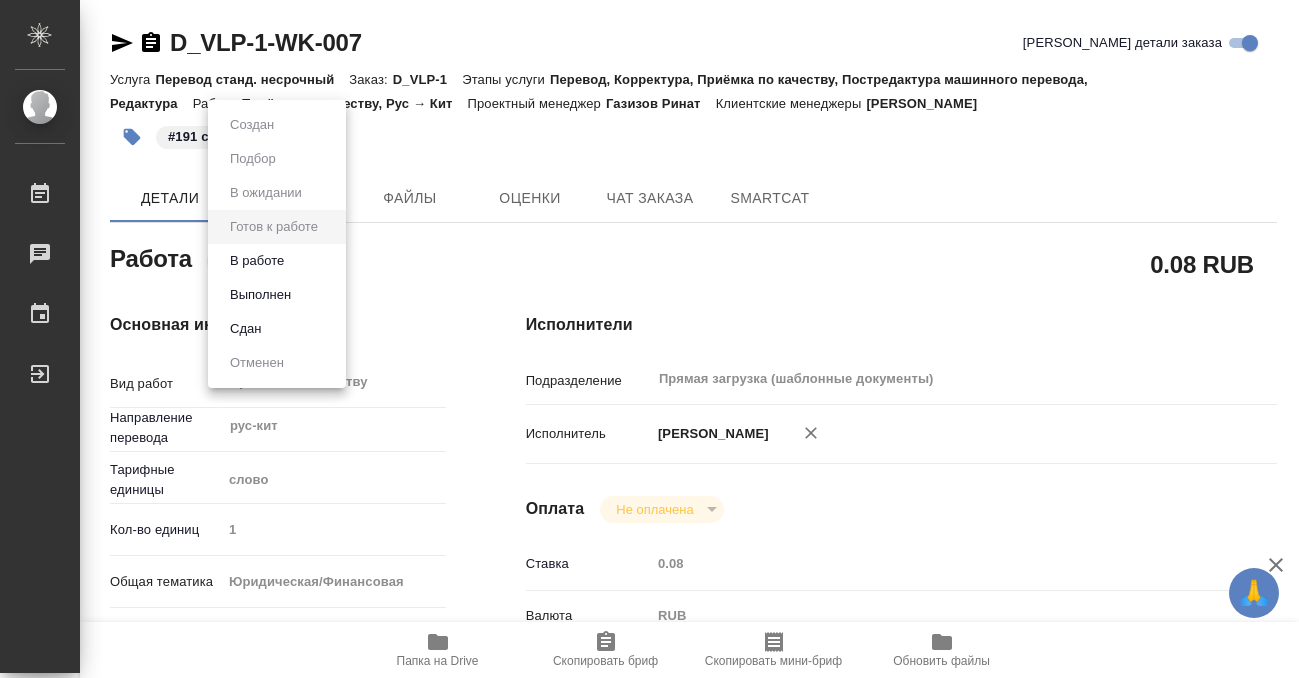 click on "Выполнен" at bounding box center (277, 295) 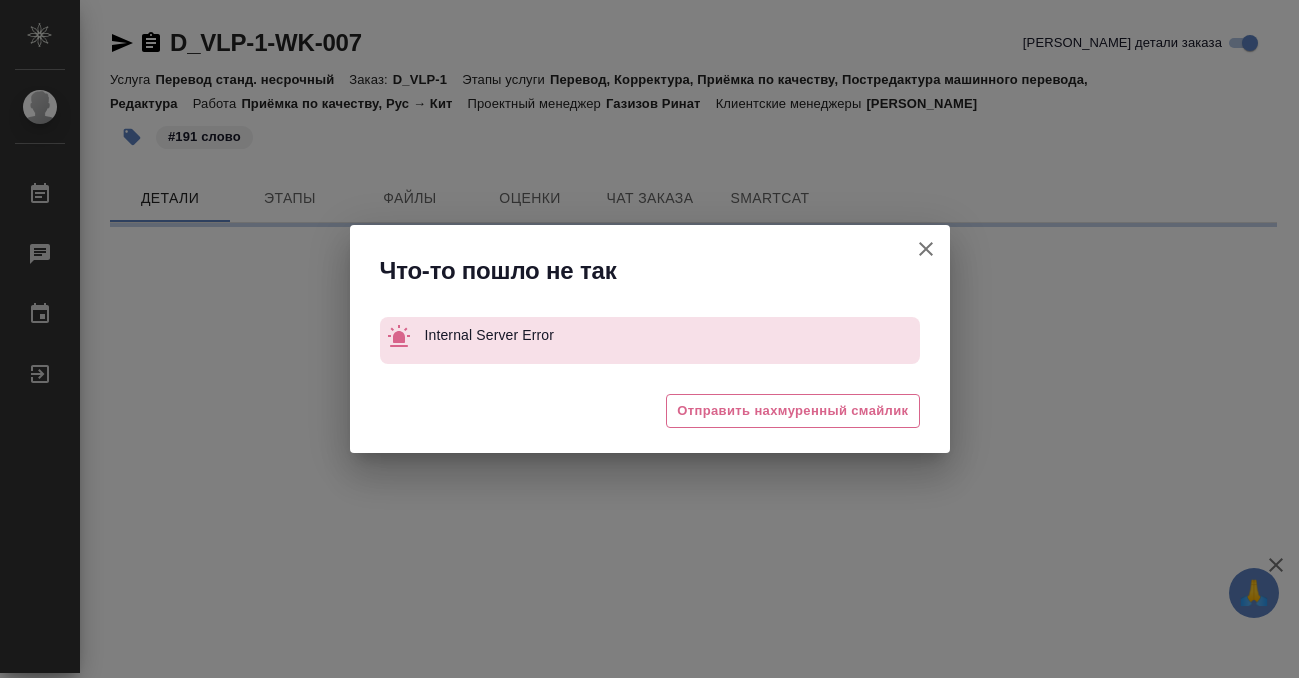 click on "Что-то пошло не так Internal Server Error 😖 Отправить нахмуренный смайлик" at bounding box center (649, 339) 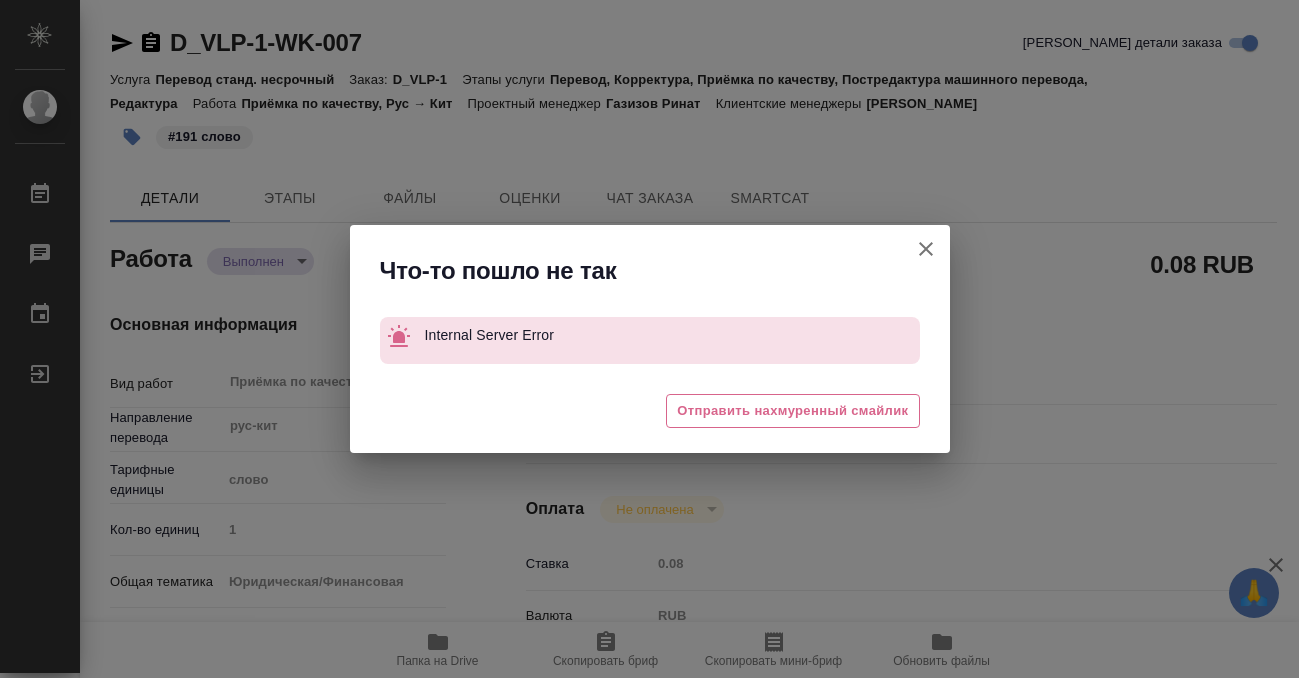 type on "x" 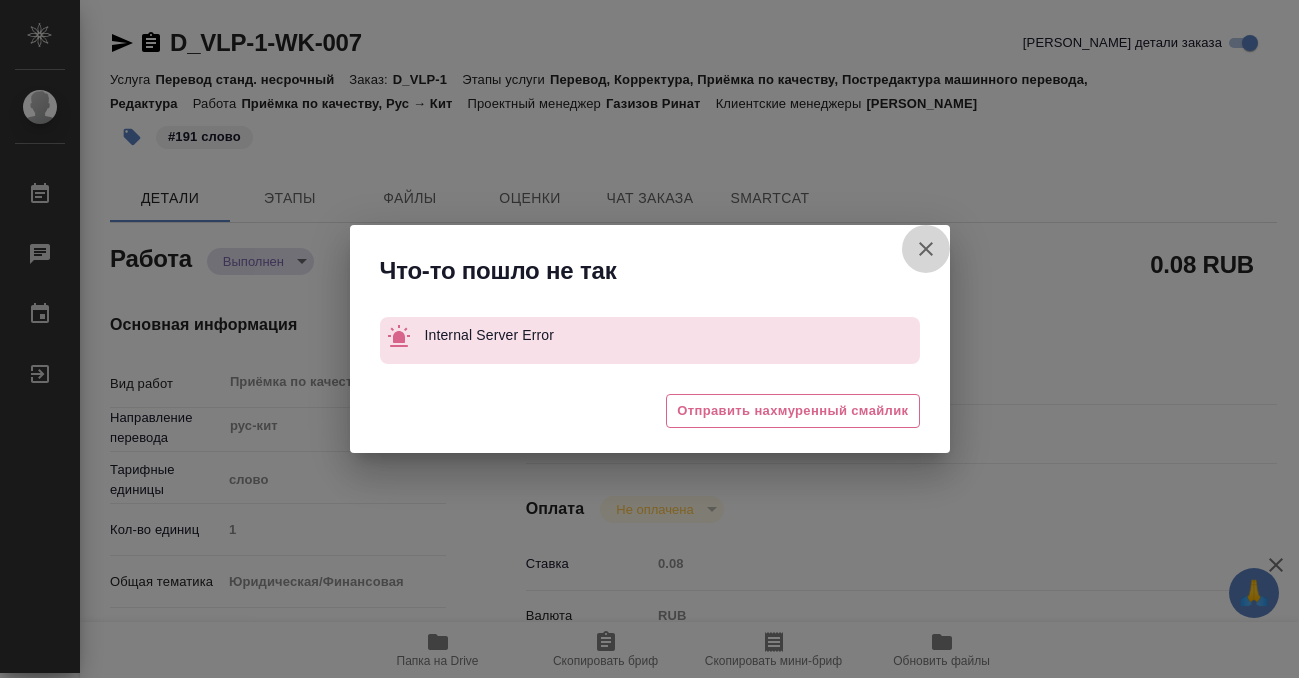 click 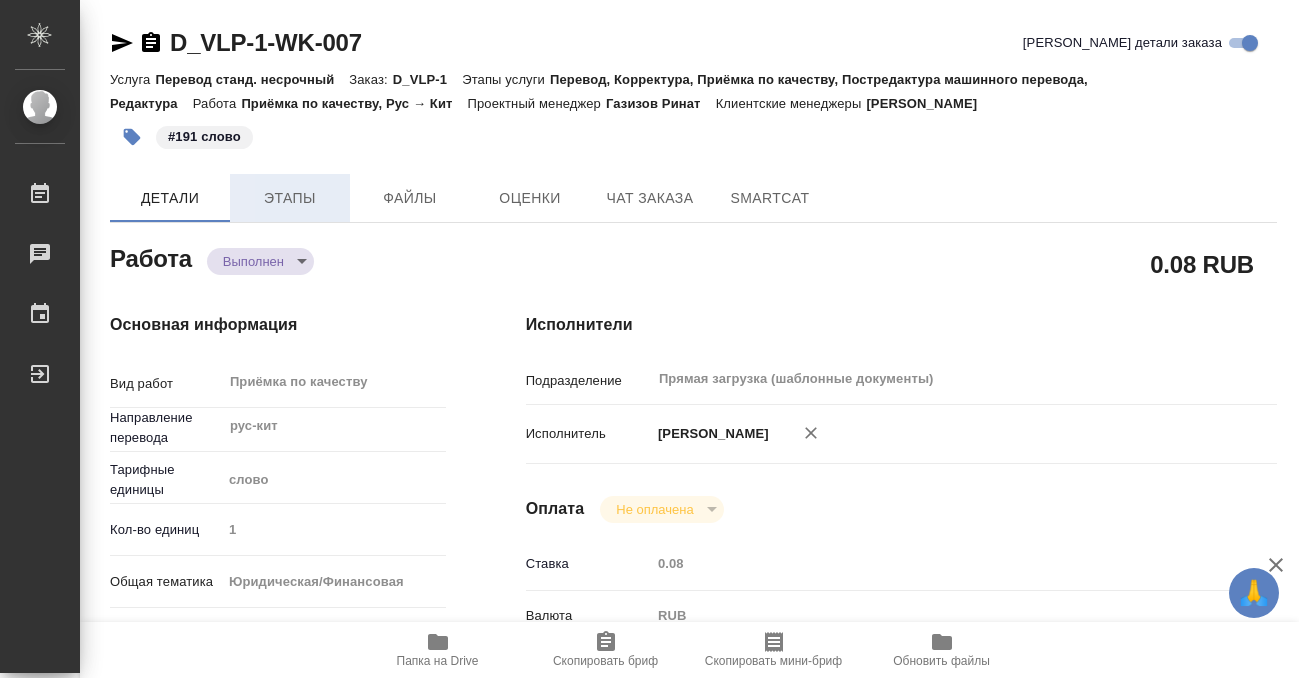 click on "Этапы" at bounding box center [290, 198] 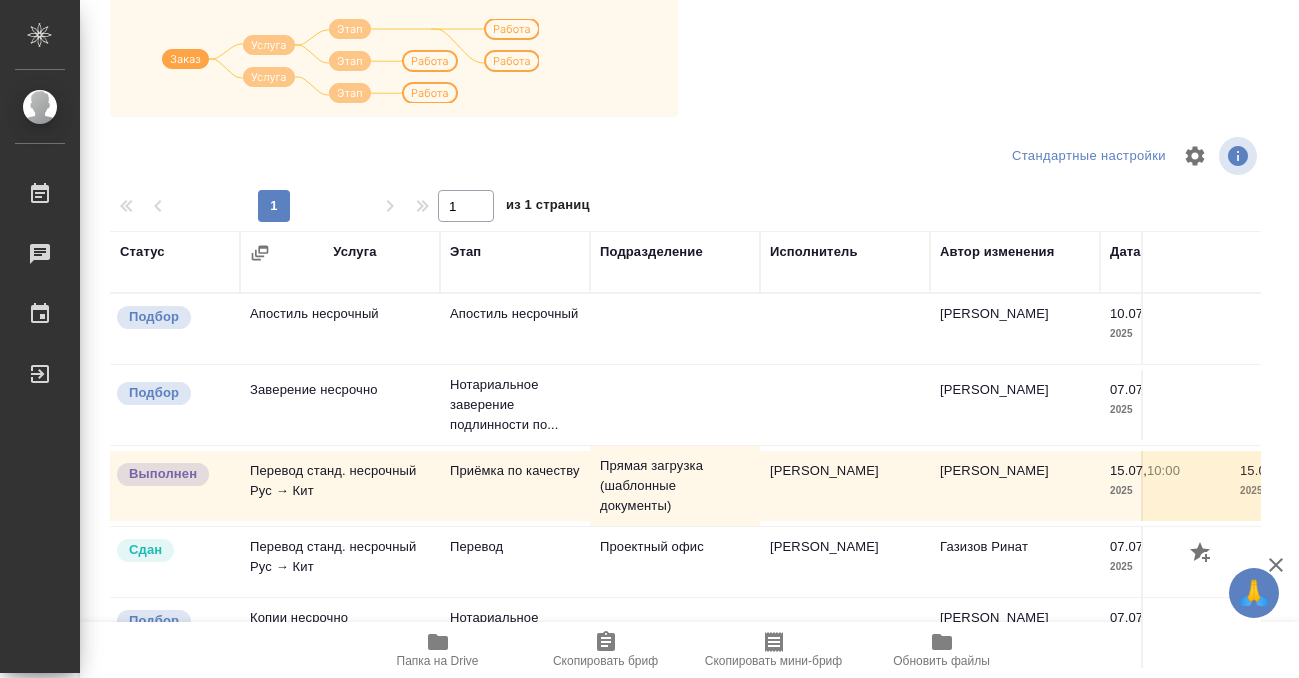 scroll, scrollTop: 364, scrollLeft: 0, axis: vertical 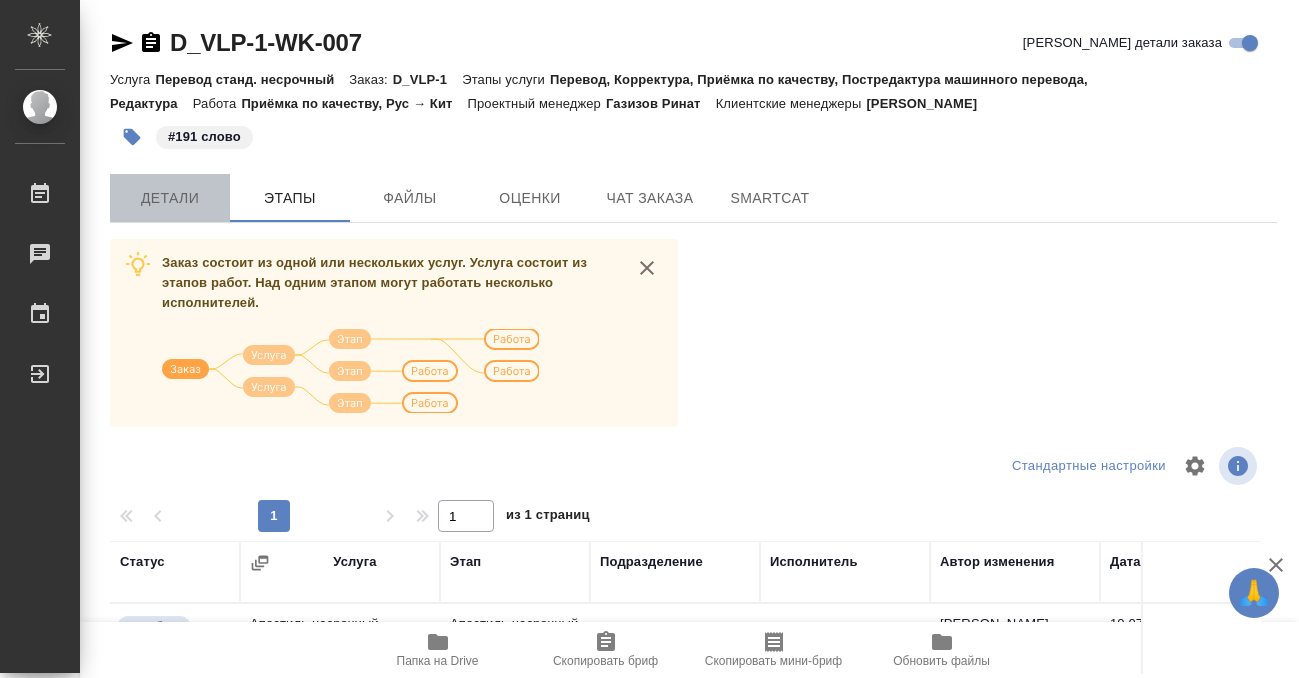 click on "Детали" at bounding box center [170, 198] 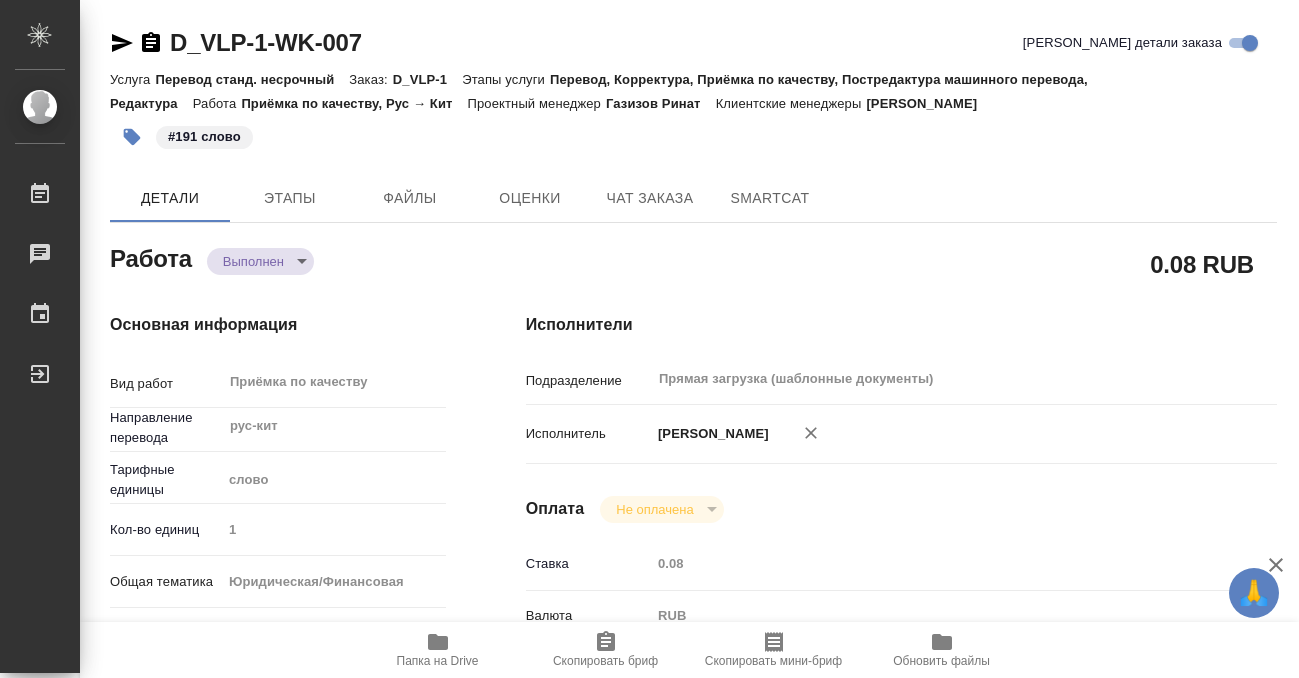 type on "x" 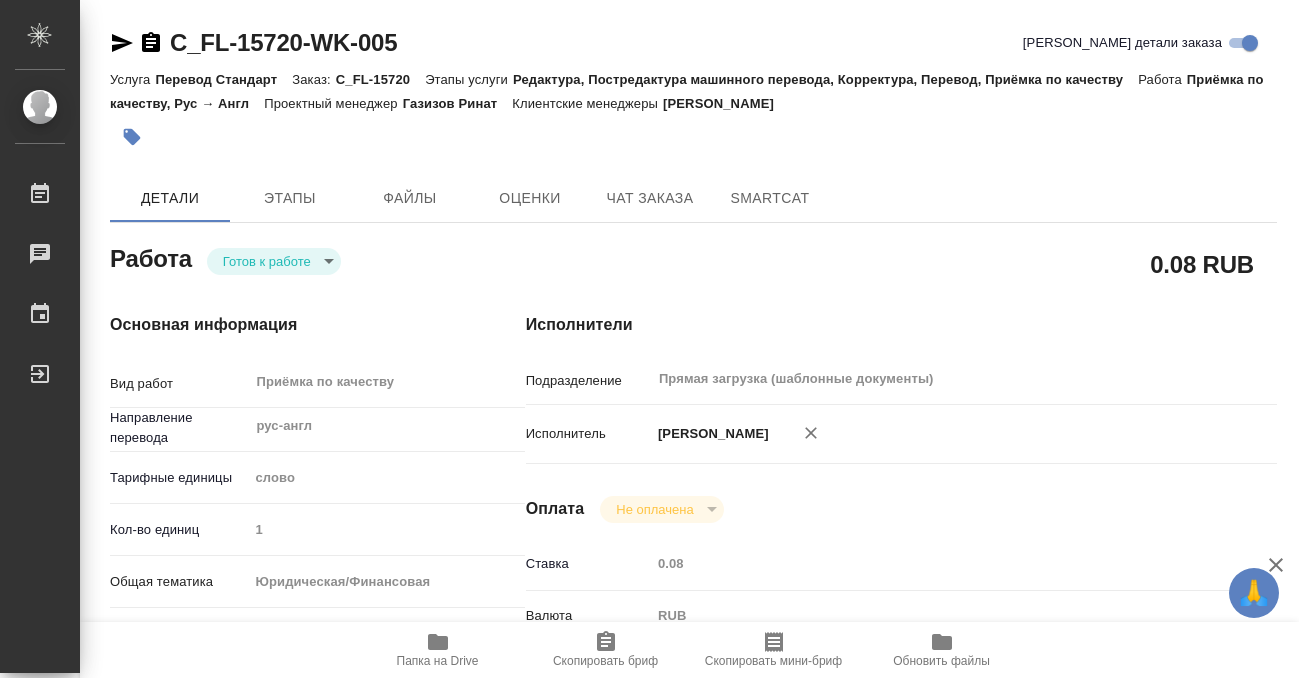 type on "x" 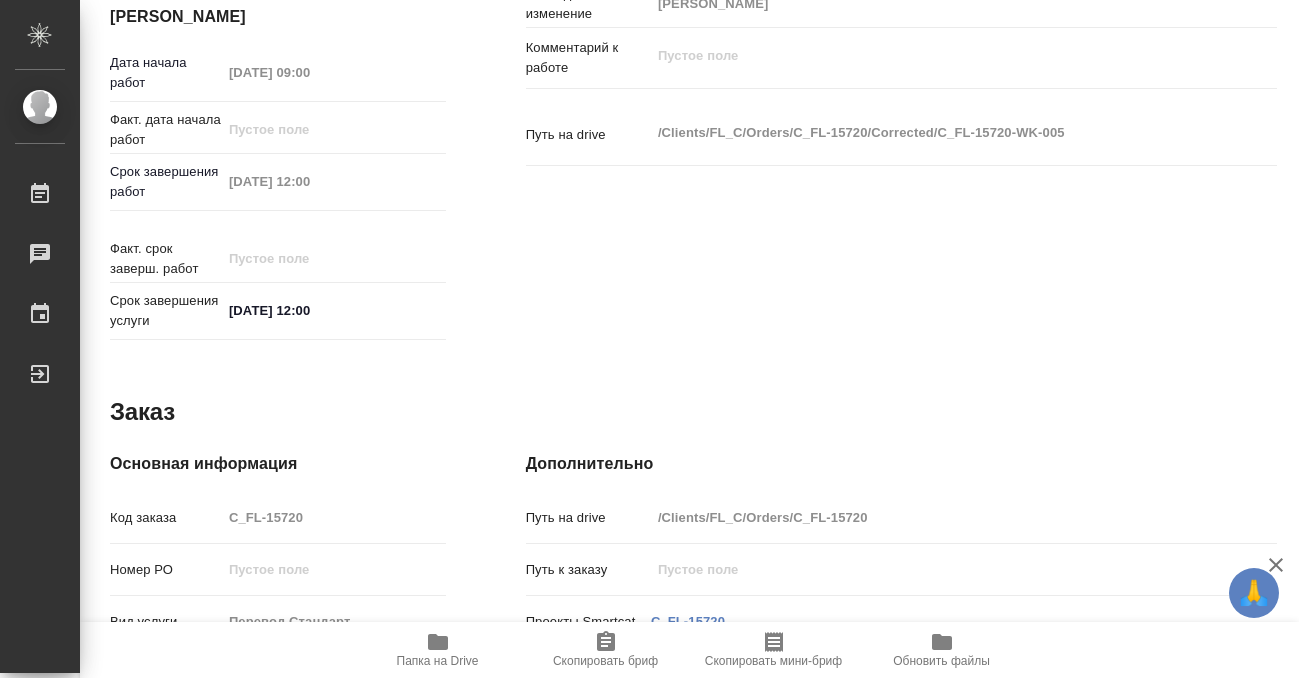 scroll, scrollTop: 1068, scrollLeft: 0, axis: vertical 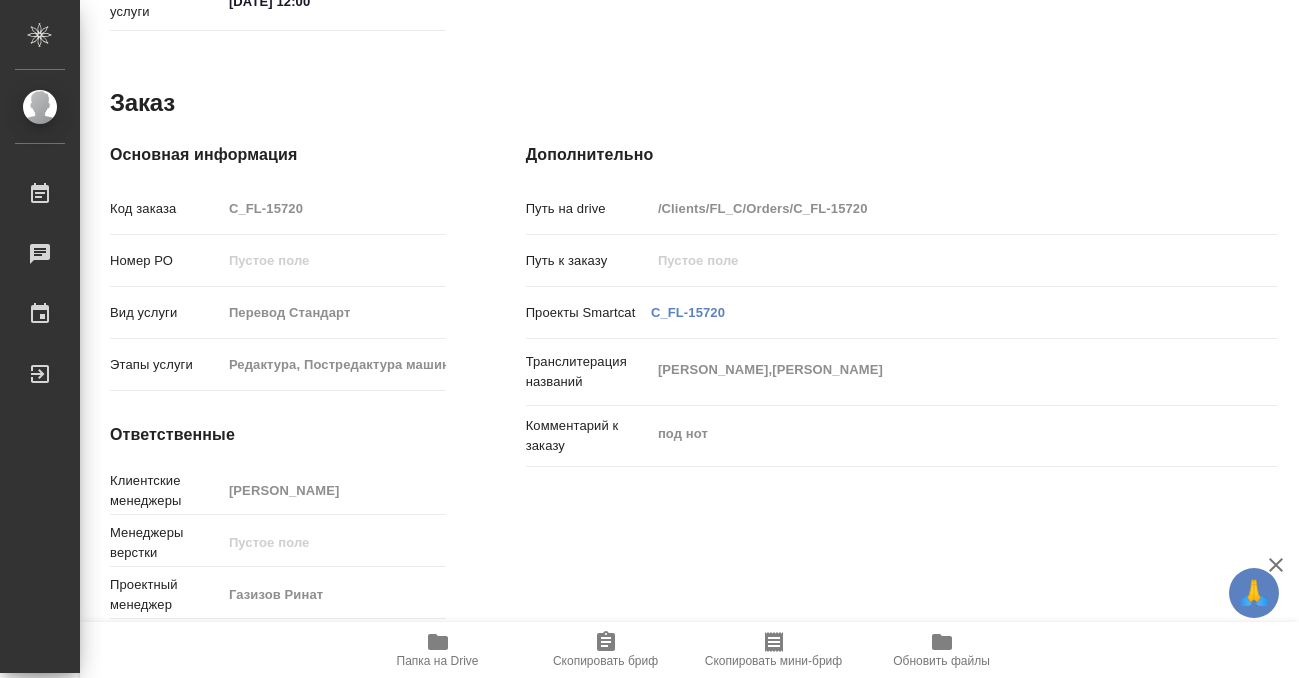 click 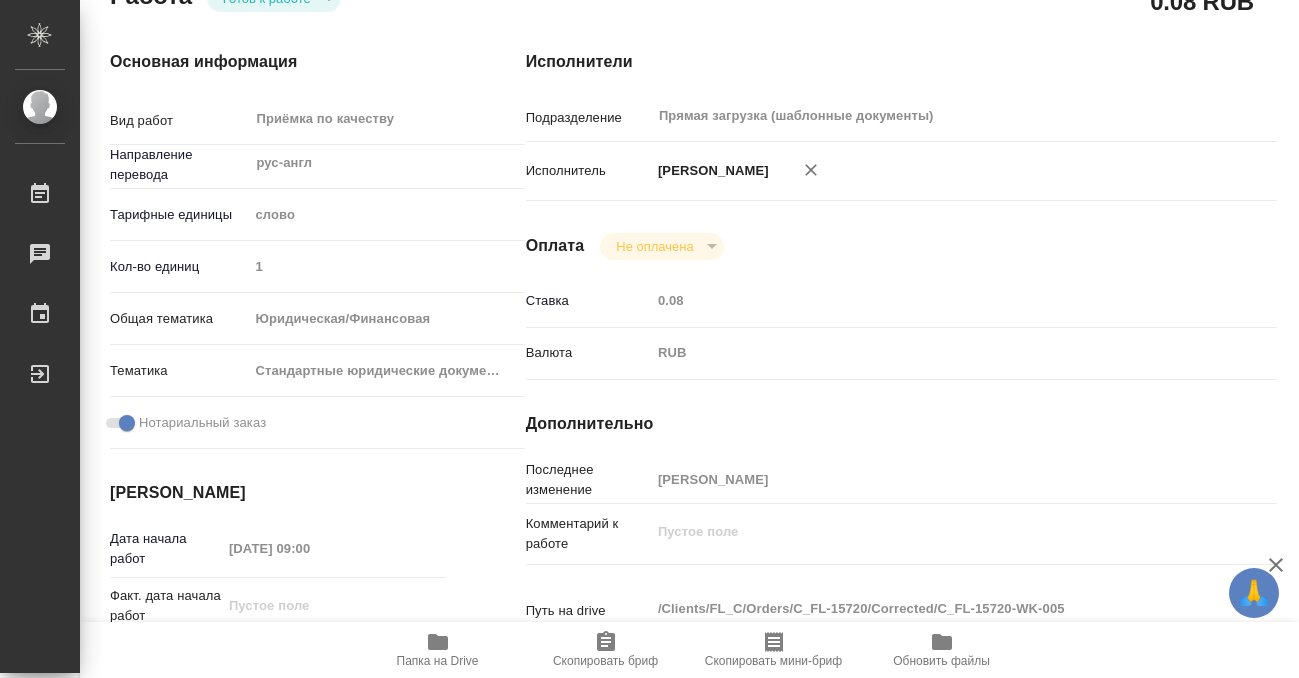 scroll, scrollTop: 0, scrollLeft: 0, axis: both 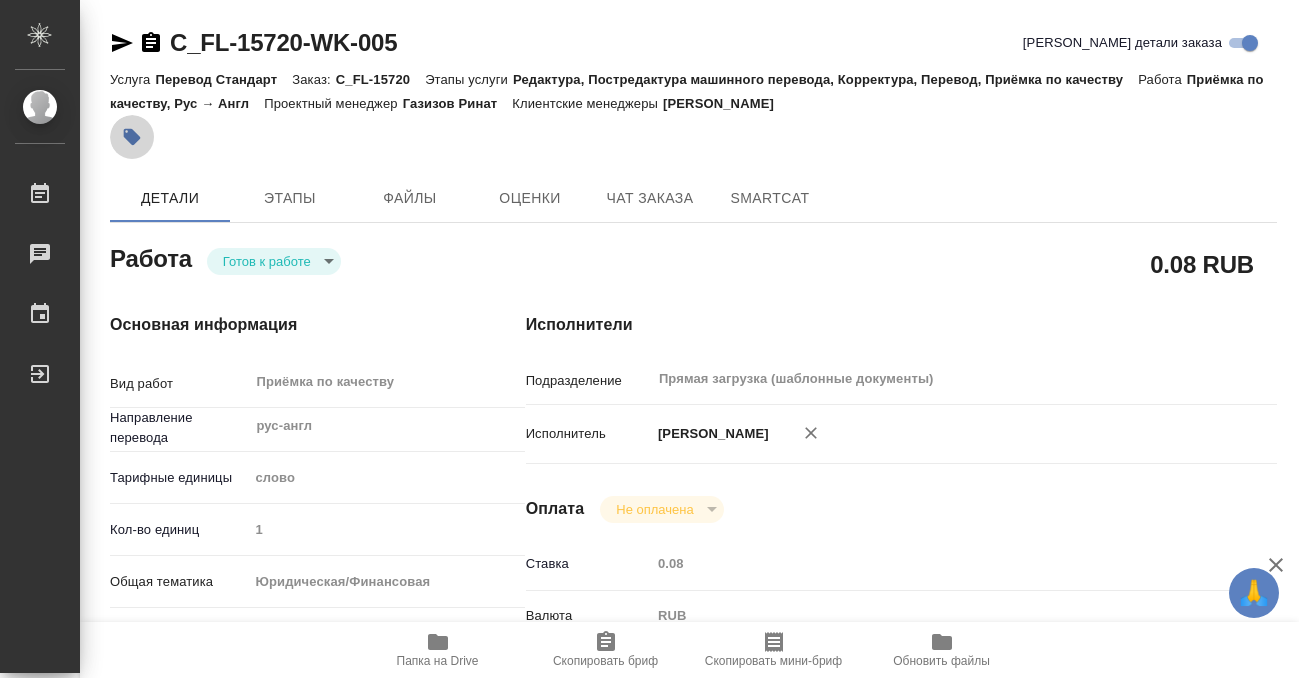 click 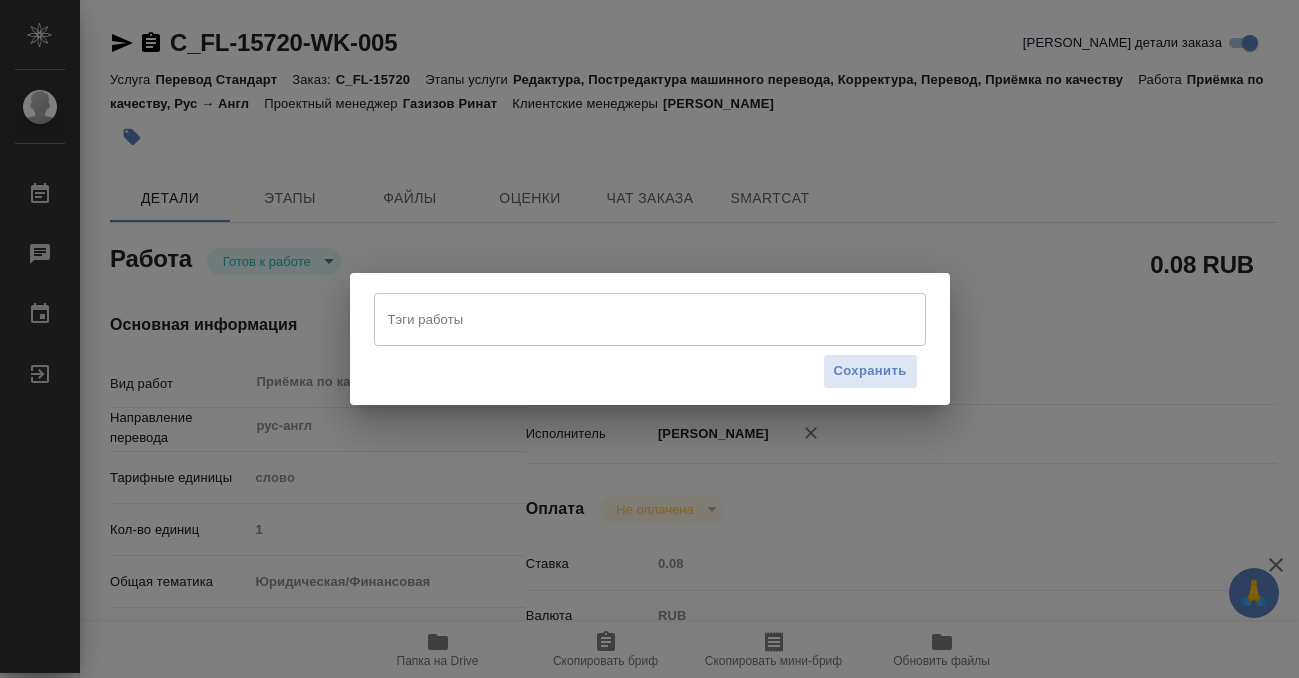 click on "Тэги работы" at bounding box center [631, 319] 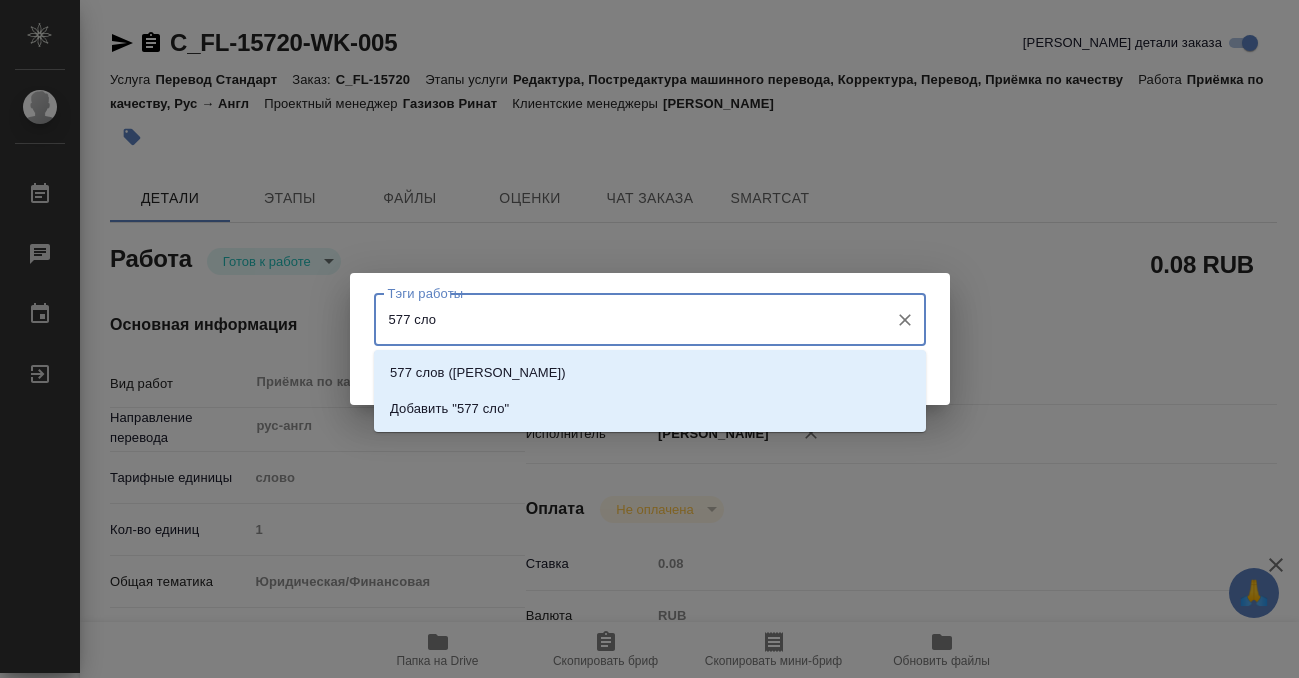 type on "577 слов" 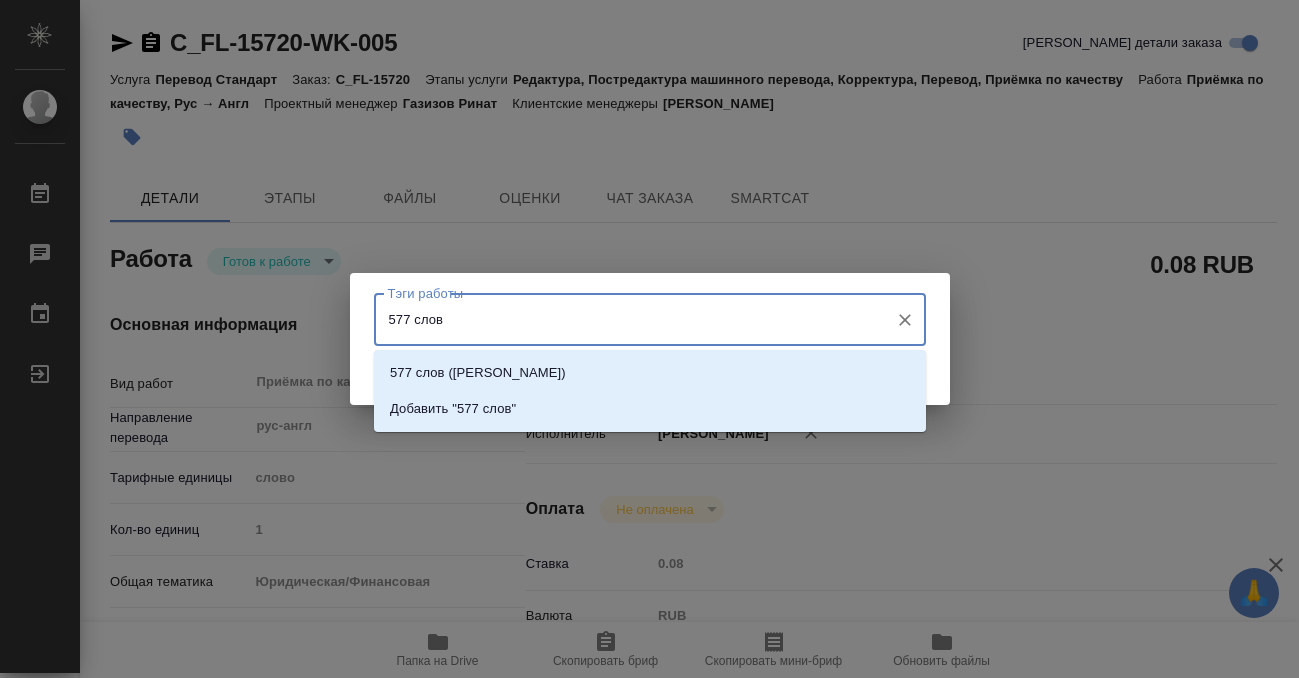 type 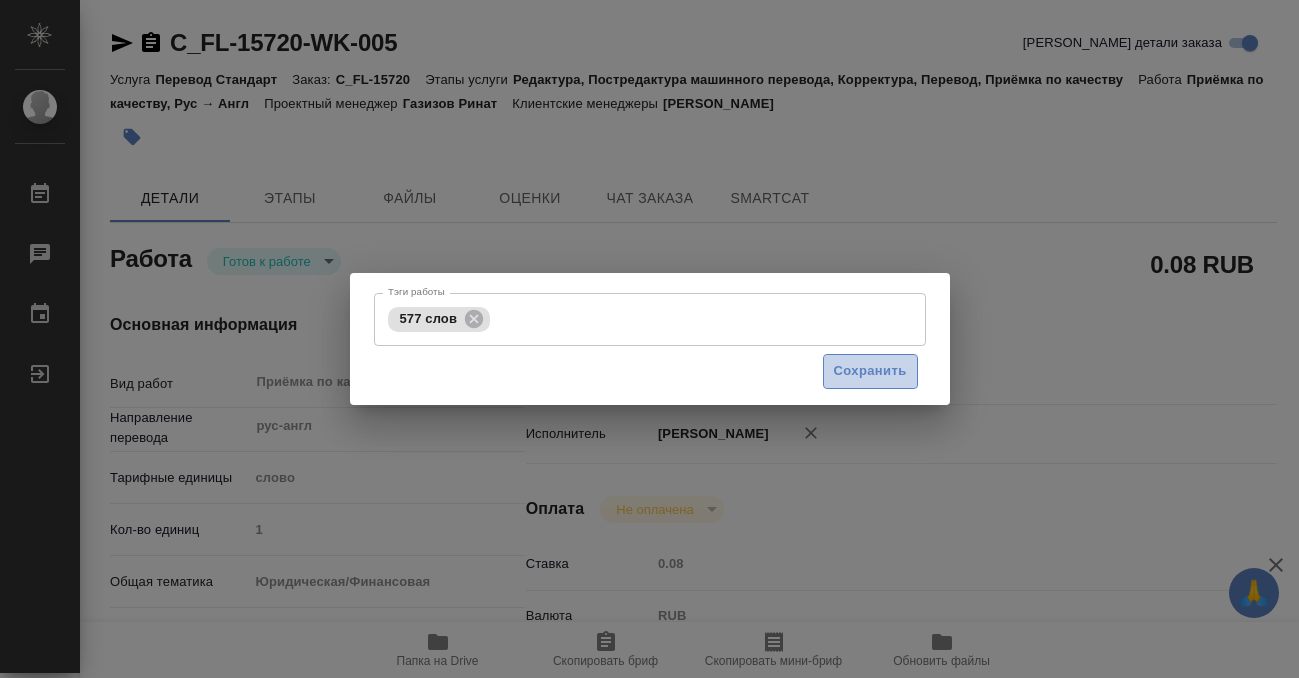 click on "Сохранить" at bounding box center [870, 371] 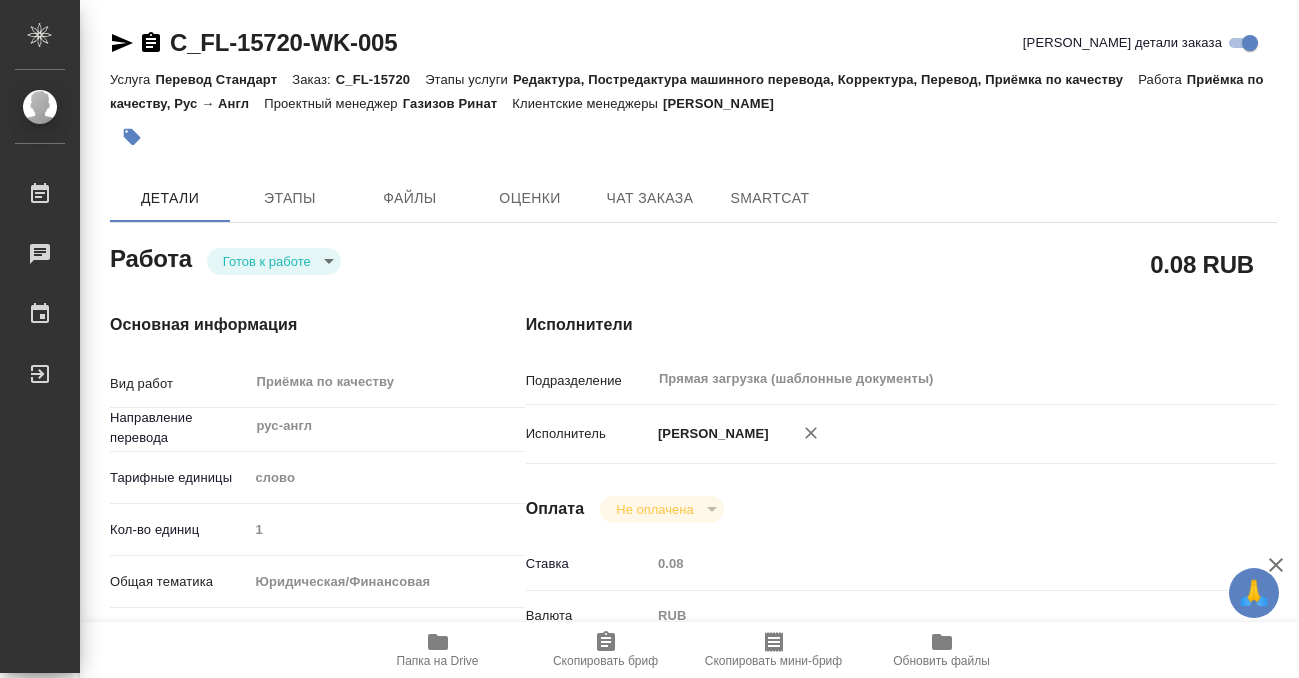 type on "readyForWork" 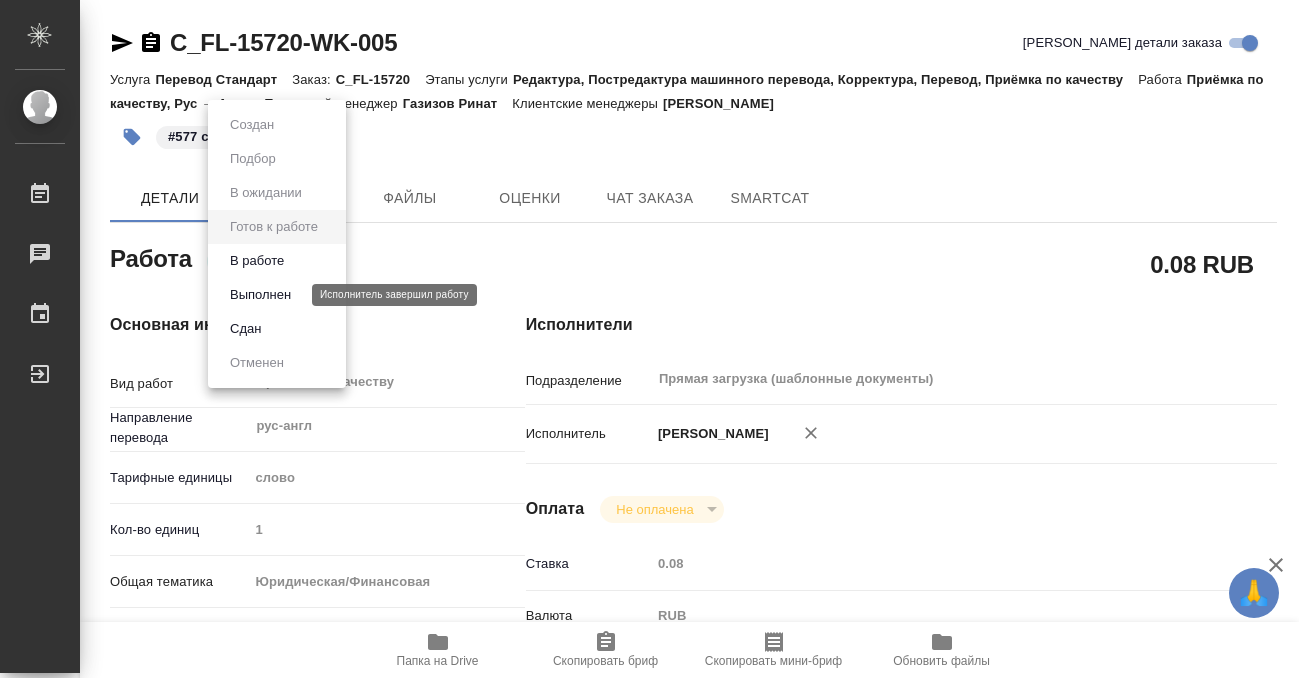 type on "x" 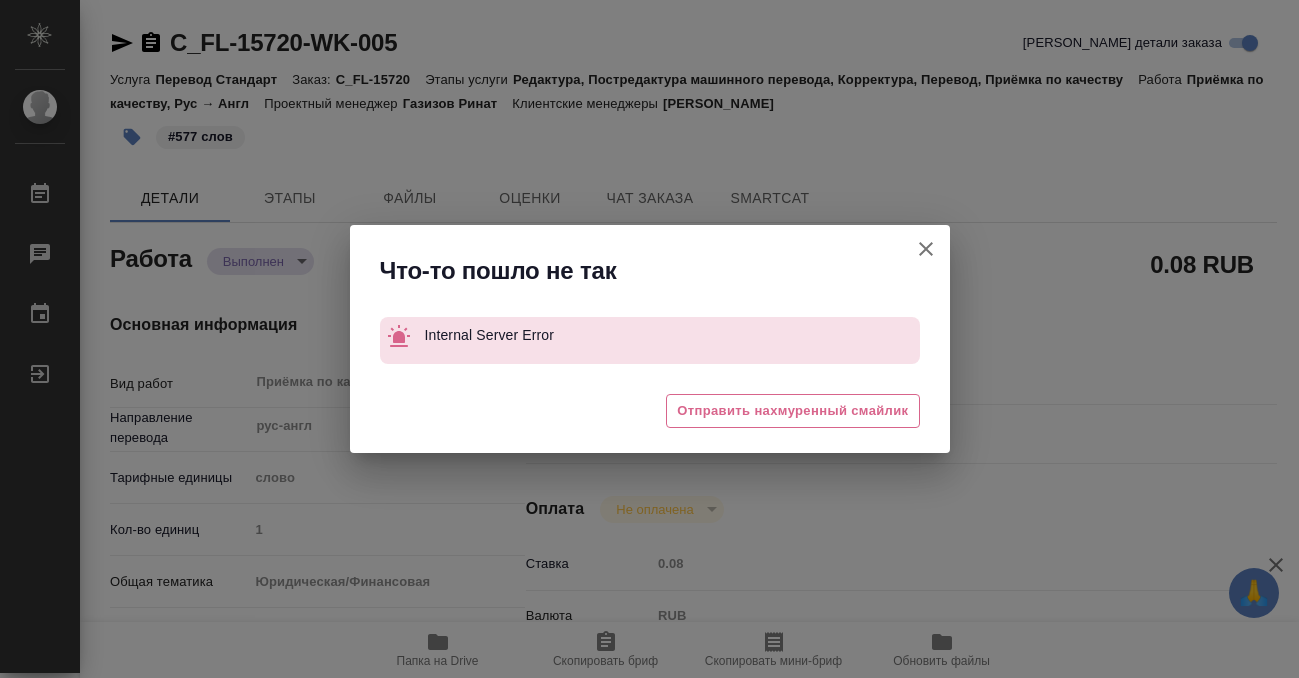 type on "x" 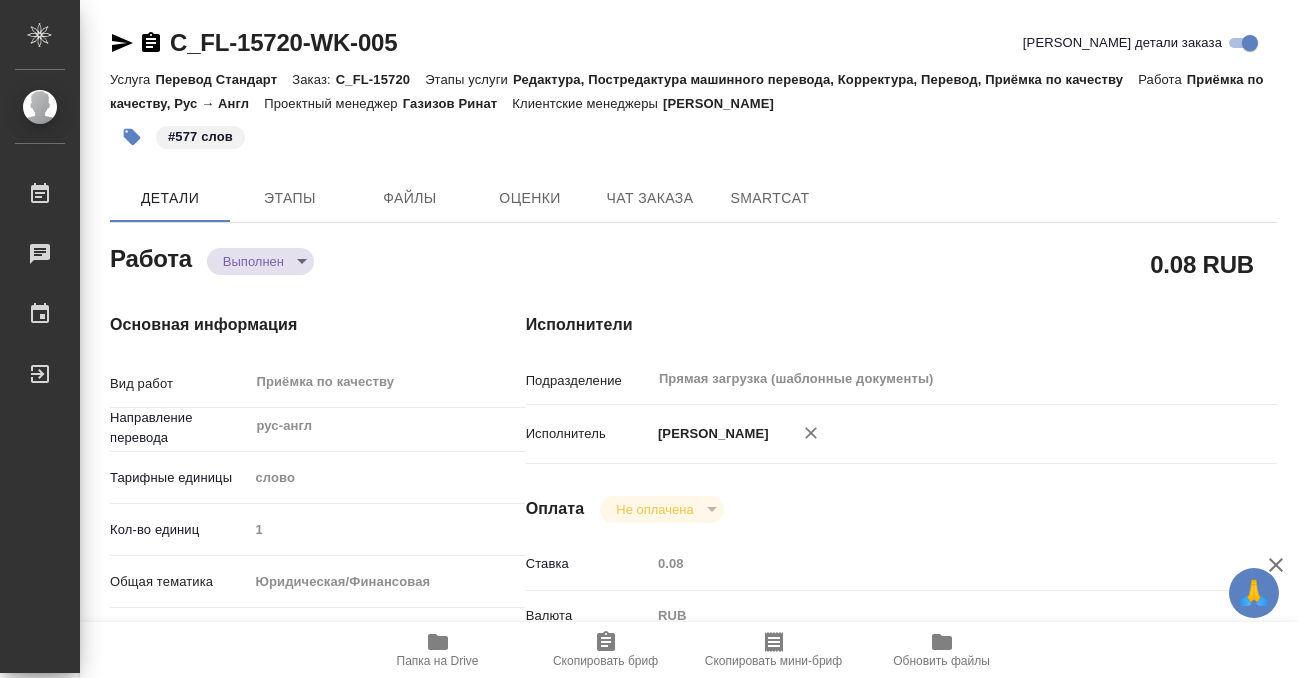 type on "x" 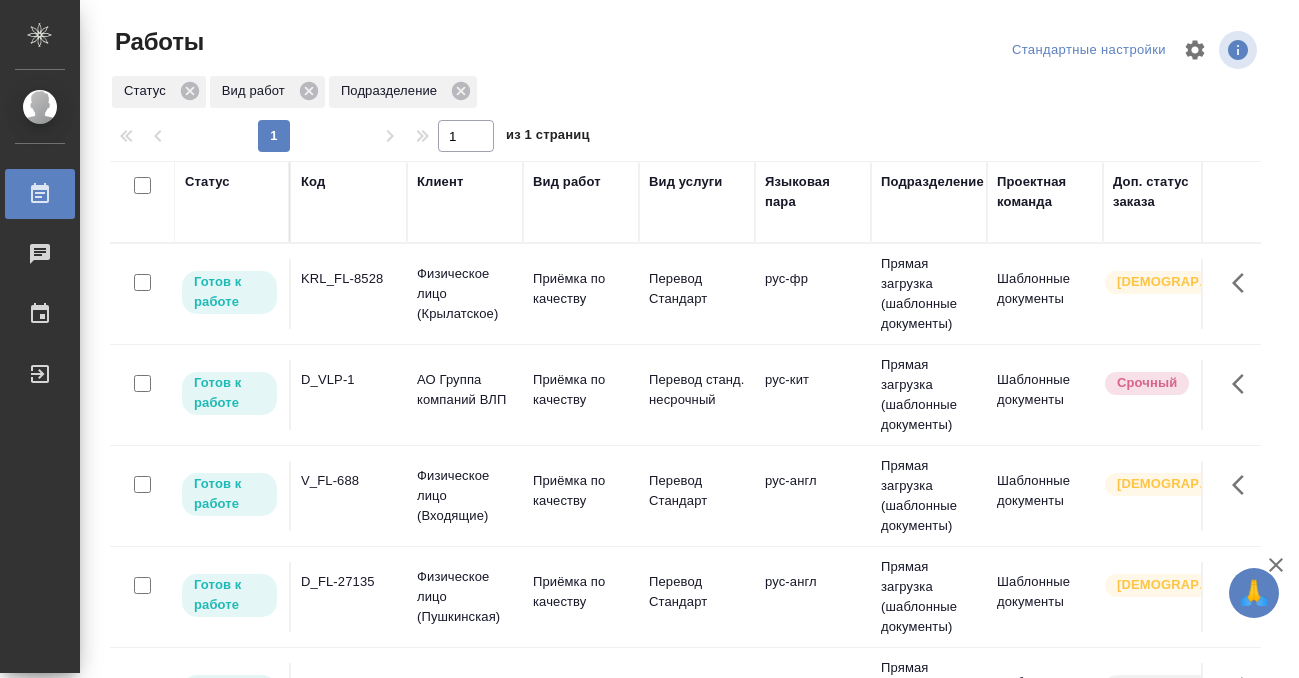 scroll, scrollTop: 0, scrollLeft: 0, axis: both 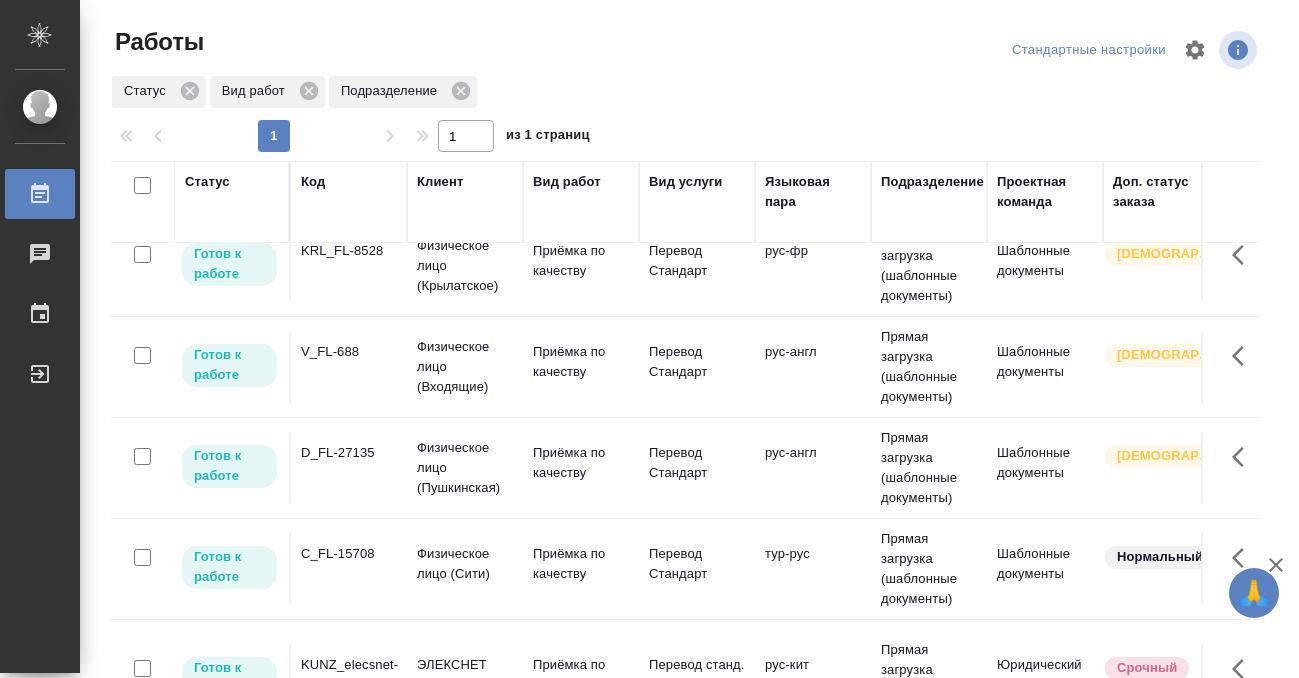 click on "D_FL-27135" at bounding box center [349, 266] 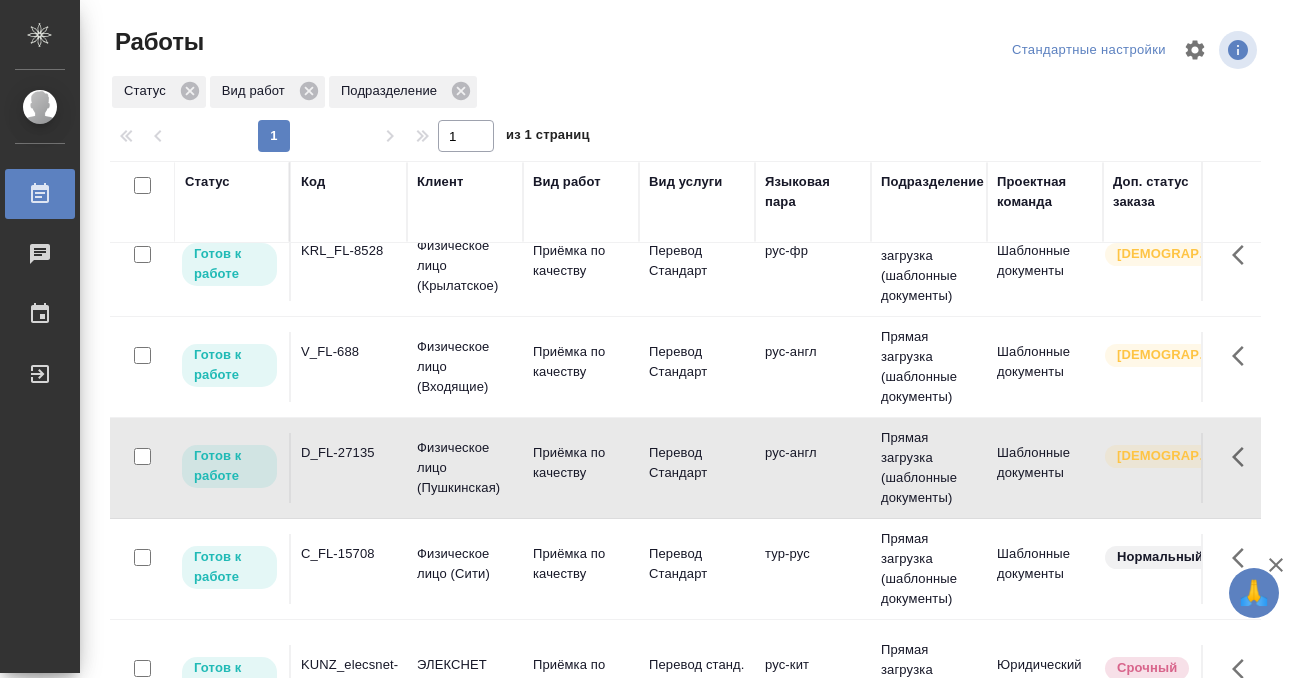click on "D_FL-27135" at bounding box center (349, 266) 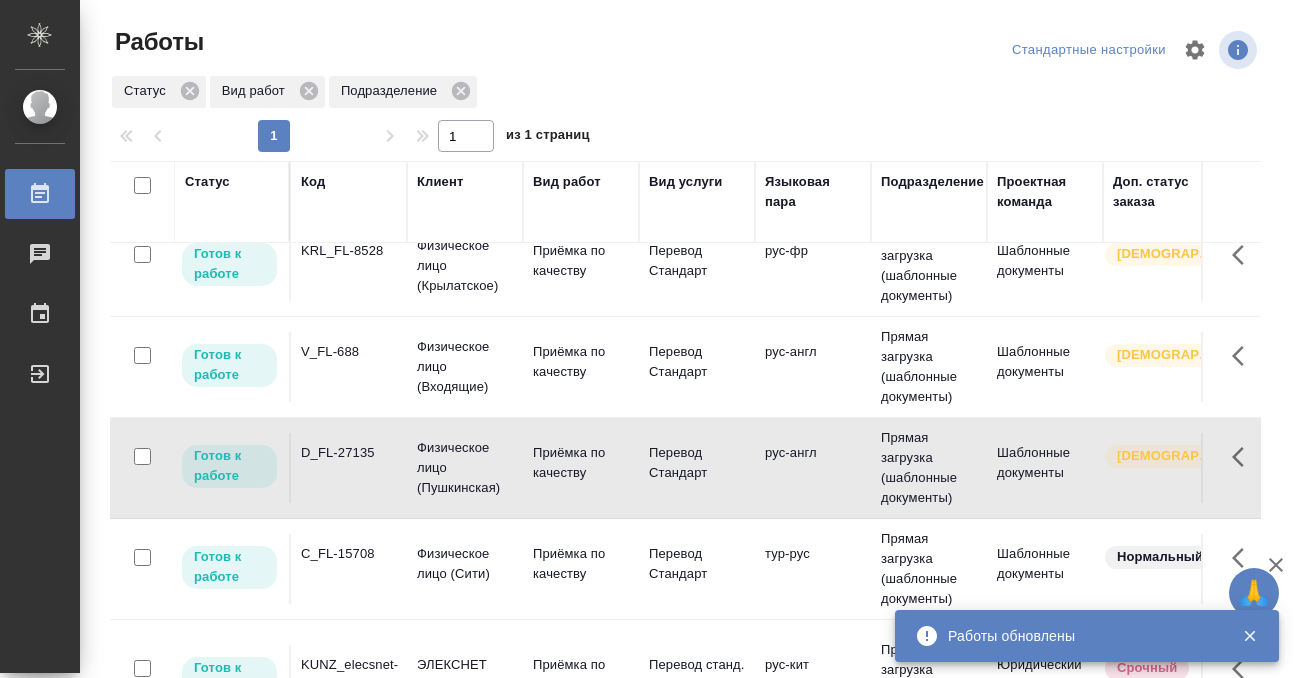 click on "V_FL-688" at bounding box center [349, 251] 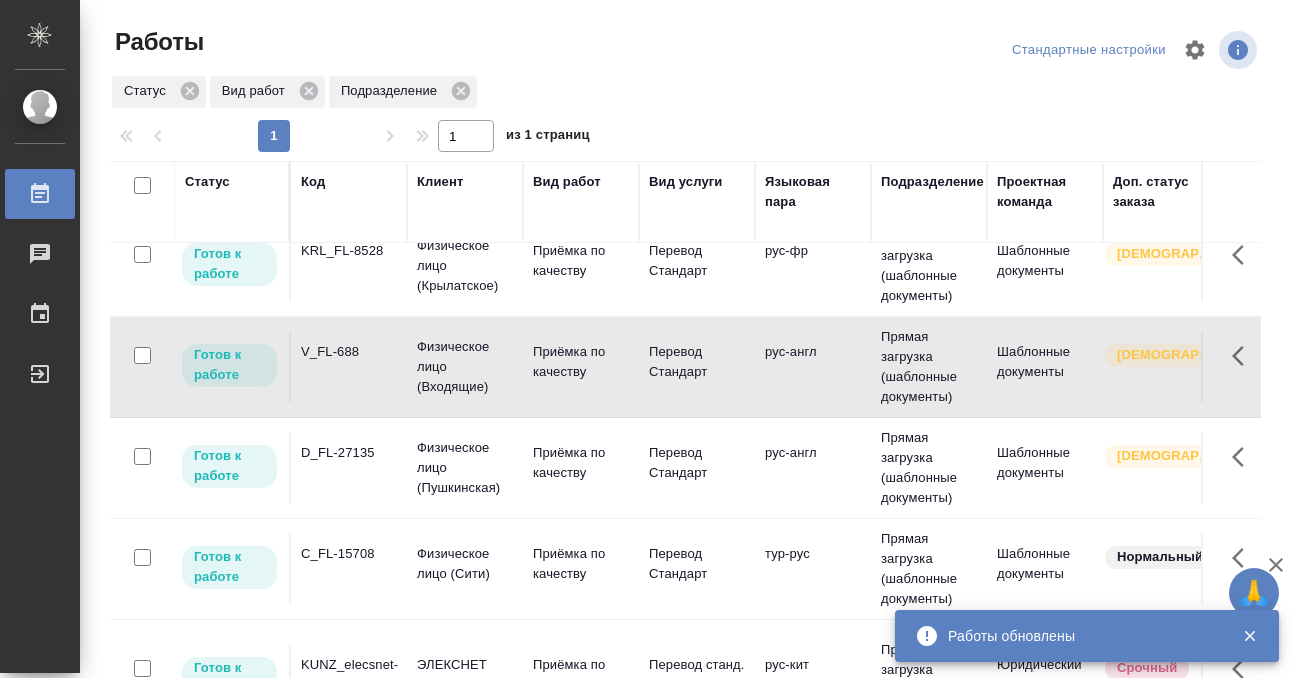 click on "V_FL-688" at bounding box center [349, 251] 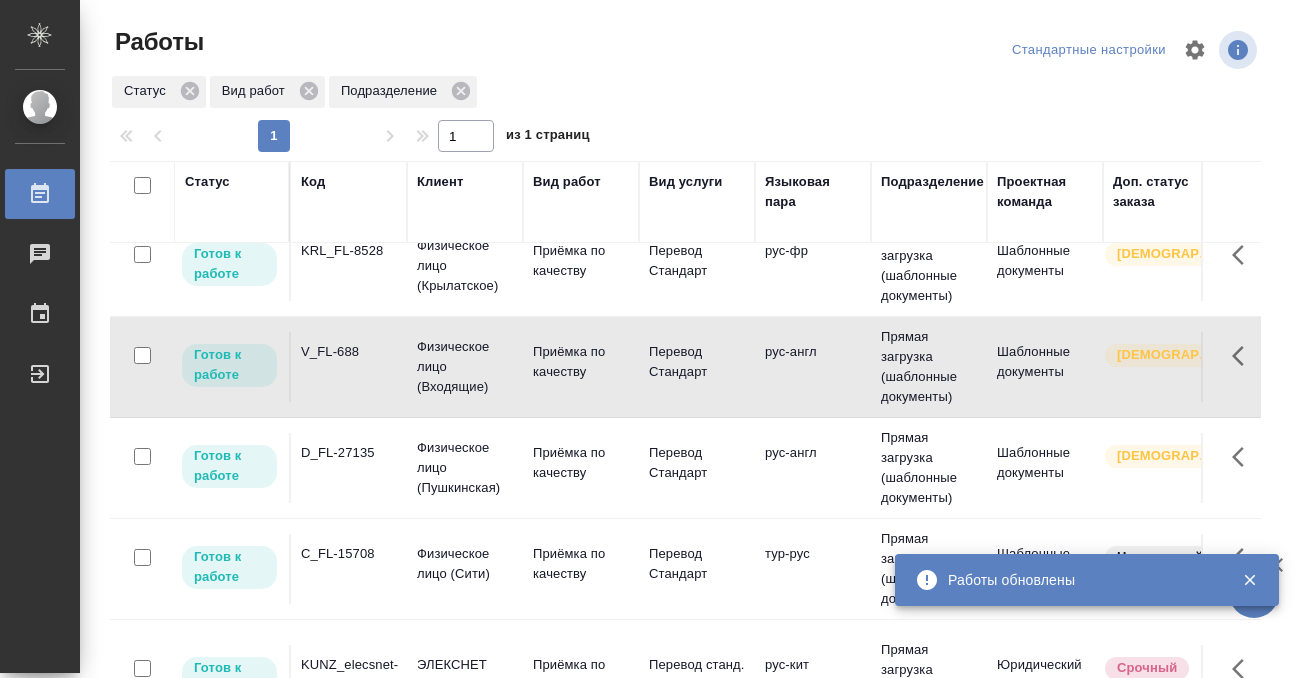 click on "KRL_FL-8528" at bounding box center [349, 266] 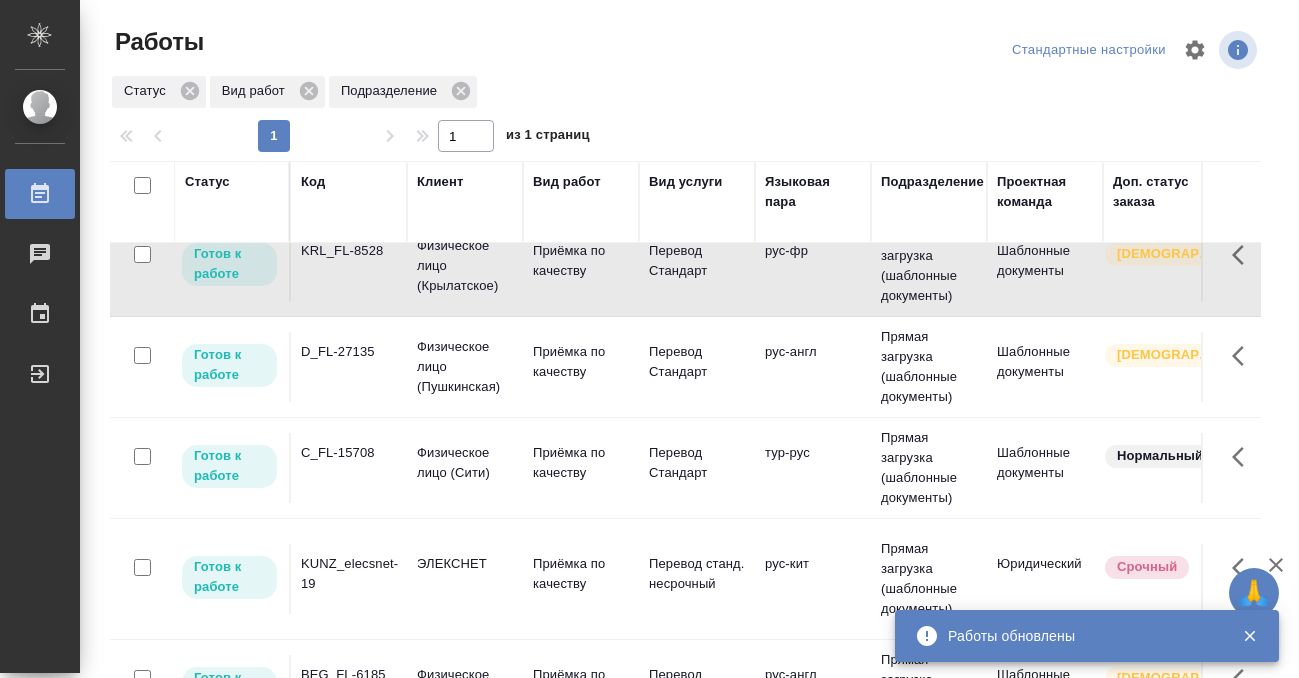 scroll, scrollTop: 0, scrollLeft: 0, axis: both 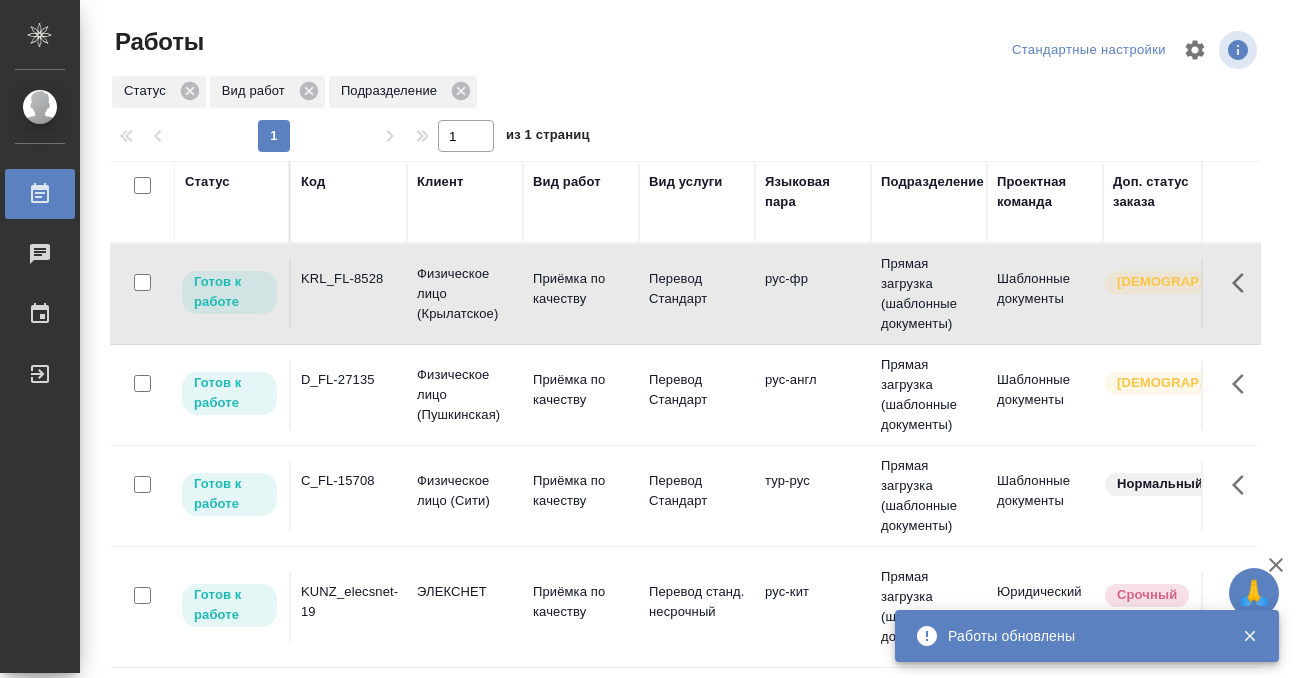 click on "KRL_FL-8528" at bounding box center (349, 294) 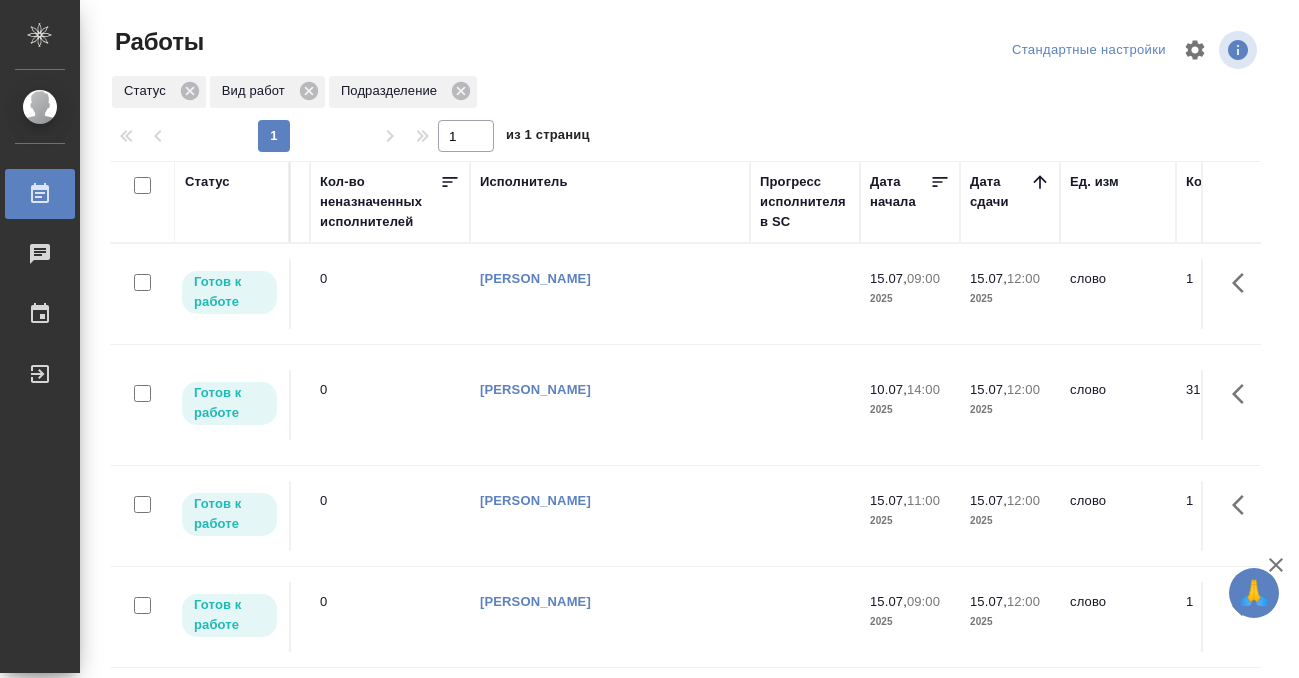 scroll, scrollTop: 0, scrollLeft: 0, axis: both 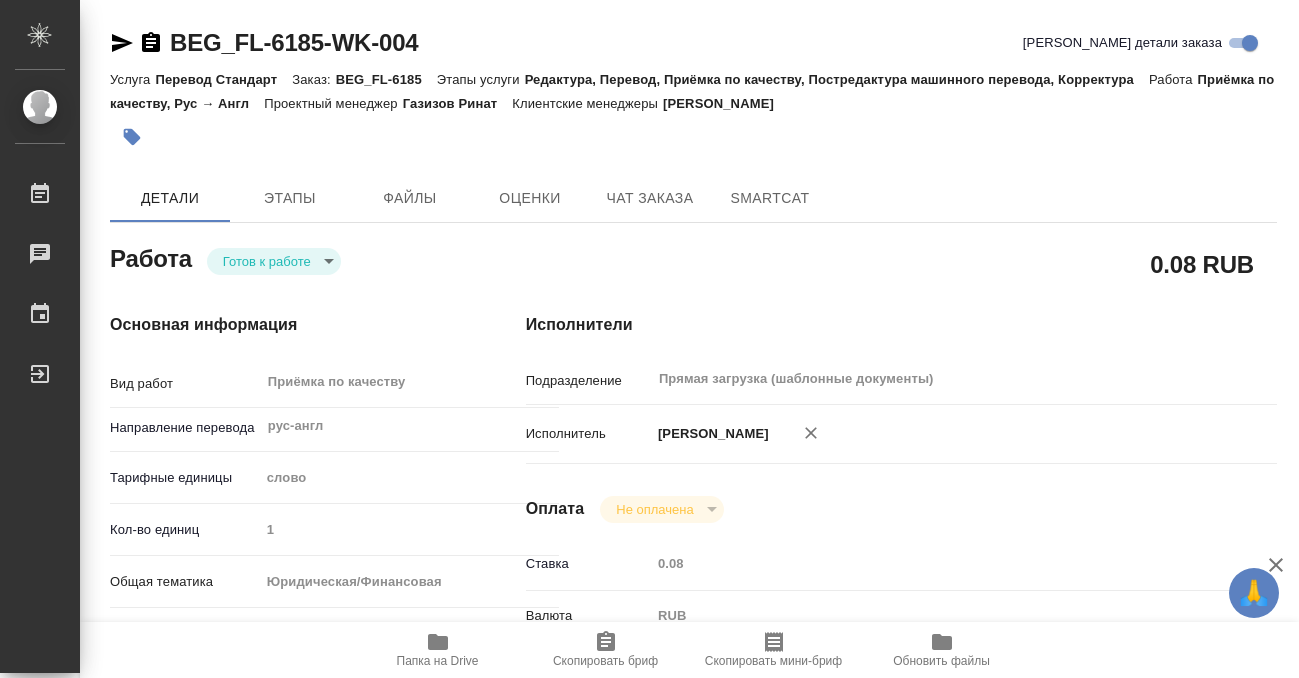 type on "x" 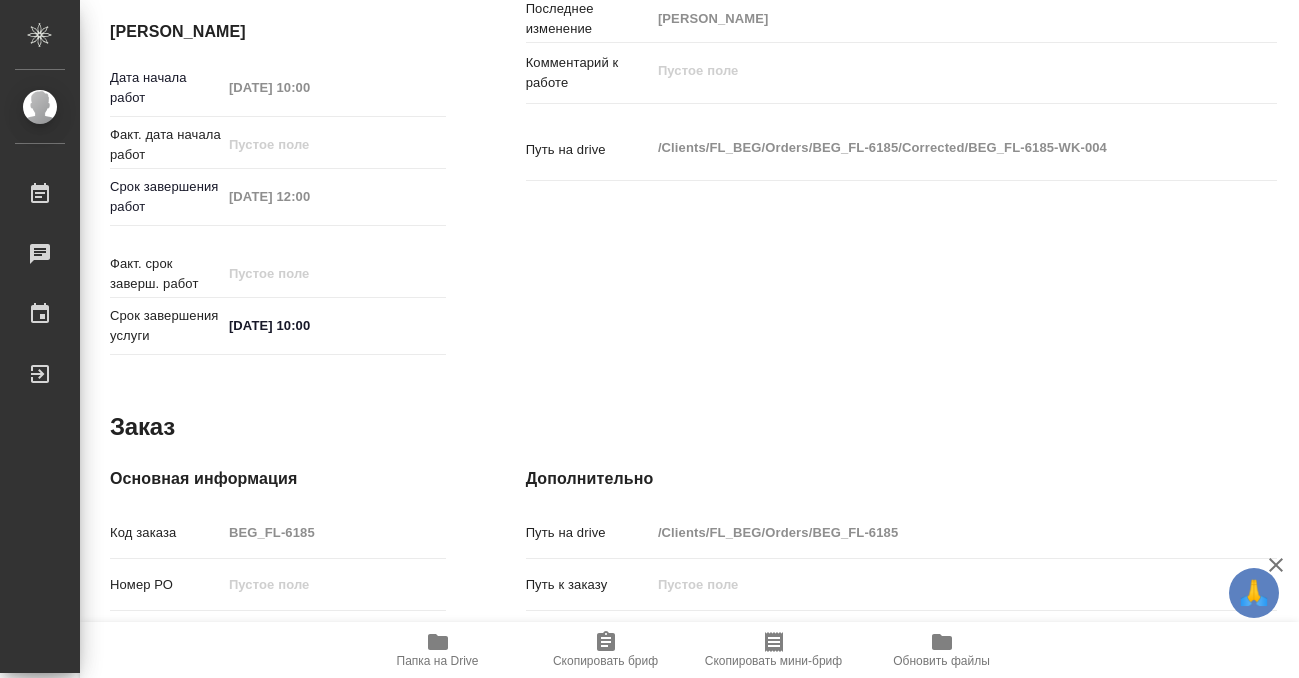 scroll, scrollTop: 1068, scrollLeft: 0, axis: vertical 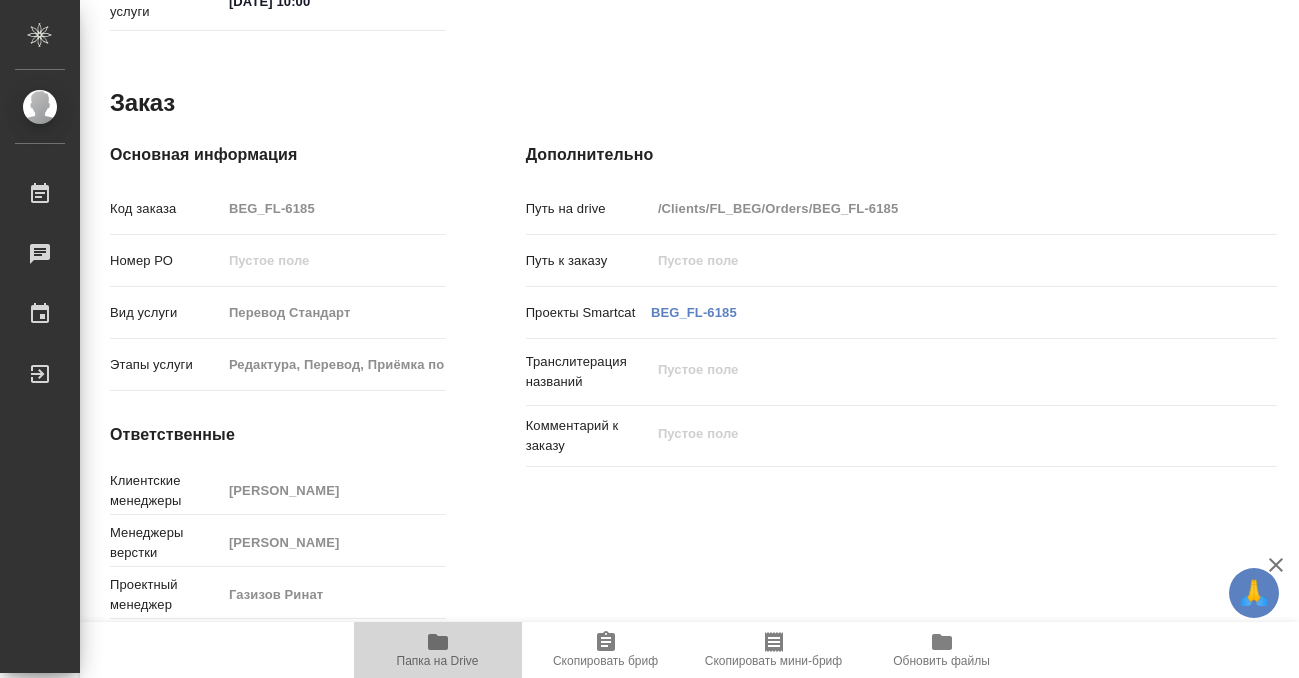 click 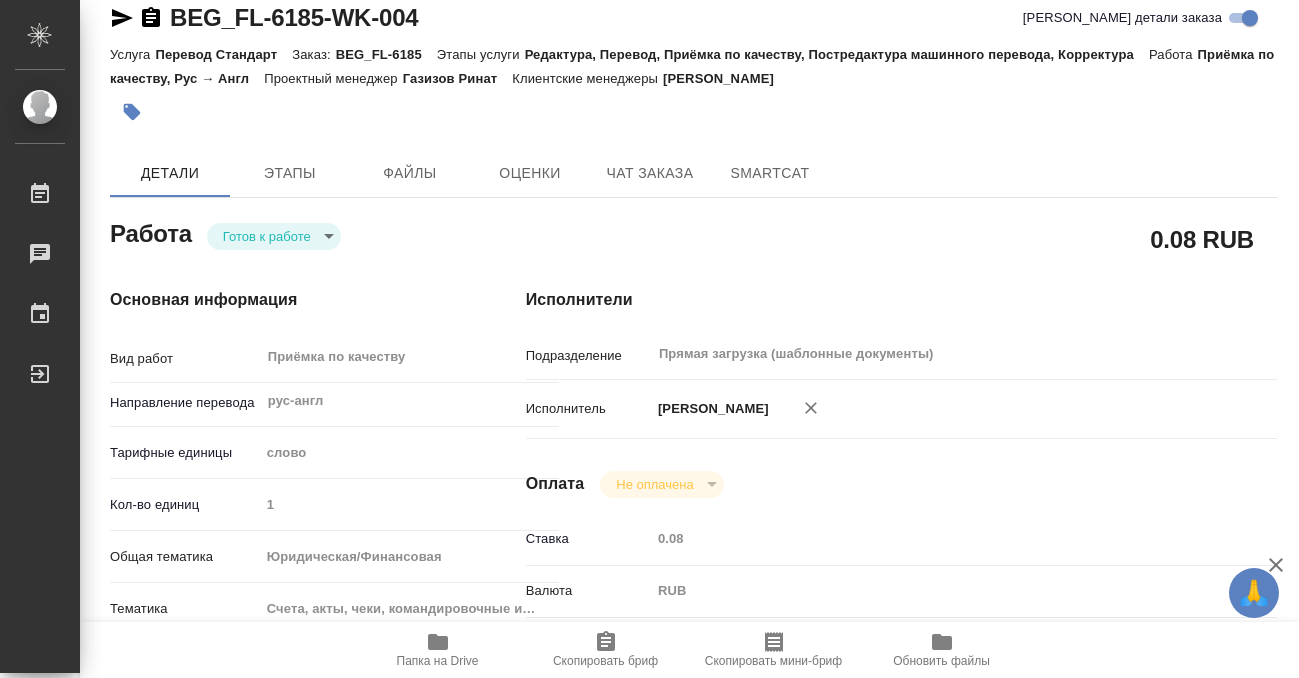 scroll, scrollTop: 0, scrollLeft: 0, axis: both 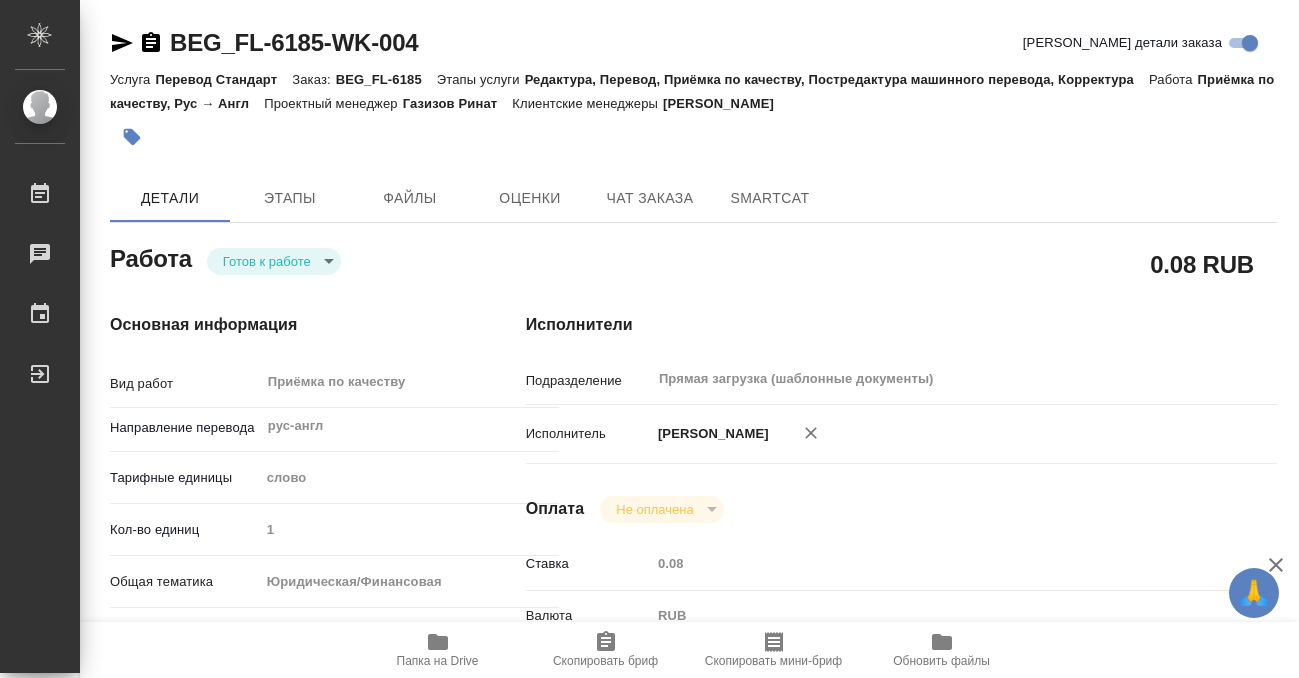 click at bounding box center [499, 137] 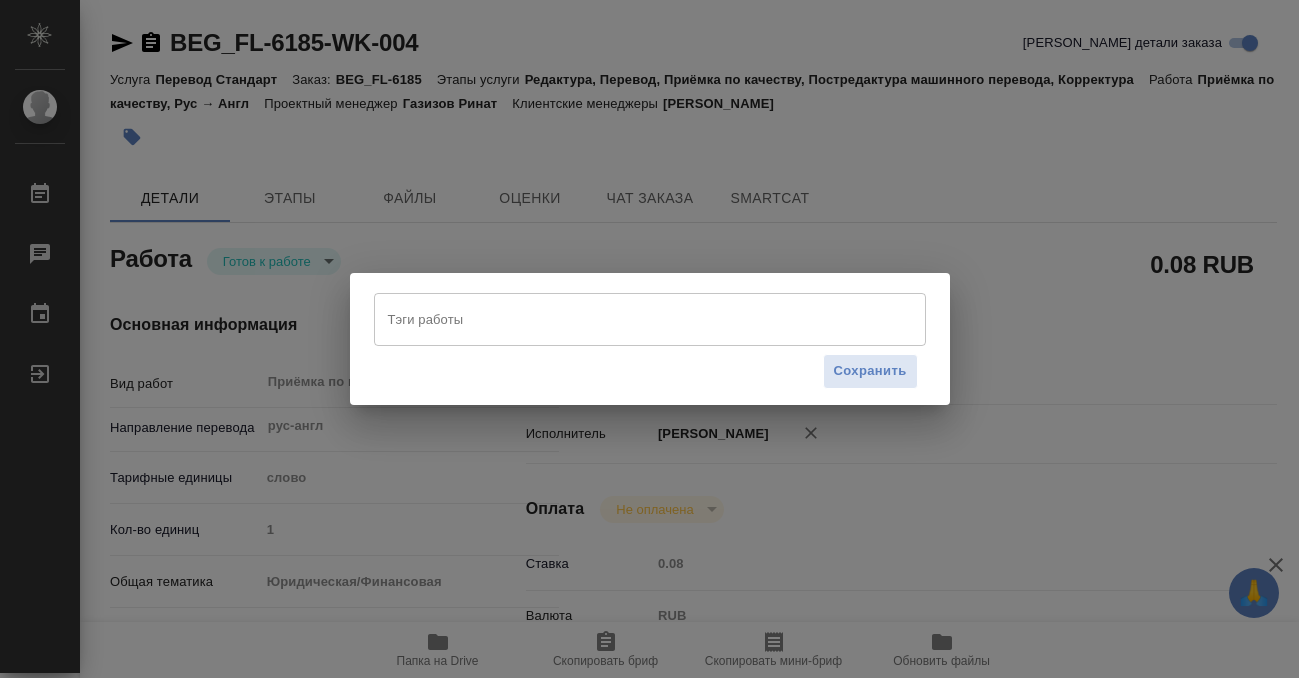 click on "Тэги работы" at bounding box center [650, 319] 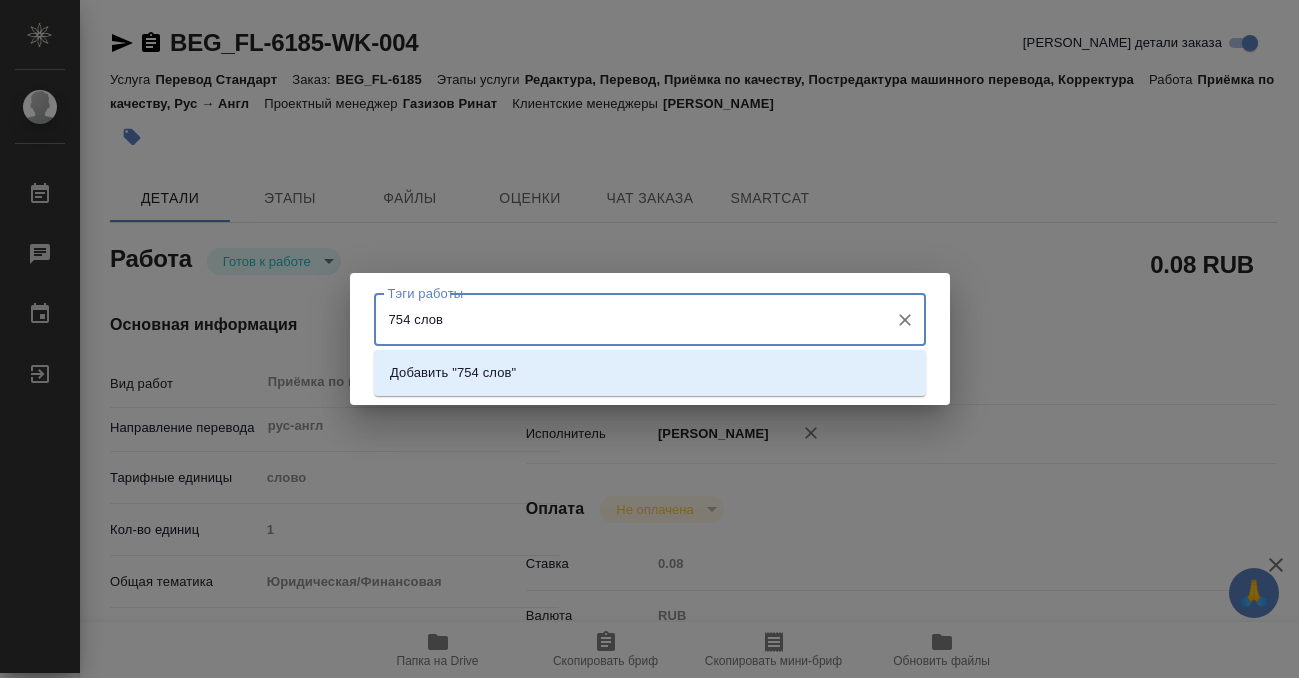 type on "754 слова" 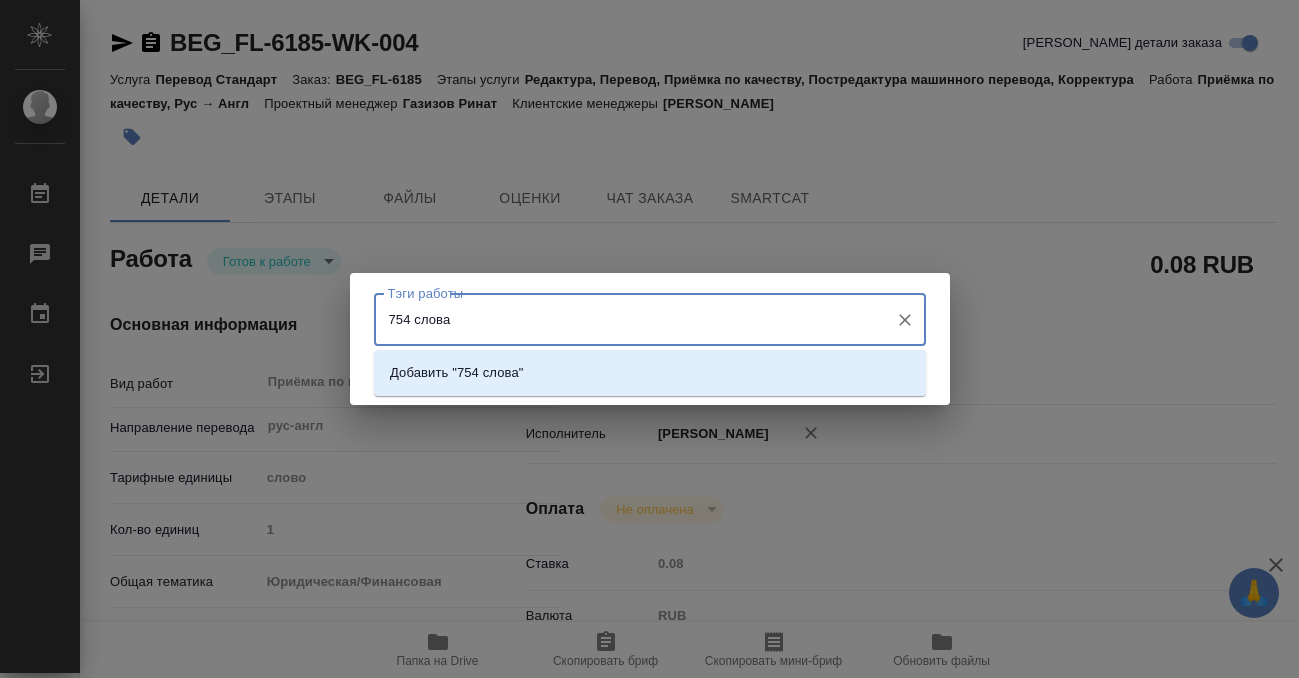 type 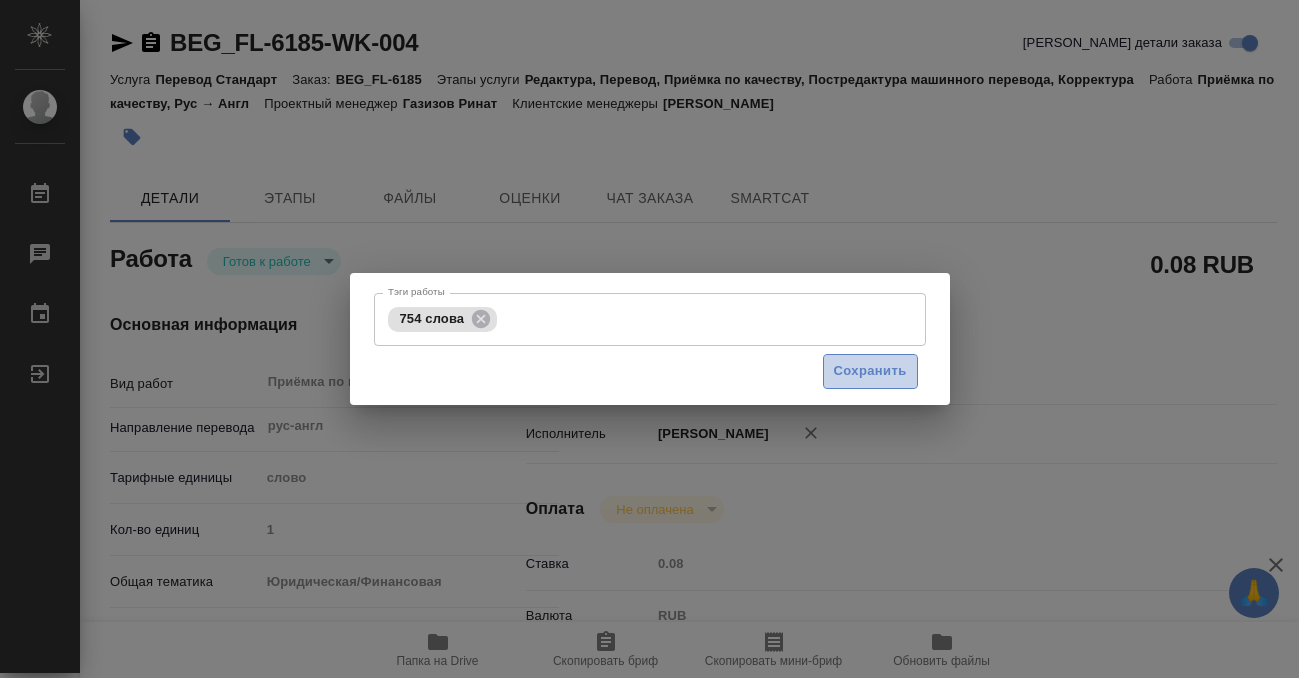 click on "Сохранить" at bounding box center [870, 371] 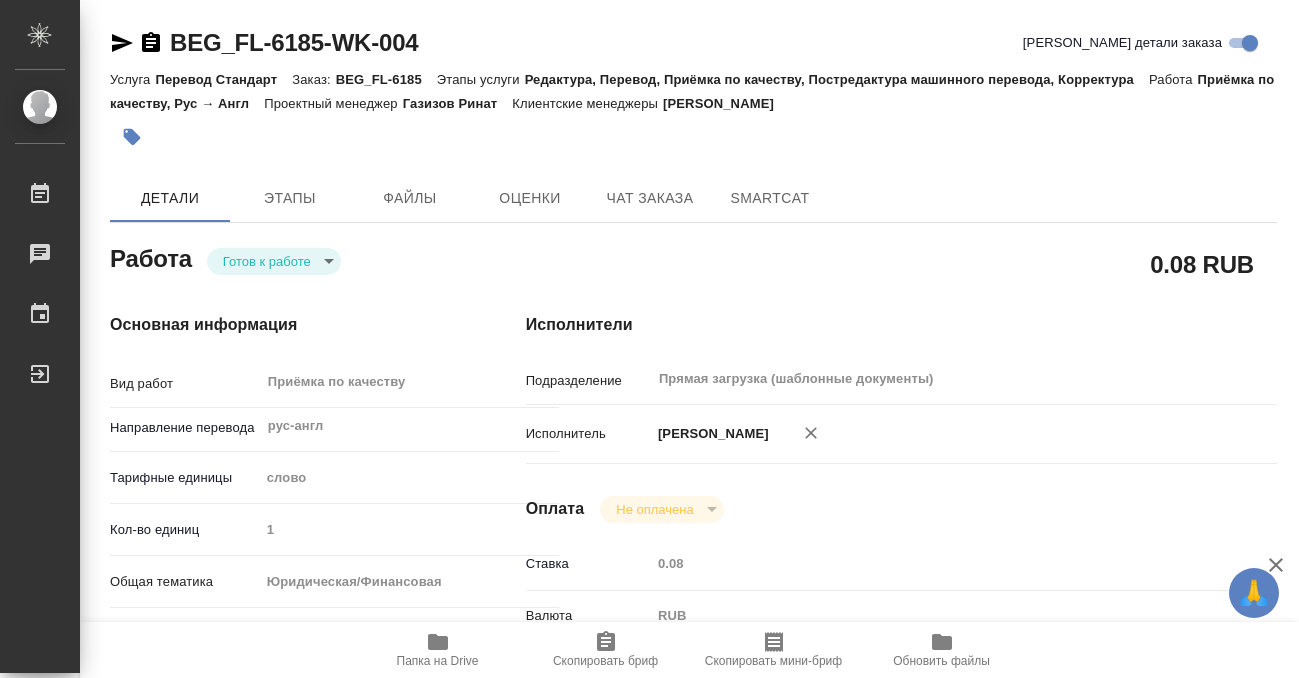 click on "🙏 .cls-1
fill:#fff;
AWATERA Kobzeva Elizaveta Работы 0 Чаты График Выйти BEG_FL-6185-WK-004 Кратко детали заказа Услуга Перевод Стандарт Заказ: BEG_FL-6185 Этапы услуги Редактура, Перевод, Приёмка по качеству, Постредактура машинного перевода, Корректура Работа Приёмка по качеству, Рус → Англ Проектный менеджер Газизов Ринат Клиентские менеджеры Прохорова Анастасия Детали Этапы Файлы Оценки Чат заказа SmartCat Работа Готов к работе readyForWork 0.08 RUB Основная информация Вид работ Приёмка по качеству x ​ Направление перевода рус-англ ​ Тарифные единицы слово 5a8b1489cc6b4906c91bfd90 1 yr-fn x" at bounding box center [649, 339] 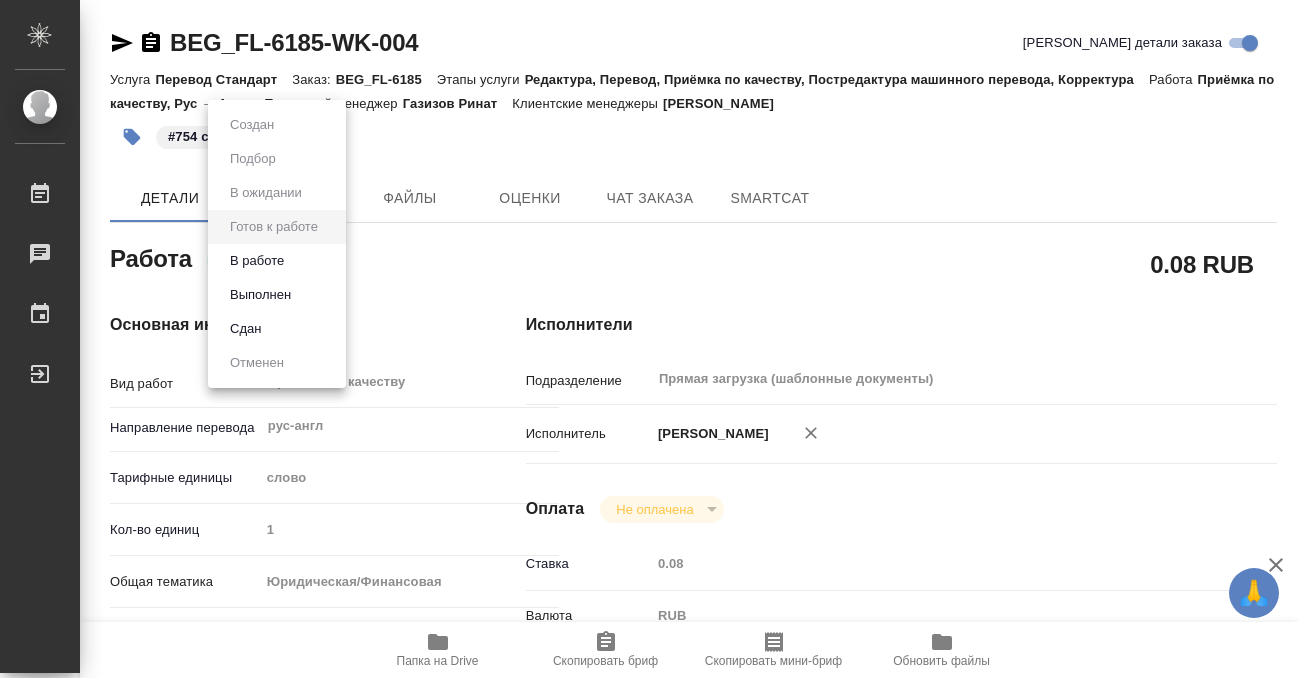 type on "x" 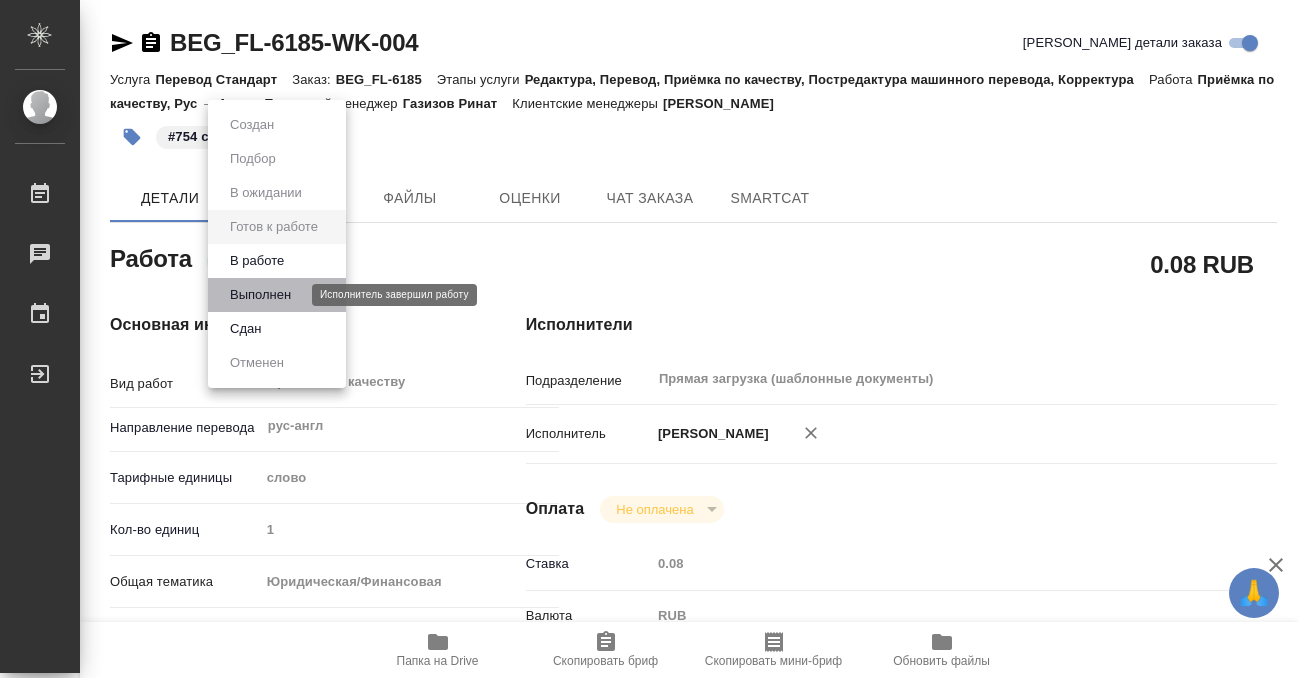 click on "Выполнен" at bounding box center (260, 295) 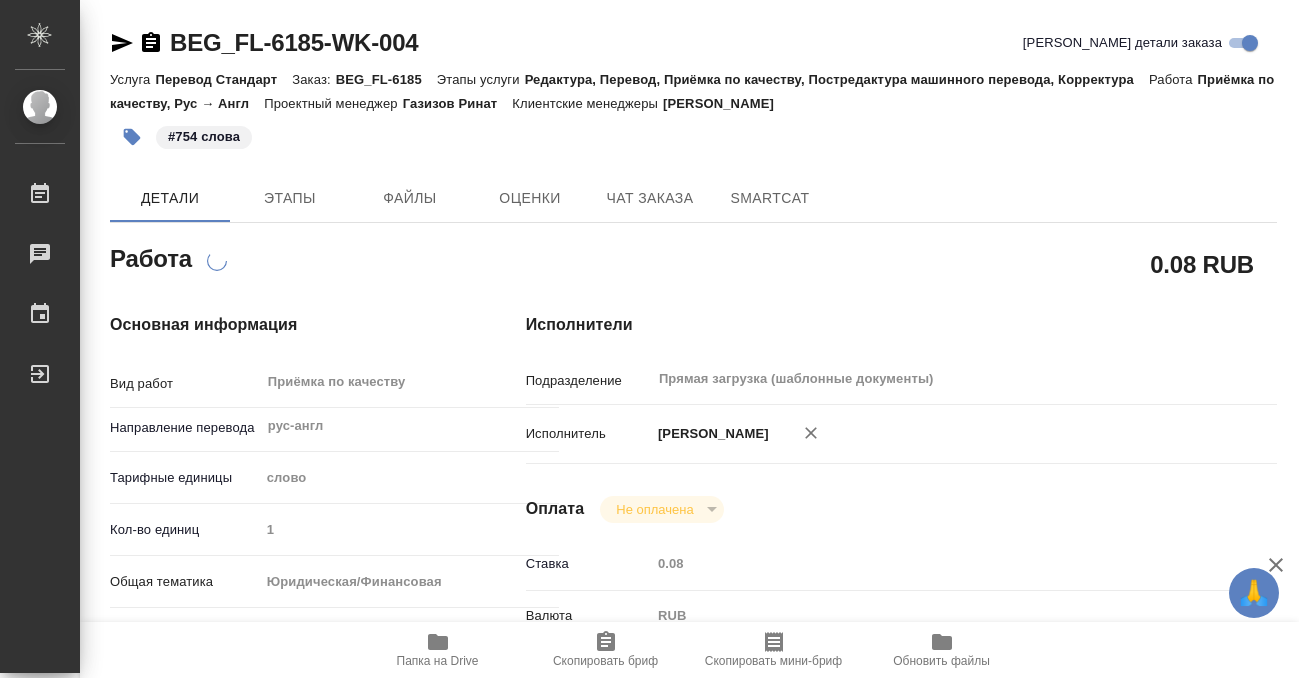 type on "x" 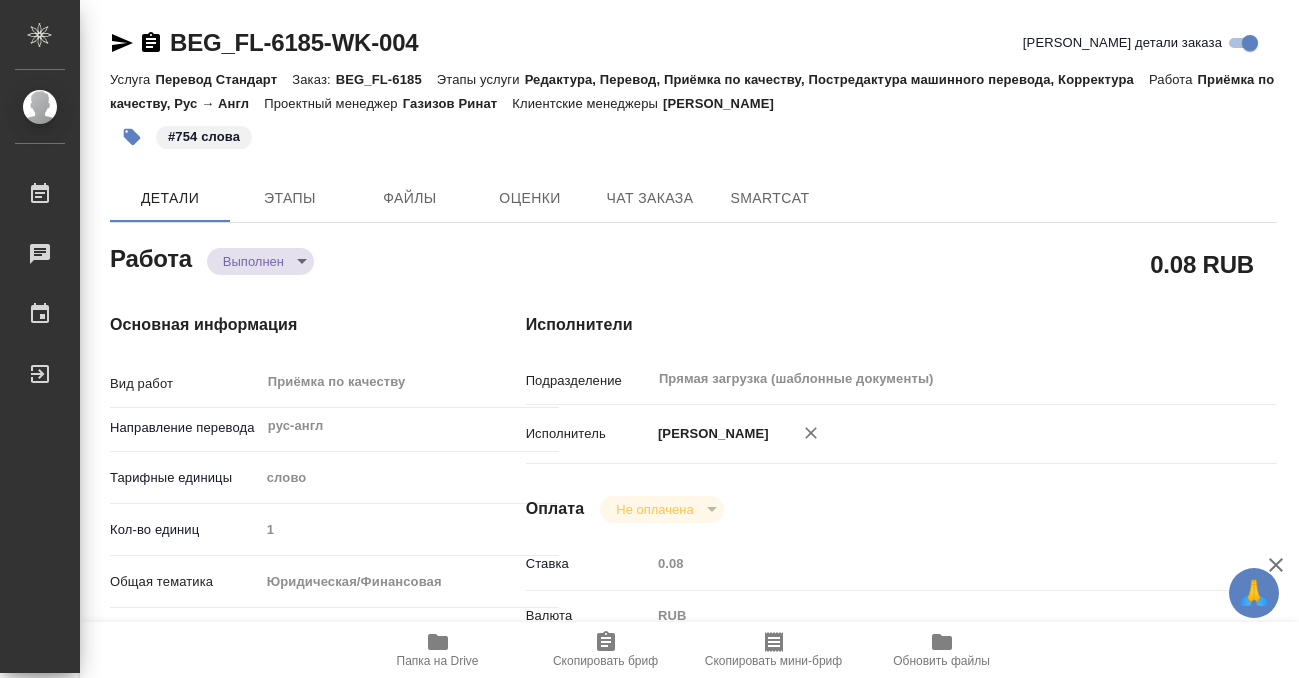 type on "x" 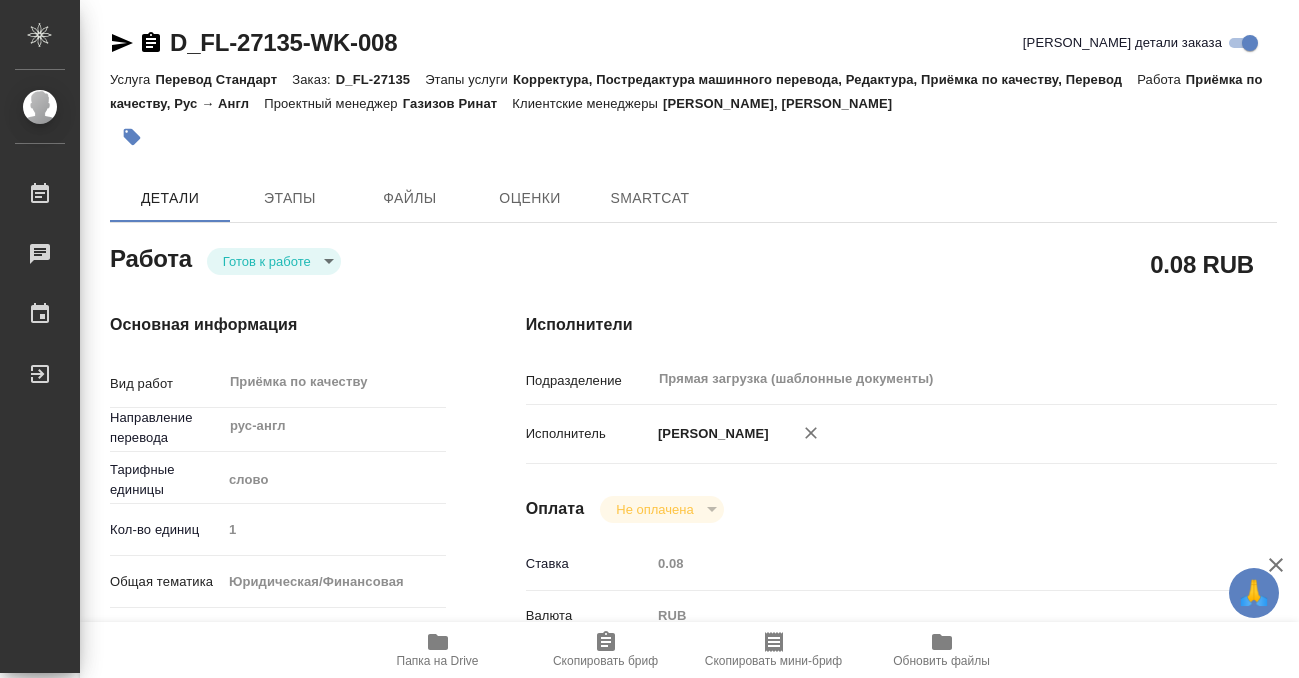 type on "x" 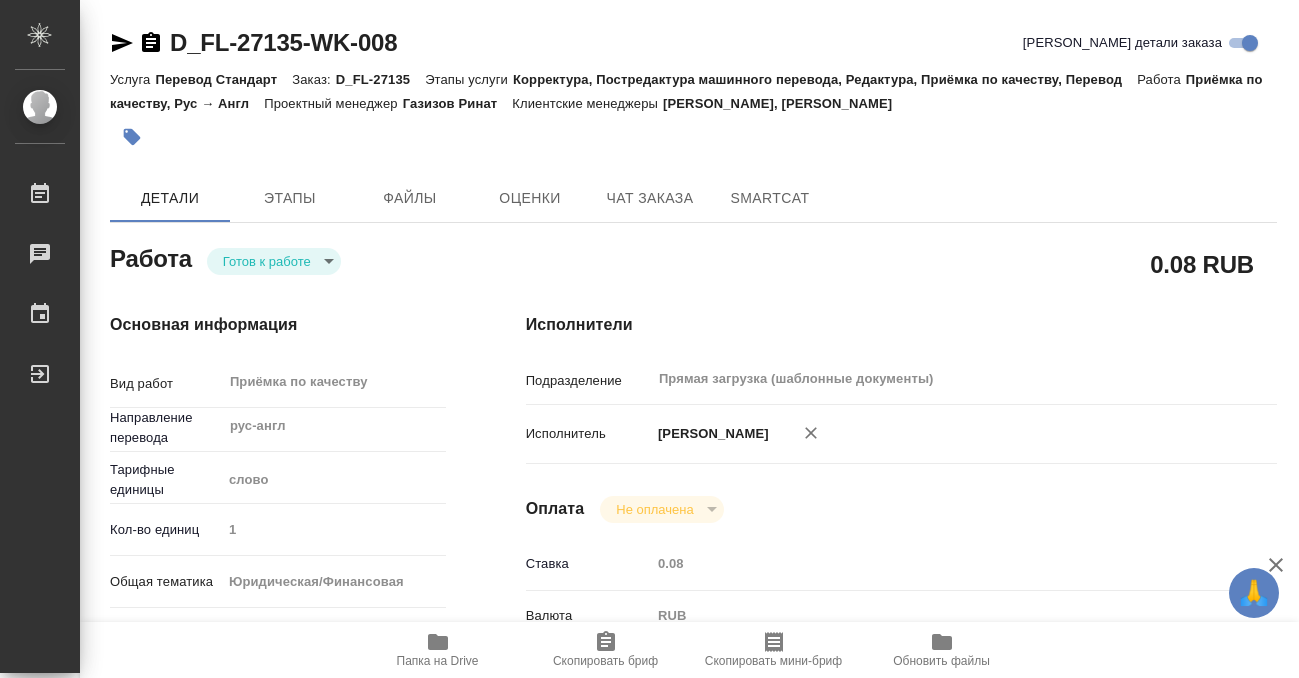 type on "x" 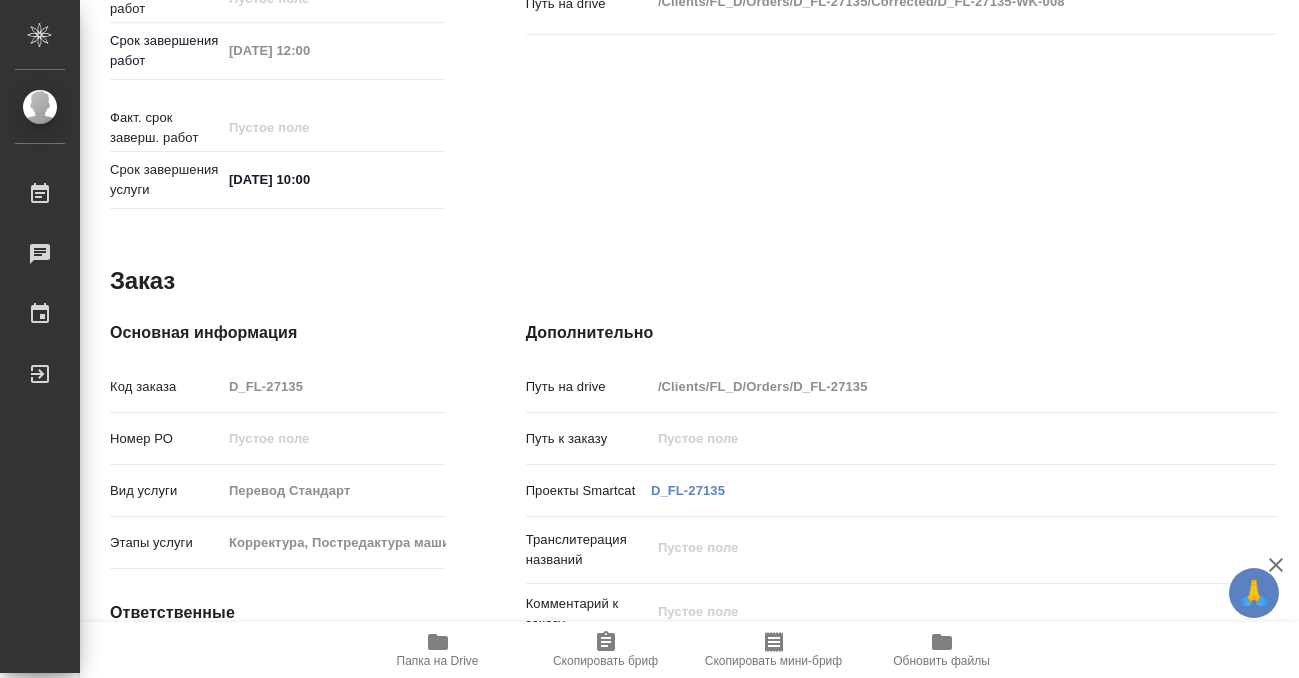 scroll, scrollTop: 1068, scrollLeft: 0, axis: vertical 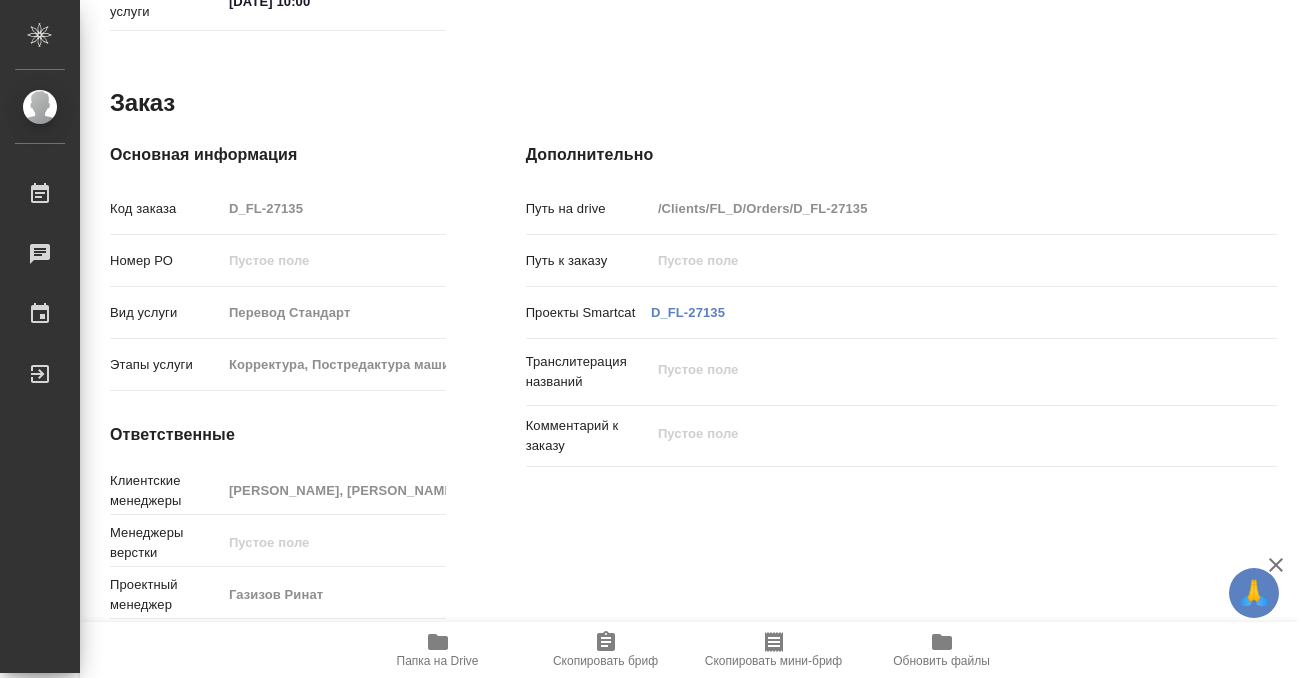 click 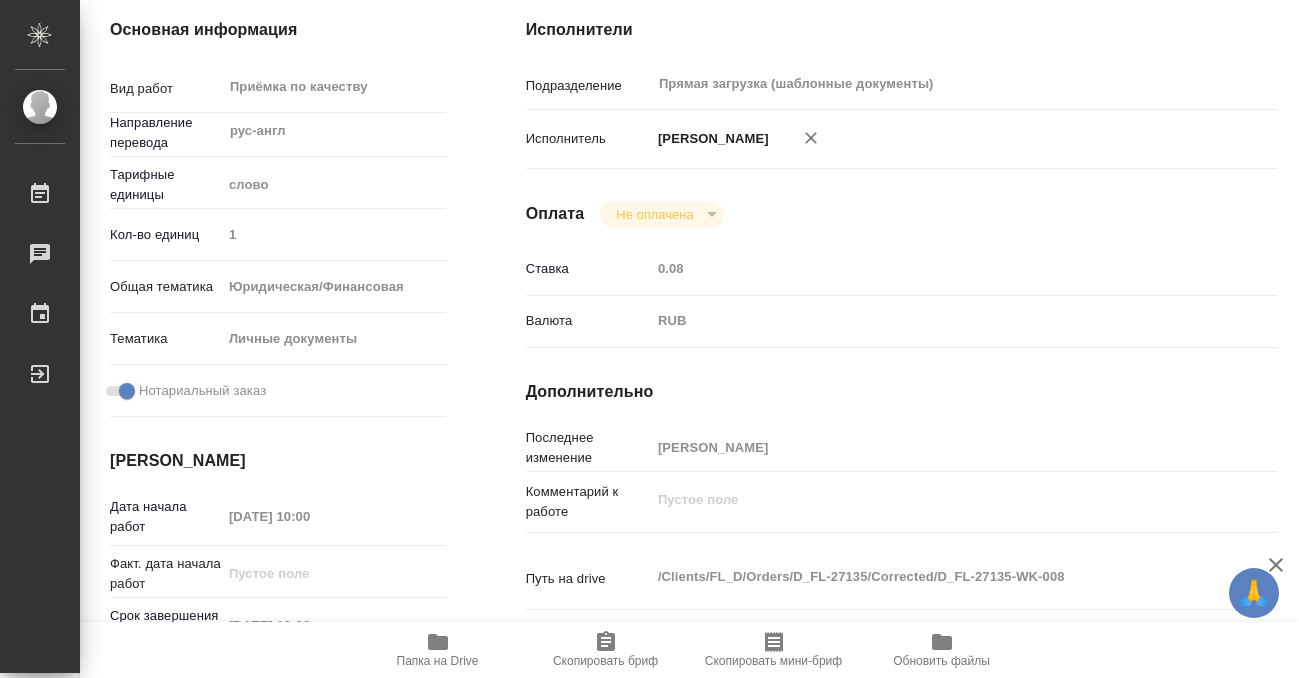 scroll, scrollTop: 1068, scrollLeft: 0, axis: vertical 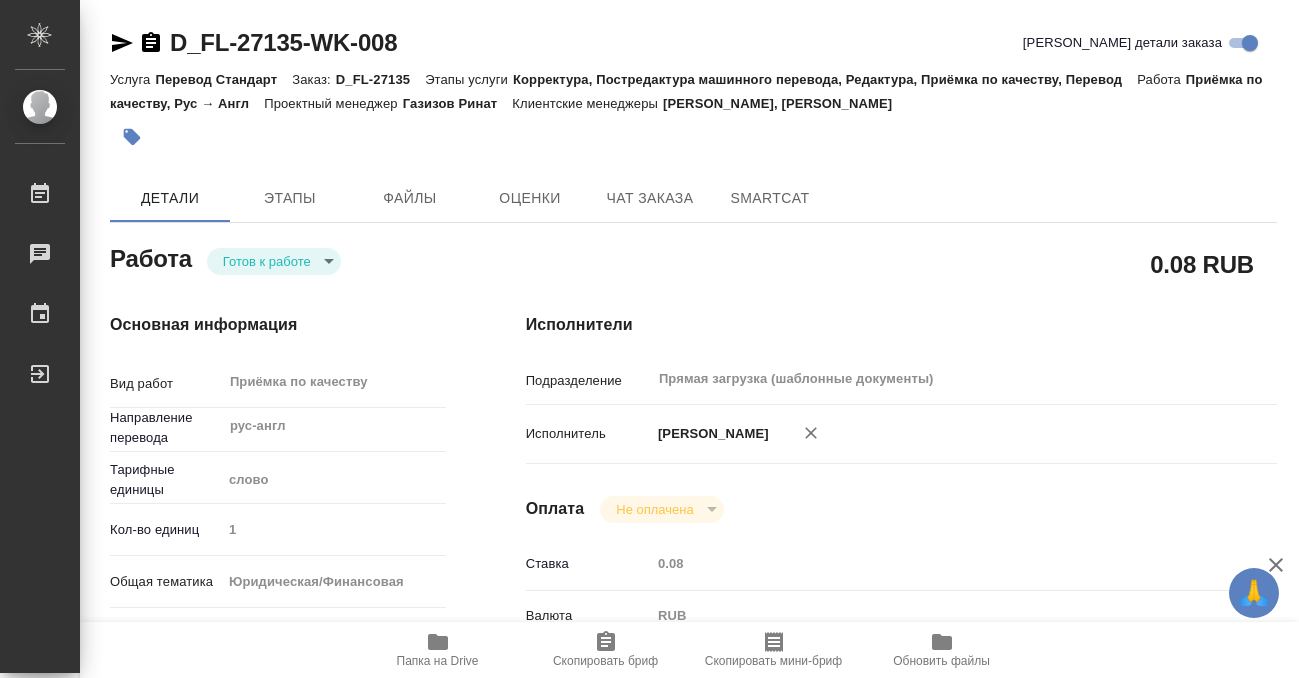 click 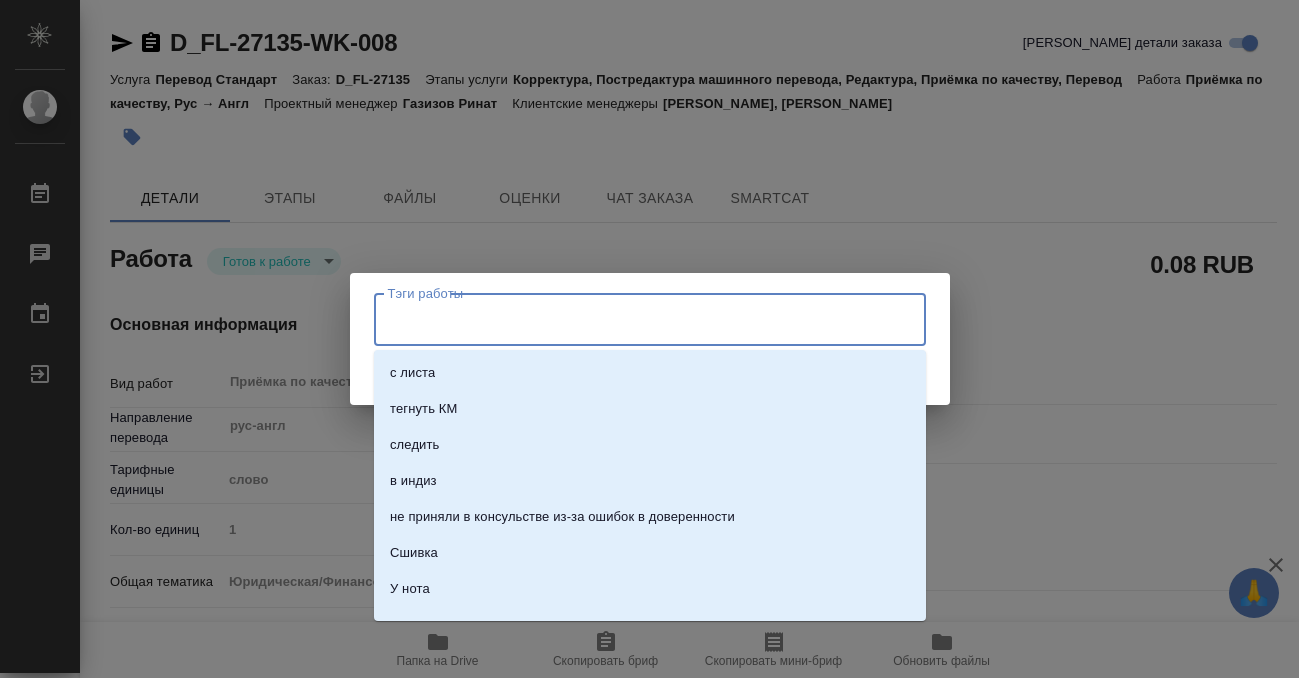 click on "Тэги работы" at bounding box center [631, 319] 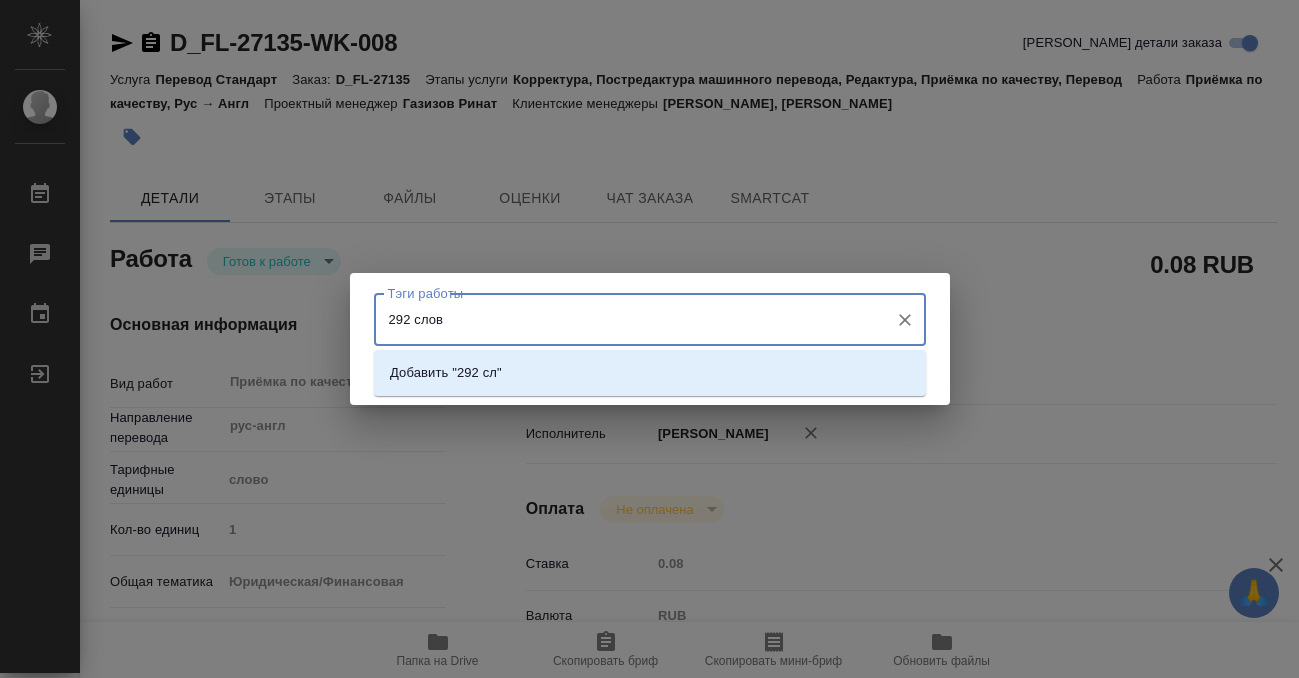 type on "292 слово" 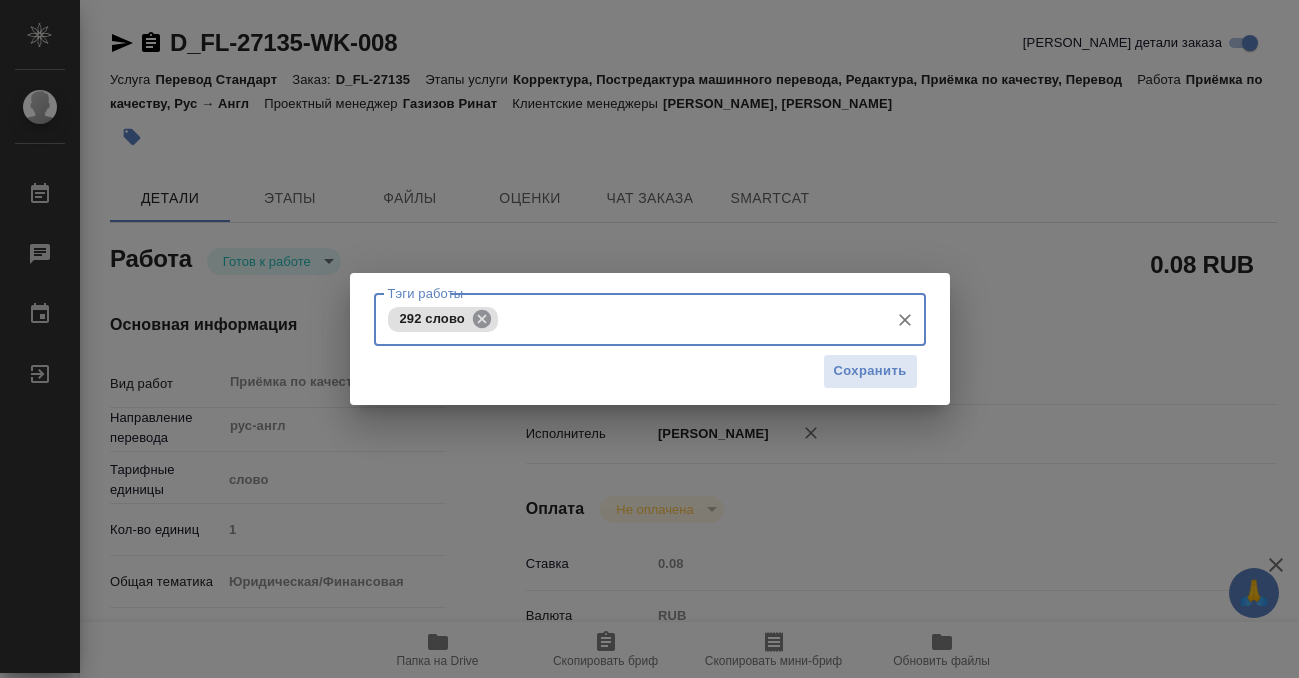 click 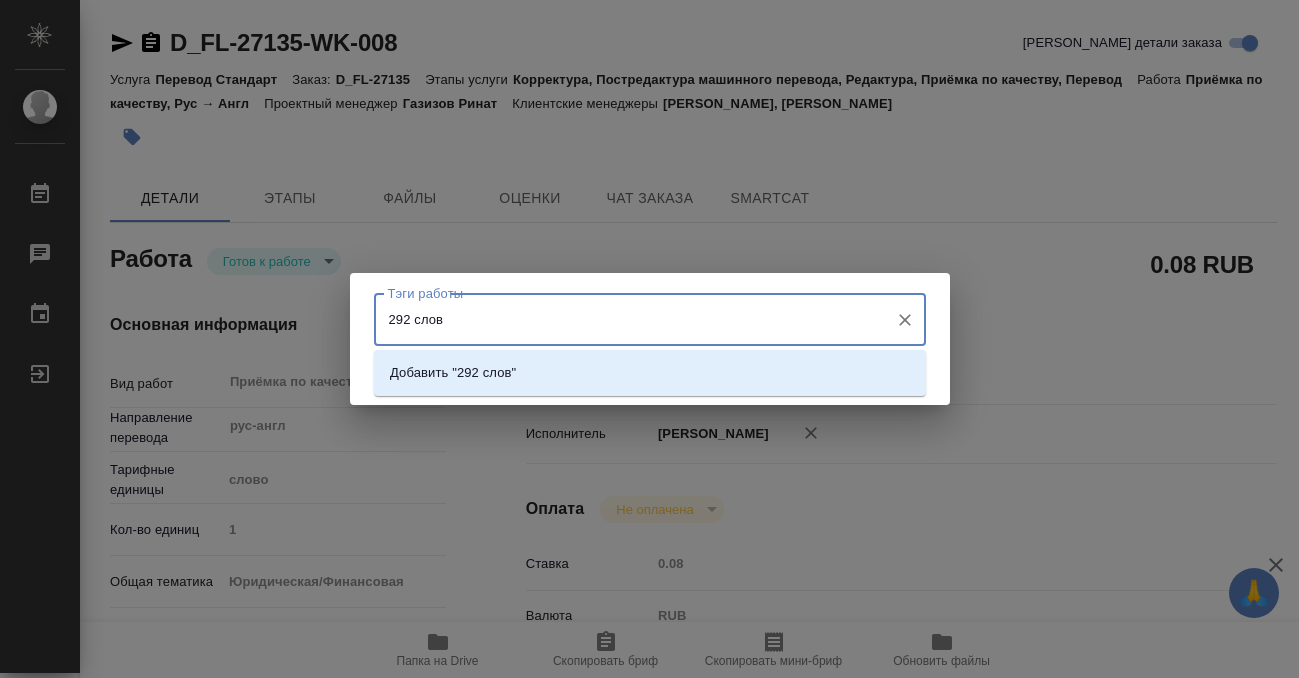 type on "292 слова" 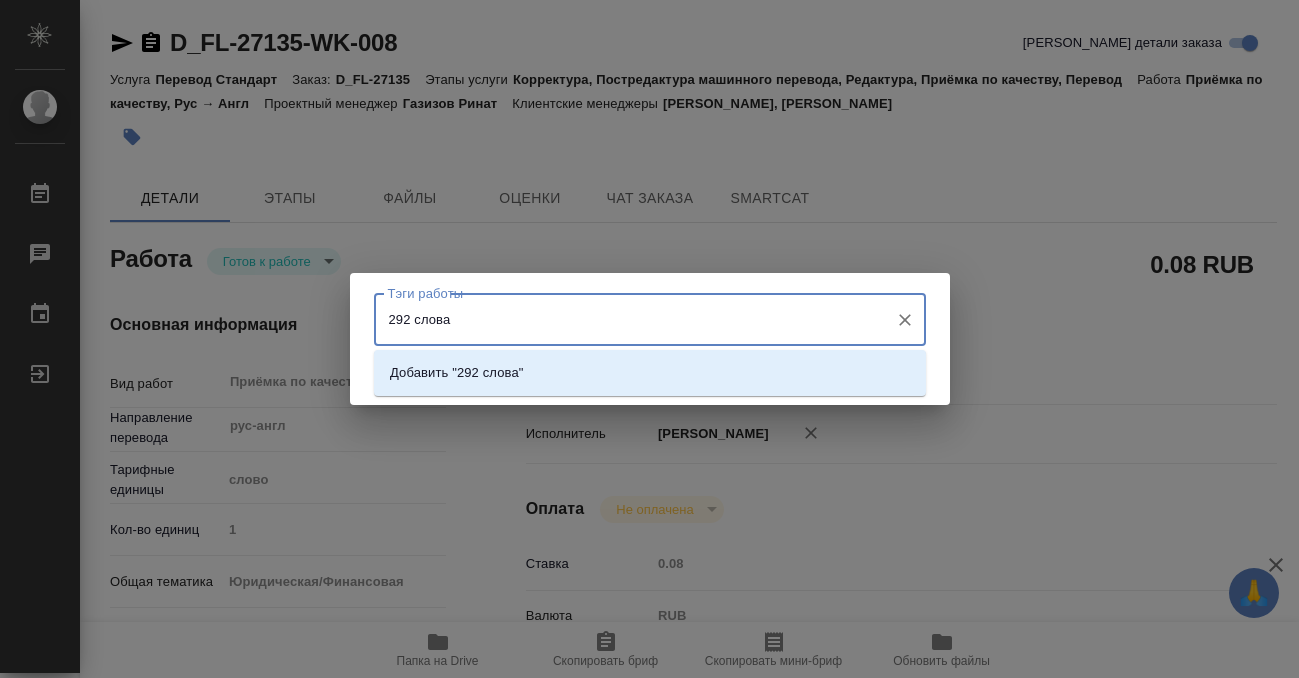 type 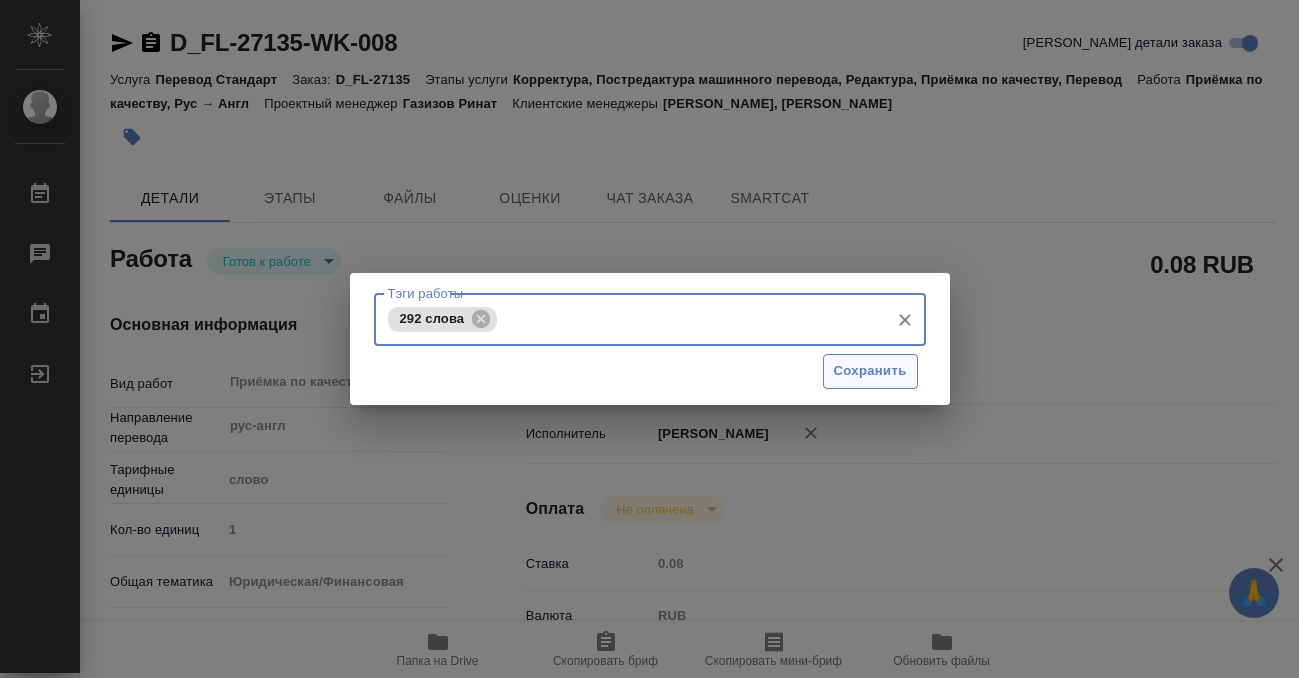 click on "Сохранить" at bounding box center (870, 371) 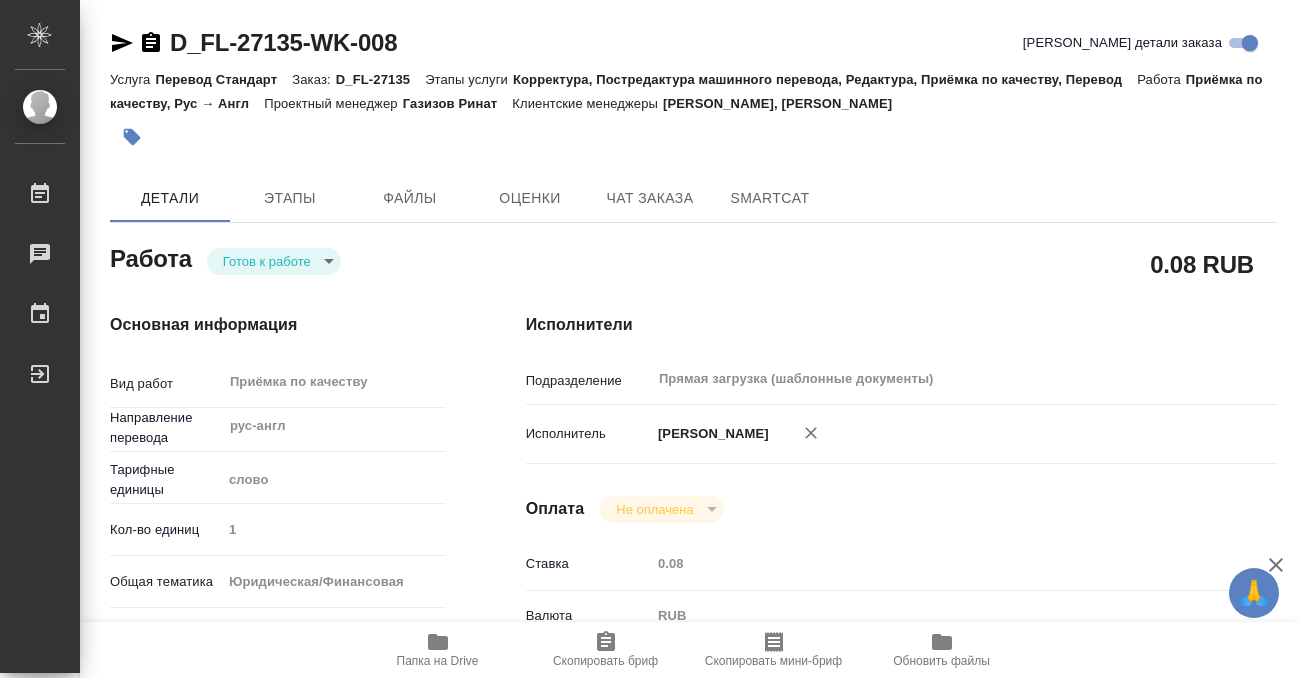 type on "readyForWork" 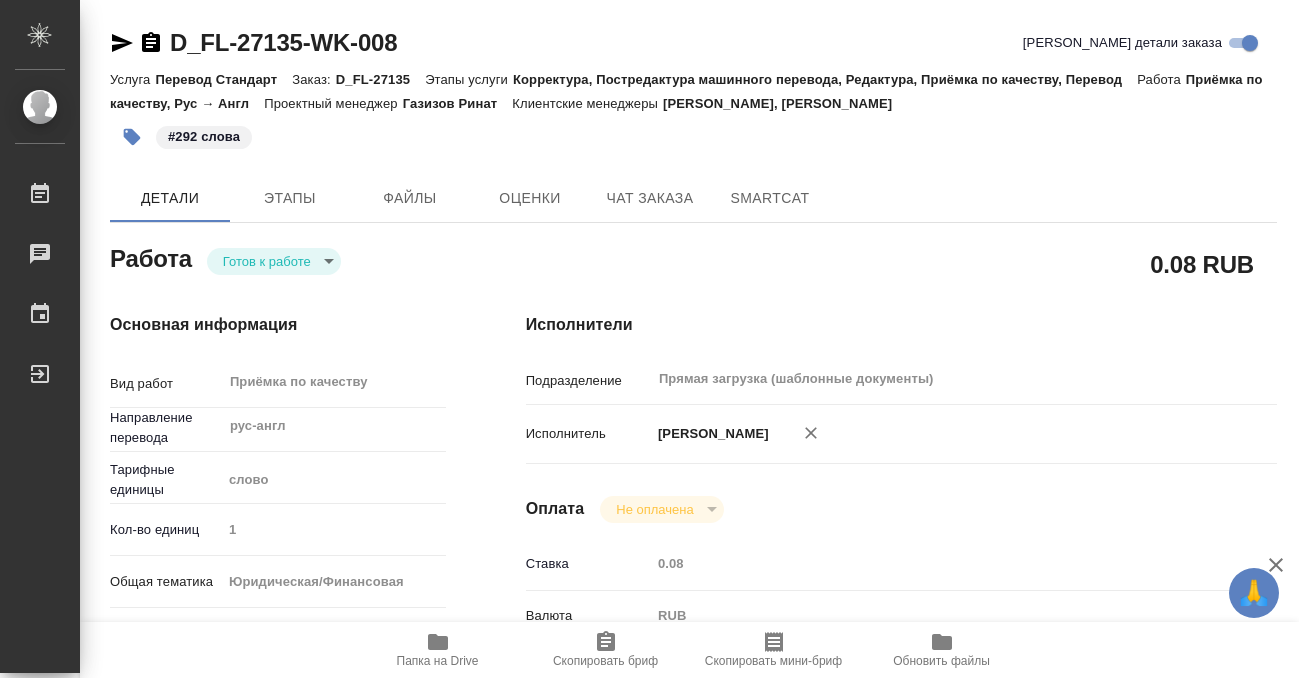 click on "🙏 .cls-1
fill:#fff;
AWATERA Kobzeva Elizaveta Работы 0 Чаты График Выйти D_FL-27135-WK-008 Кратко детали заказа Услуга Перевод Стандарт Заказ: D_FL-27135 Этапы услуги Корректура, Постредактура машинного перевода, Редактура, Приёмка по качеству, Перевод Работа Приёмка по качеству, Рус → Англ Проектный менеджер Газизов Ринат Клиентские менеджеры Давыдова Елена, Булахова Елена #292 слова Детали Этапы Файлы Оценки Чат заказа SmartCat Работа Готов к работе readyForWork 0.08 RUB Основная информация Вид работ Приёмка по качеству x ​ Направление перевода рус-англ ​ Тарифные единицы слово 1" at bounding box center [649, 339] 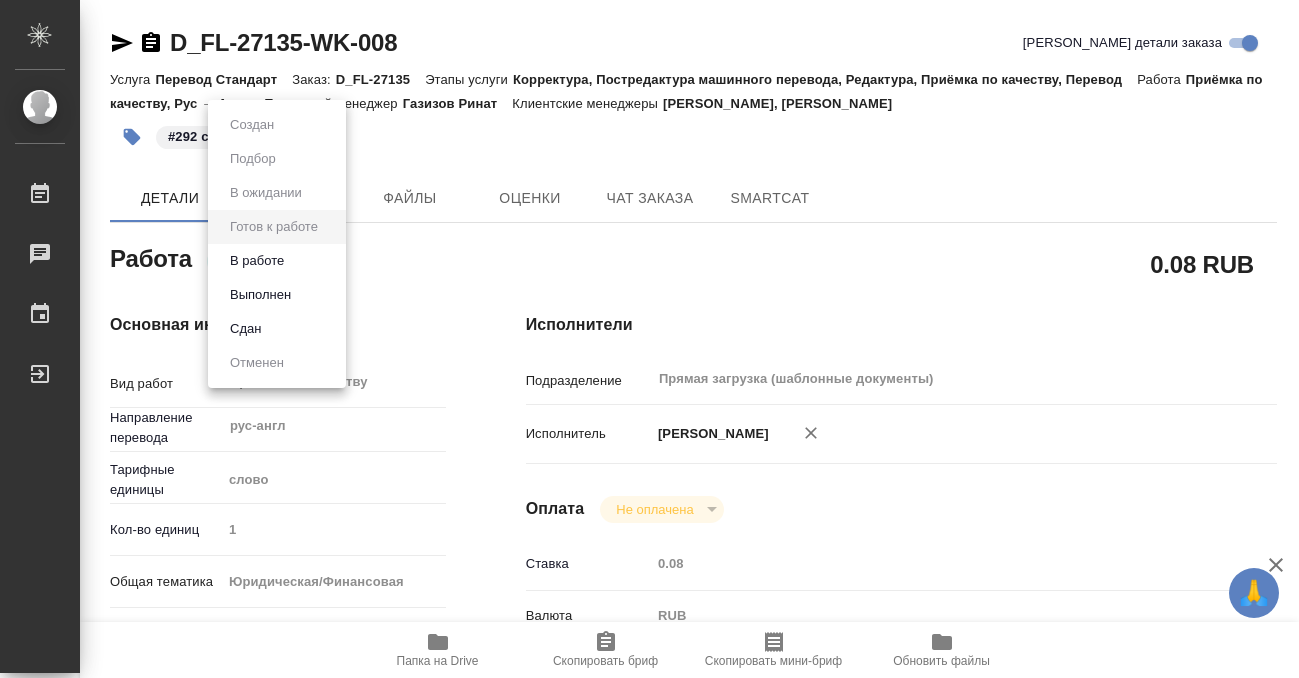 type on "x" 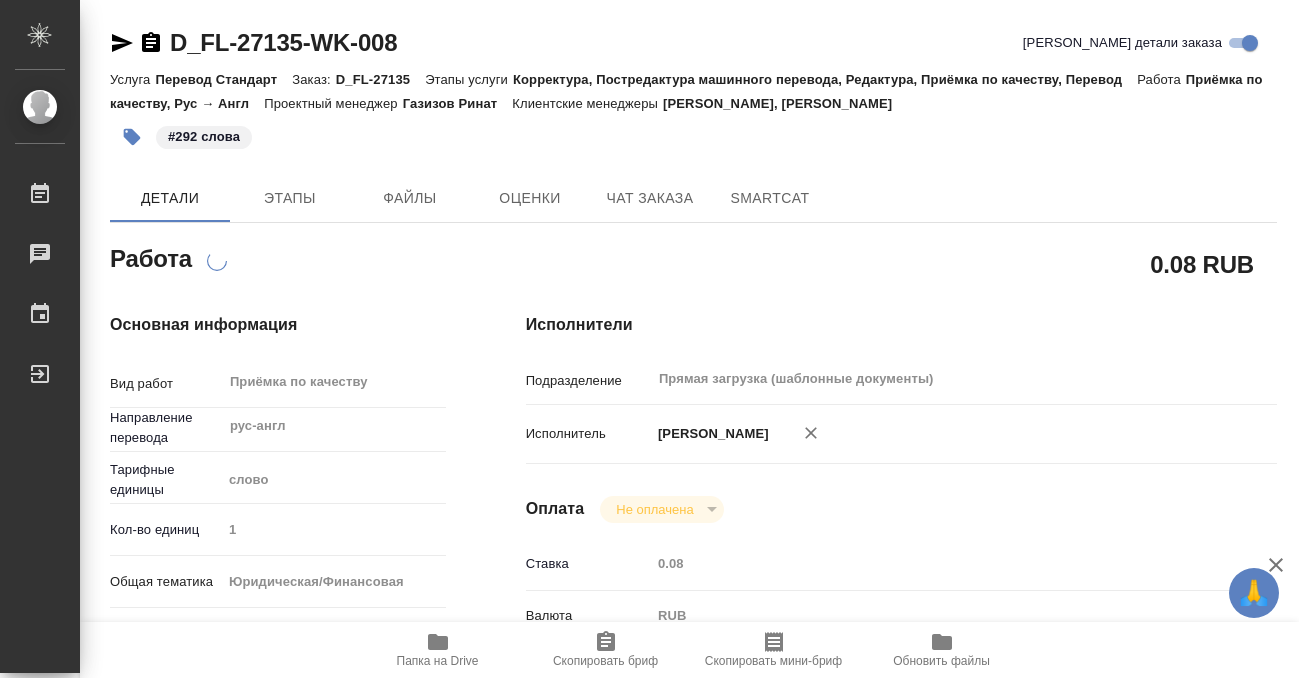 type on "x" 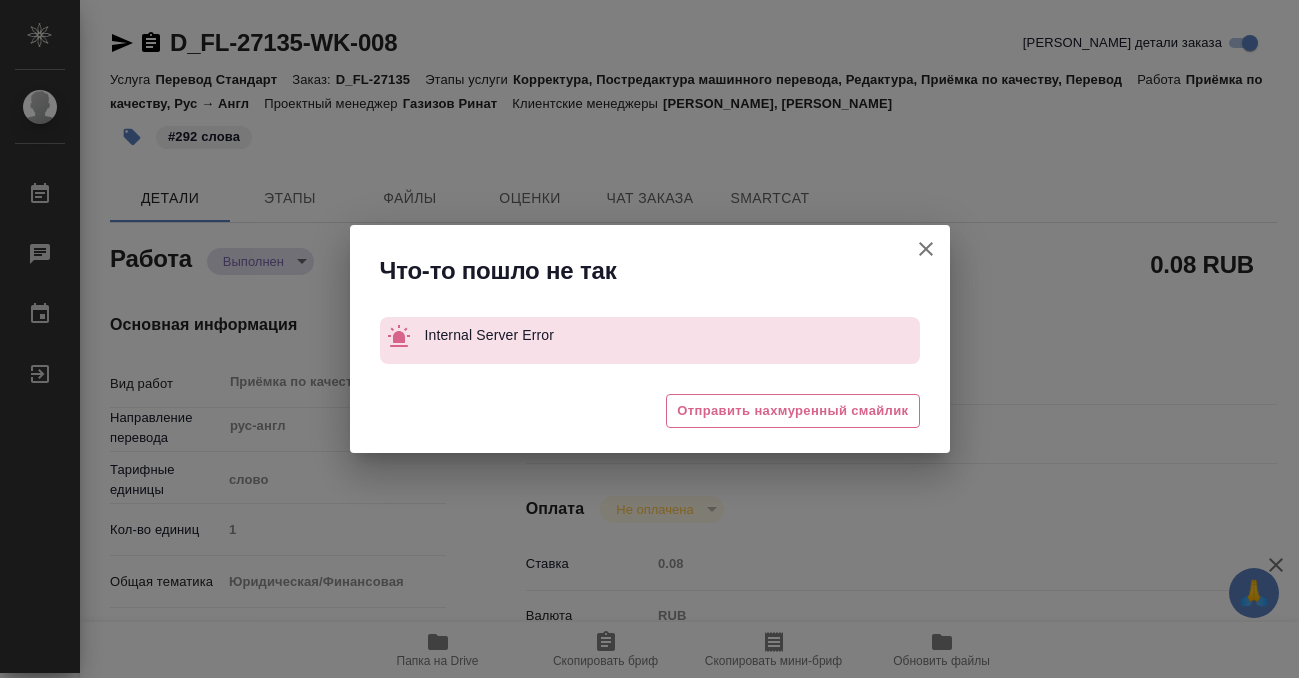 type on "x" 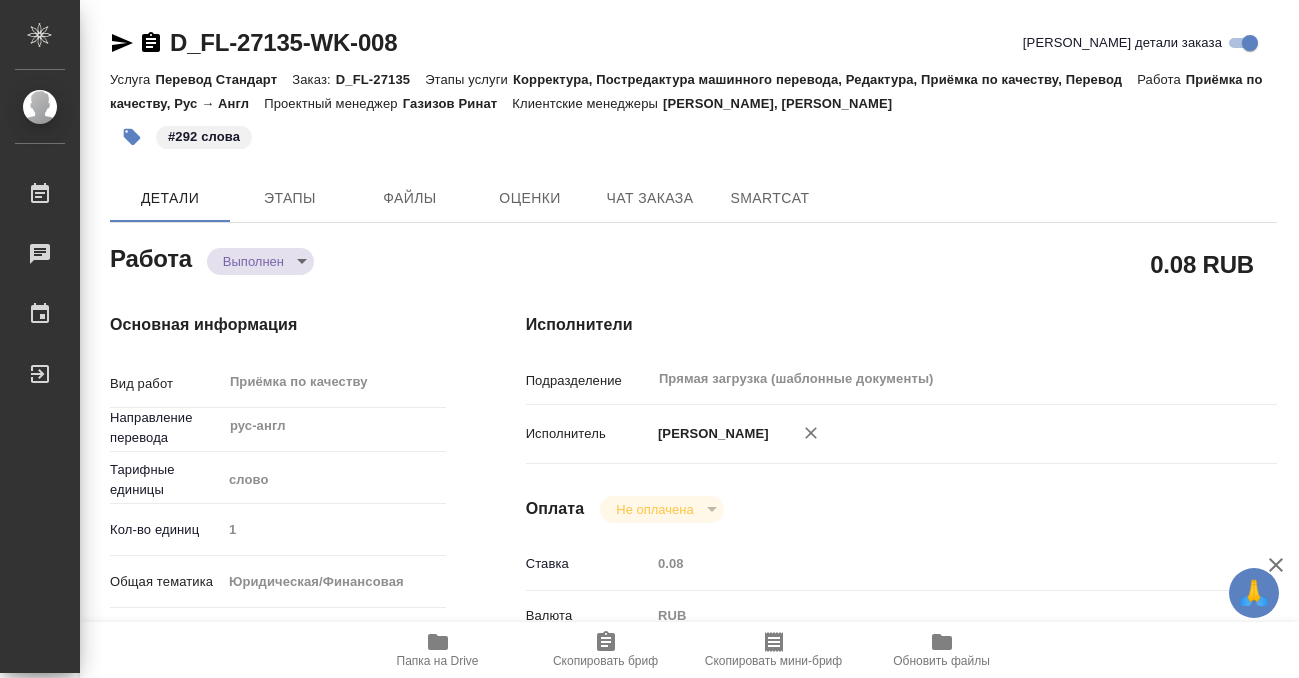 type on "x" 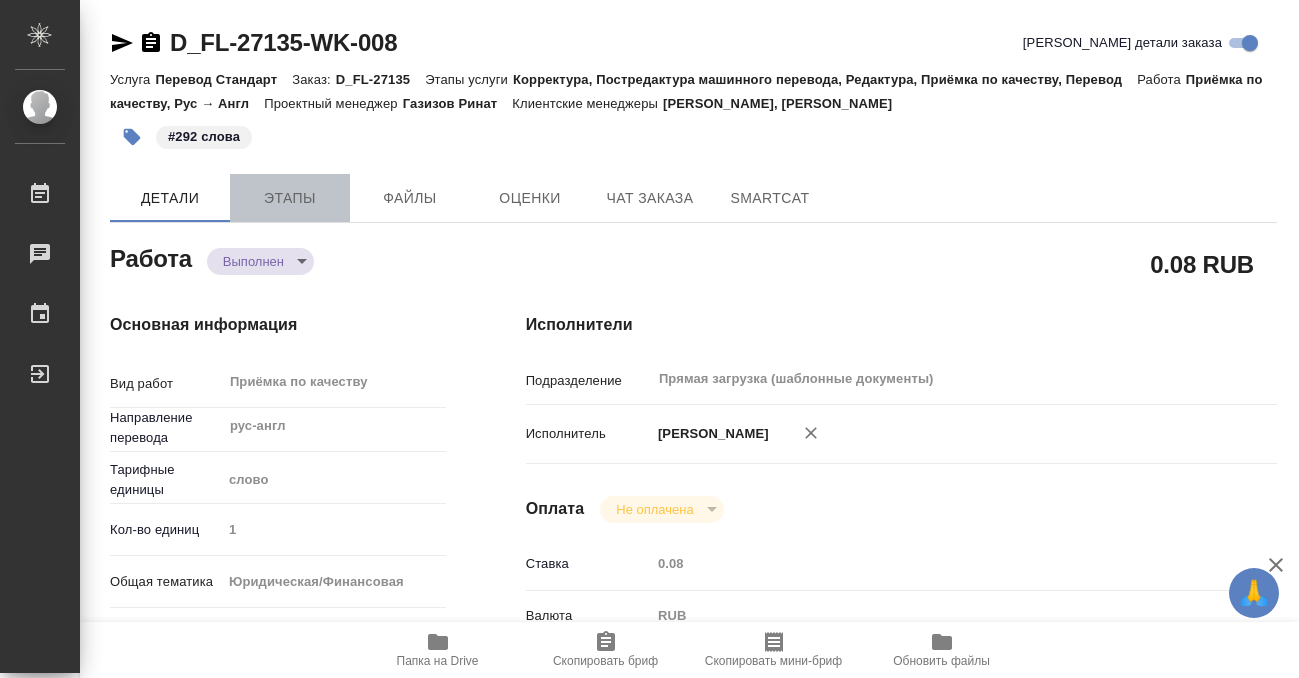 click on "Этапы" at bounding box center [290, 198] 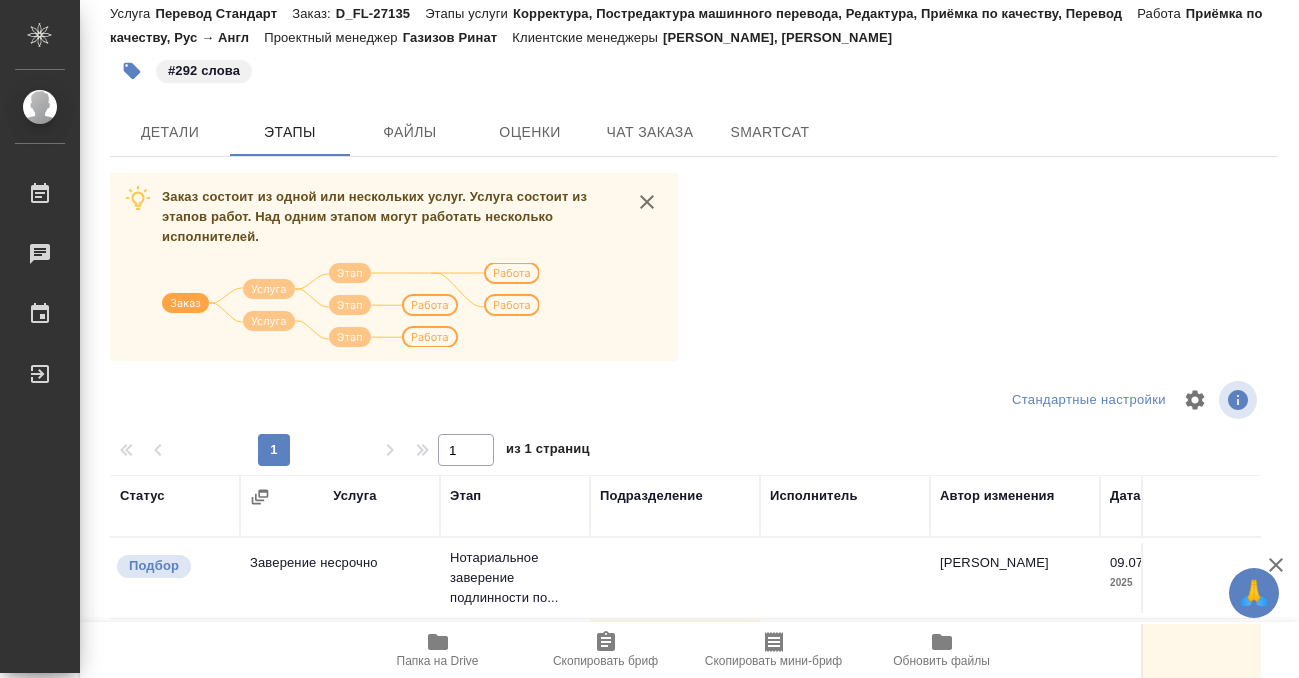 scroll, scrollTop: 0, scrollLeft: 0, axis: both 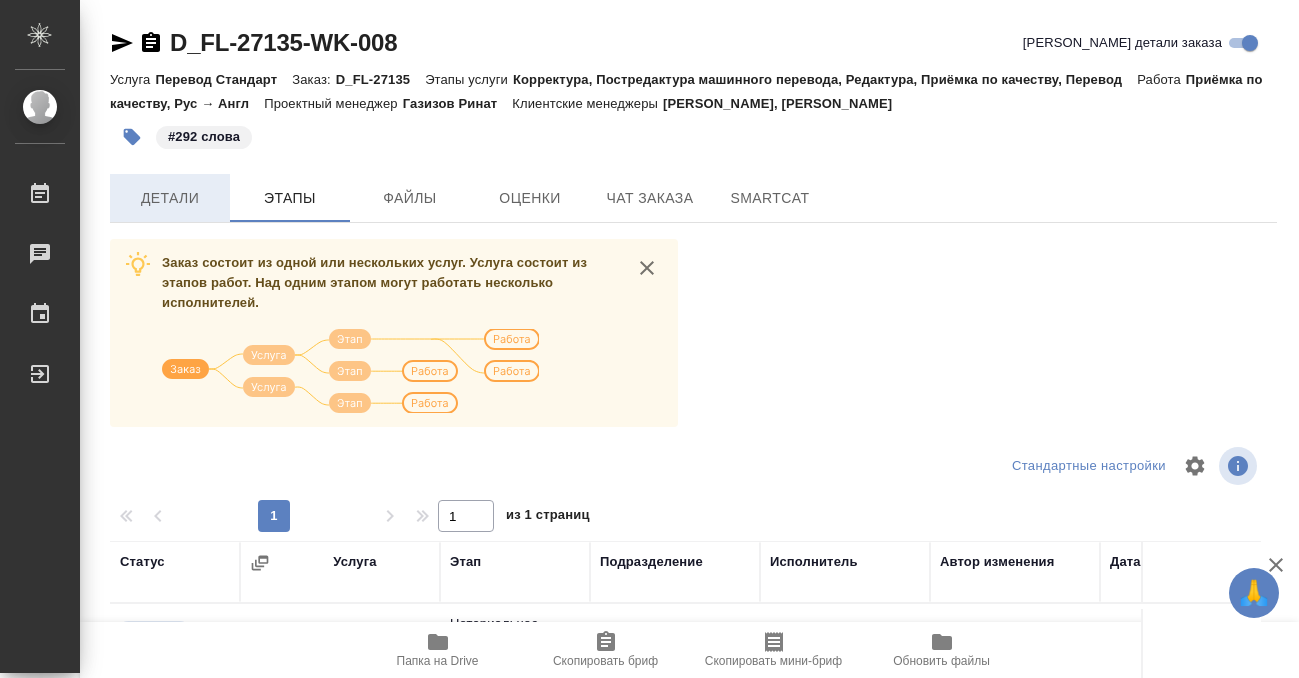 click on "Детали" at bounding box center (170, 198) 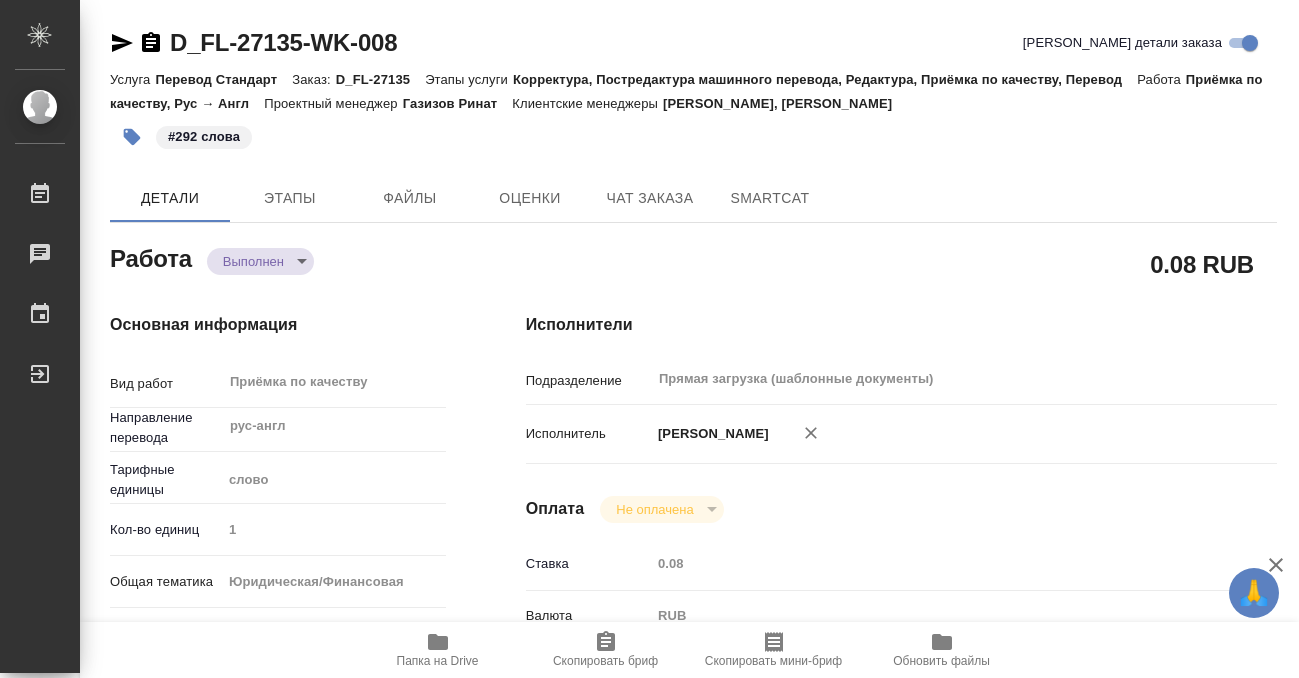type on "x" 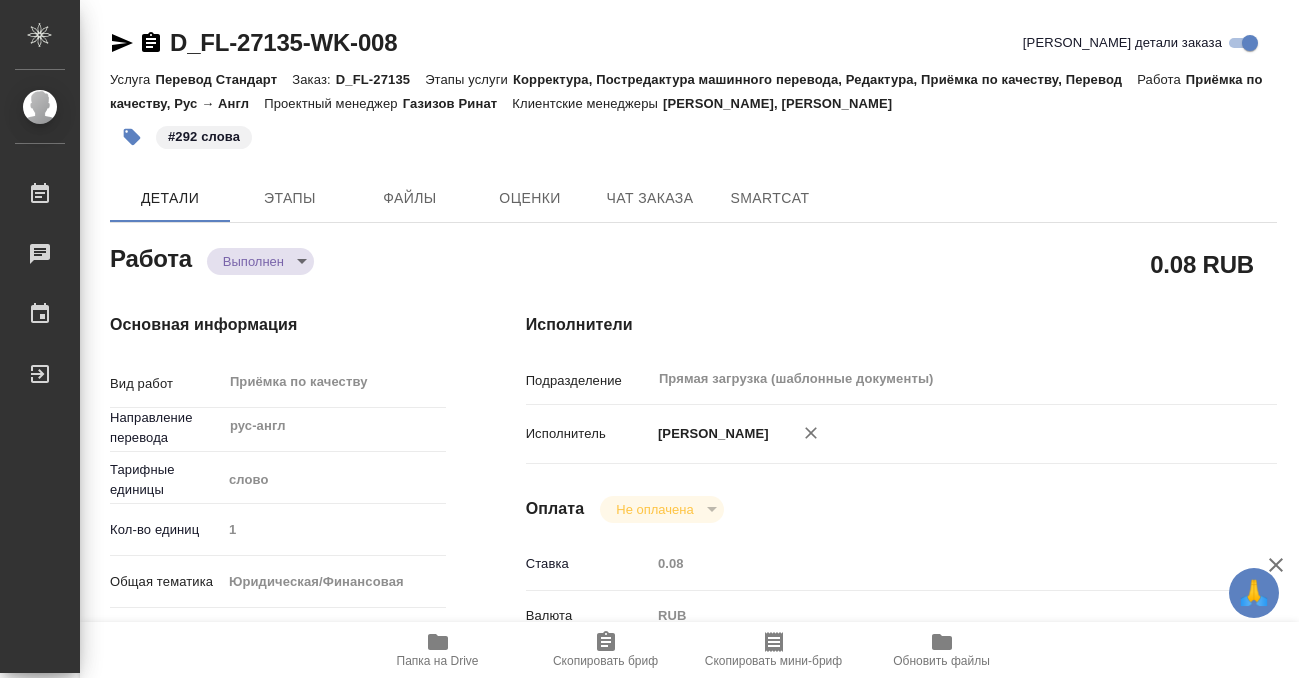 click 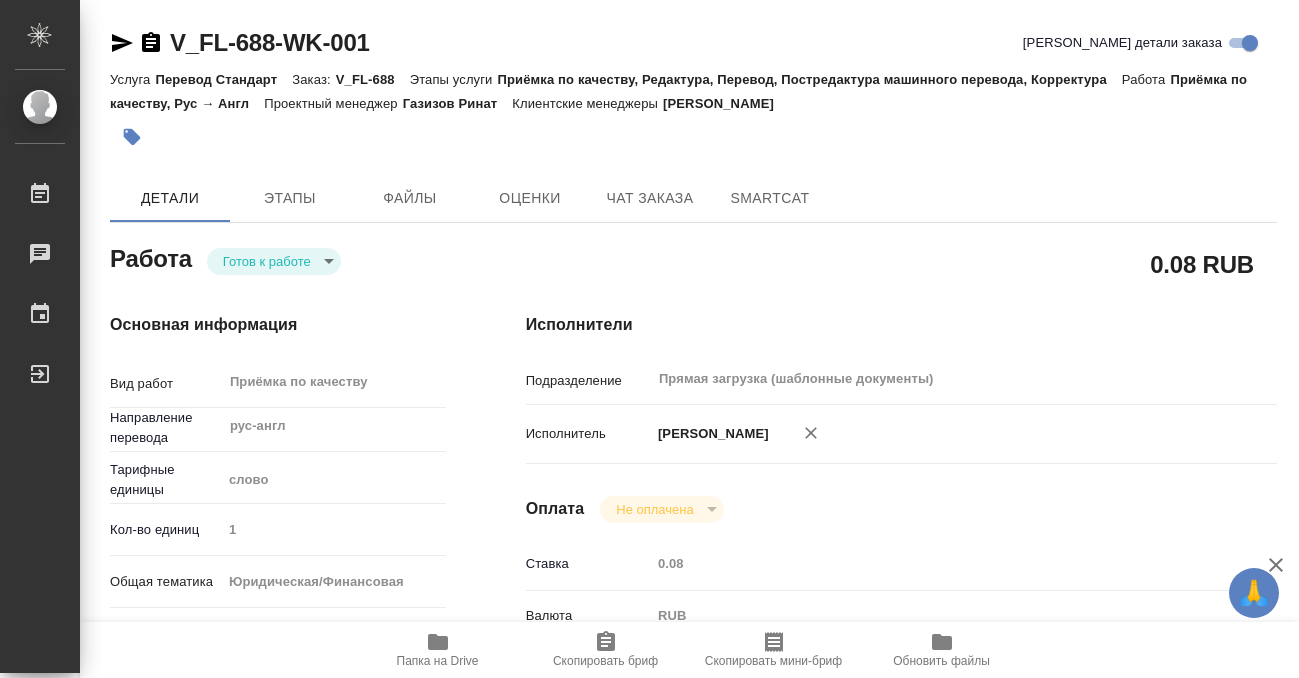 scroll, scrollTop: 0, scrollLeft: 0, axis: both 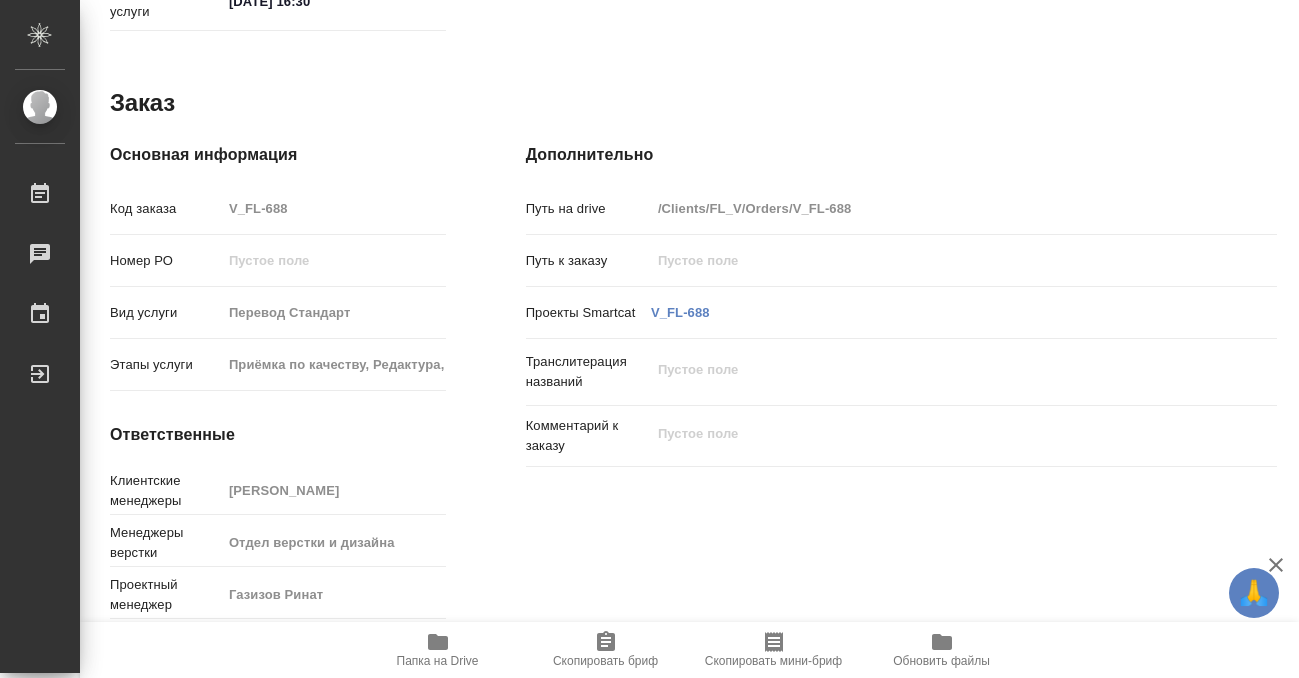 click 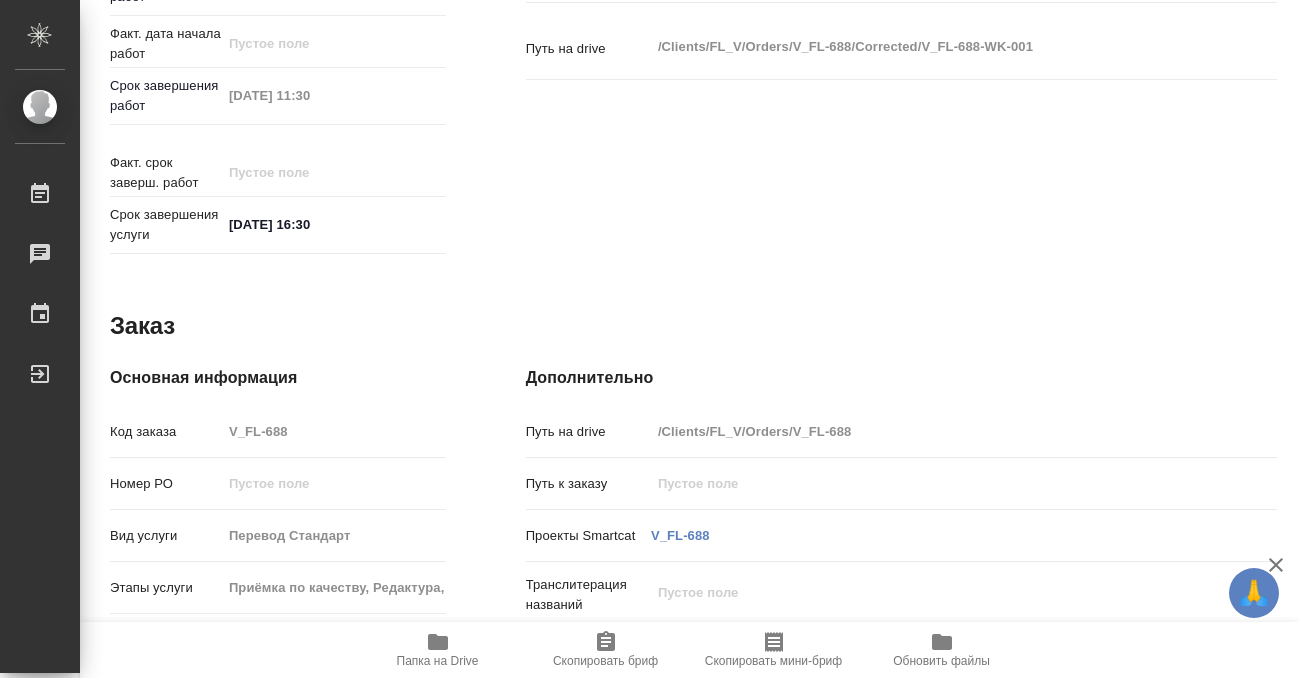 scroll, scrollTop: 1068, scrollLeft: 0, axis: vertical 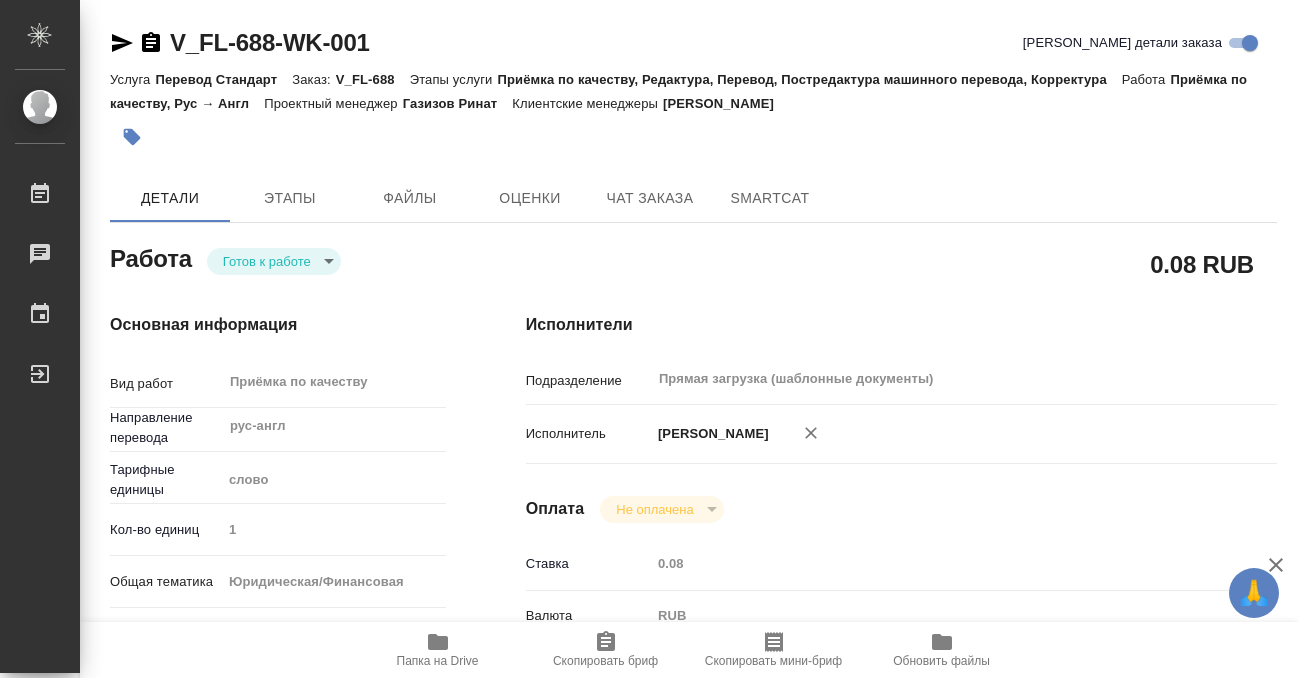 click 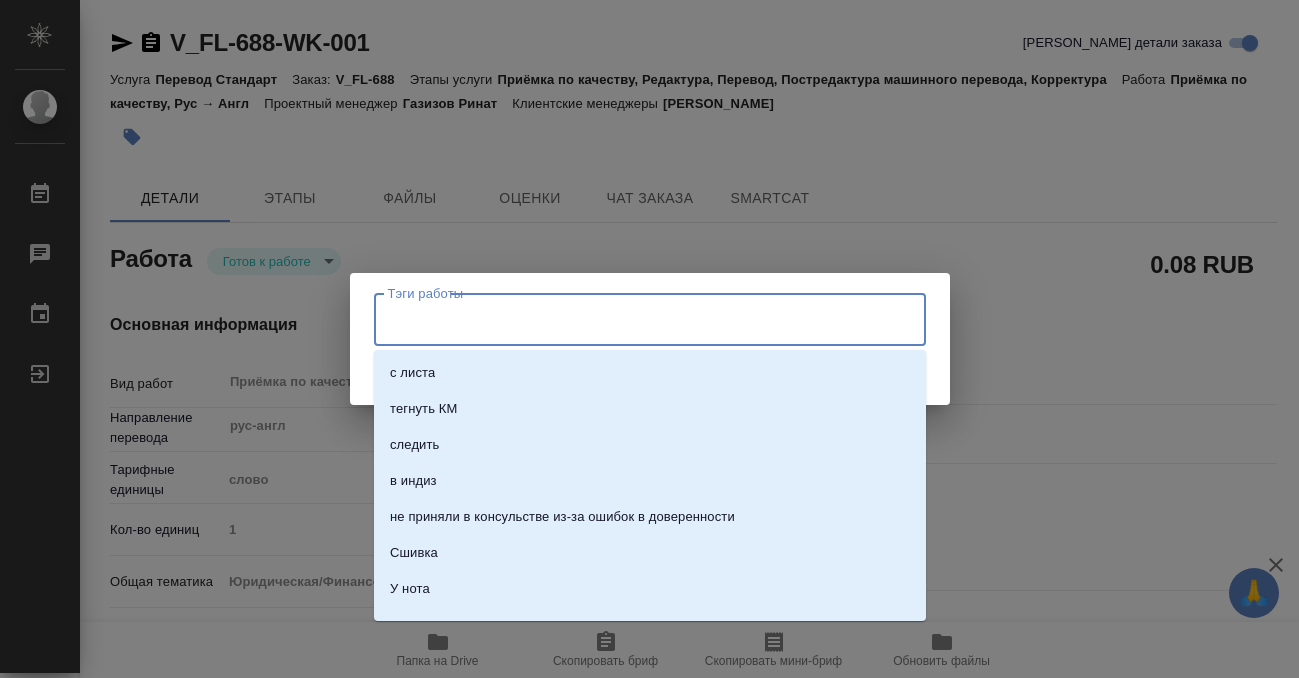 click on "Тэги работы" at bounding box center (631, 319) 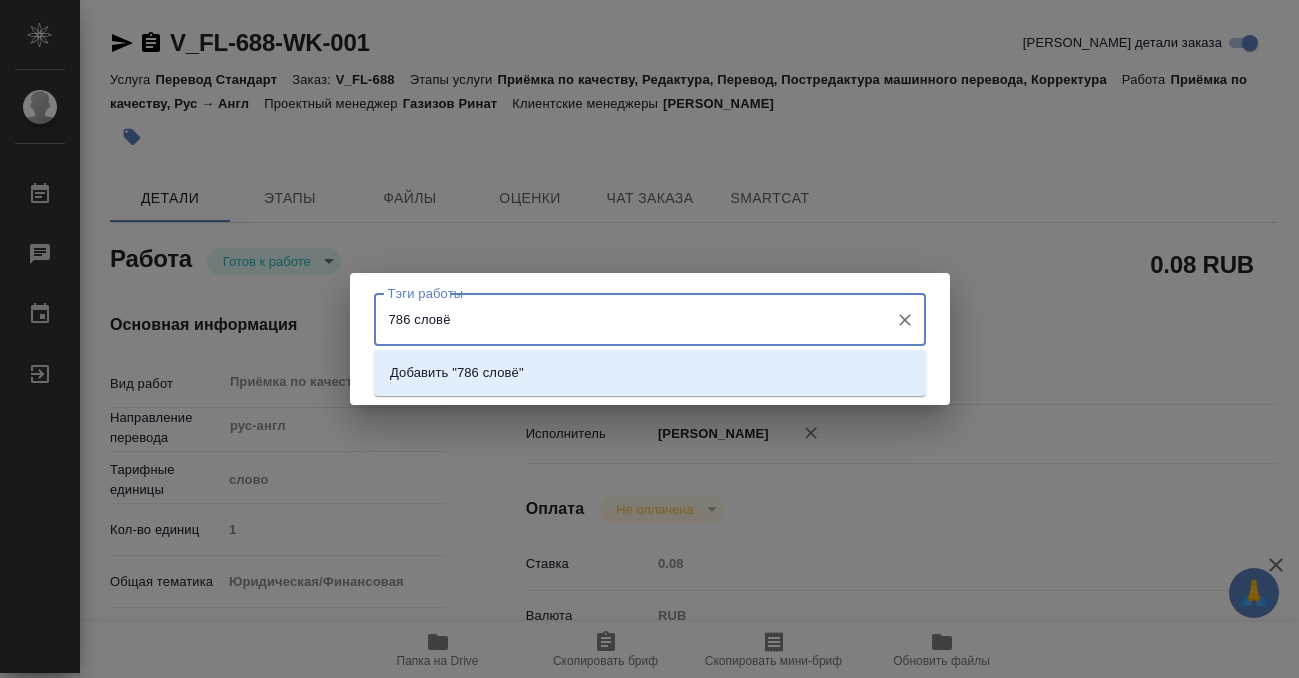 type on "786 слов" 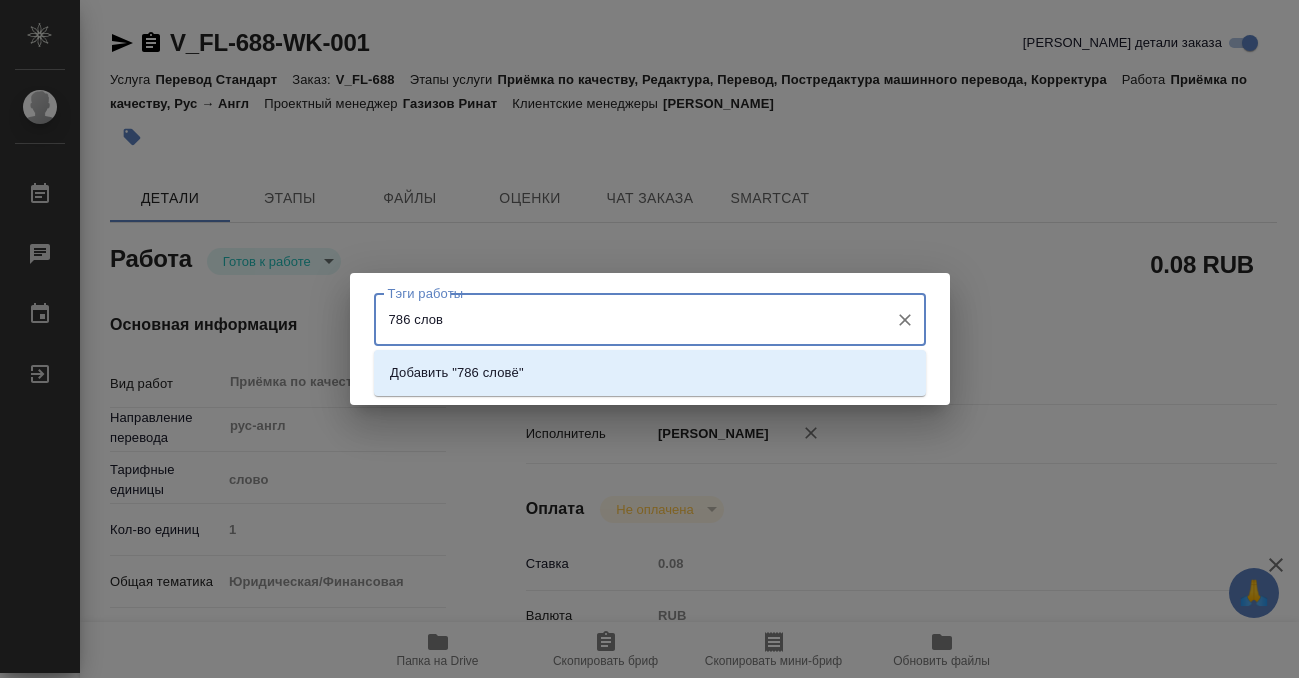 type 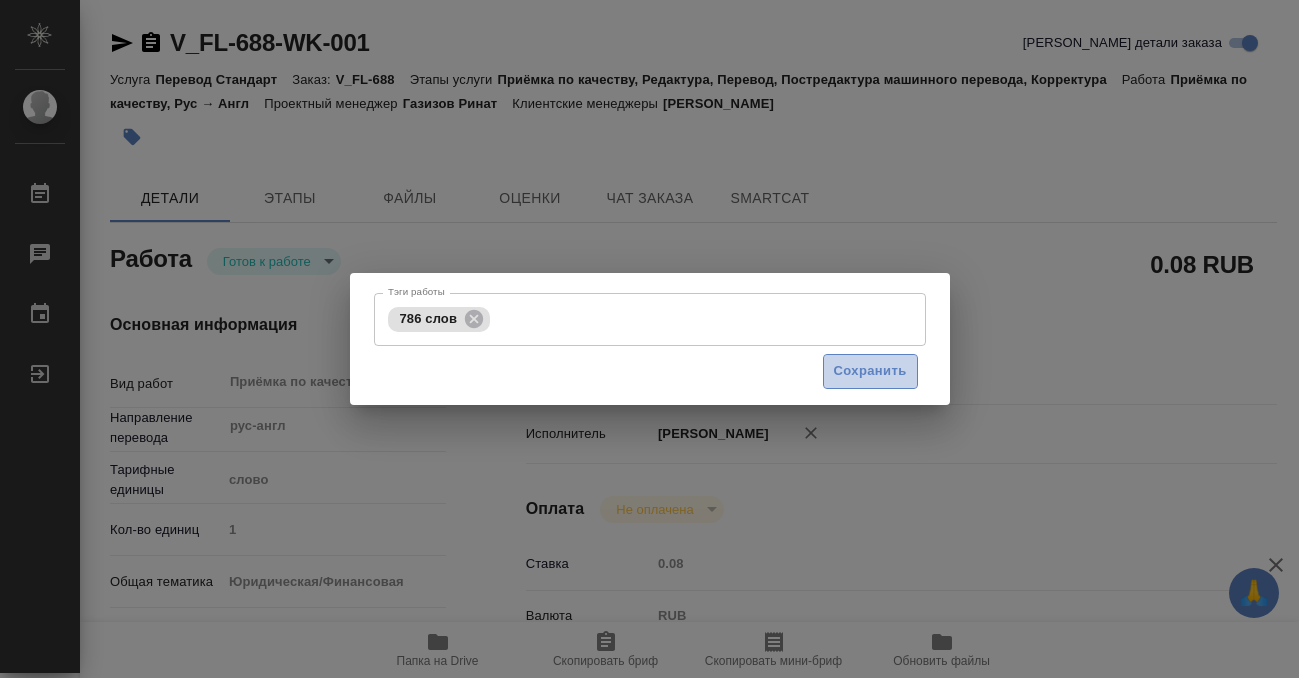 click on "Сохранить" at bounding box center (870, 371) 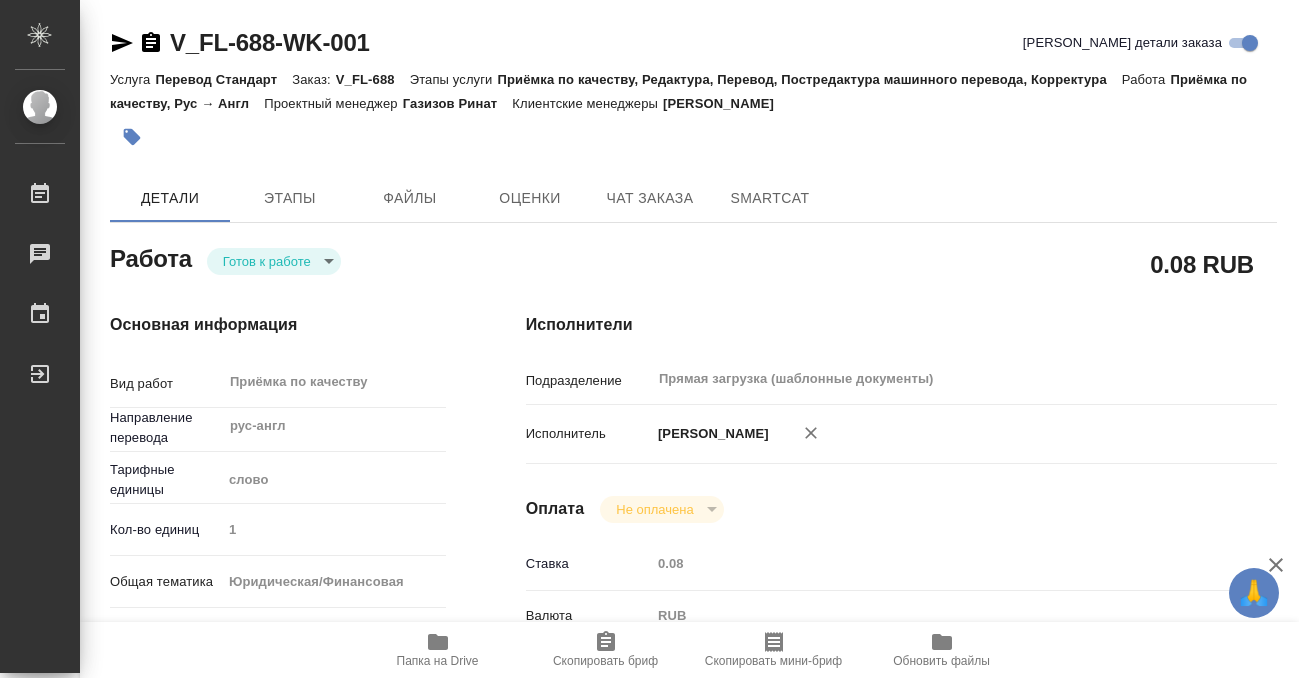 type on "readyForWork" 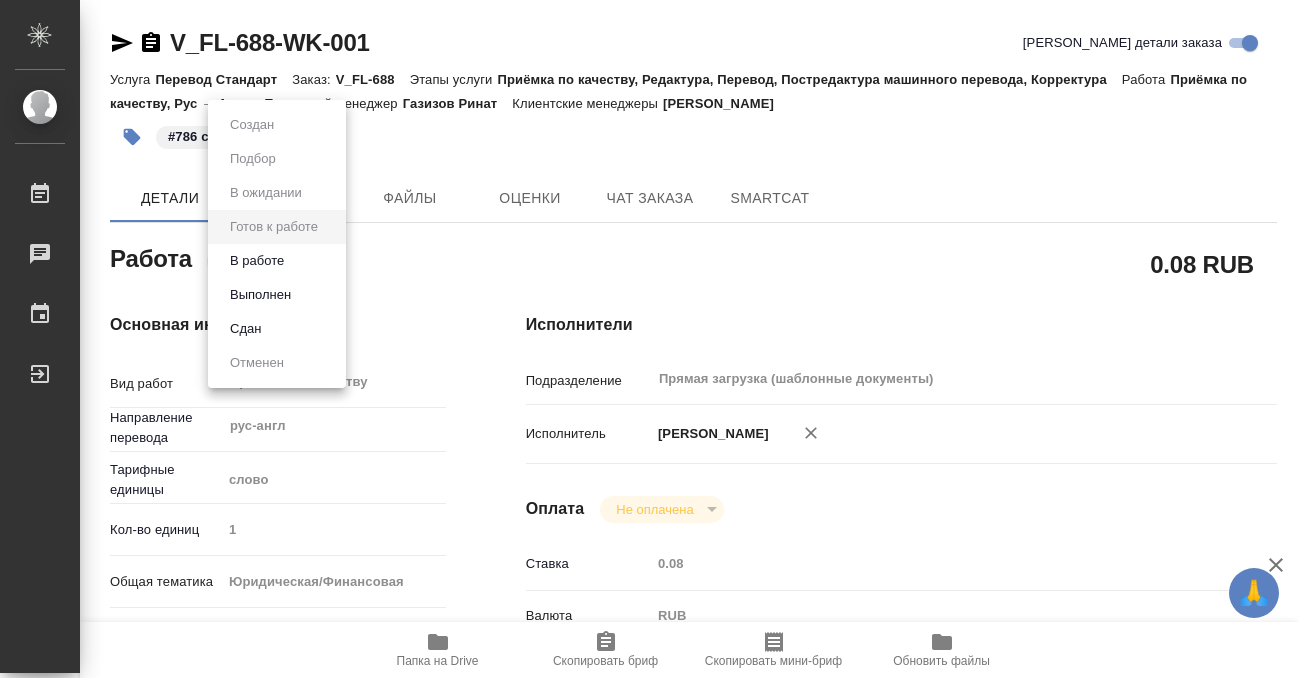 click on "🙏 .cls-1
fill:#fff;
AWATERA Kobzeva [PERSON_NAME] 0 Чаты График Выйти V_FL-688-WK-001 Кратко детали заказа Услуга Перевод Стандарт Заказ: V_FL-688 Этапы услуги Приёмка по качеству, Редактура, Перевод, Постредактура машинного перевода, Корректура Работа Приёмка по качеству, [PERSON_NAME] → Англ Проектный менеджер [PERSON_NAME] менеджеры [PERSON_NAME] #786 слов Детали Этапы Файлы Оценки Чат заказа SmartCat Работа Готов к работе readyForWork 0.08 RUB Основная информация Вид работ [PERSON_NAME] по качеству x ​ Направление перевода рус-англ ​ Тарифные единицы слово 5a8b1489cc6b4906c91bfd90 1 yr-fn x" at bounding box center [649, 339] 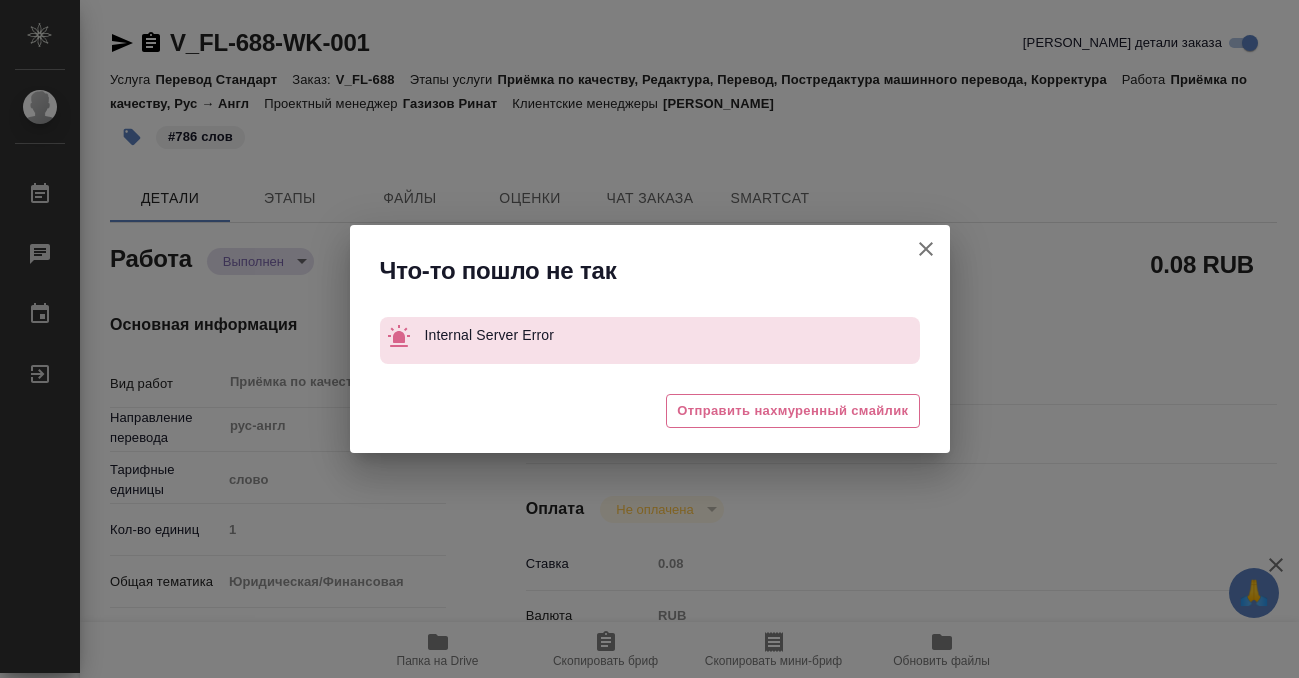 type on "x" 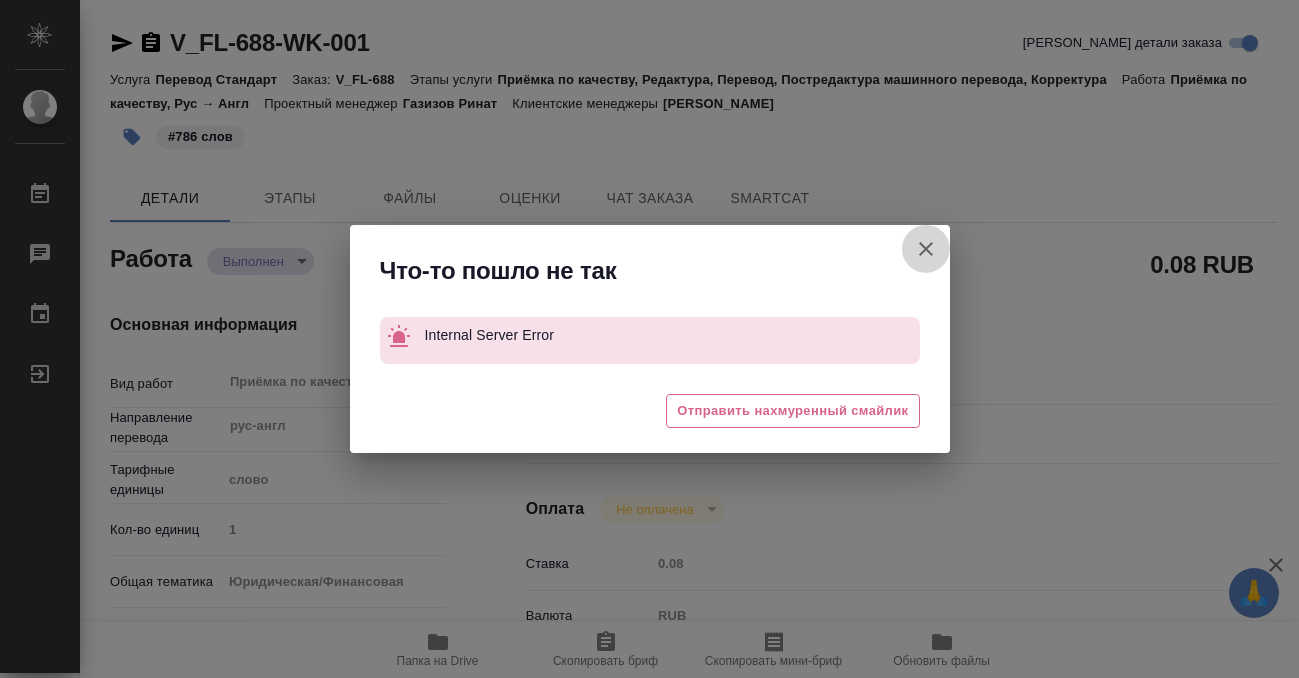 click on "[PERSON_NAME] детали заказа" at bounding box center (926, 249) 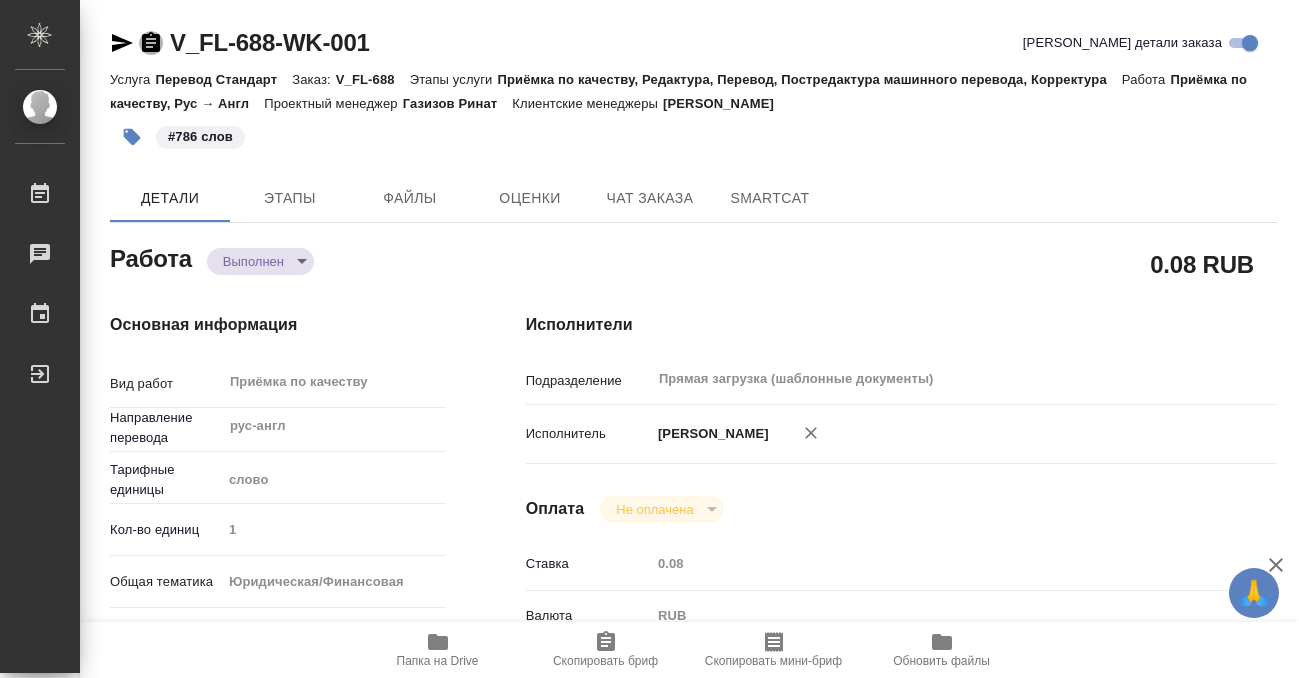 click 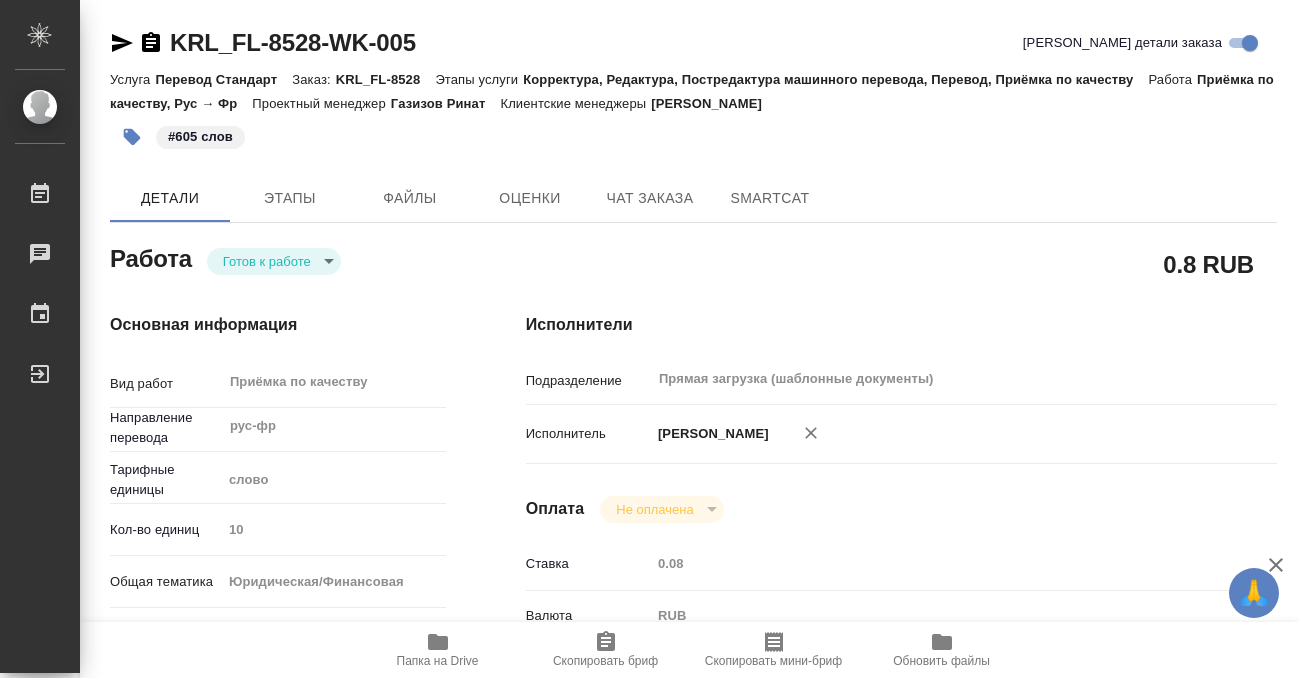 scroll, scrollTop: 0, scrollLeft: 0, axis: both 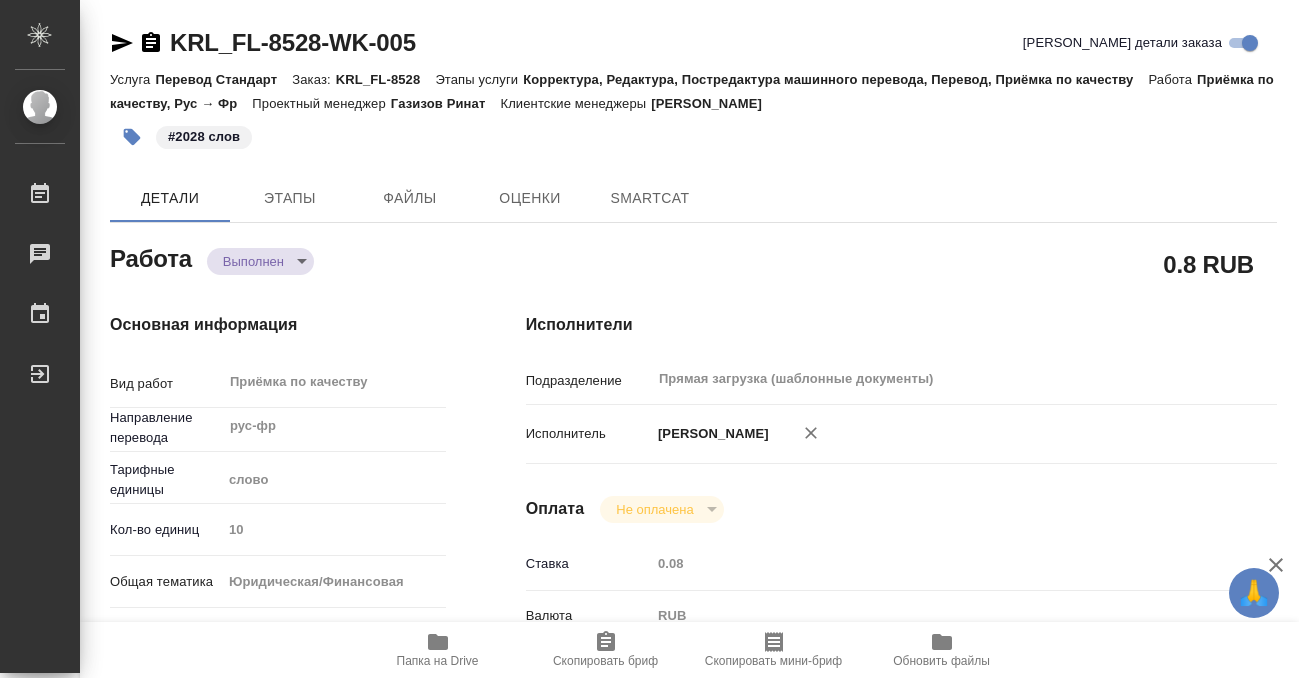 type on "x" 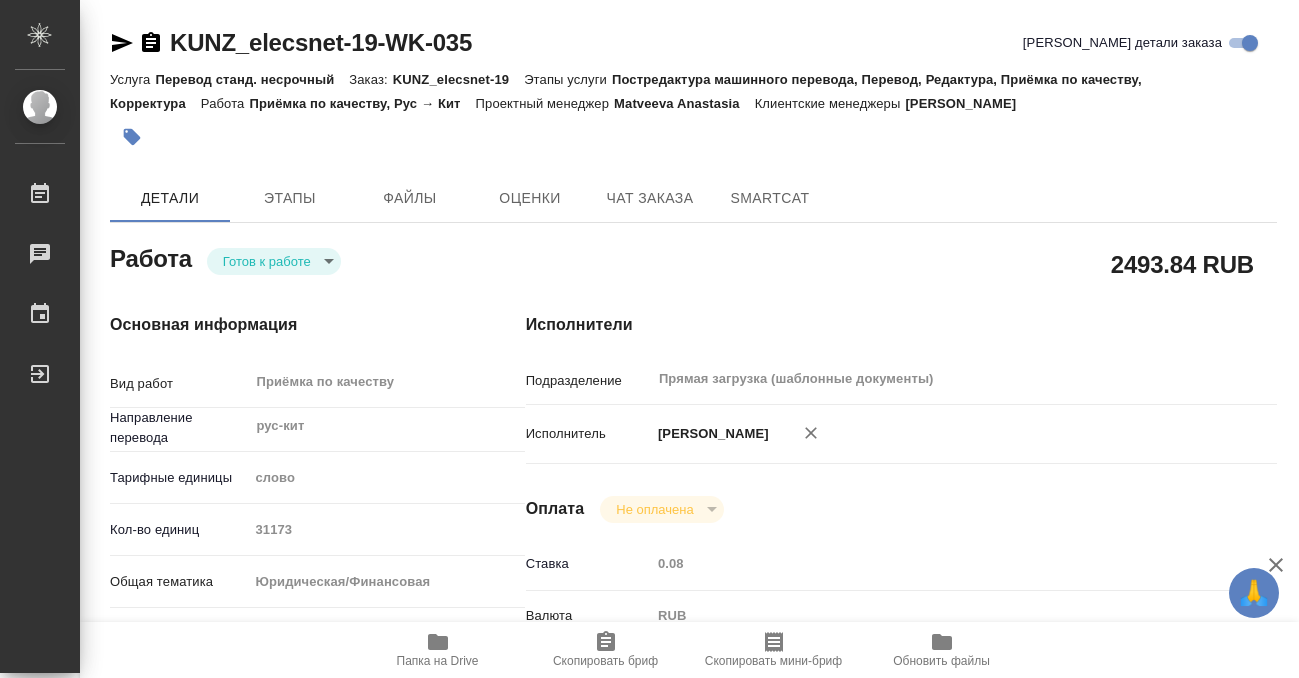 scroll, scrollTop: 0, scrollLeft: 0, axis: both 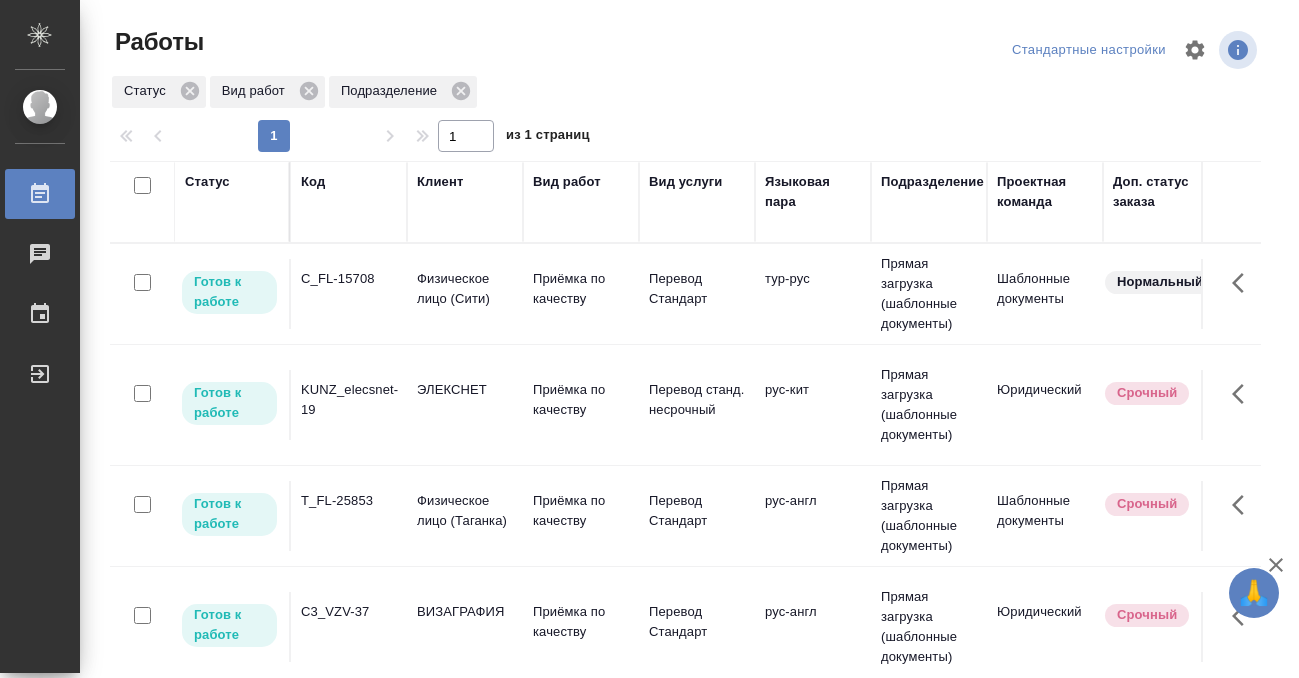click on "C_FL-15708" at bounding box center (349, 294) 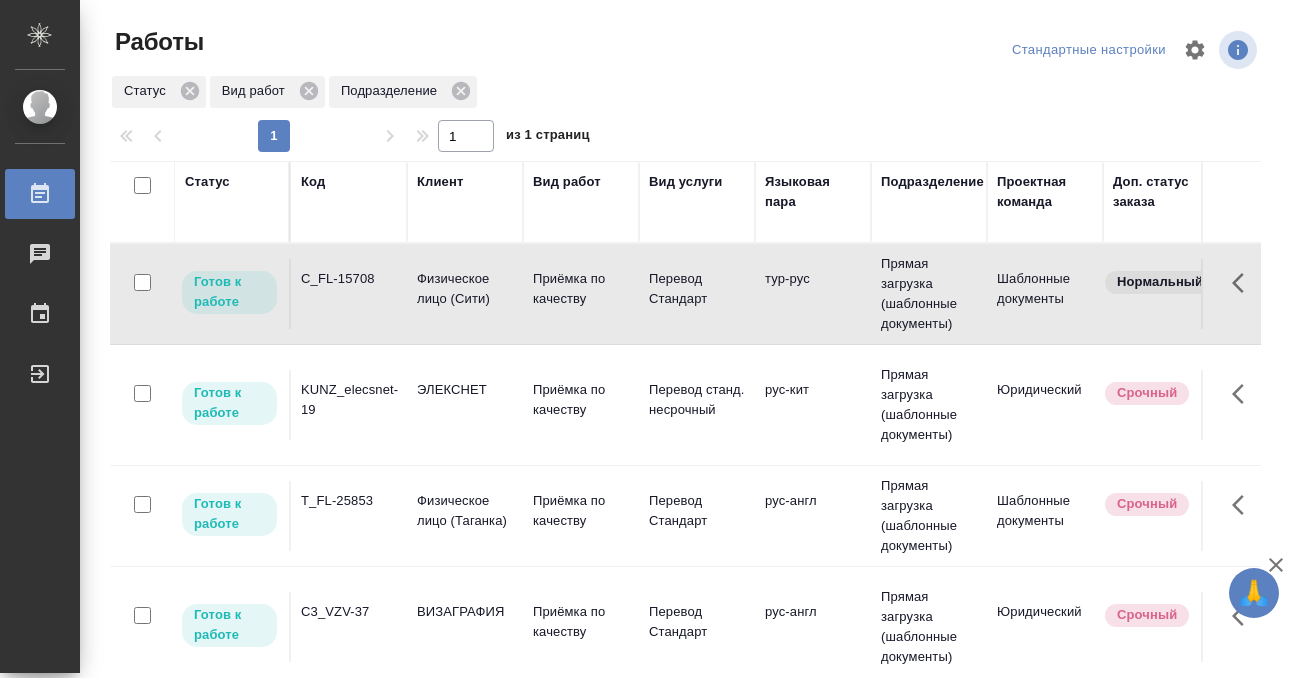 click on "C_FL-15708" at bounding box center (349, 294) 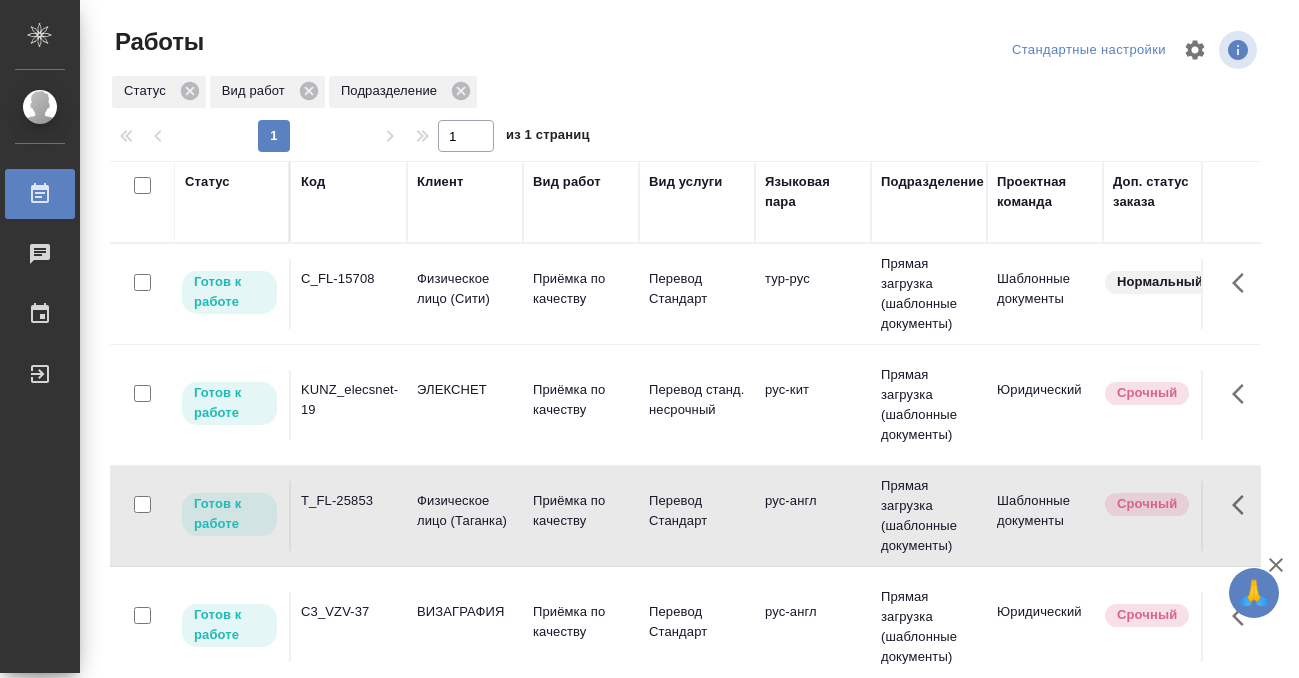 scroll, scrollTop: 203, scrollLeft: 0, axis: vertical 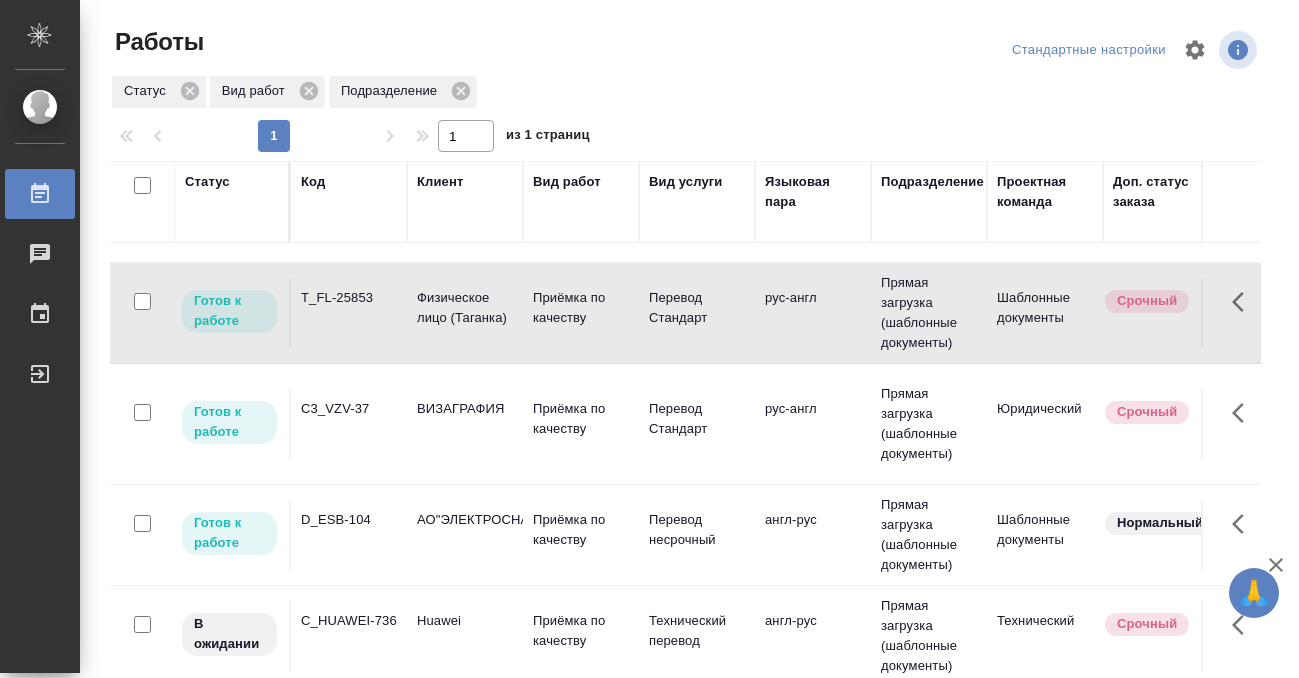 click on "C3_VZV-37" at bounding box center [349, 91] 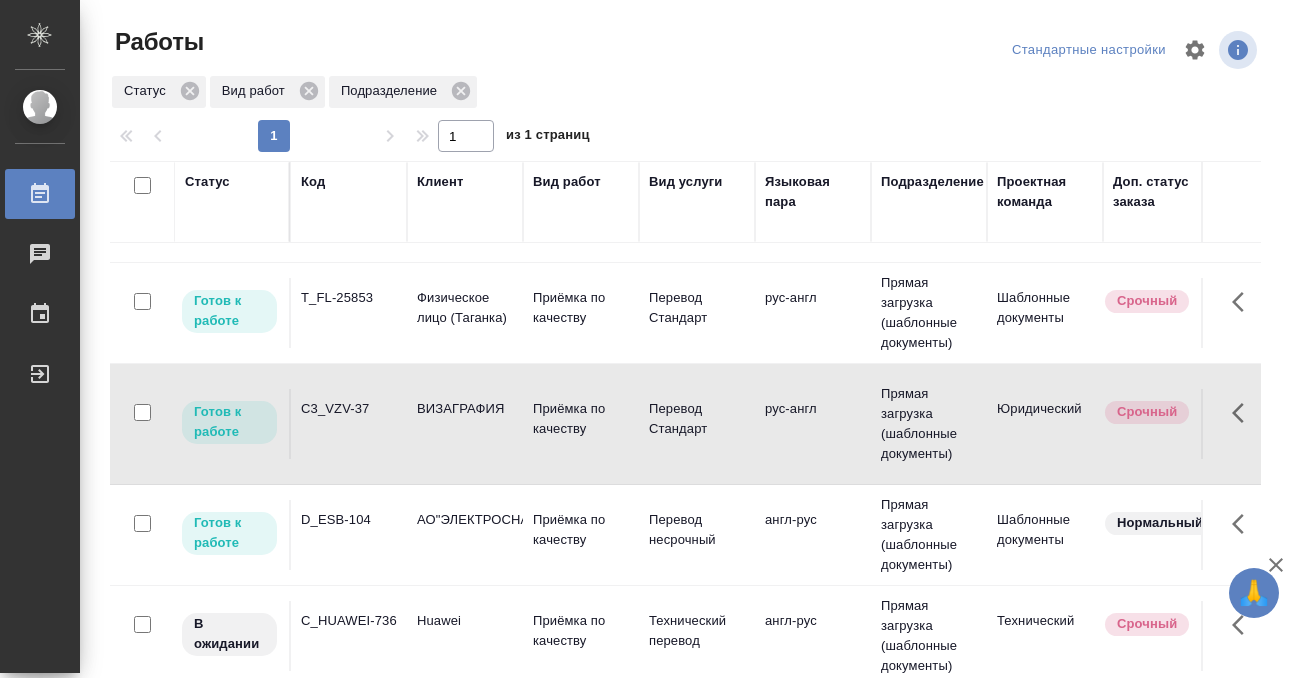 click on "C3_VZV-37" at bounding box center [349, 91] 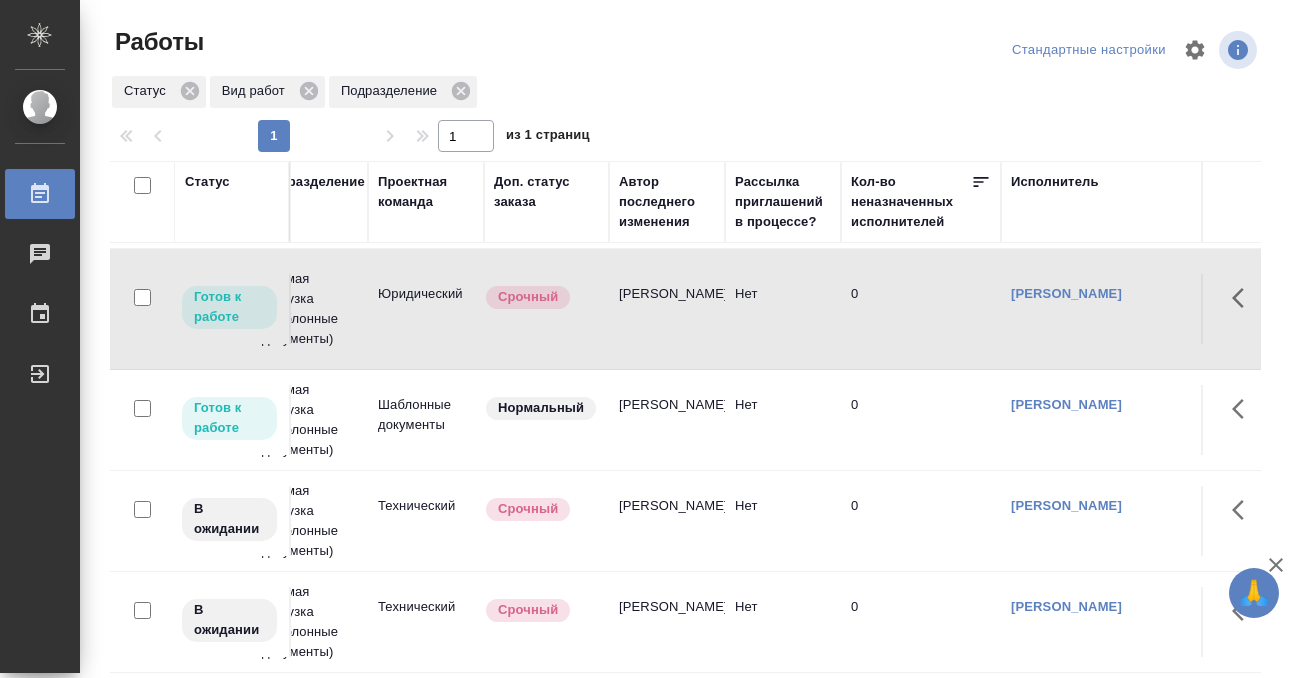 scroll, scrollTop: 318, scrollLeft: 0, axis: vertical 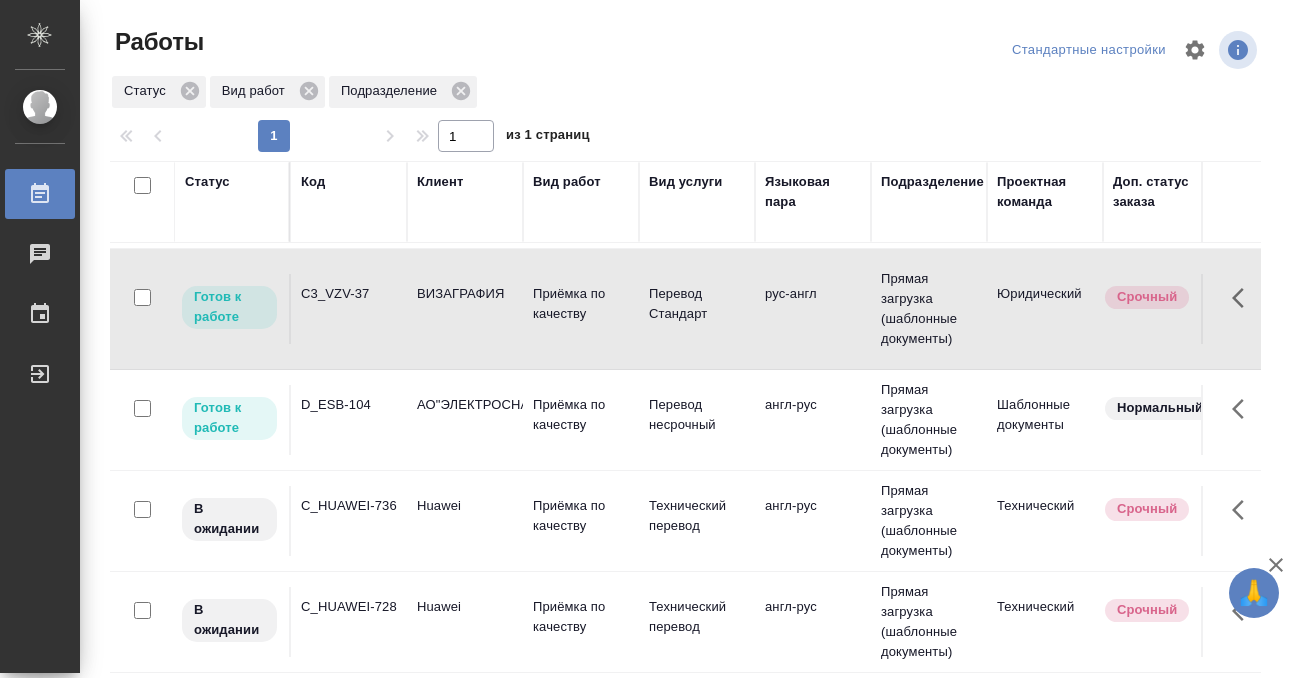 click on "D_ESB-104" at bounding box center (349, -24) 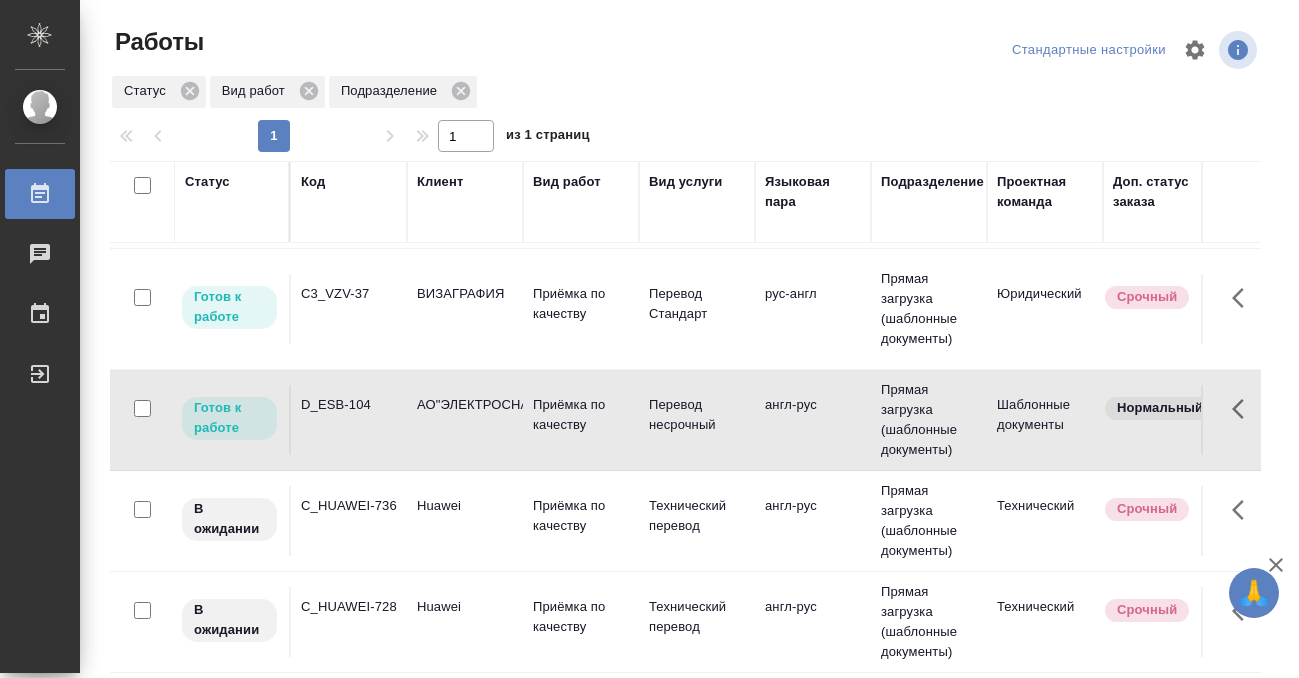 click on "D_ESB-104" at bounding box center (349, -24) 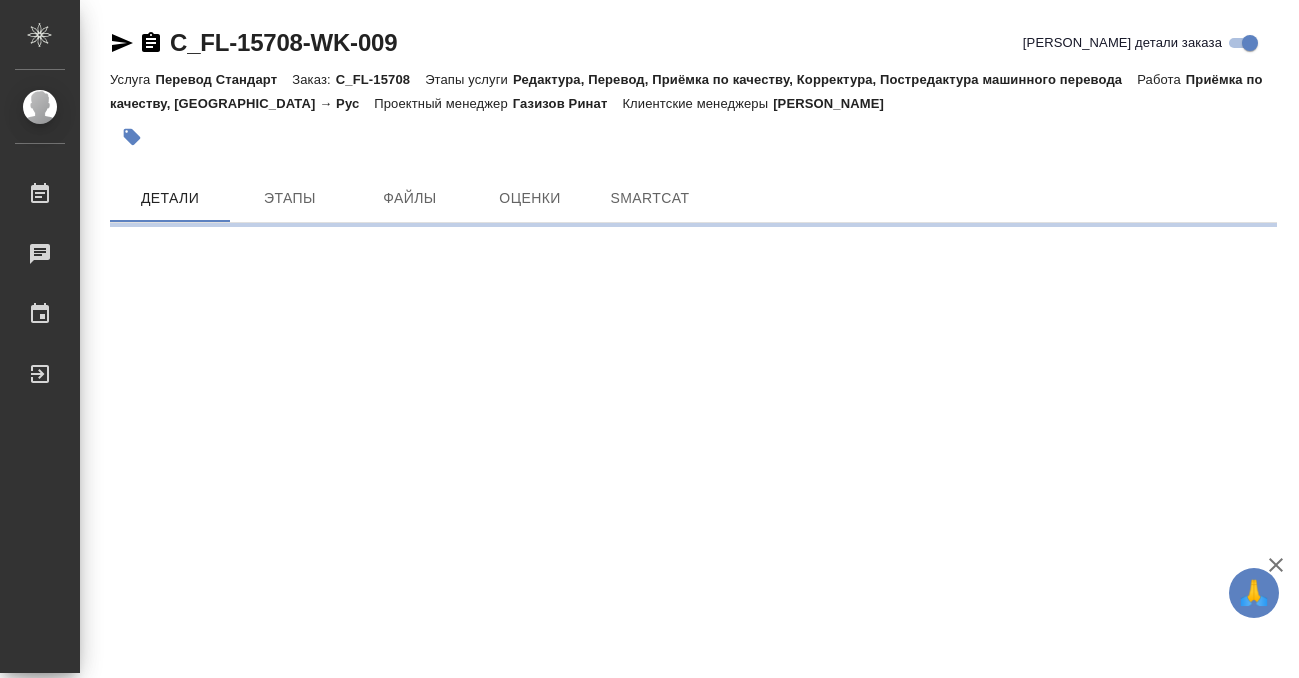 scroll, scrollTop: 0, scrollLeft: 0, axis: both 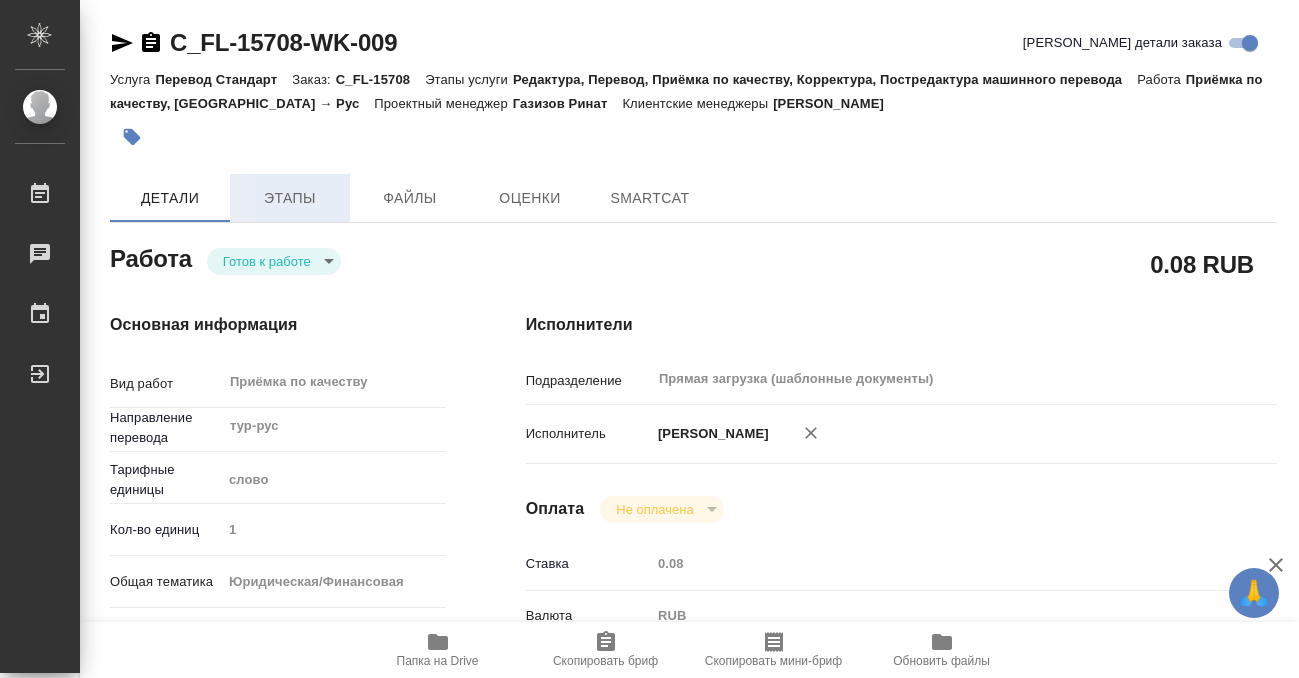 click on "Этапы" at bounding box center [290, 198] 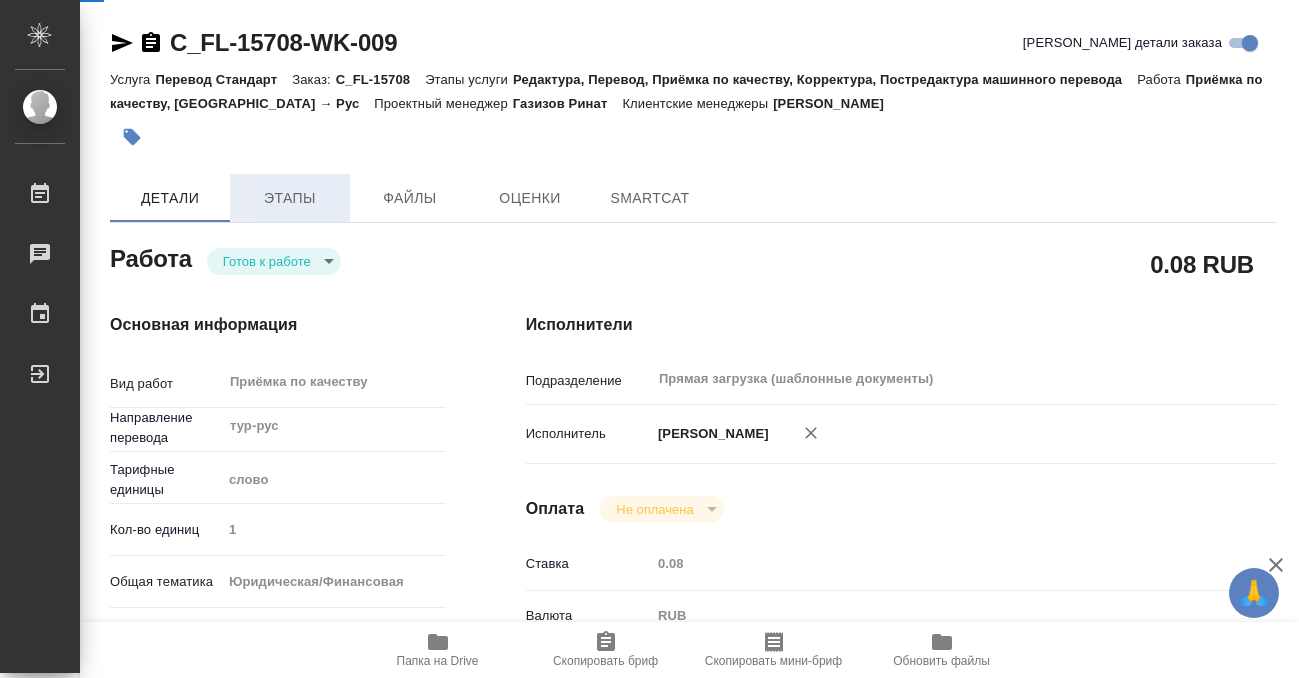 type on "x" 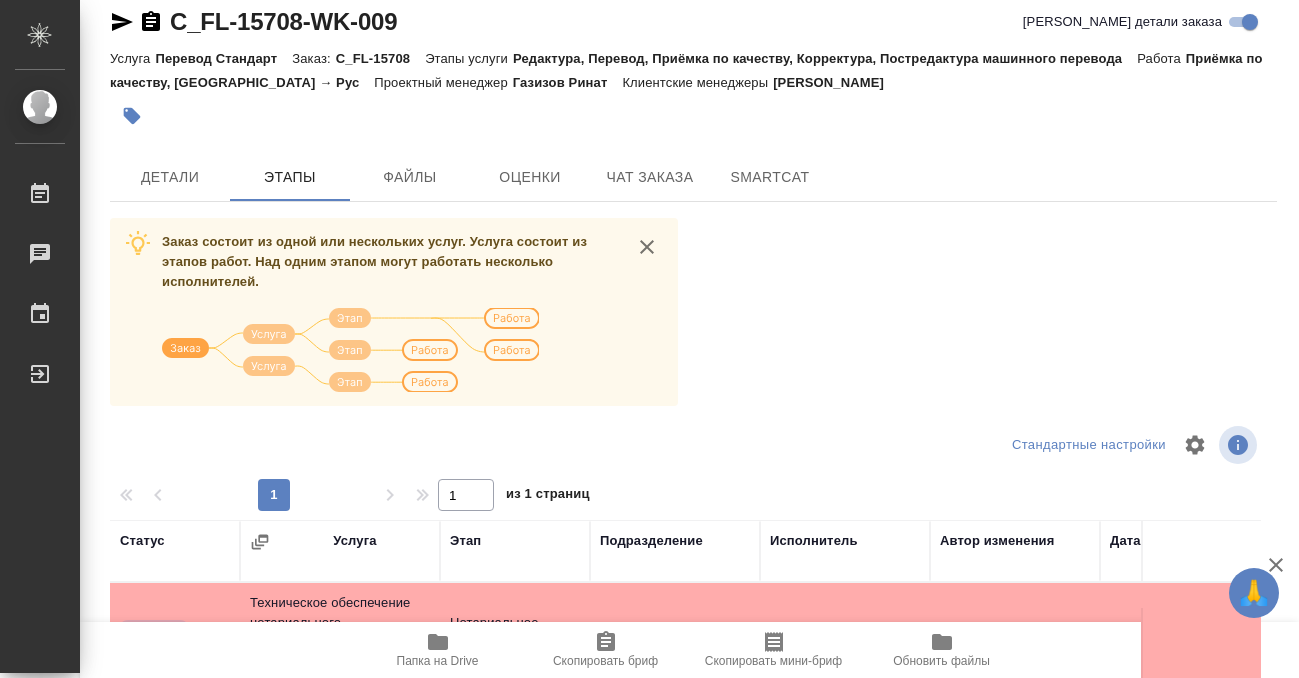 scroll, scrollTop: 0, scrollLeft: 0, axis: both 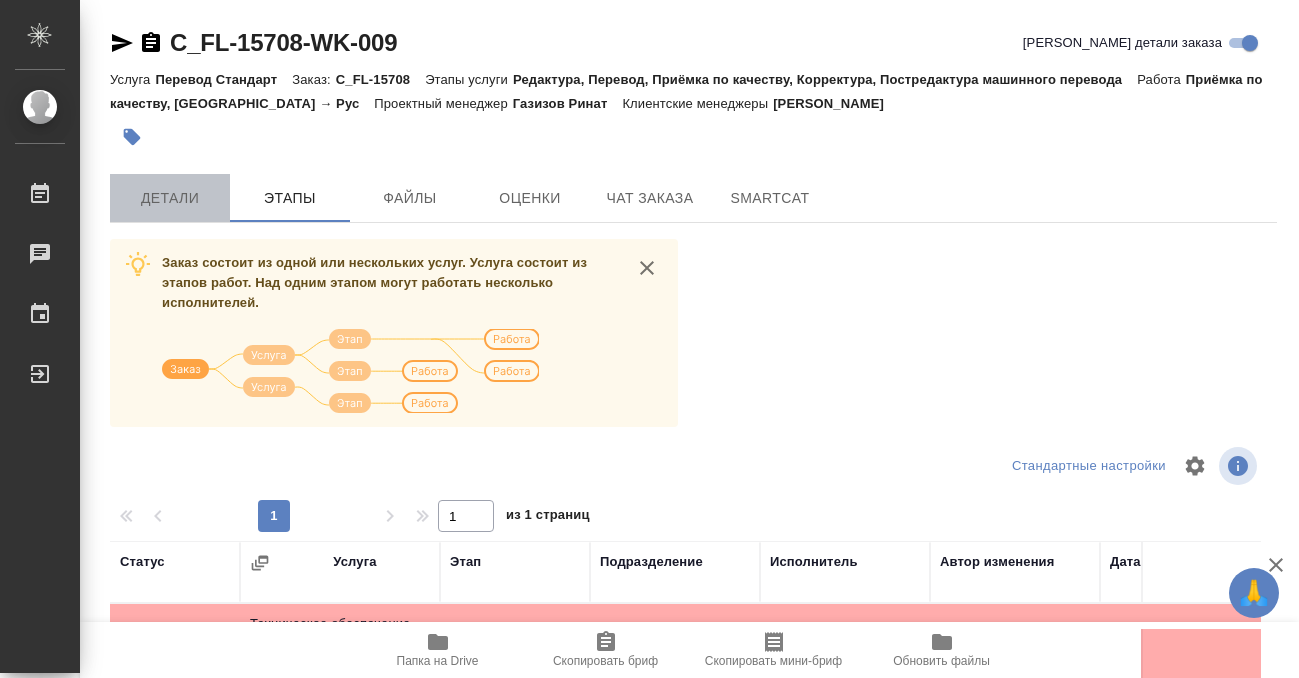 click on "Детали" at bounding box center [170, 198] 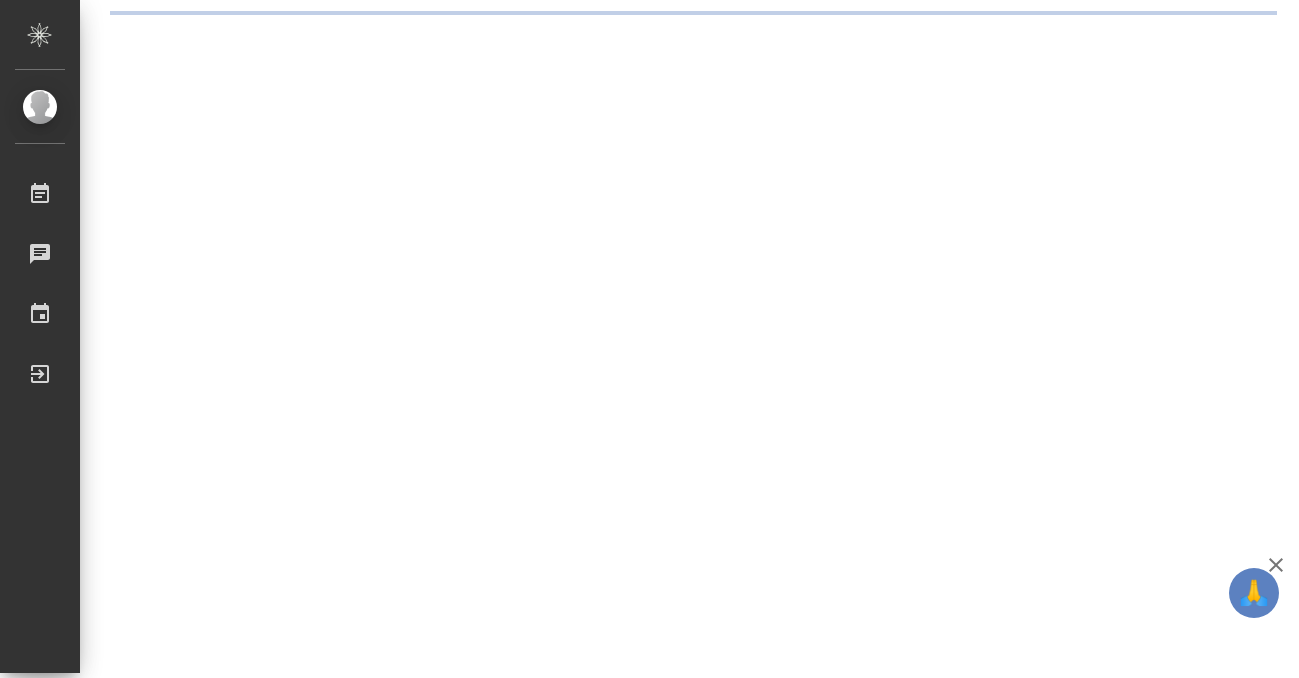 scroll, scrollTop: 0, scrollLeft: 0, axis: both 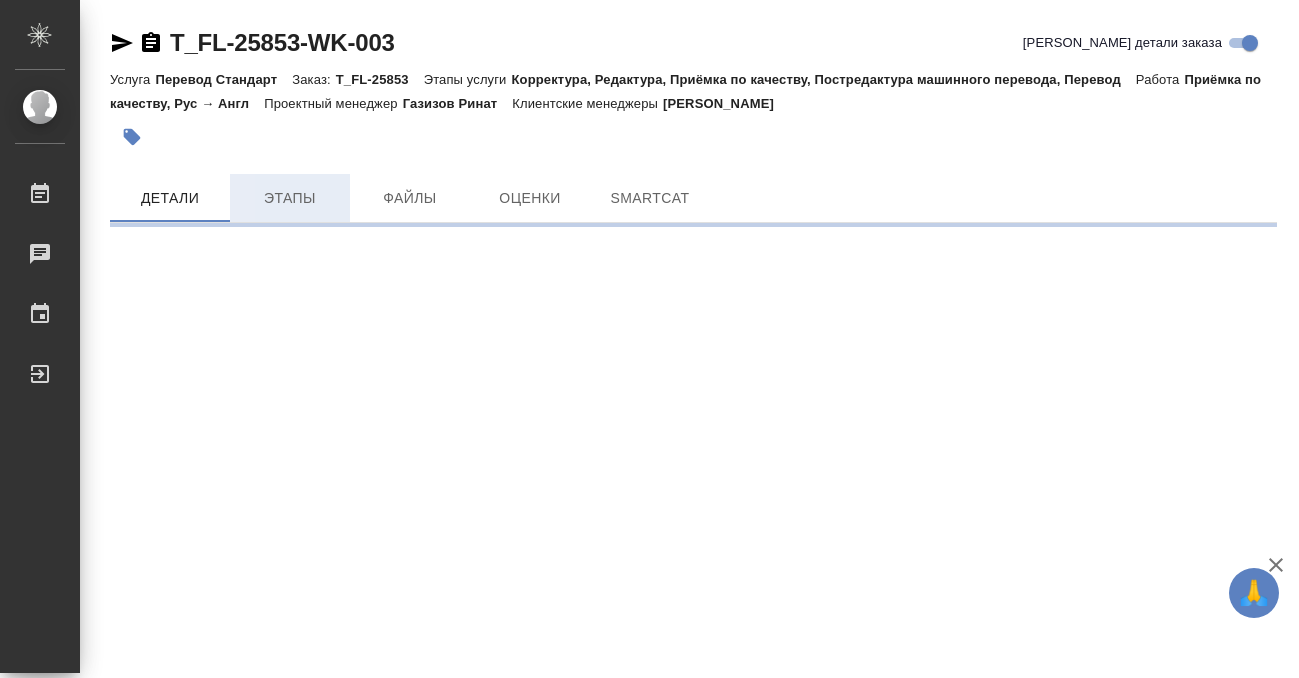 click on "Этапы" at bounding box center [290, 198] 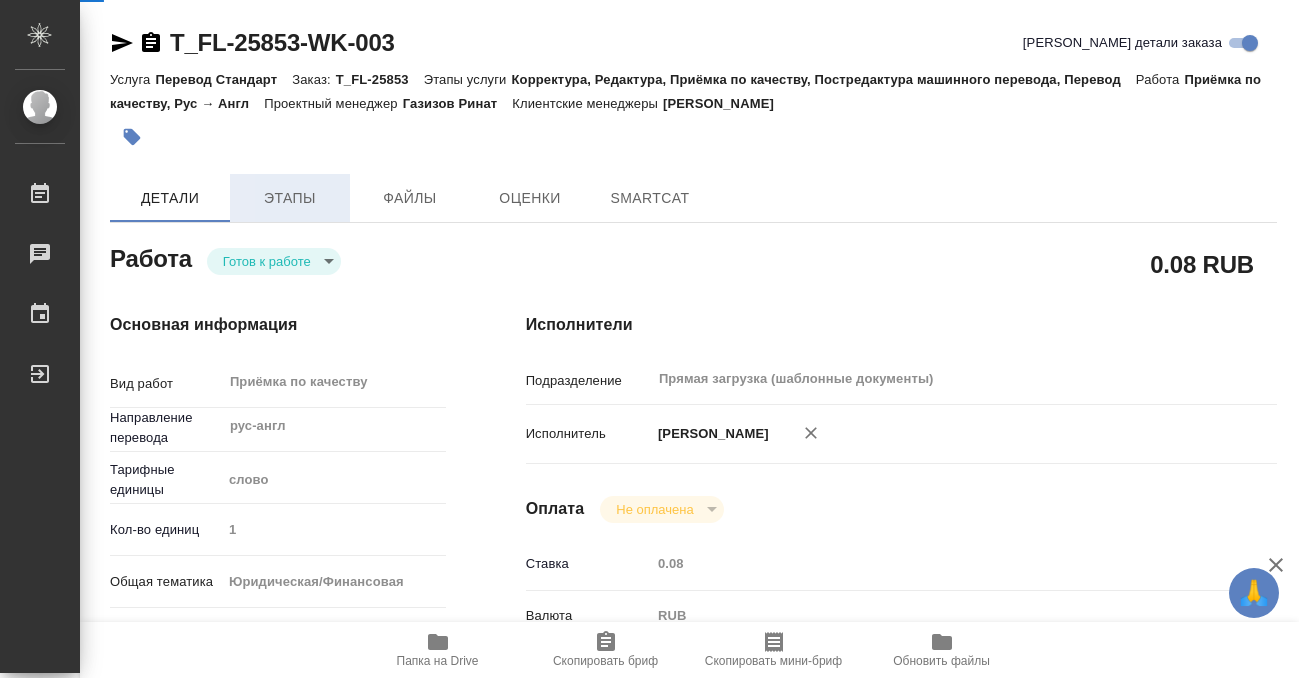 type on "x" 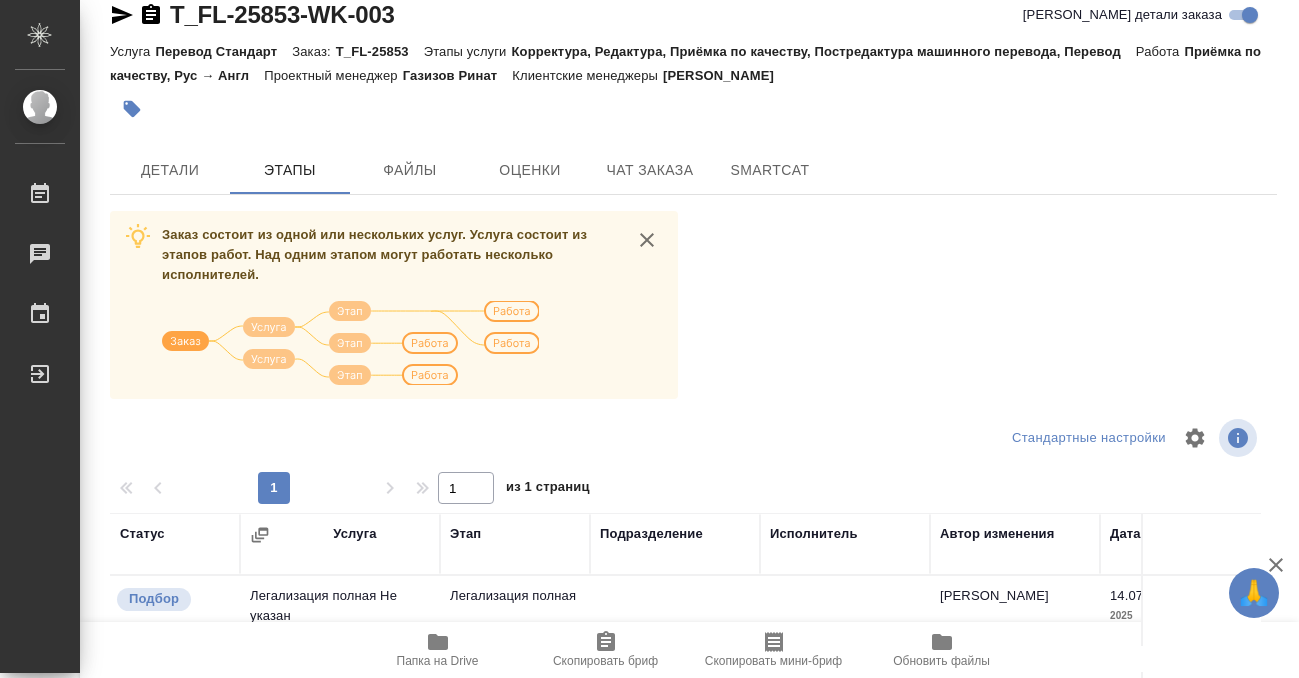scroll, scrollTop: 0, scrollLeft: 0, axis: both 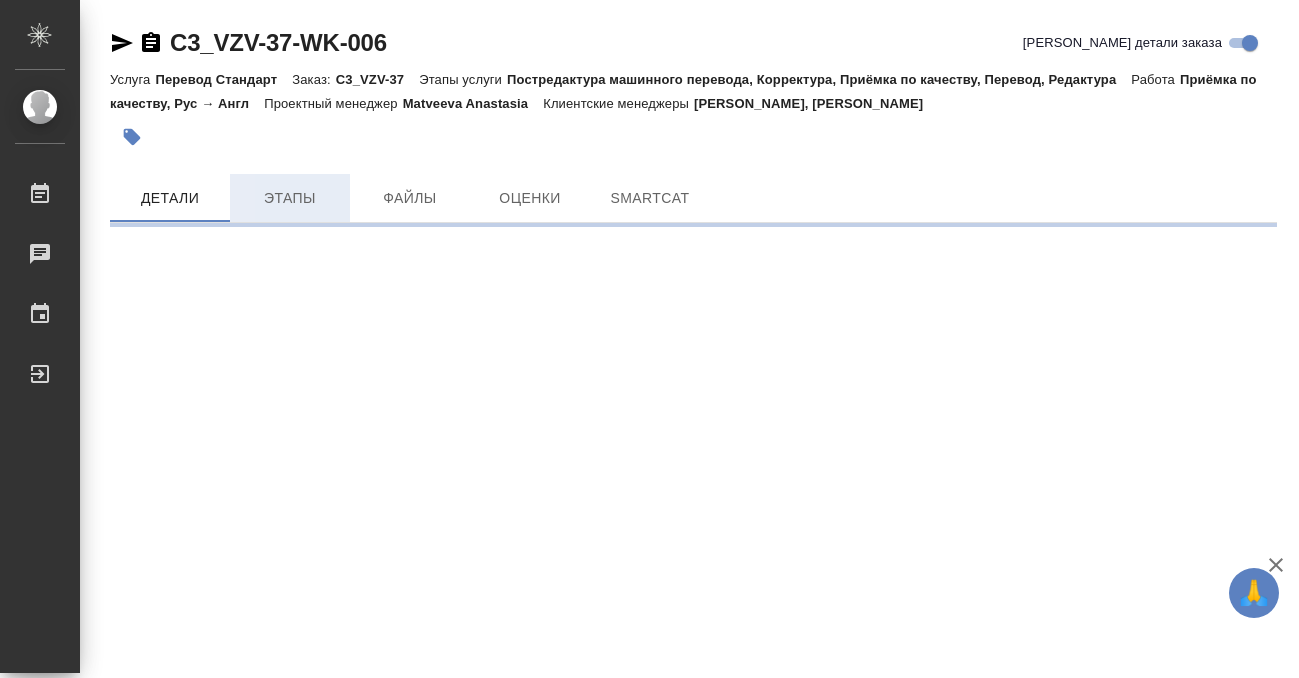 click on "Этапы" at bounding box center (290, 198) 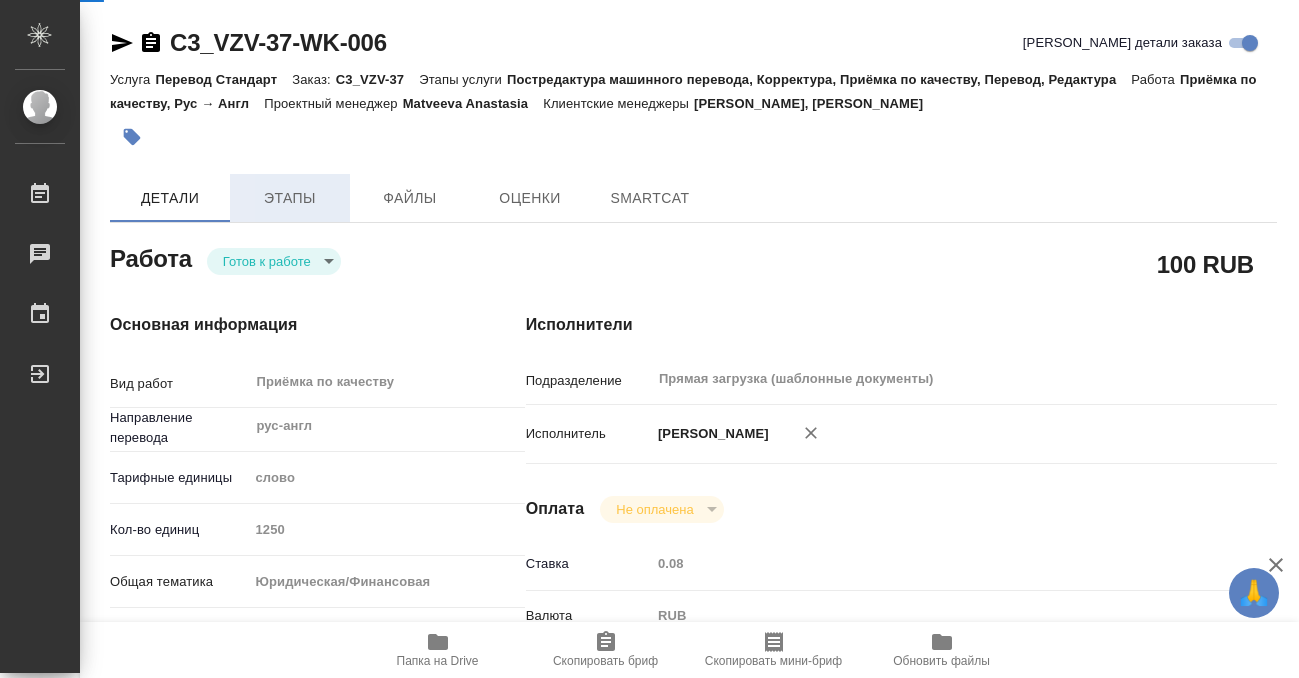 type on "x" 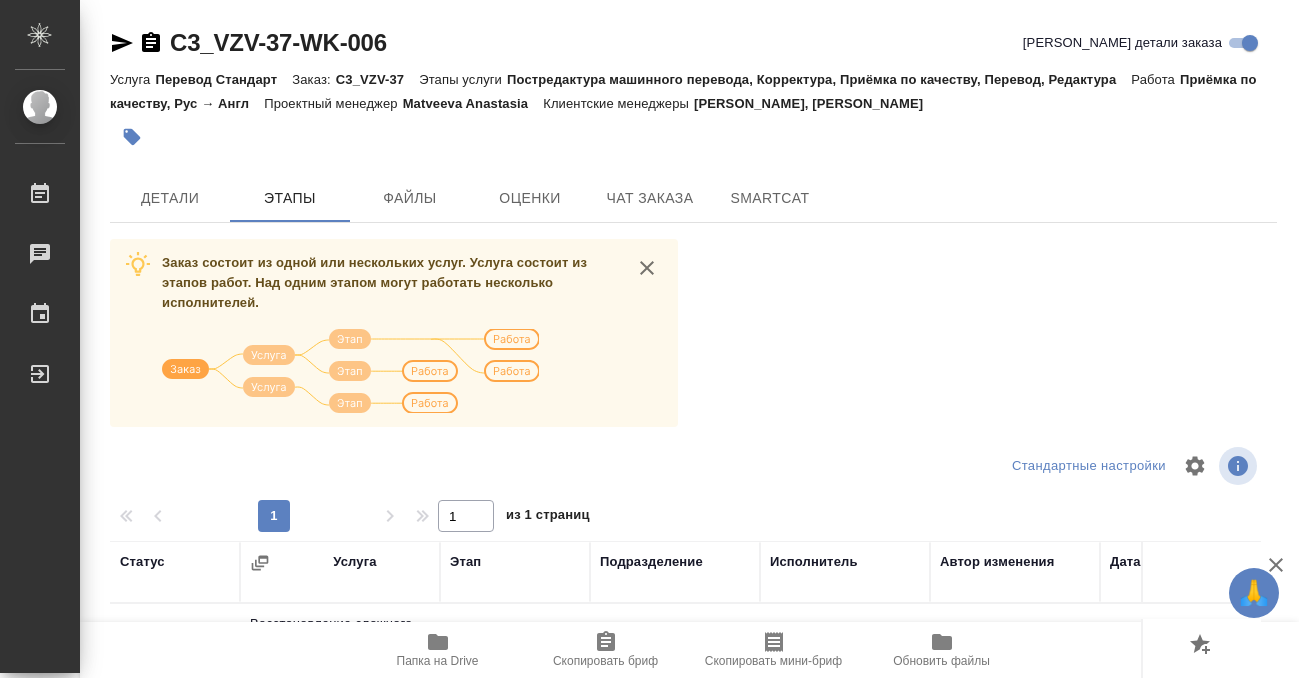 scroll, scrollTop: 364, scrollLeft: 0, axis: vertical 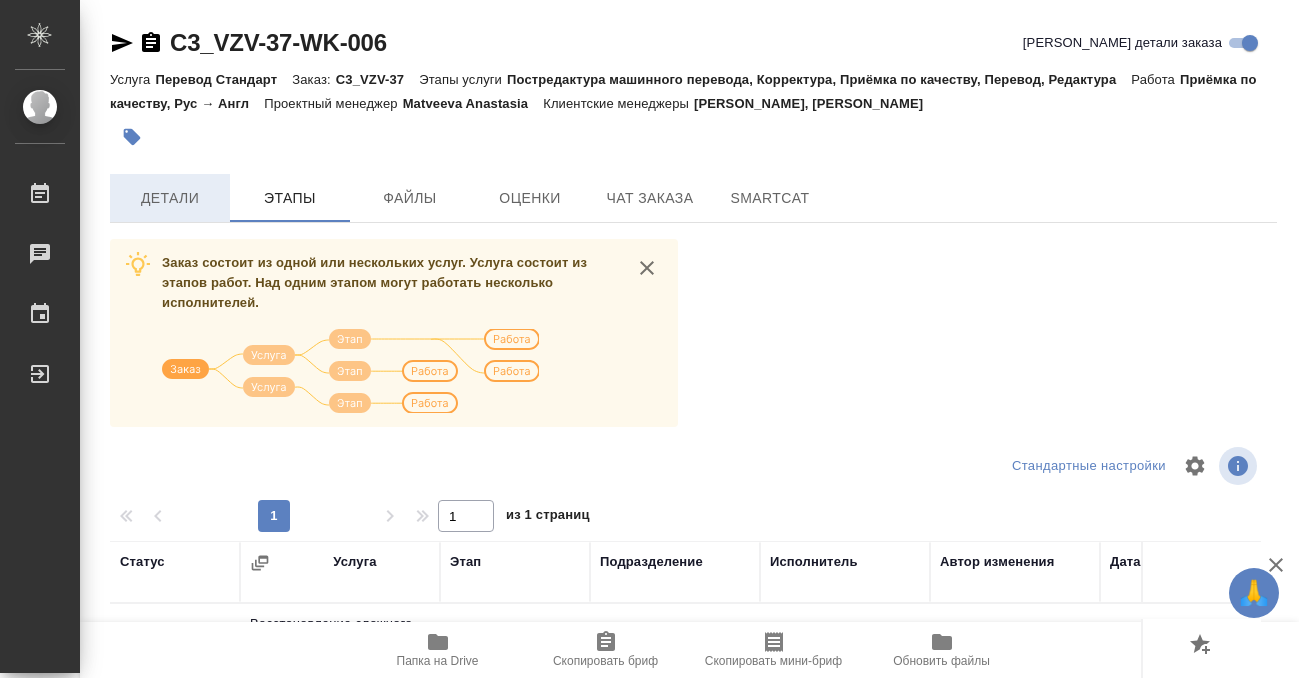 click on "Детали" at bounding box center [170, 198] 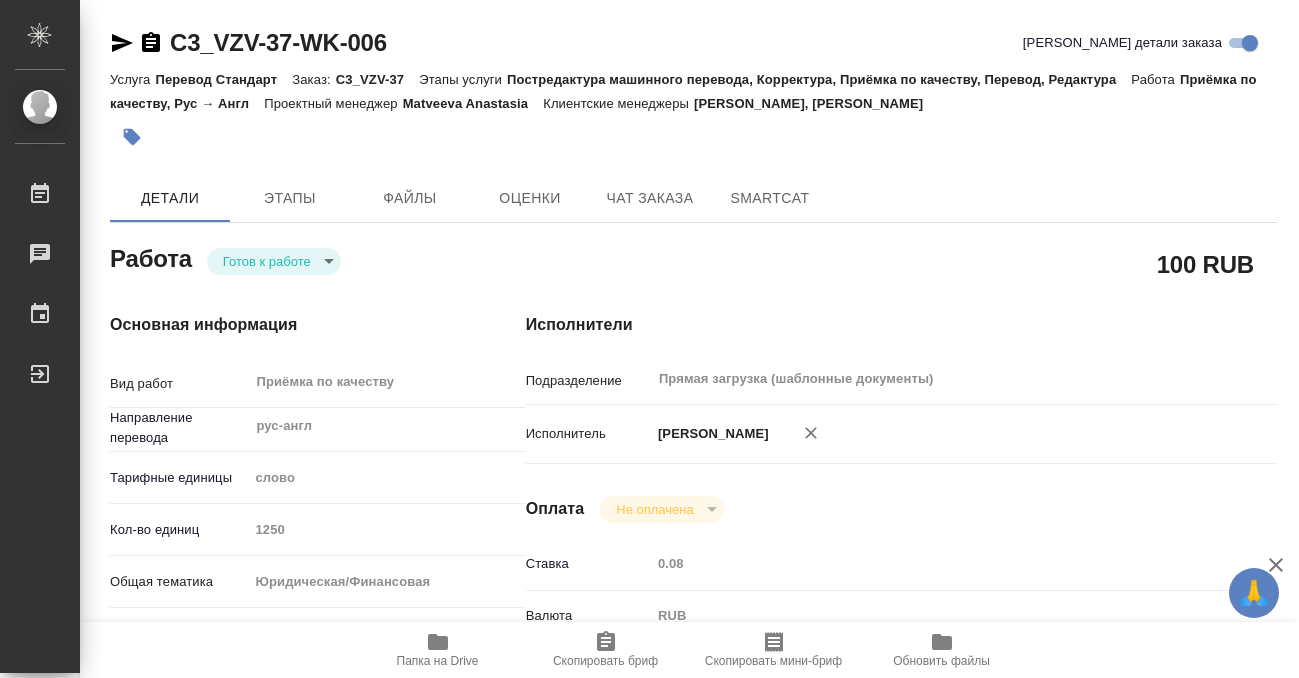 type on "x" 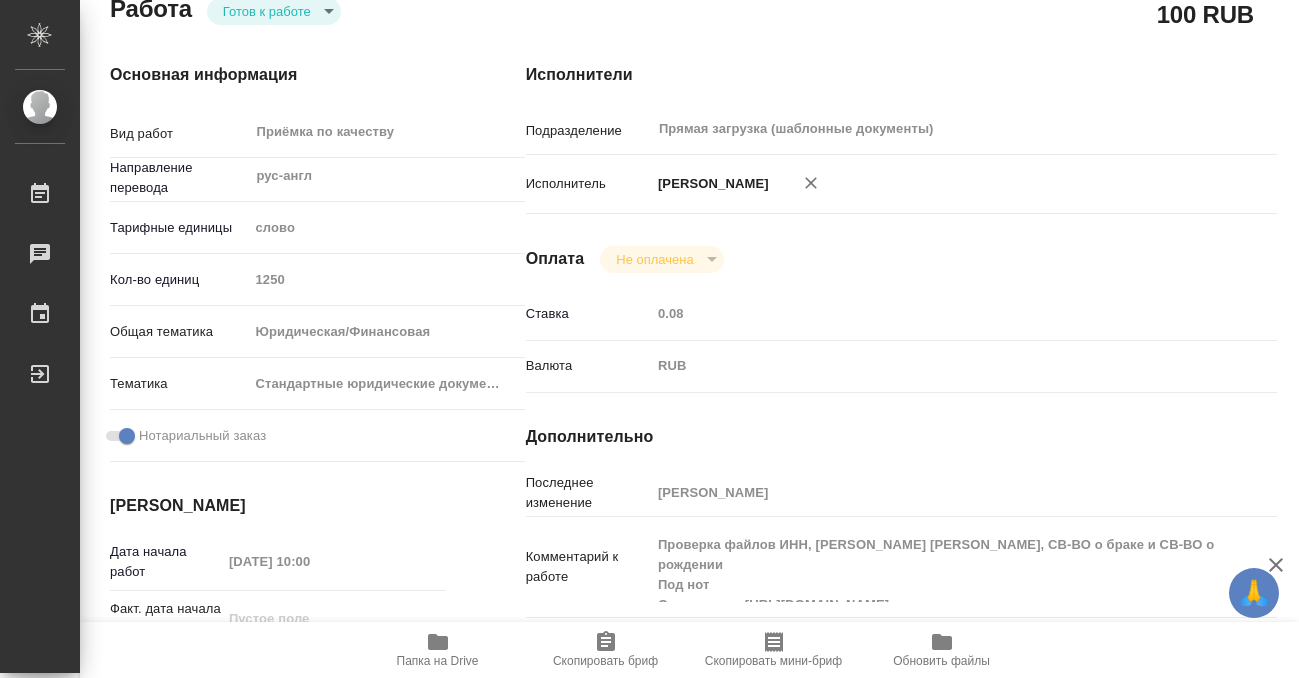 scroll, scrollTop: 0, scrollLeft: 0, axis: both 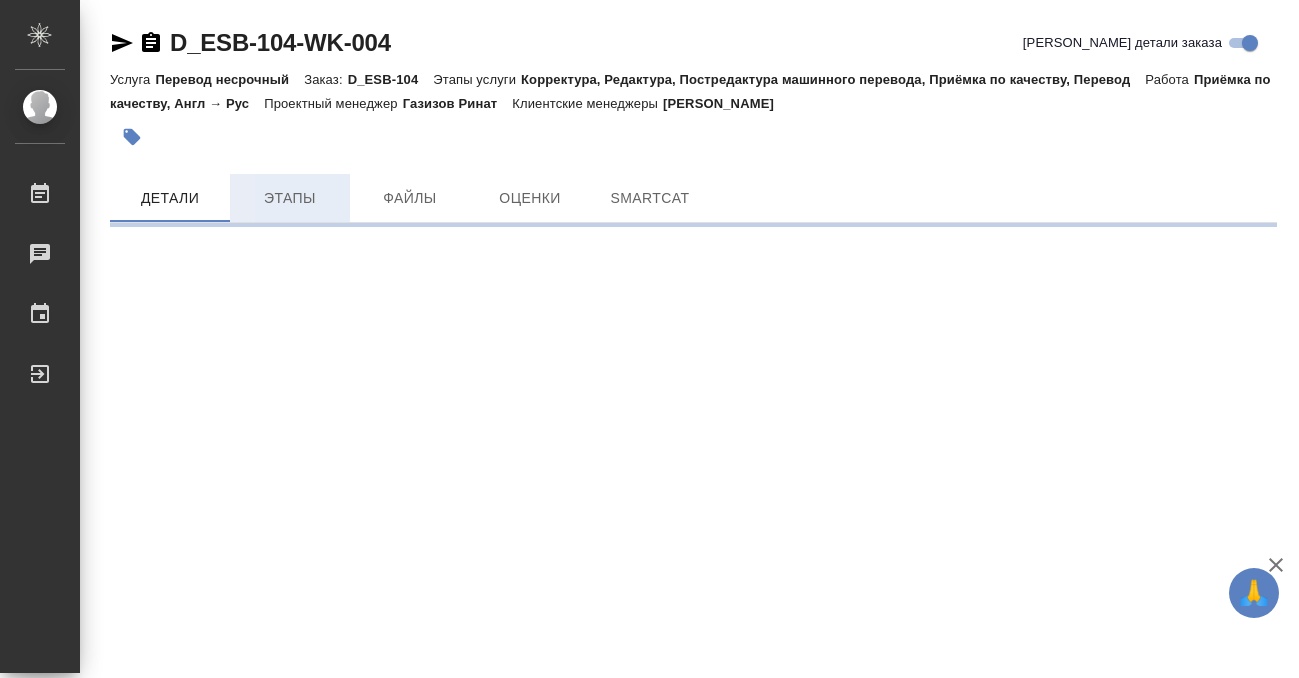 click on "Этапы" at bounding box center [290, 198] 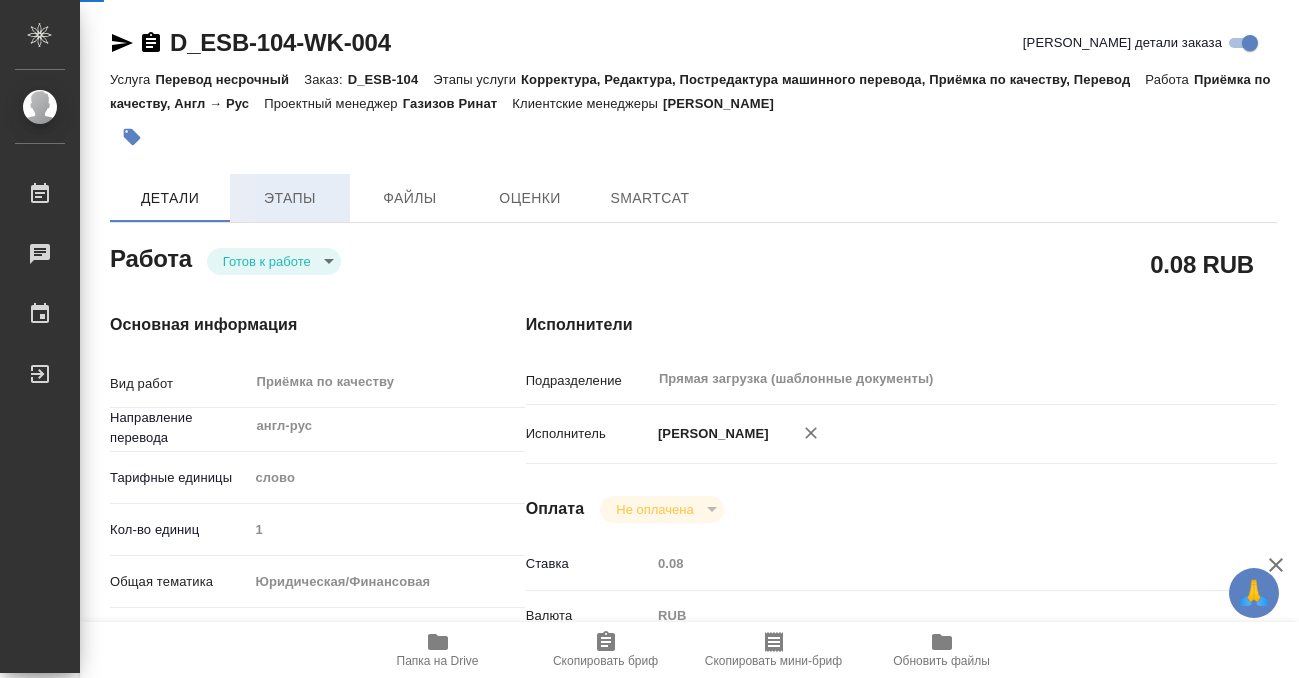 type on "x" 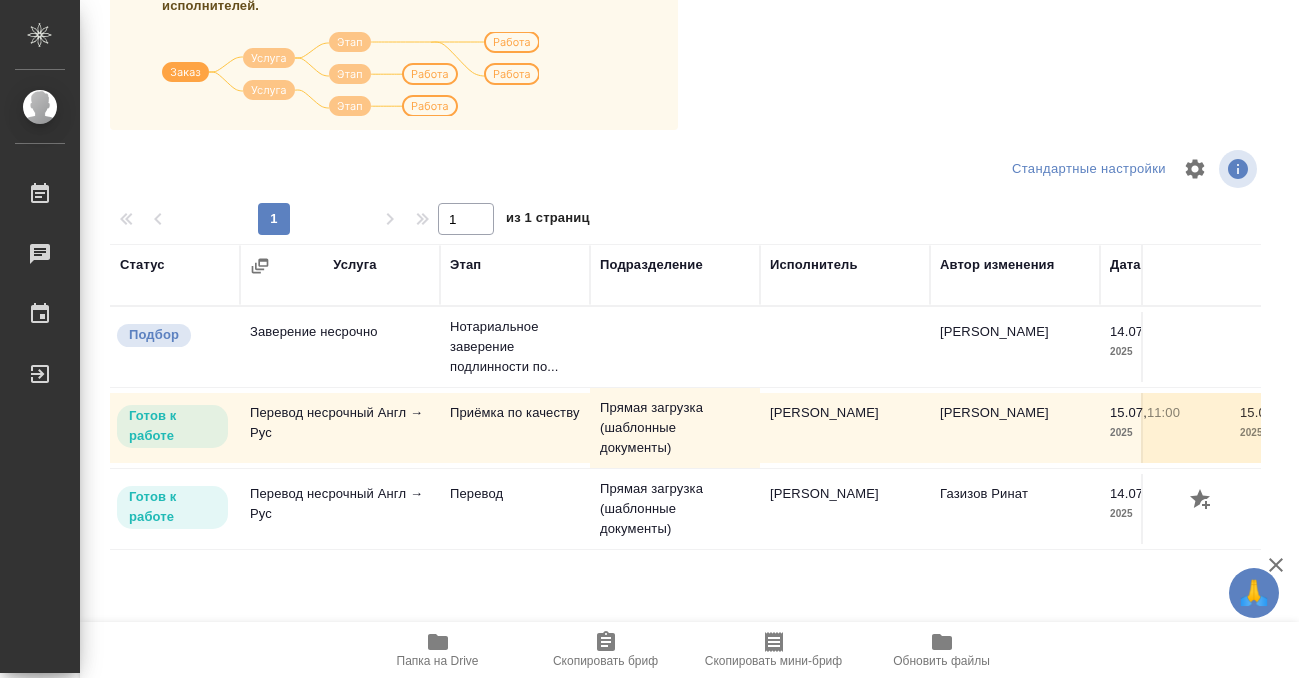 scroll, scrollTop: 364, scrollLeft: 0, axis: vertical 